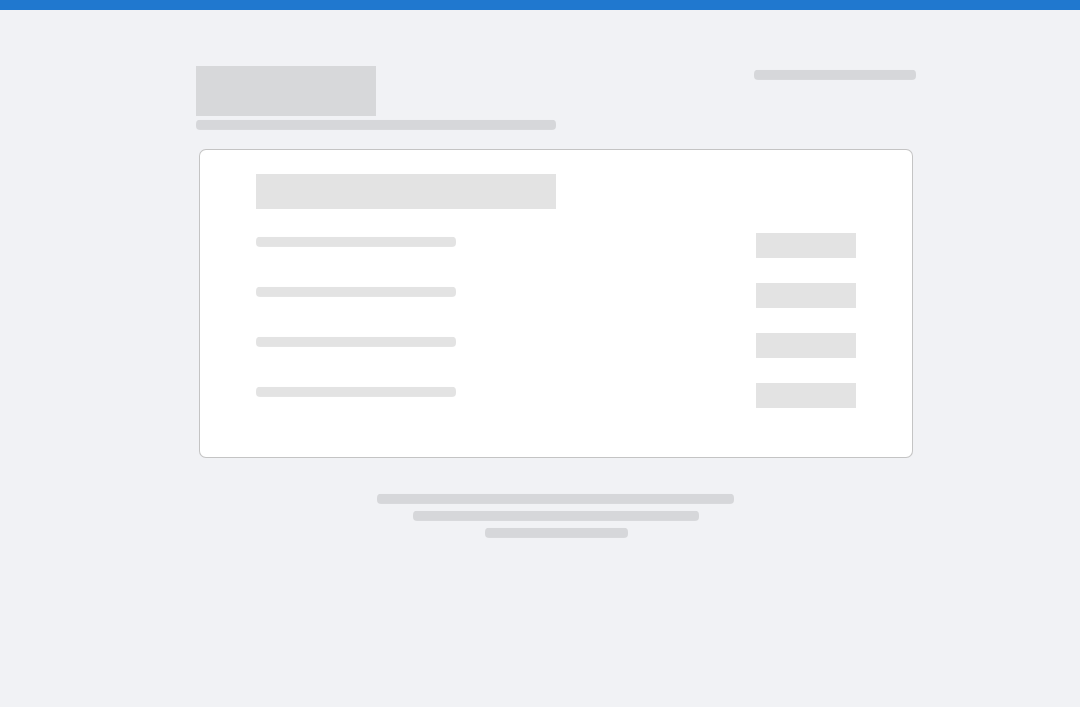scroll, scrollTop: 0, scrollLeft: 0, axis: both 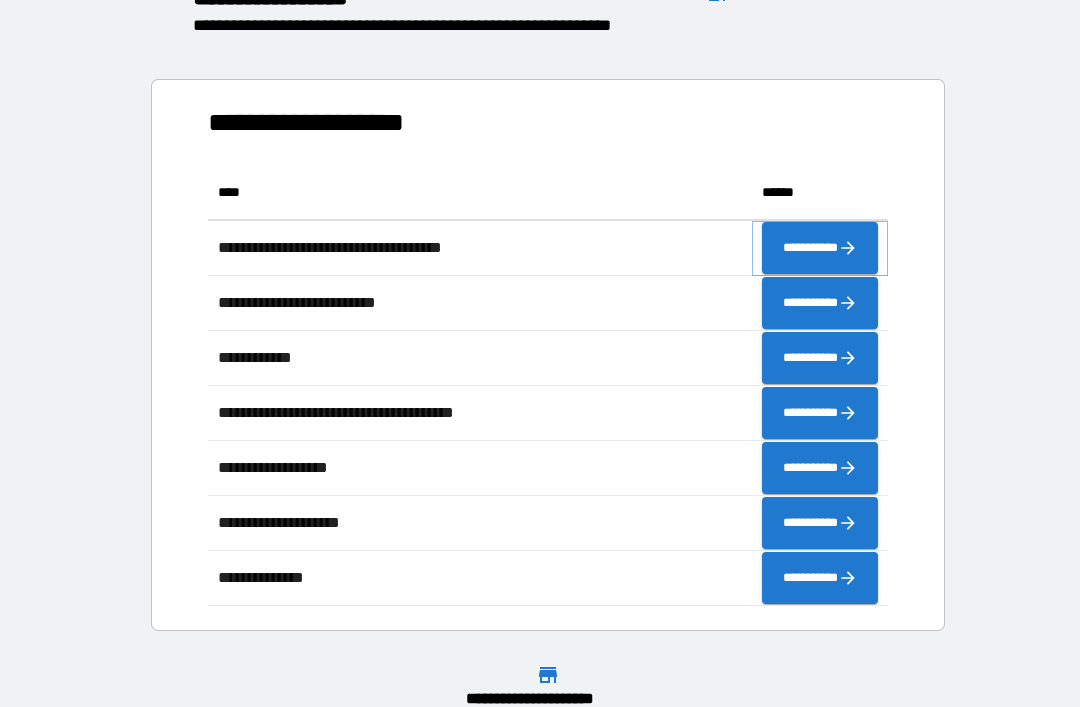 click on "**********" at bounding box center [820, 248] 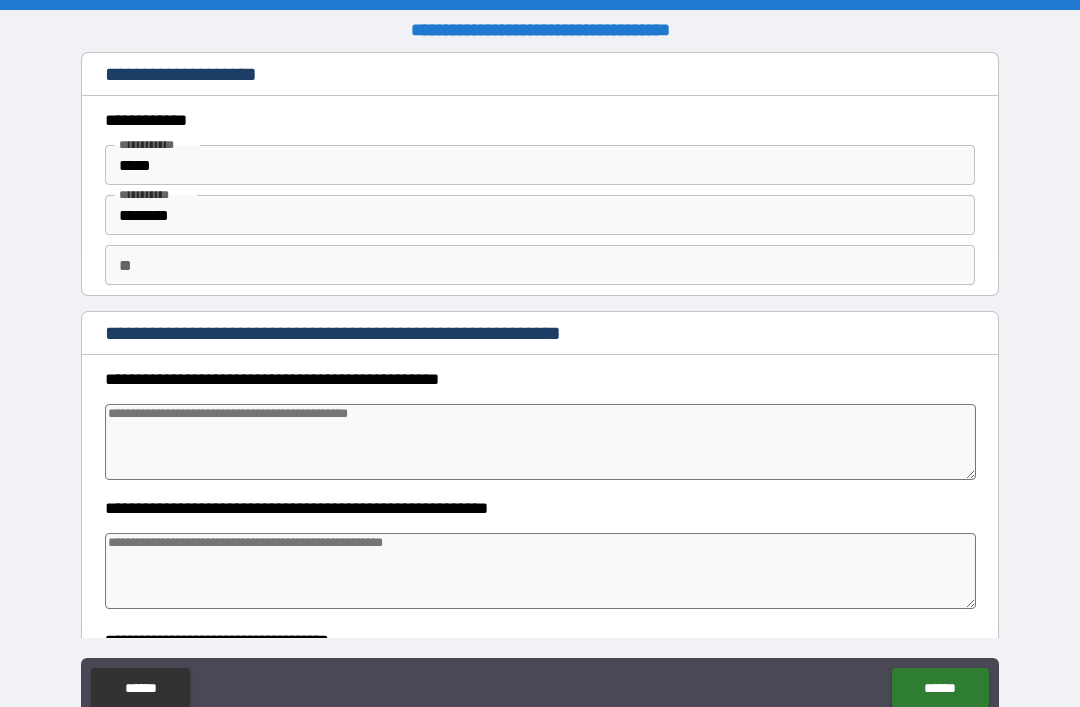 type on "*" 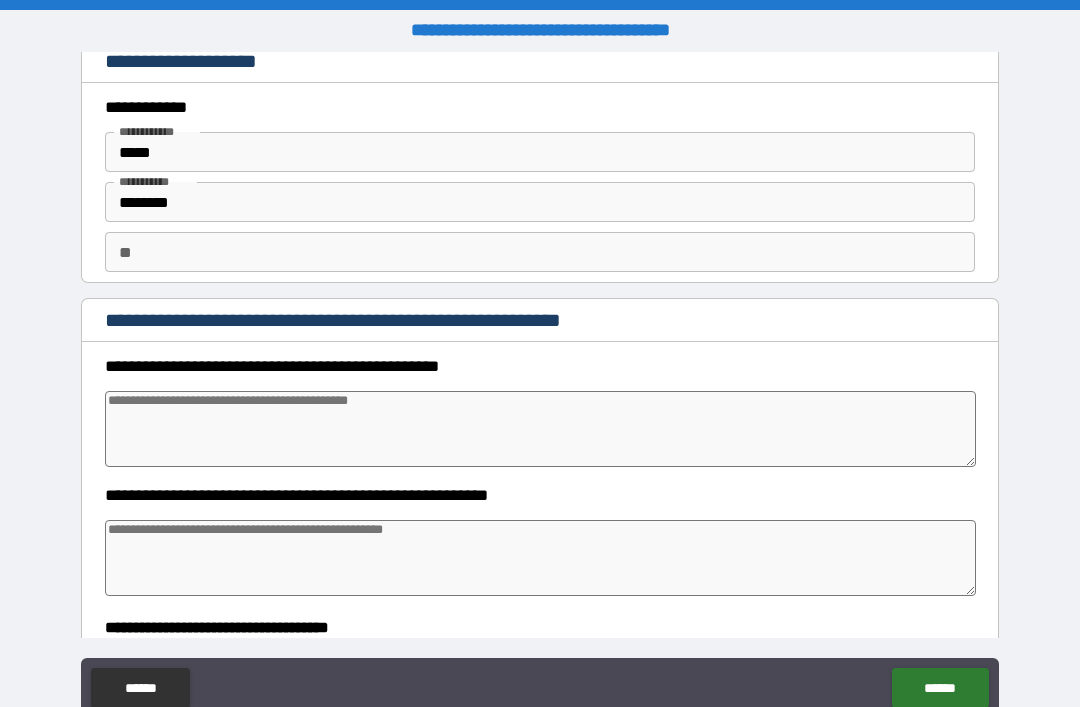 scroll, scrollTop: 14, scrollLeft: 0, axis: vertical 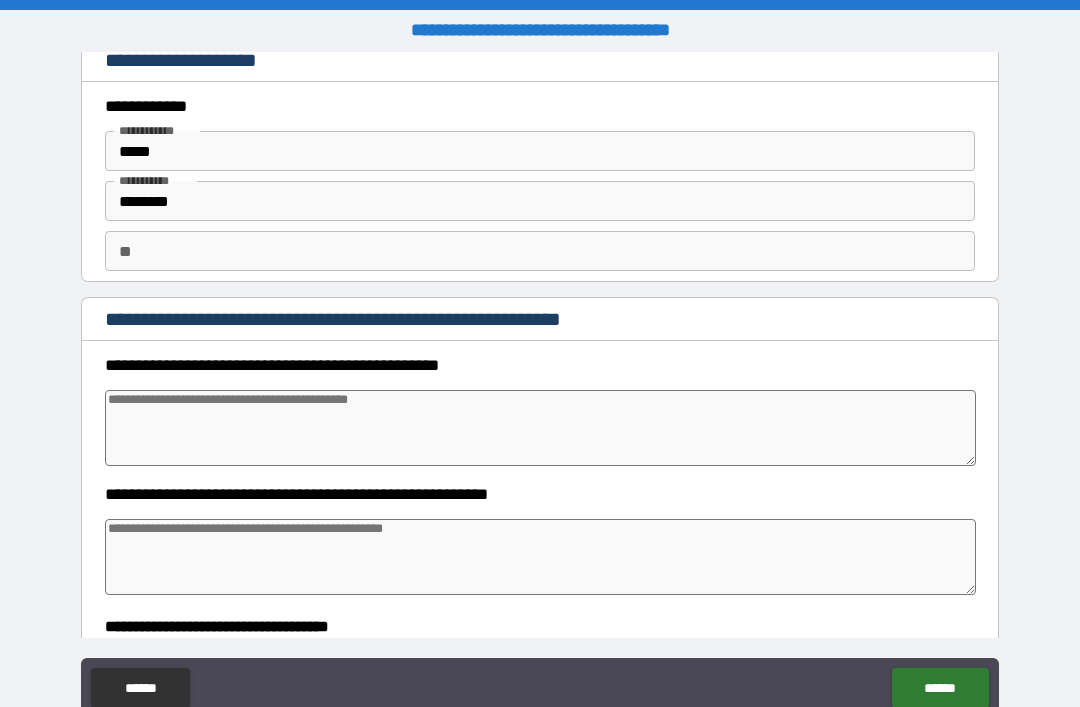 click at bounding box center [540, 428] 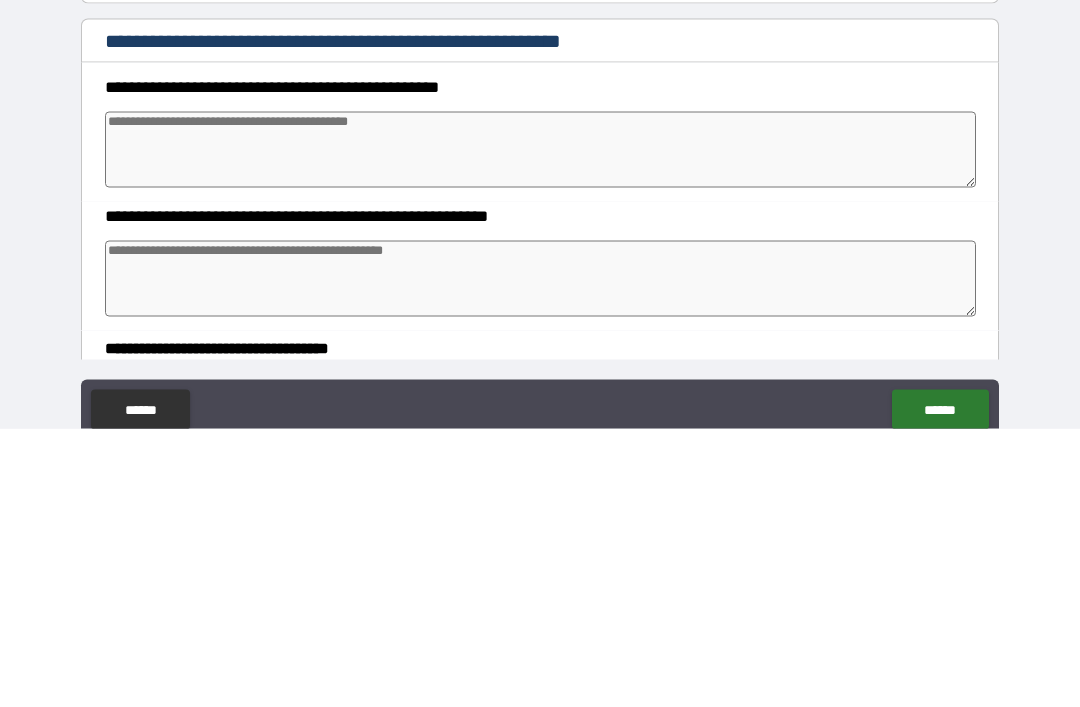 type on "*" 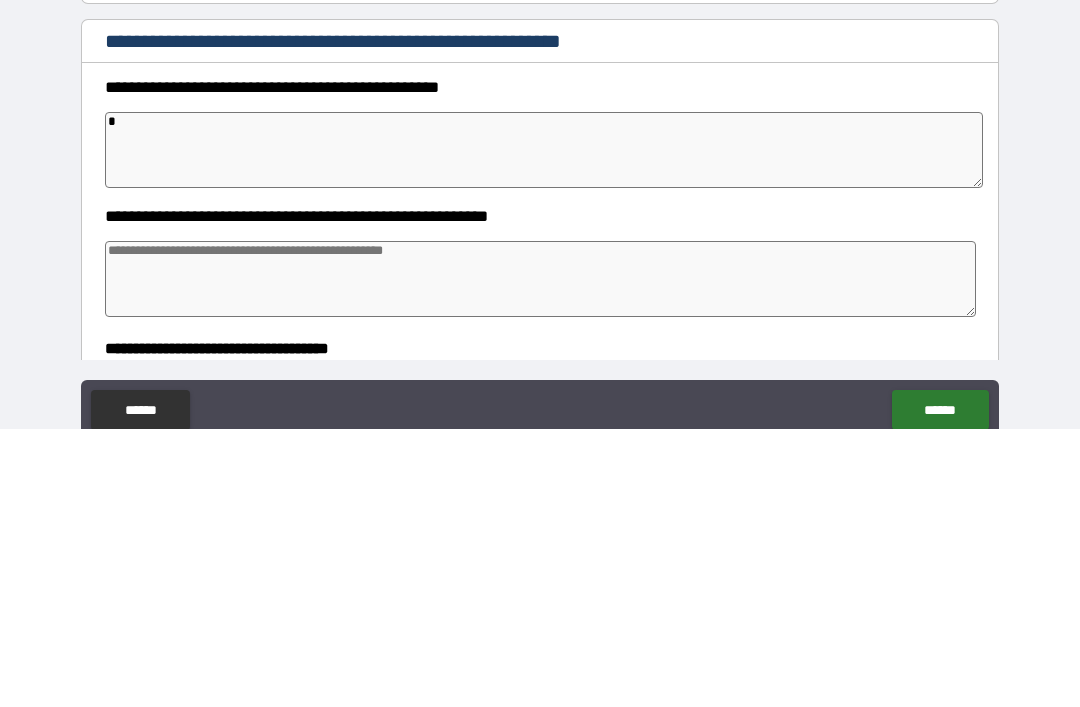 type on "*" 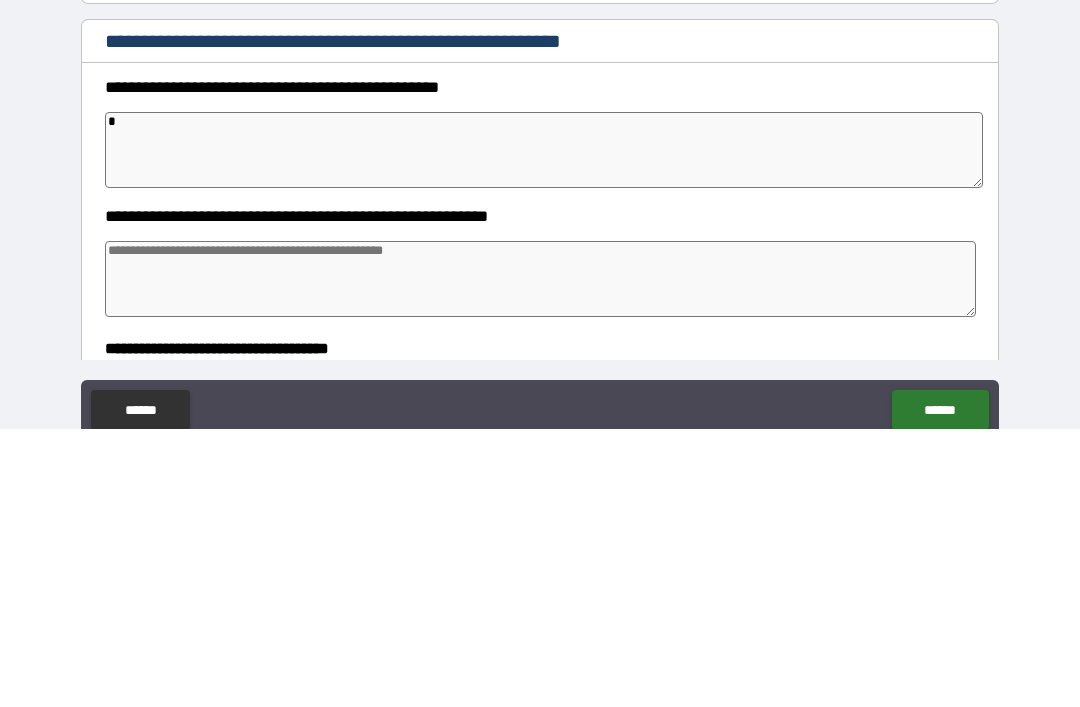 type on "*" 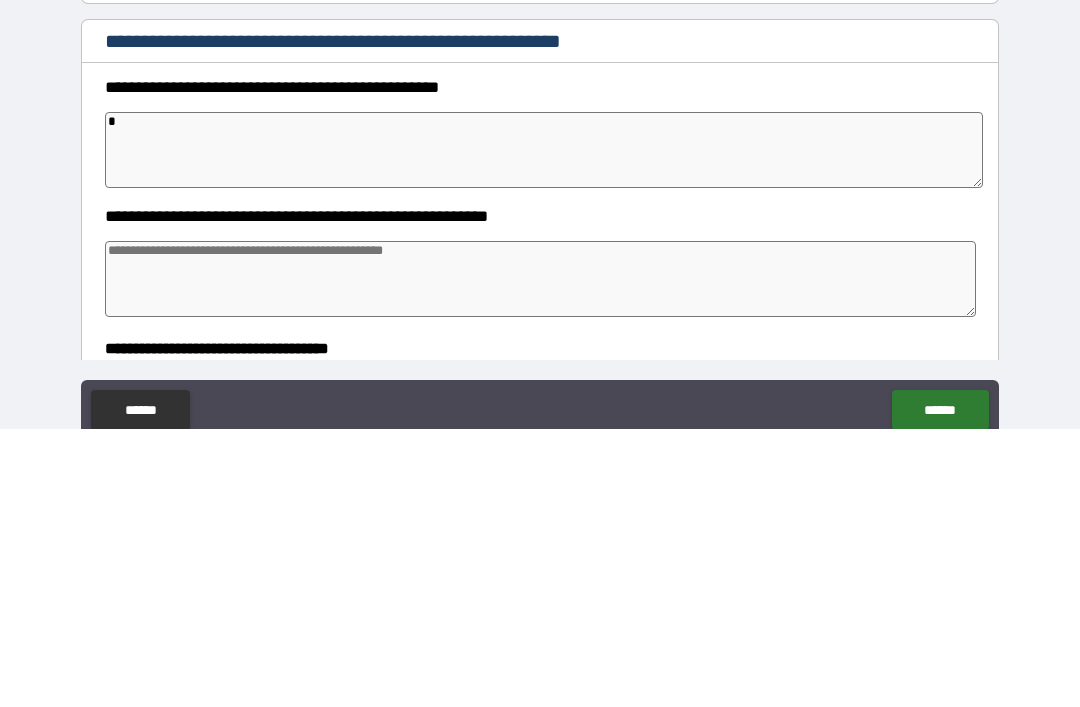 type on "**" 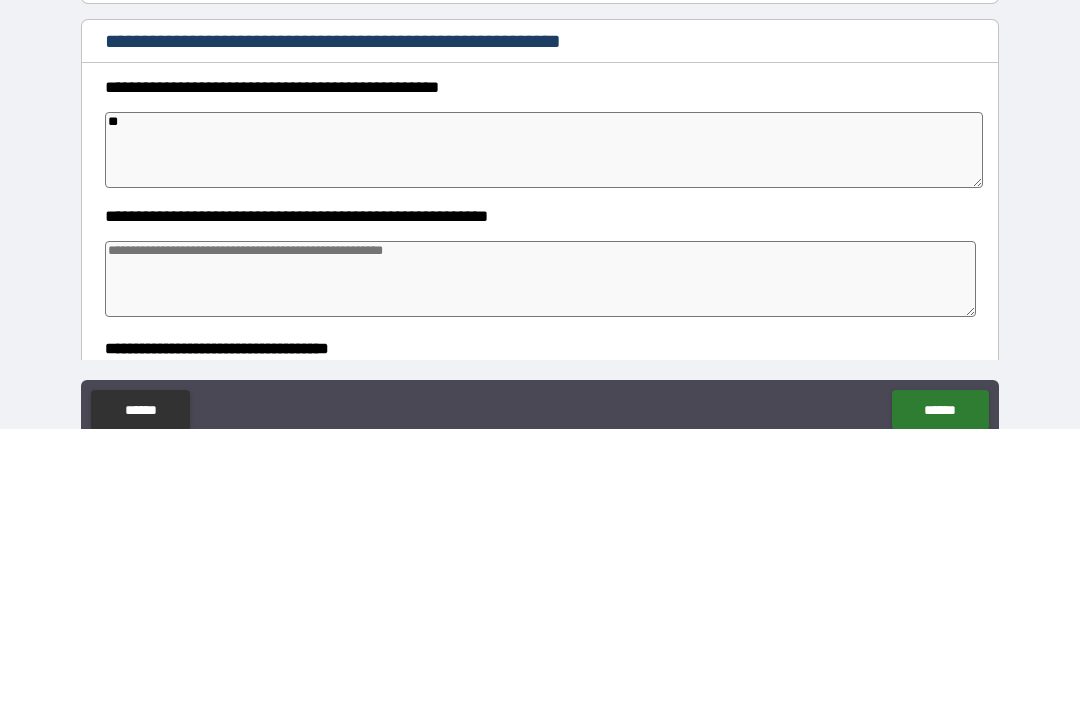 type on "*" 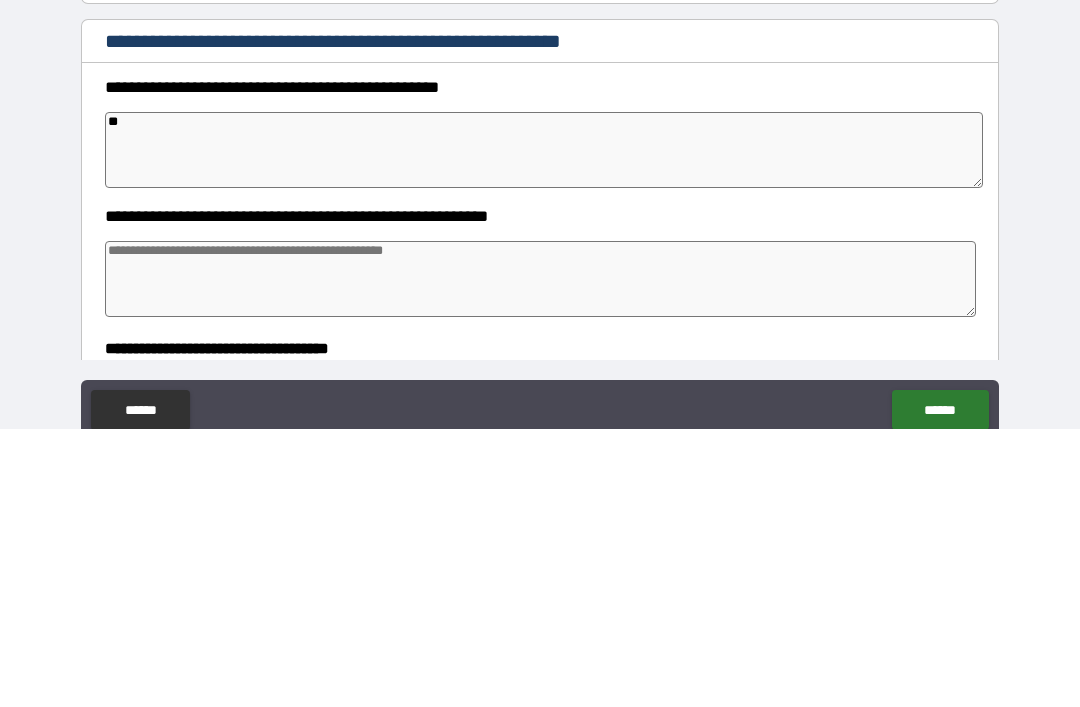 type on "*" 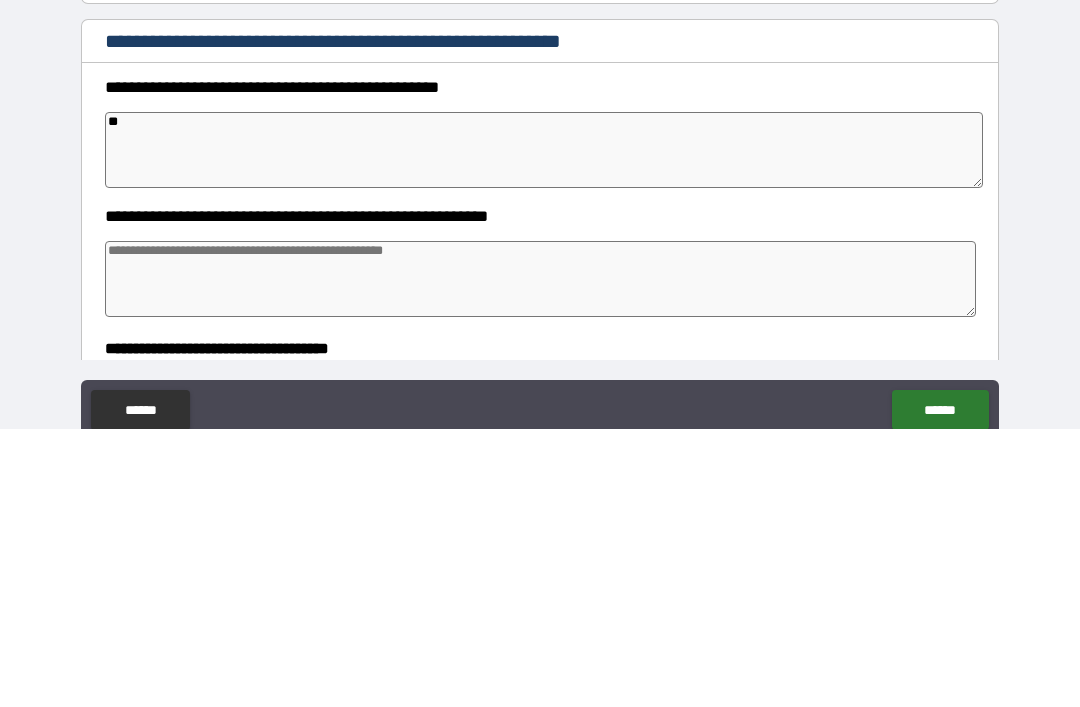 type on "*" 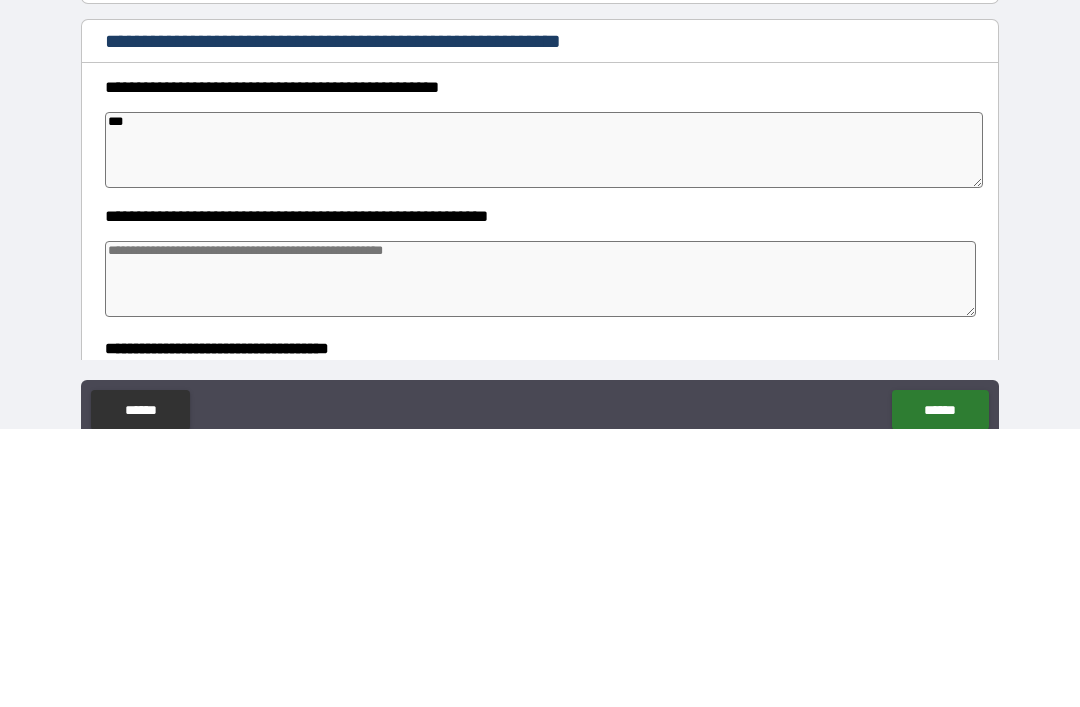 type on "*" 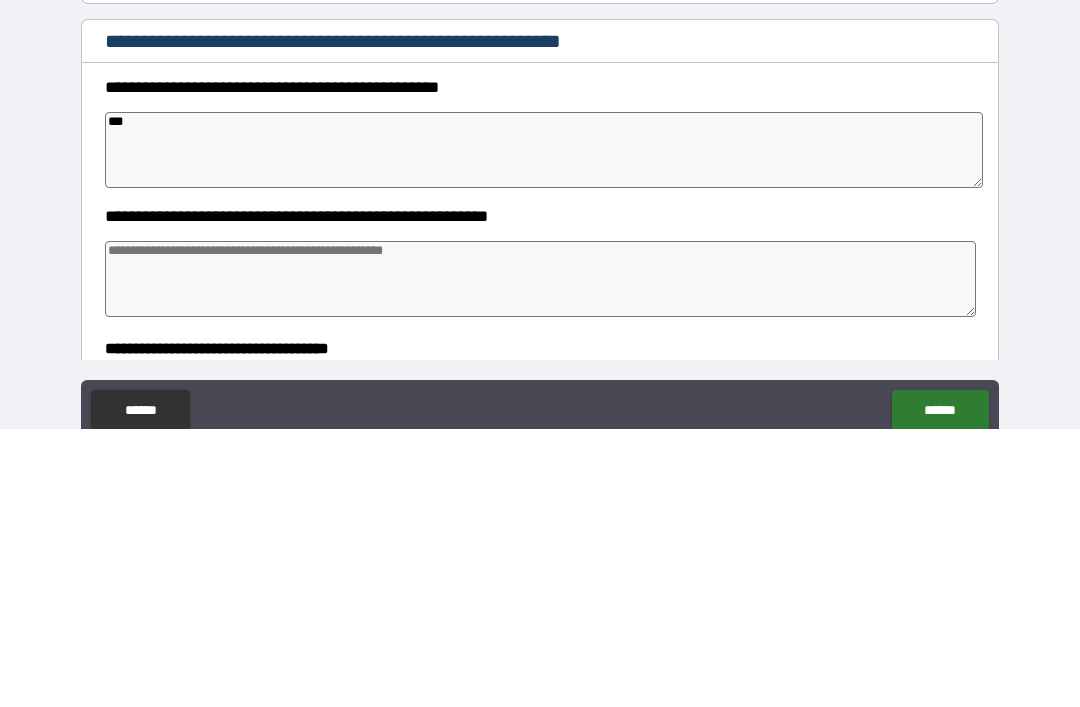 type on "*" 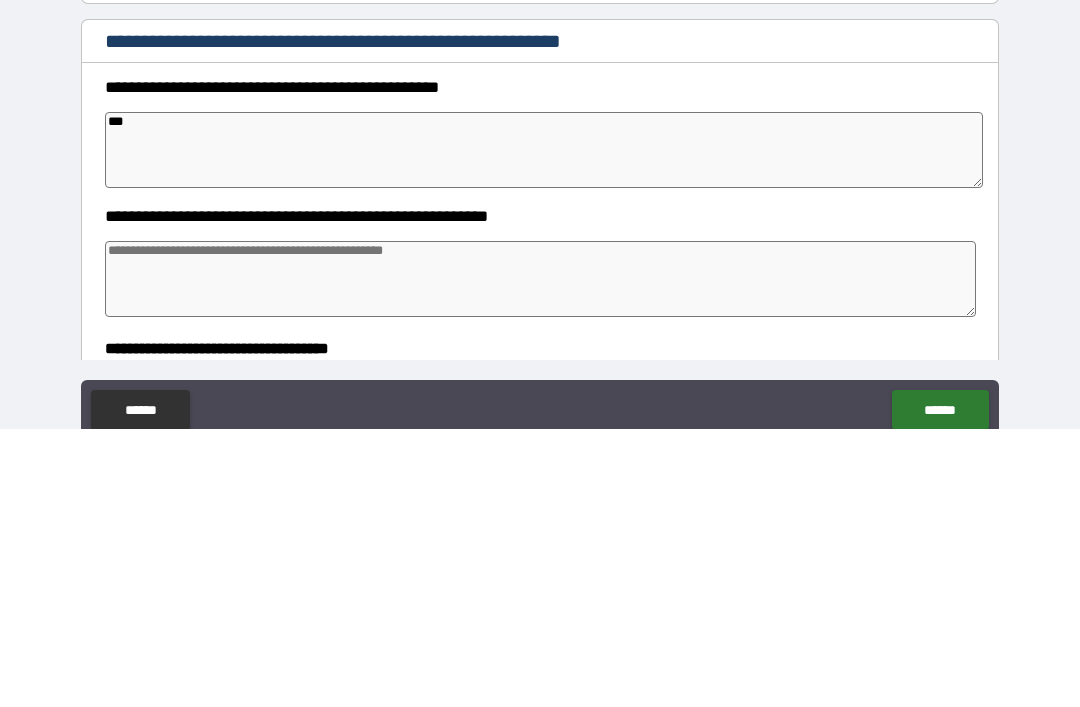 type on "*" 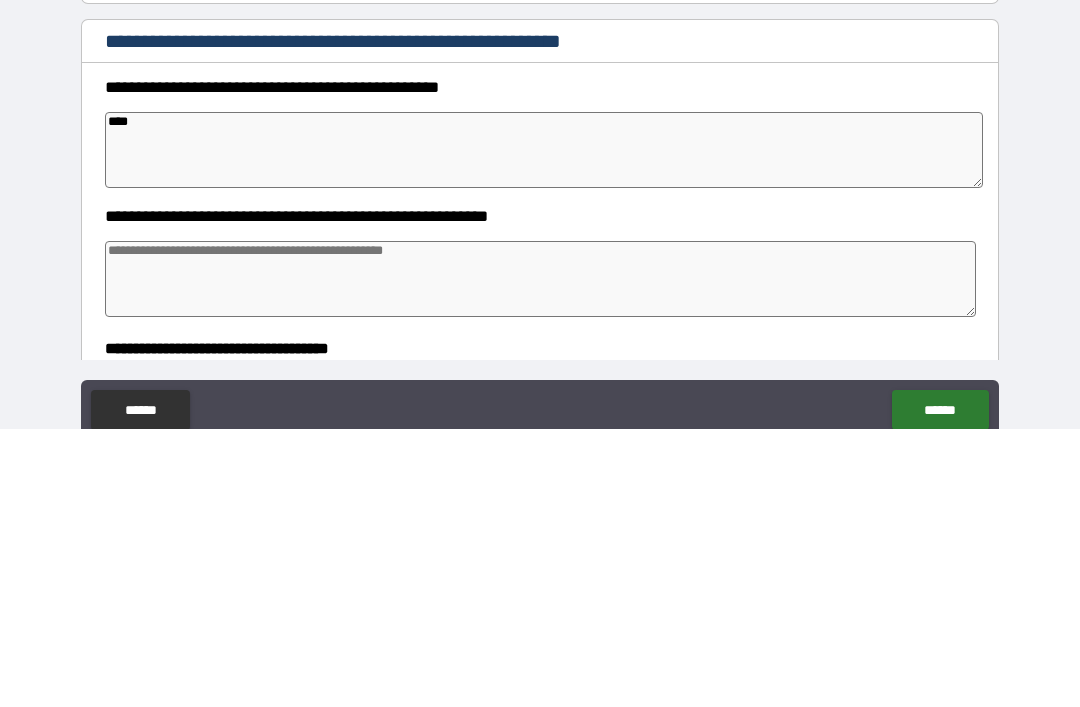 type on "*" 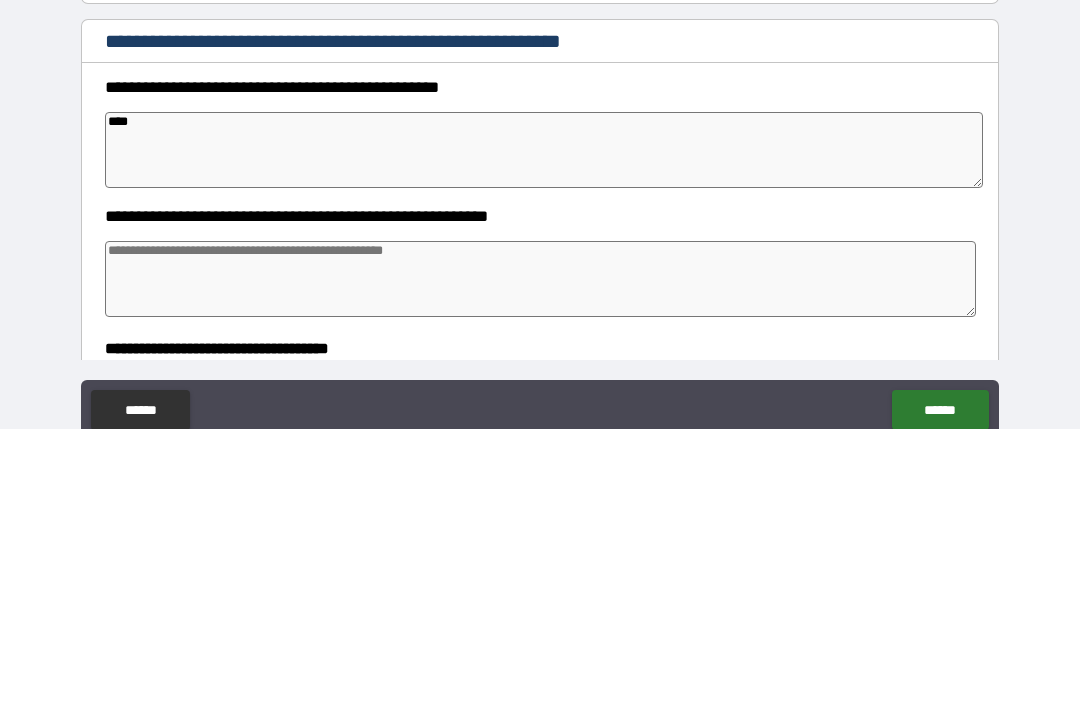 type on "*" 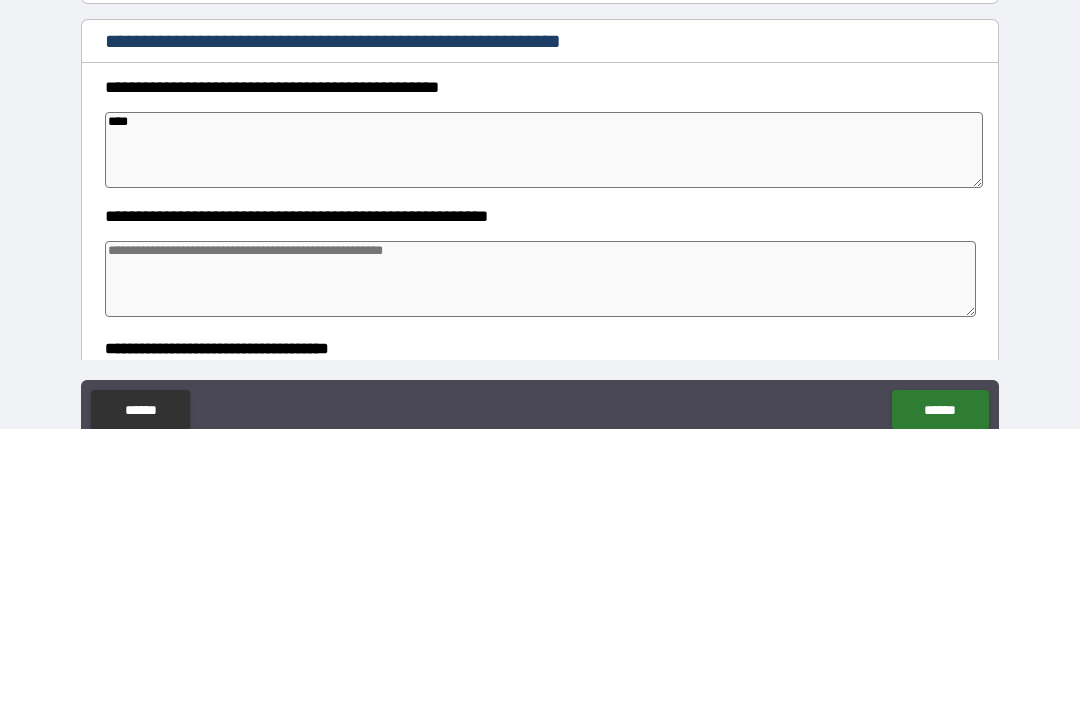 type on "*" 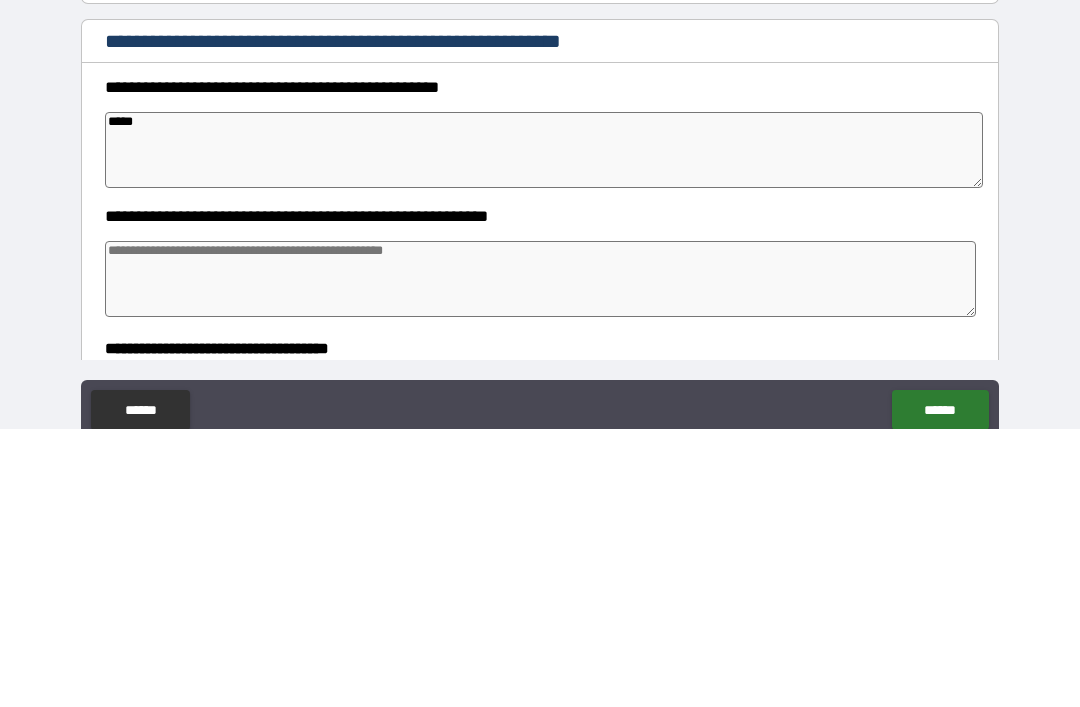 type on "*****" 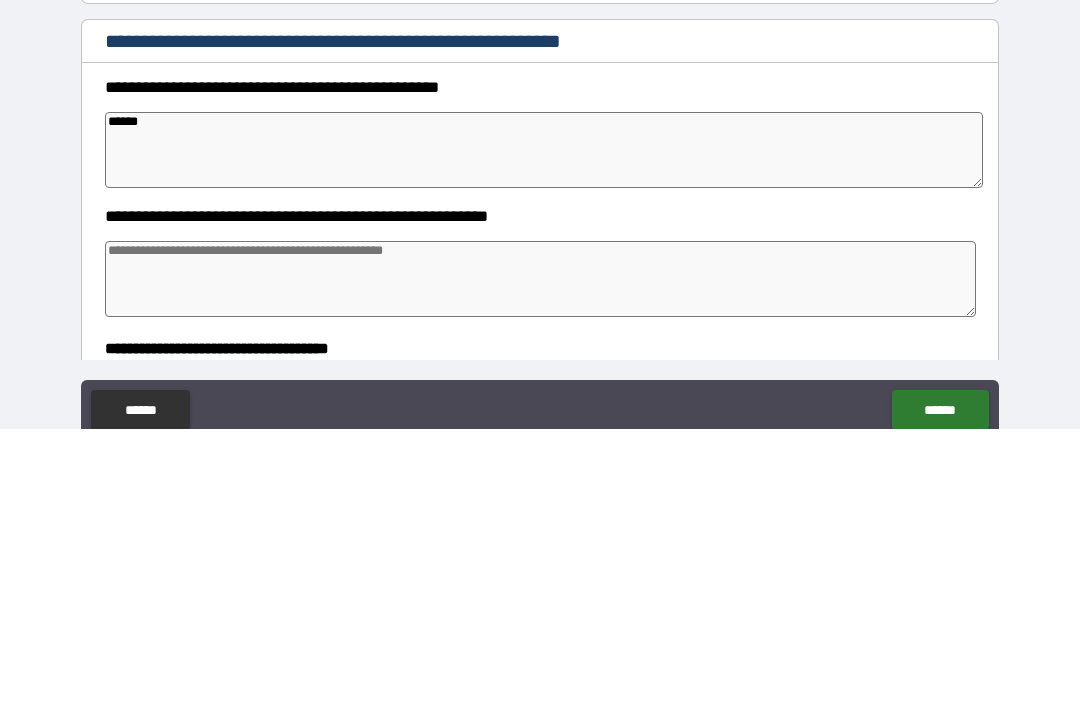 type on "*" 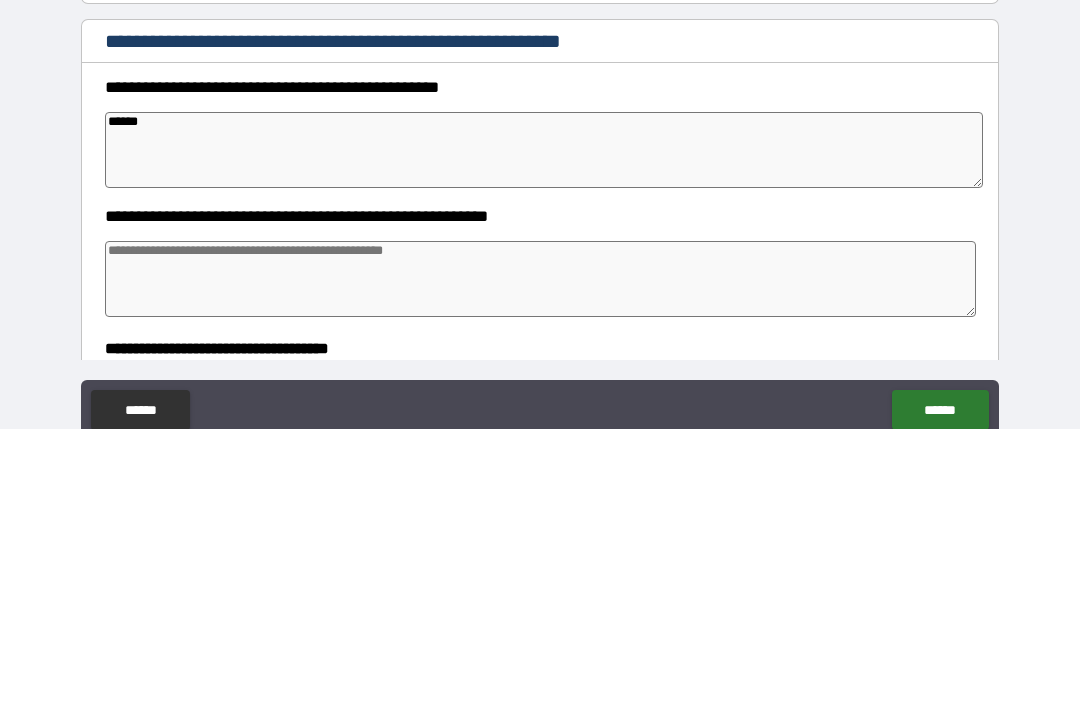 type on "*" 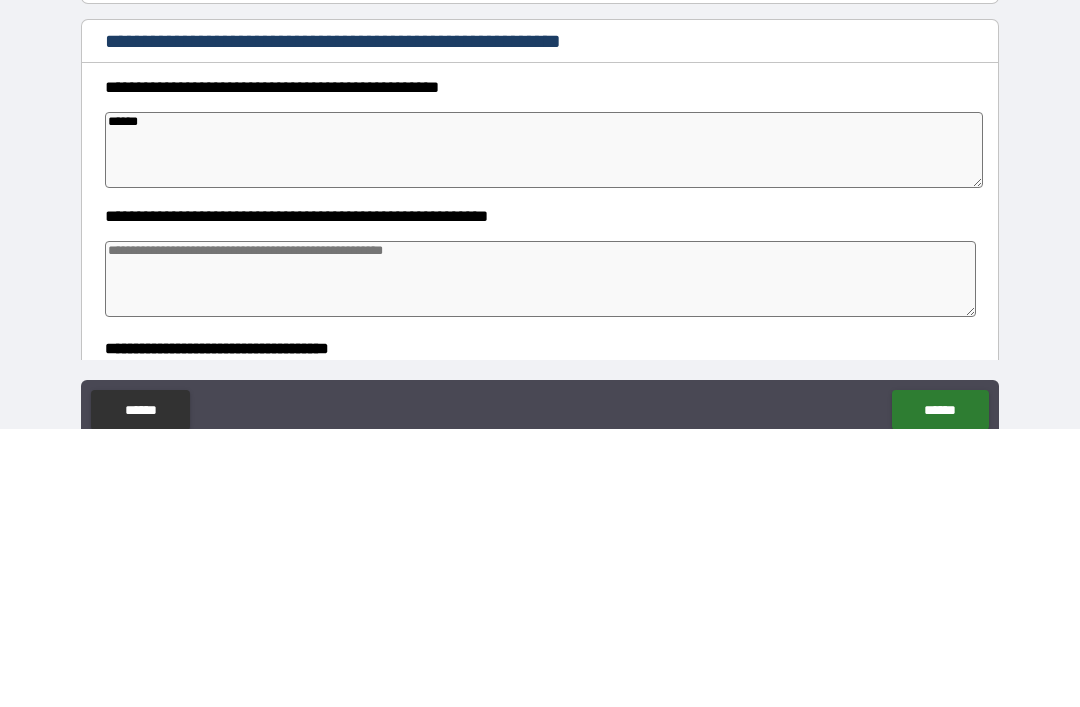 type on "*******" 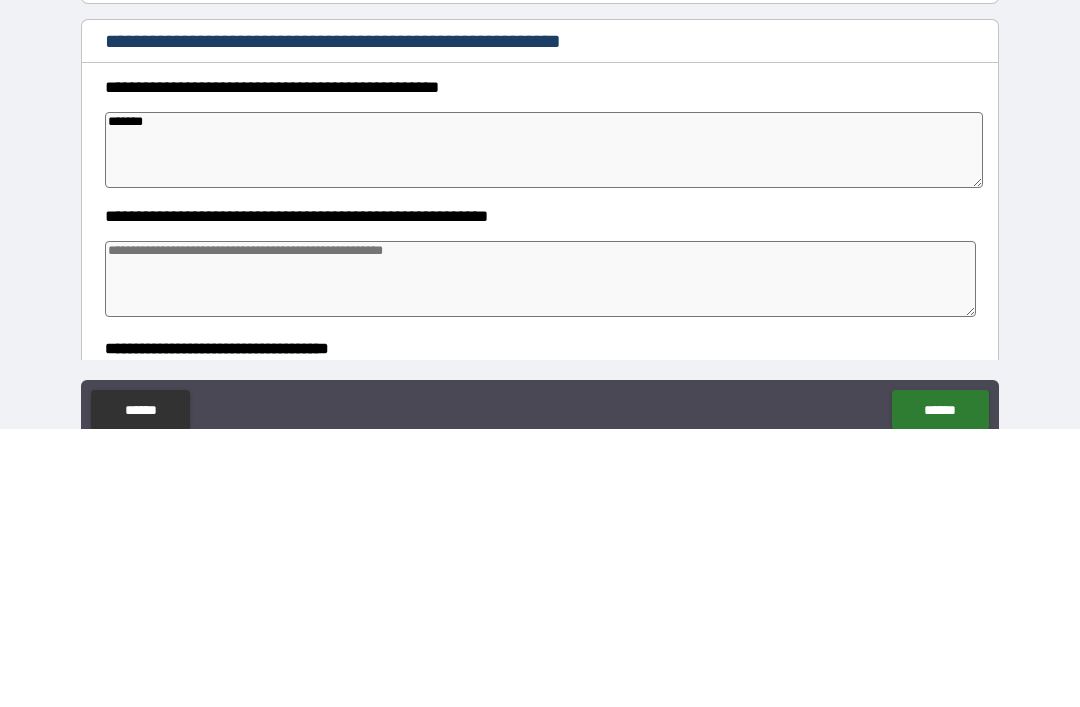 type on "*" 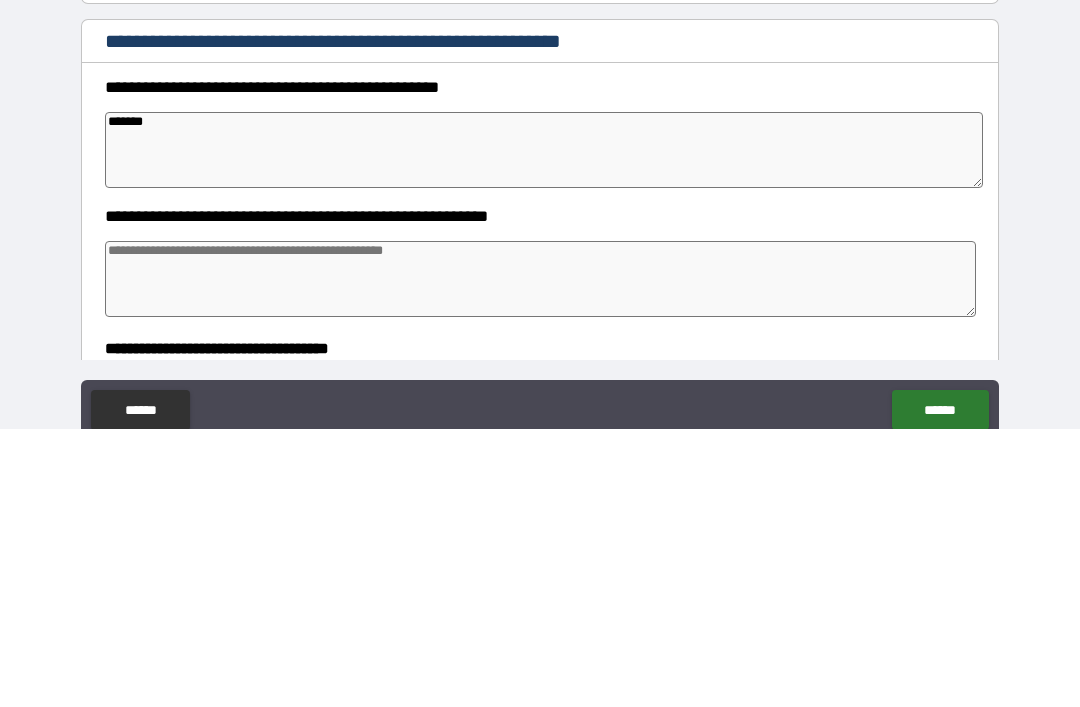 type on "*" 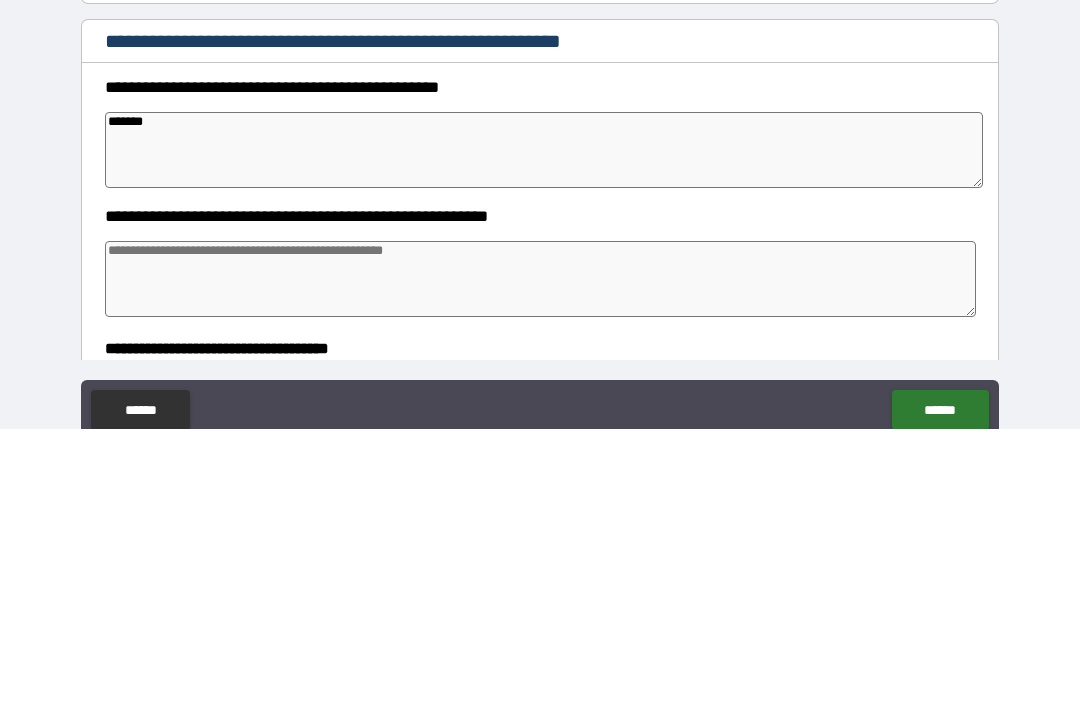 type on "*" 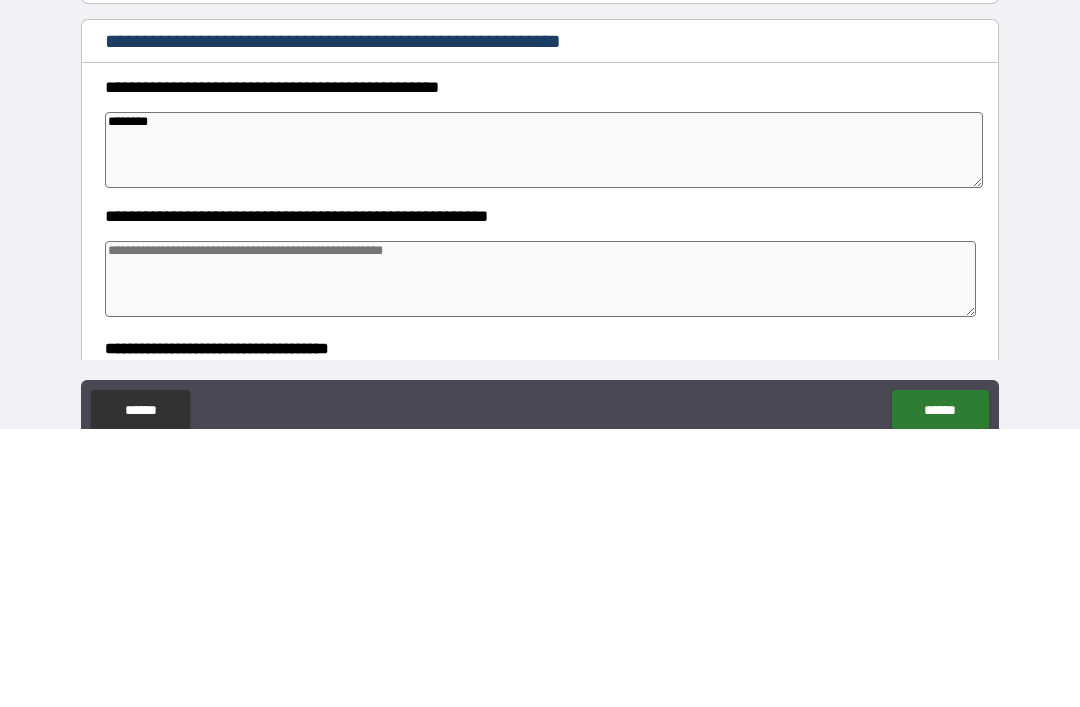 type on "*" 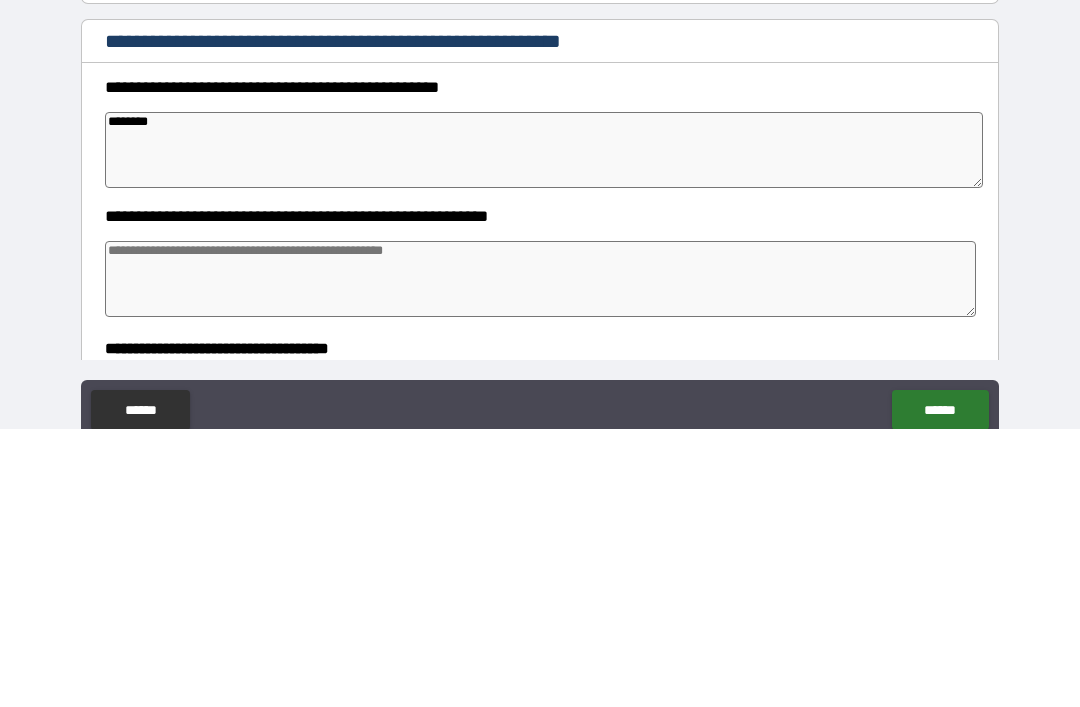 type on "*" 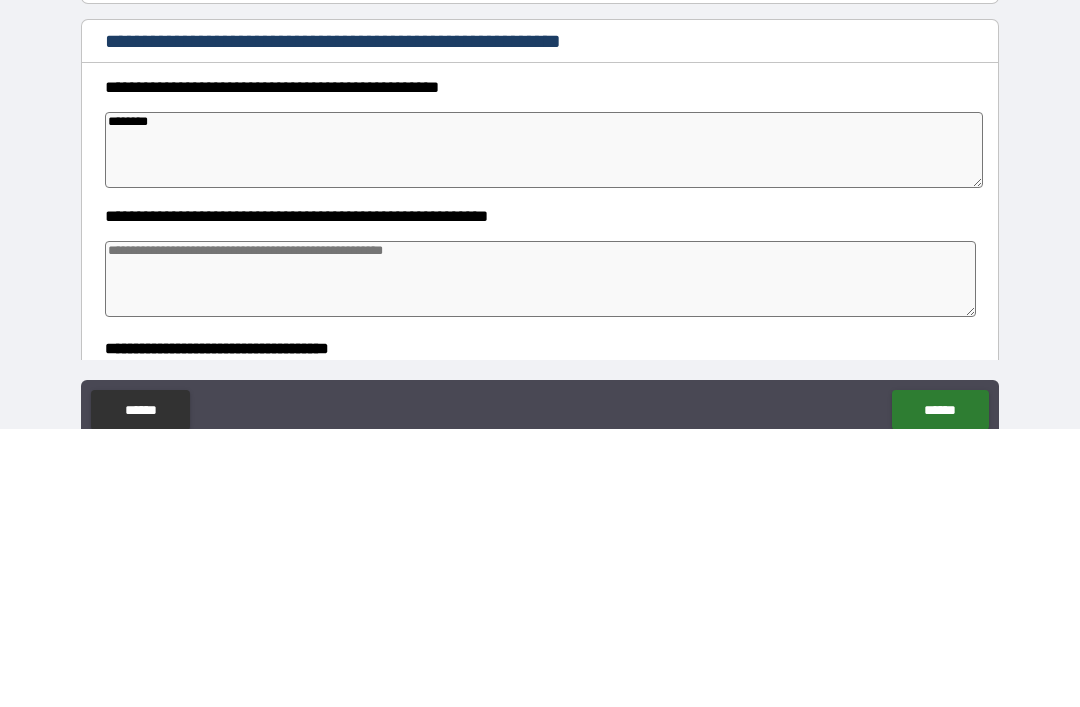 type on "*" 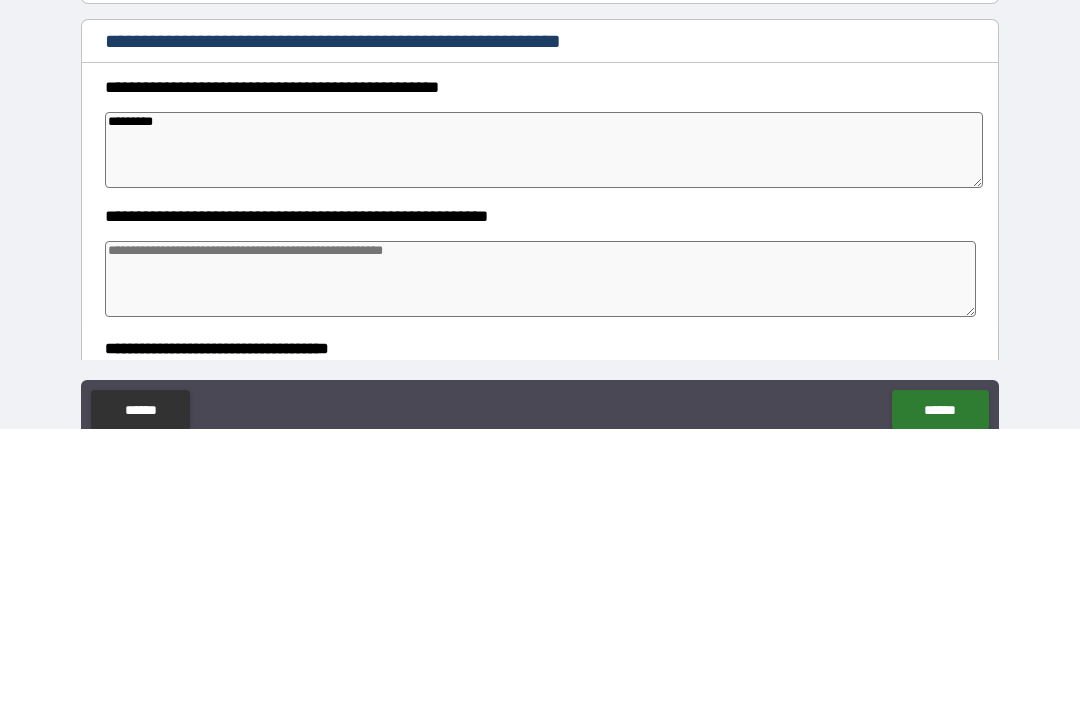 type on "*" 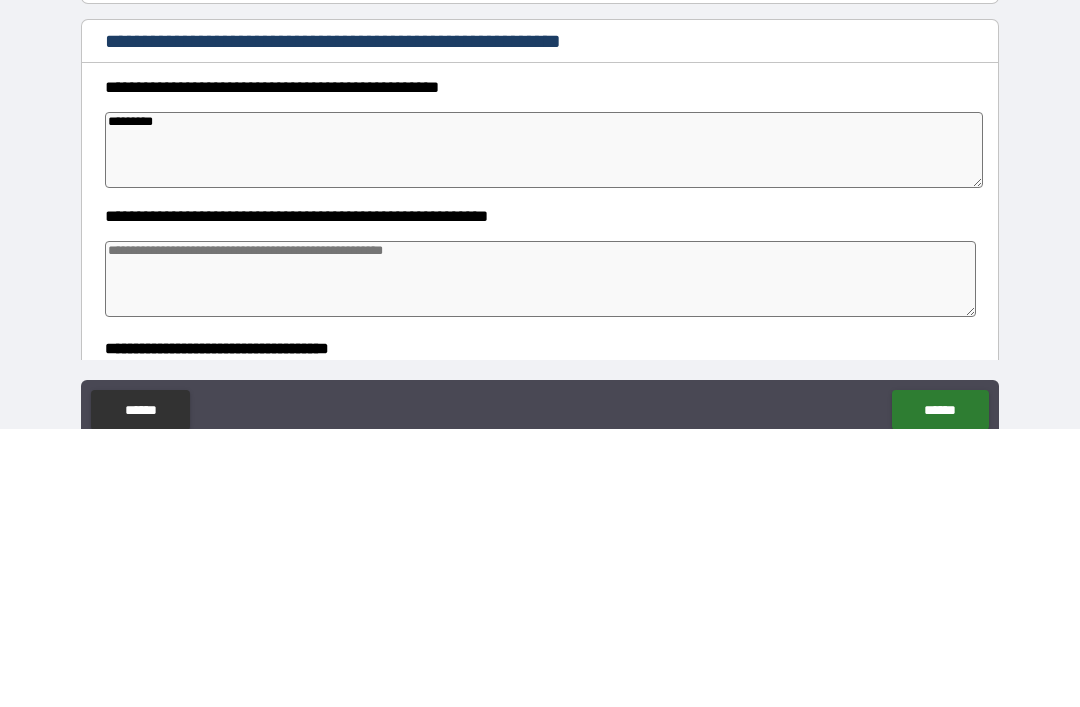 type on "**********" 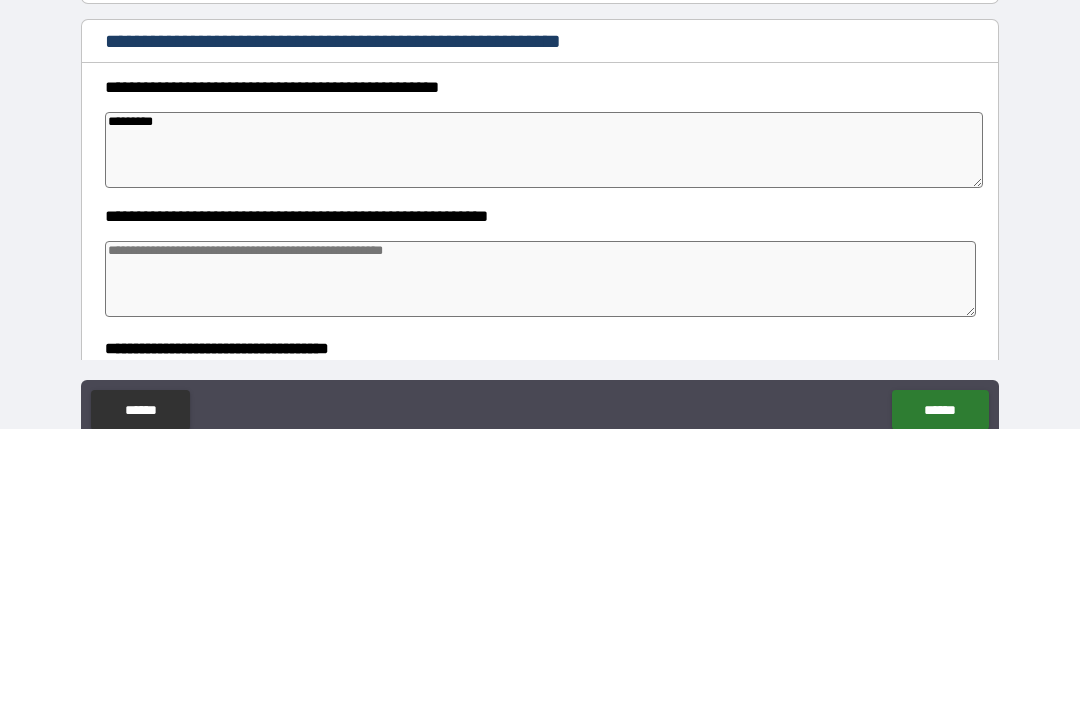type on "*" 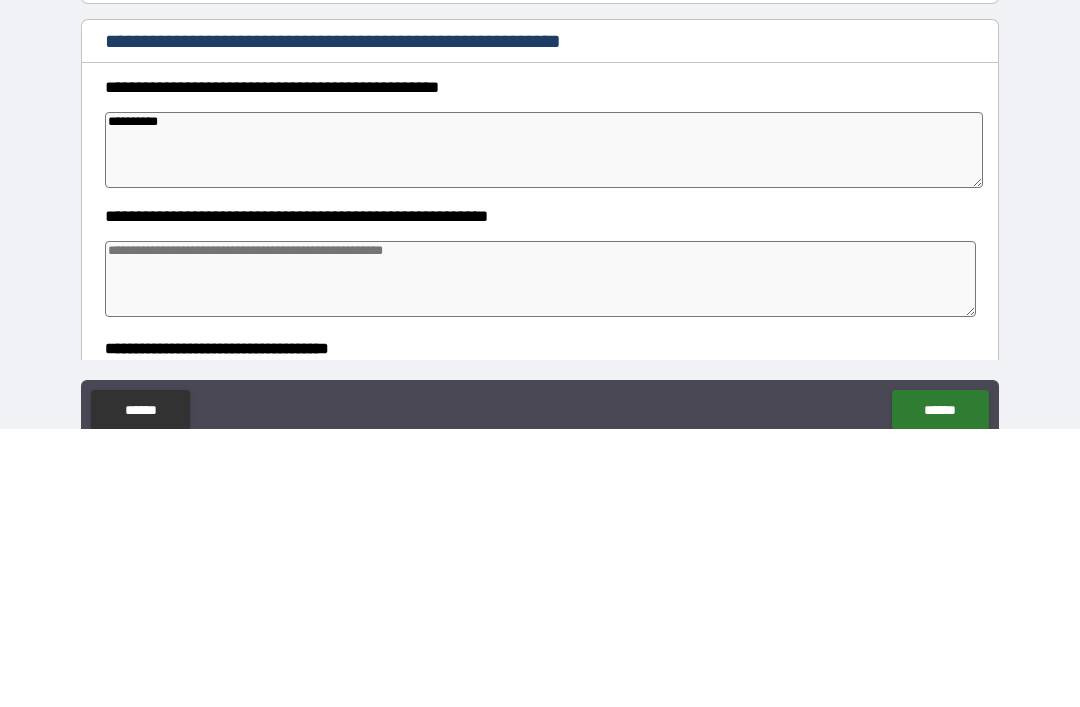type on "*" 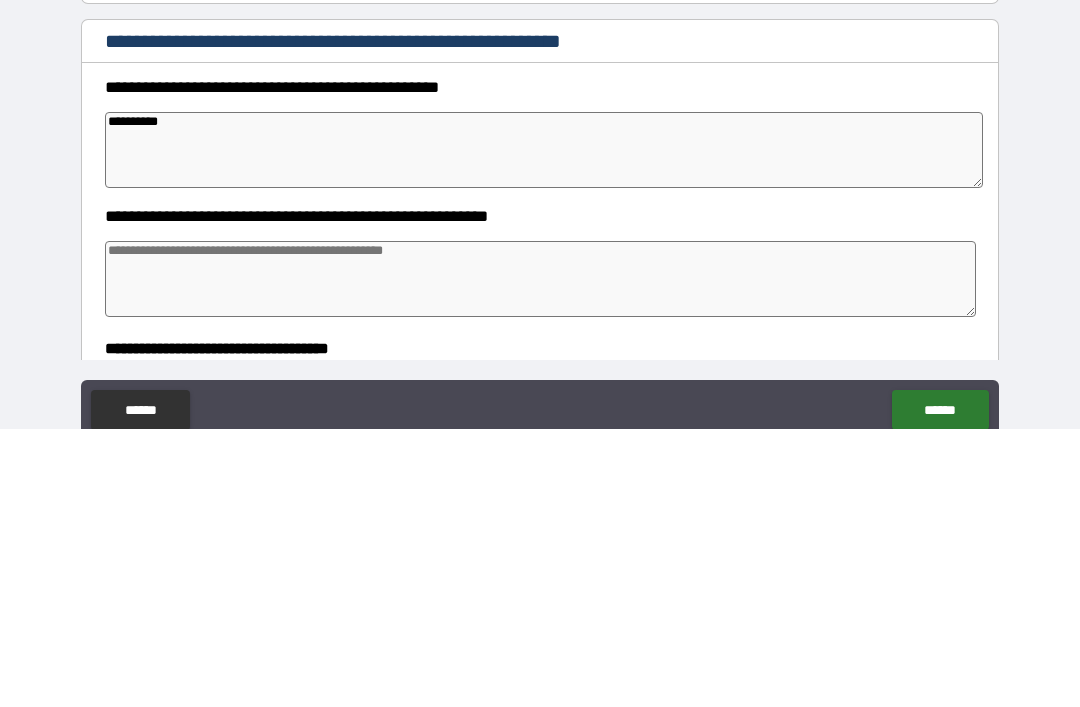 type on "*" 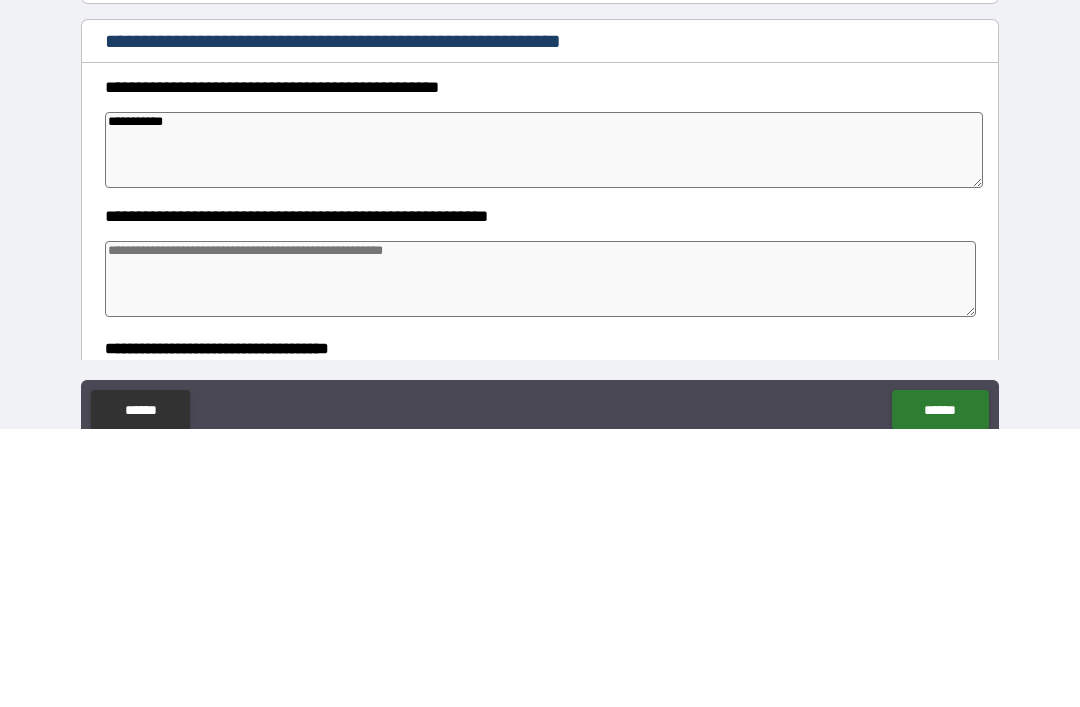 type on "*" 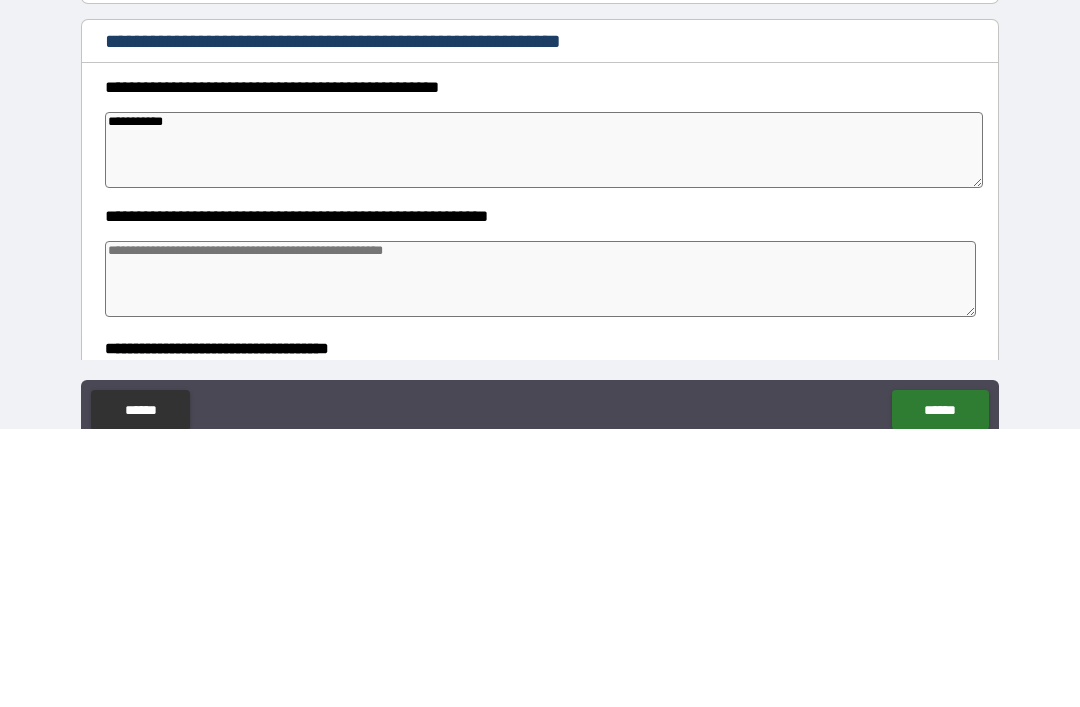 type on "**********" 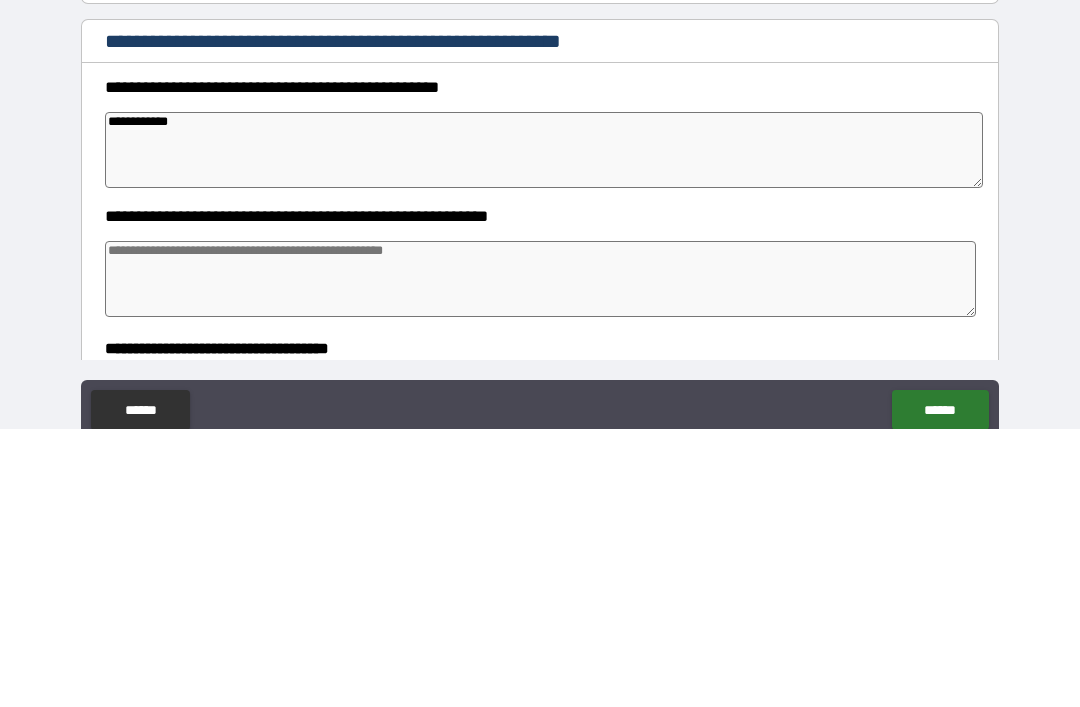 type on "*" 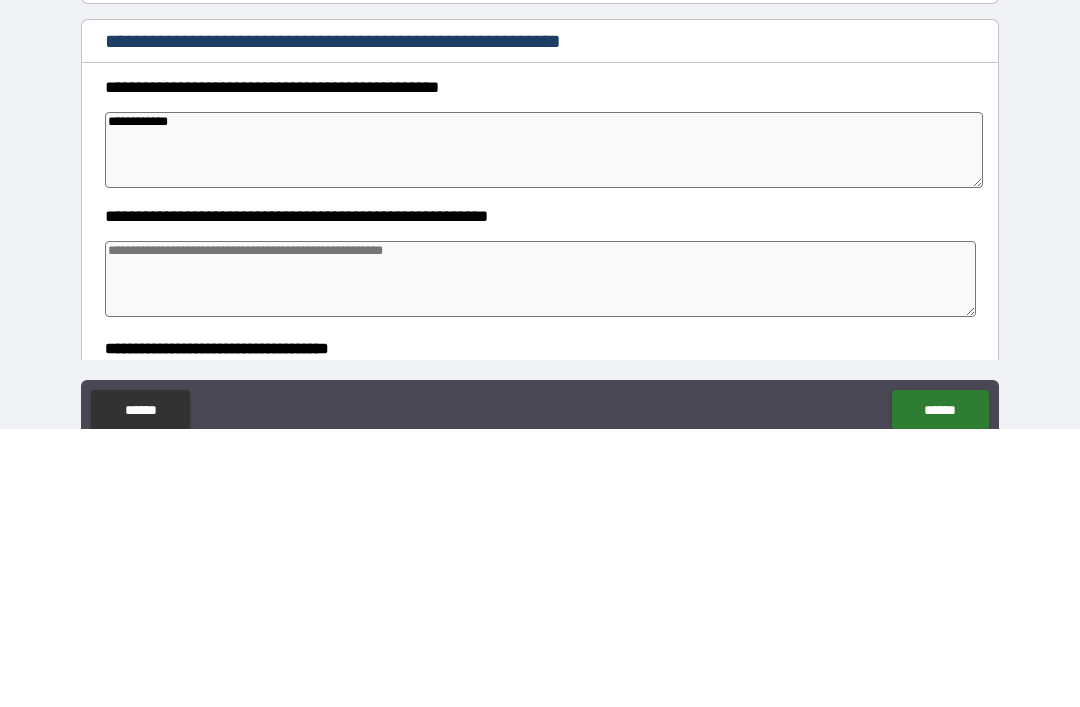 type on "**********" 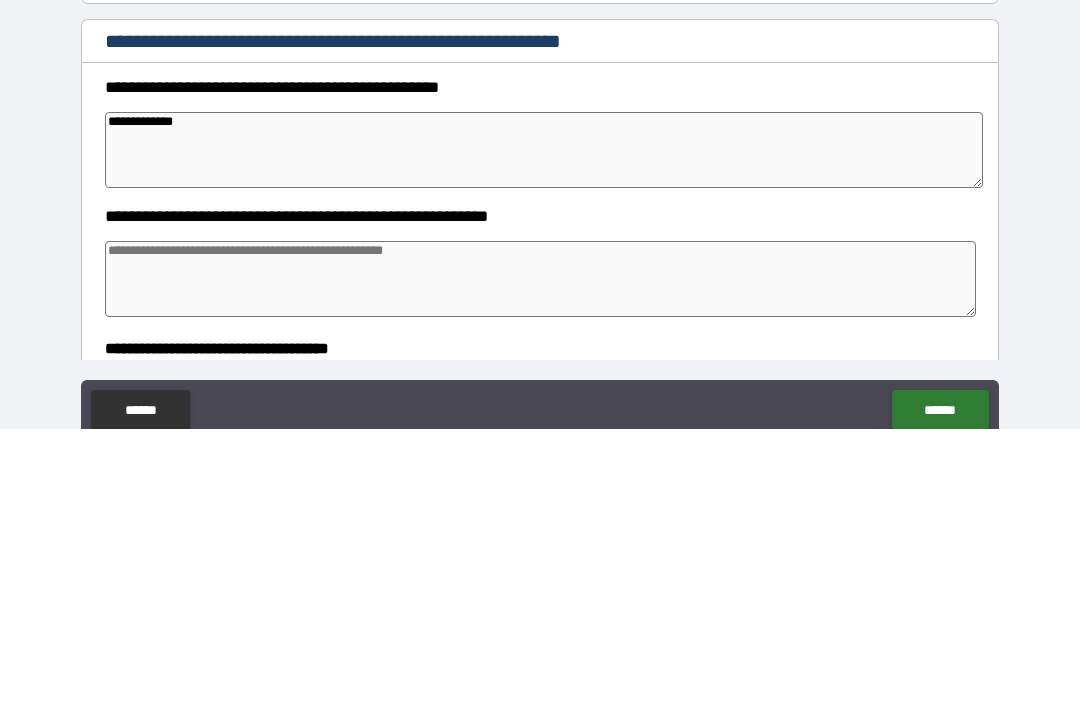 type on "*" 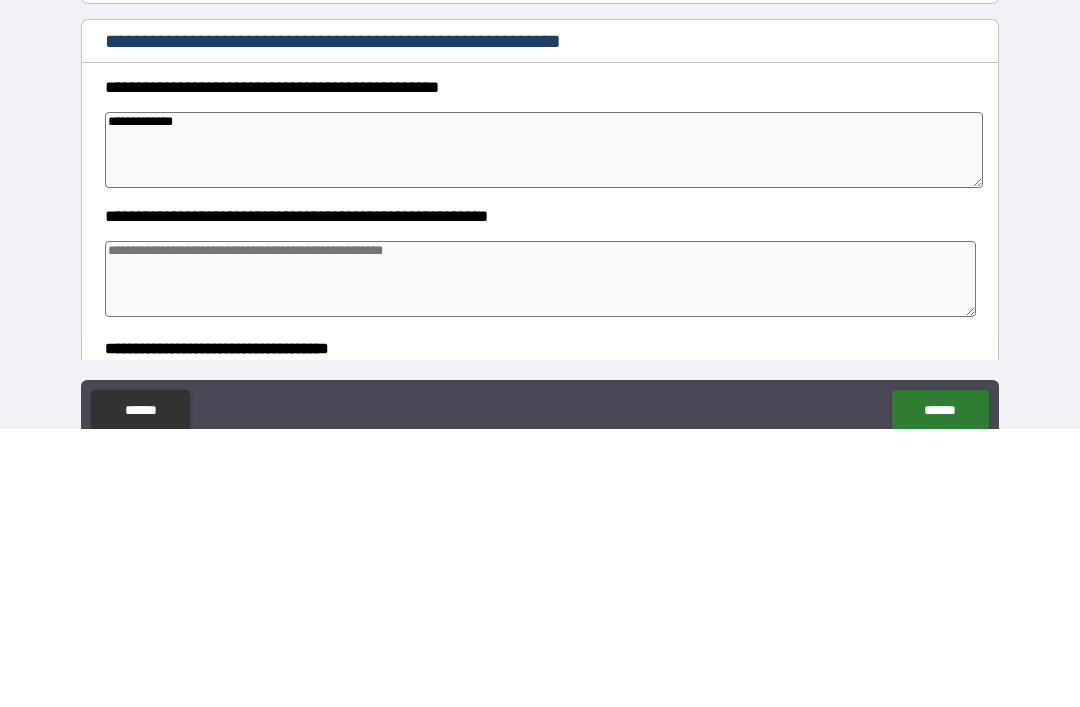 type on "*" 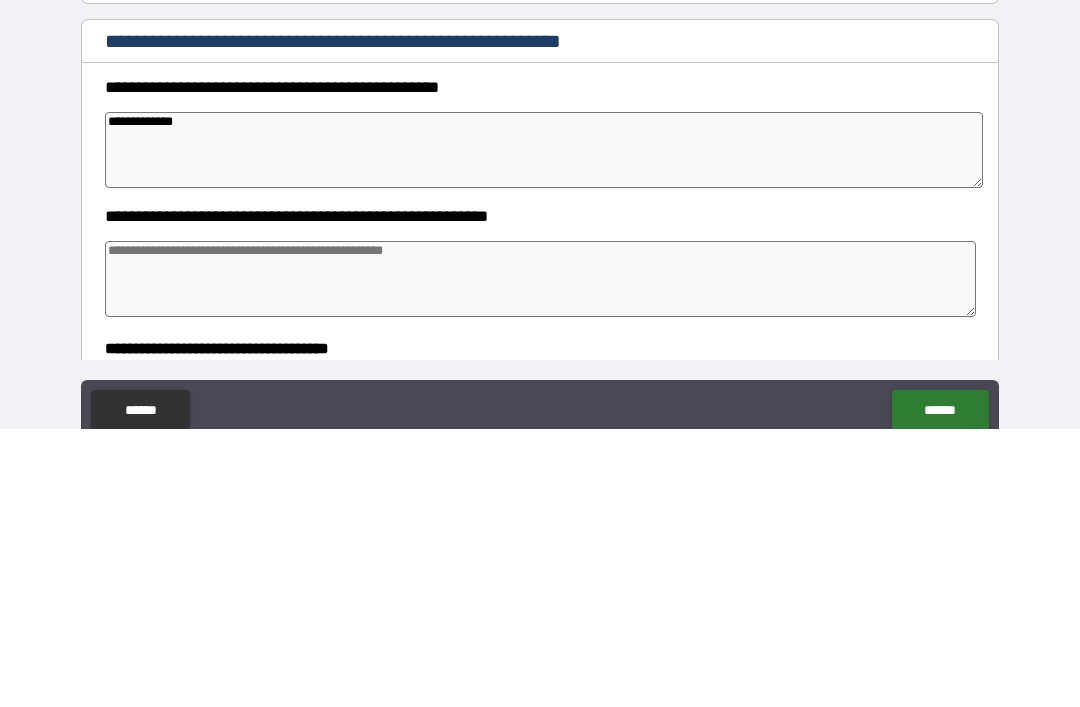 type on "*" 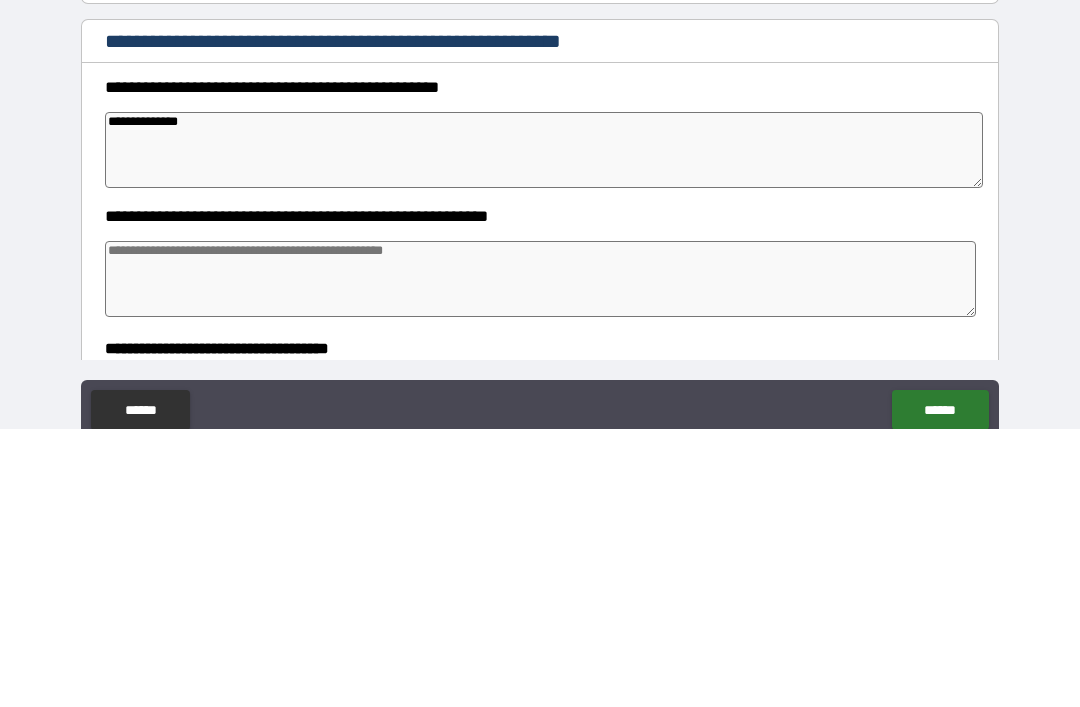 type on "*" 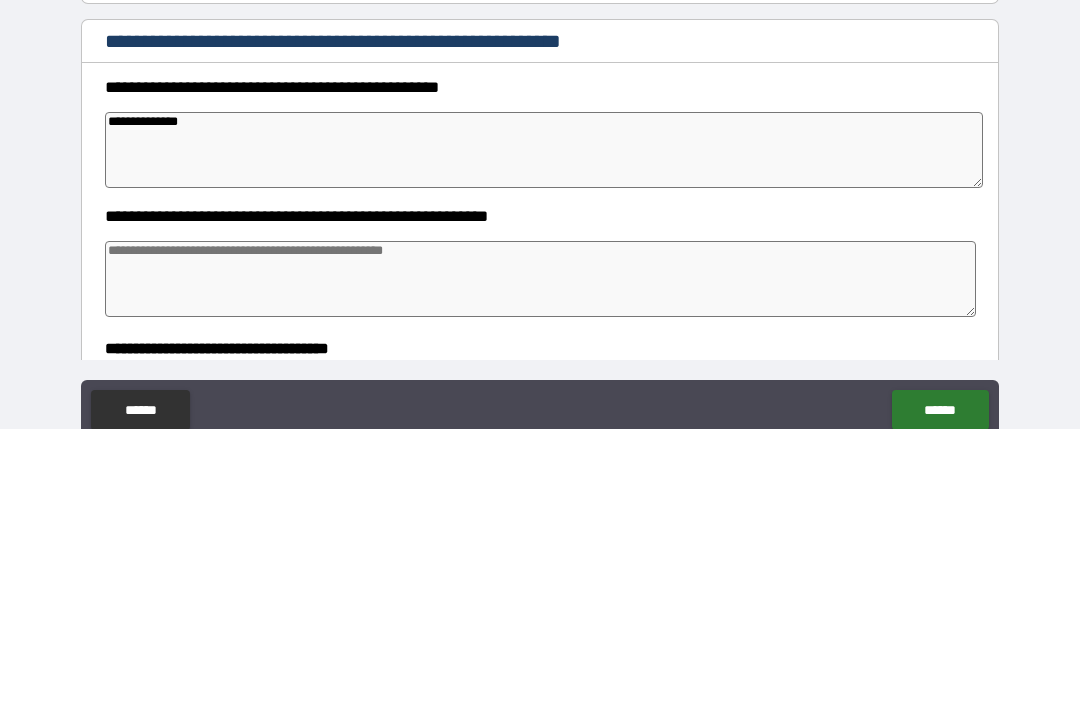 type on "*" 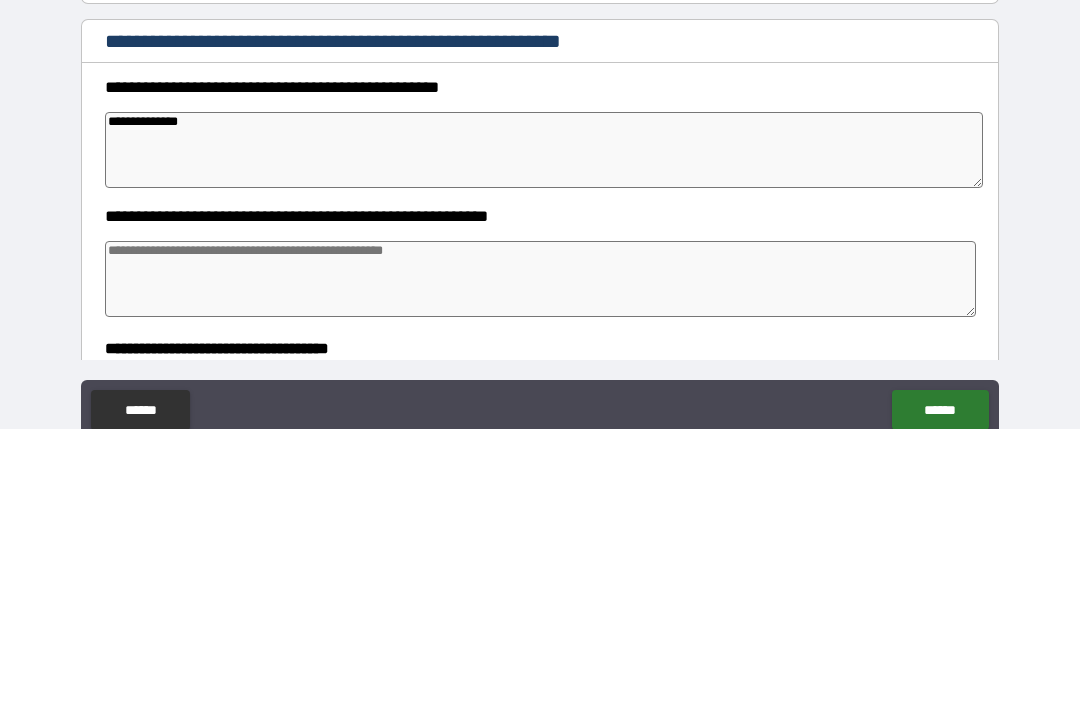 type on "**********" 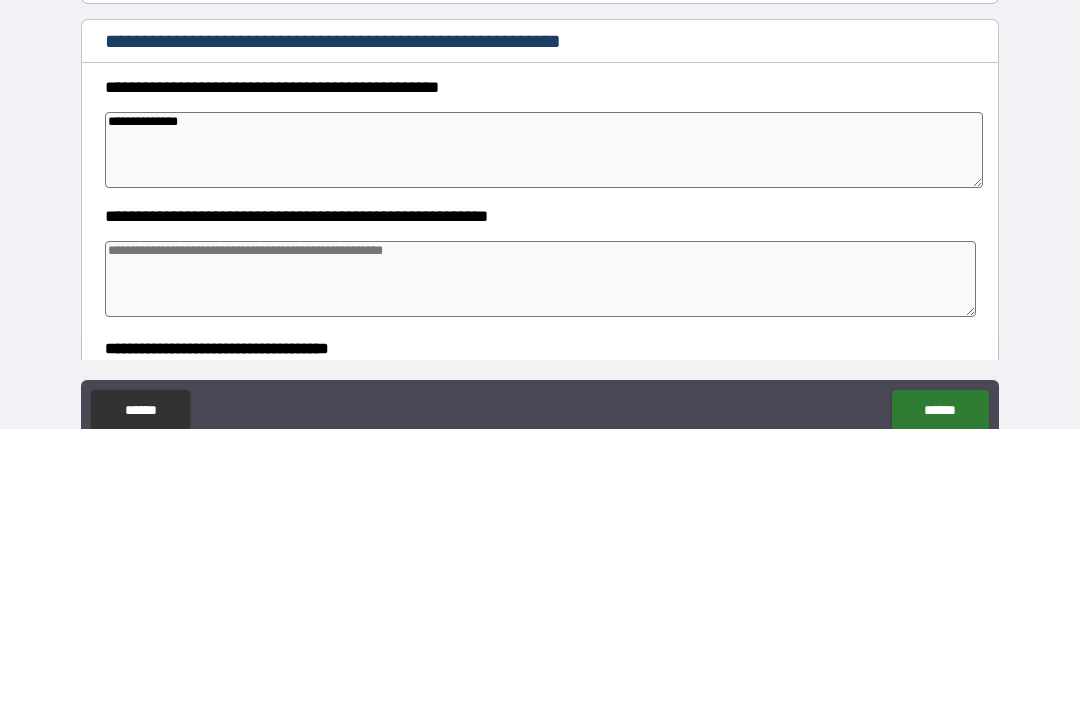type on "*" 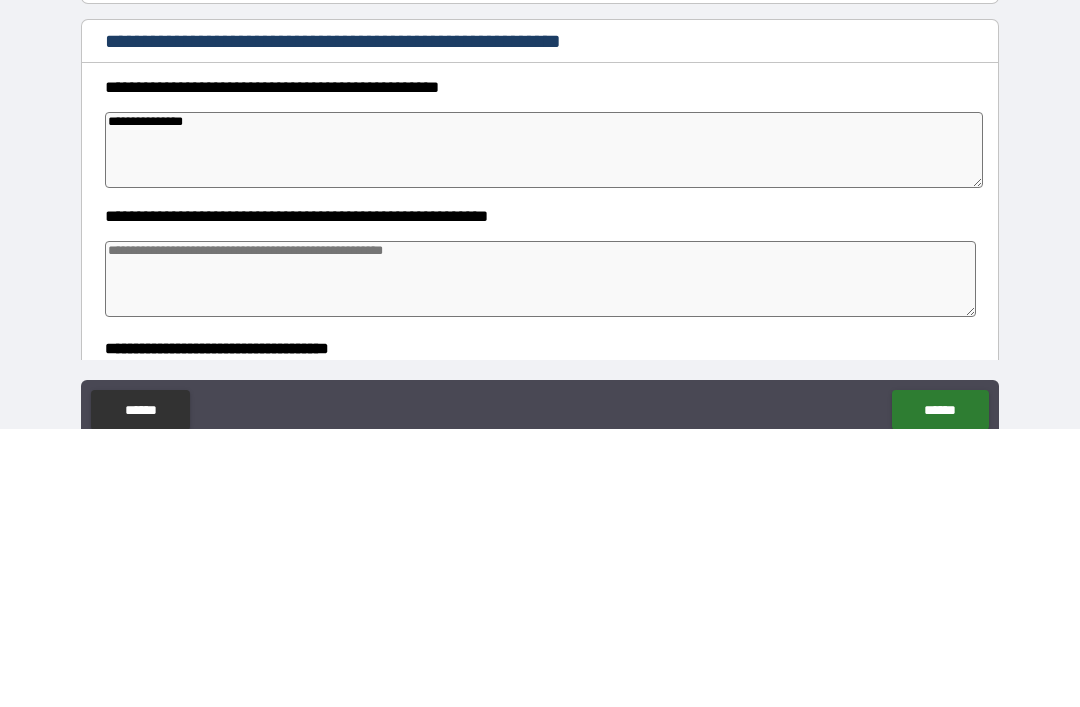 type on "*" 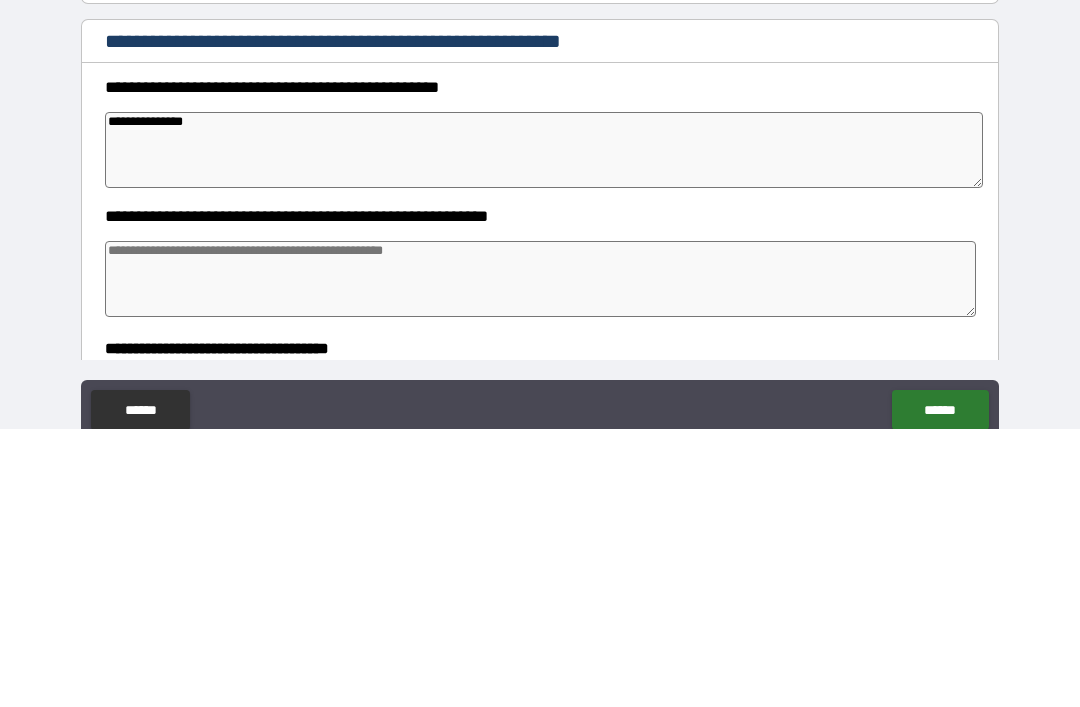 type on "*" 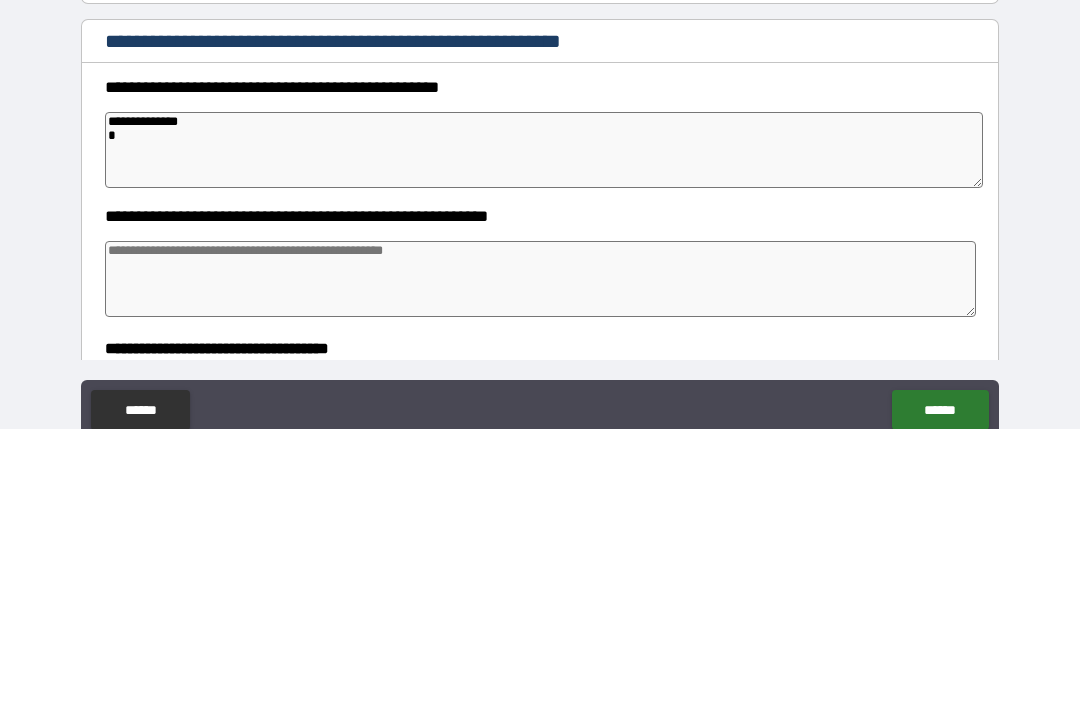 type on "*" 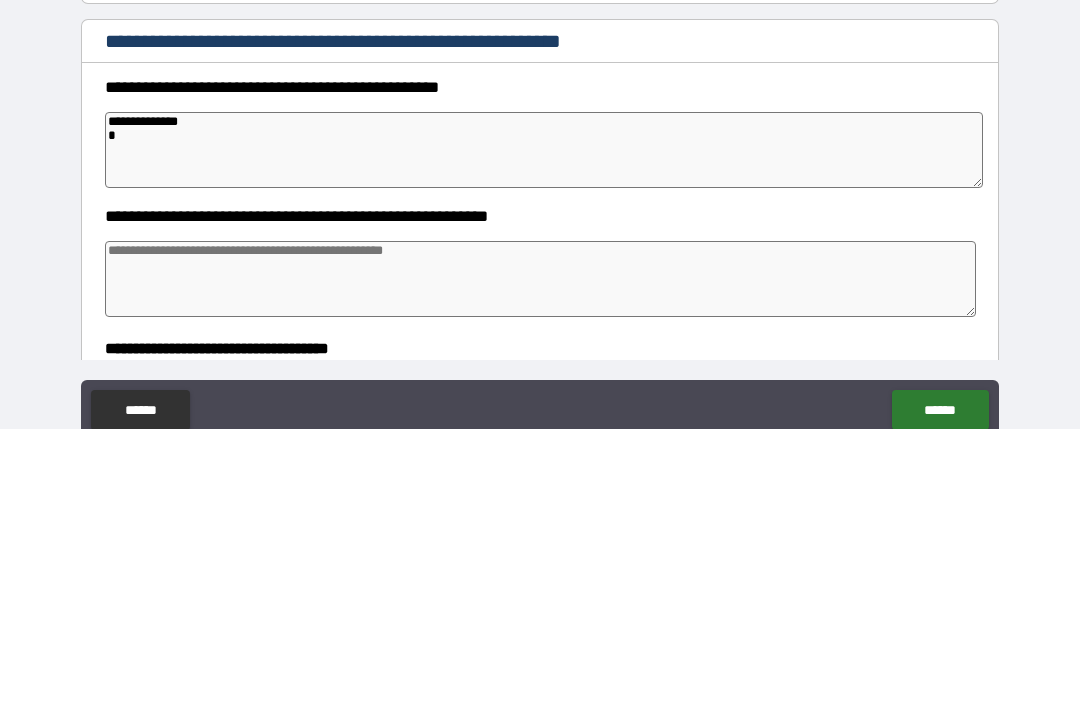 type on "*" 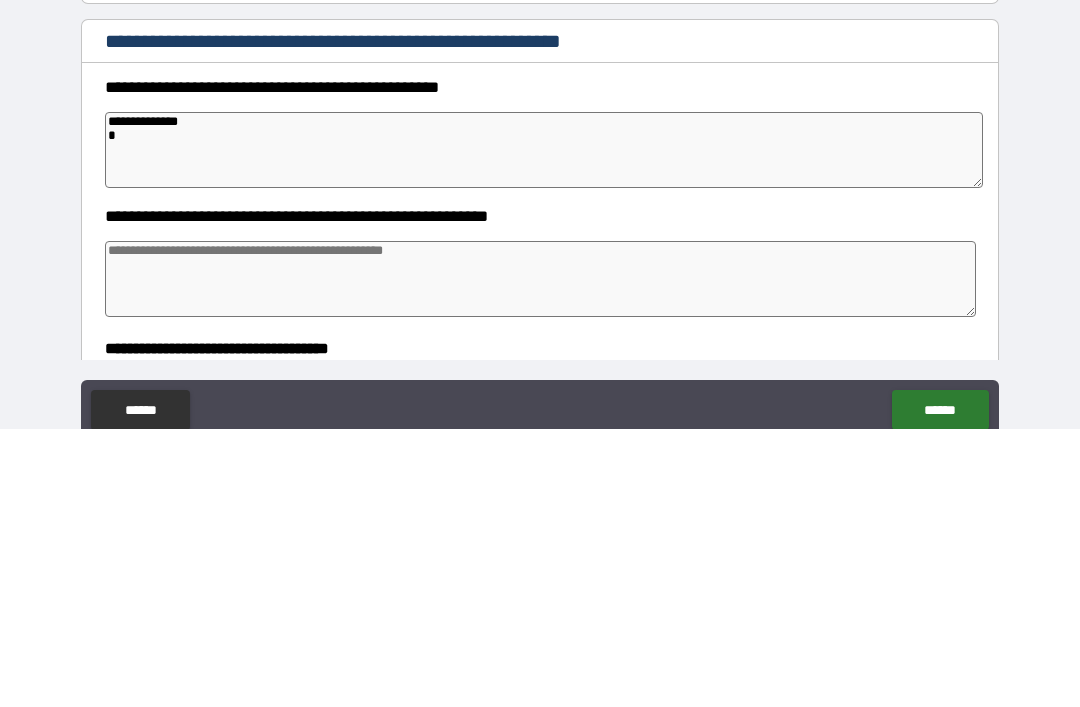 type on "*" 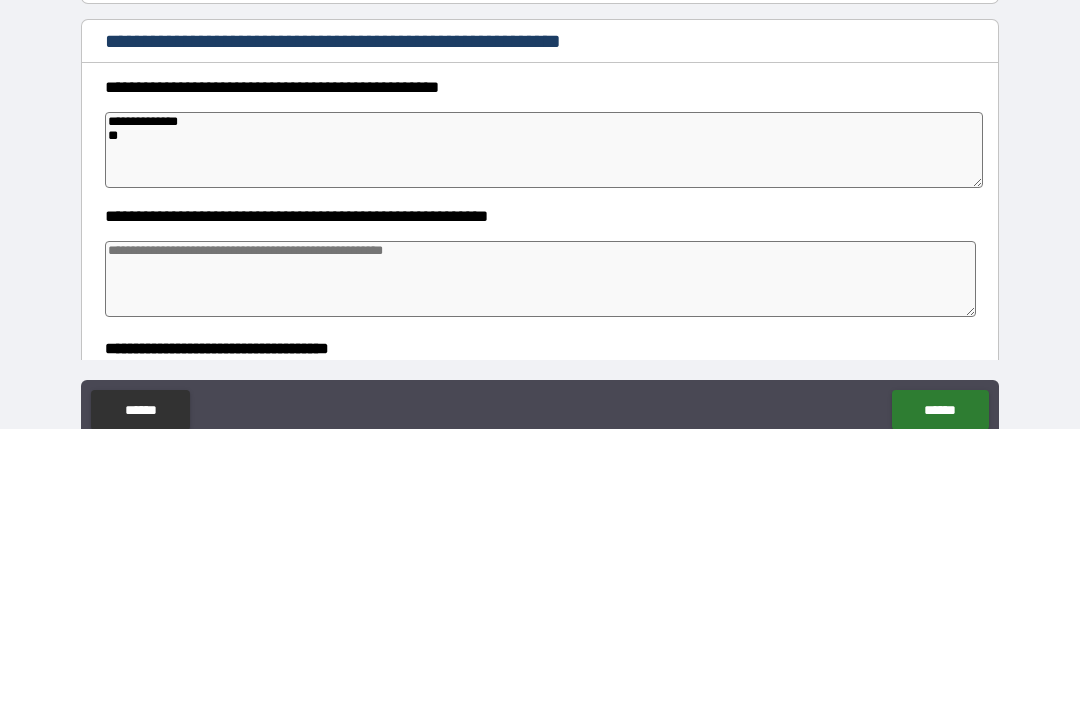 type on "*" 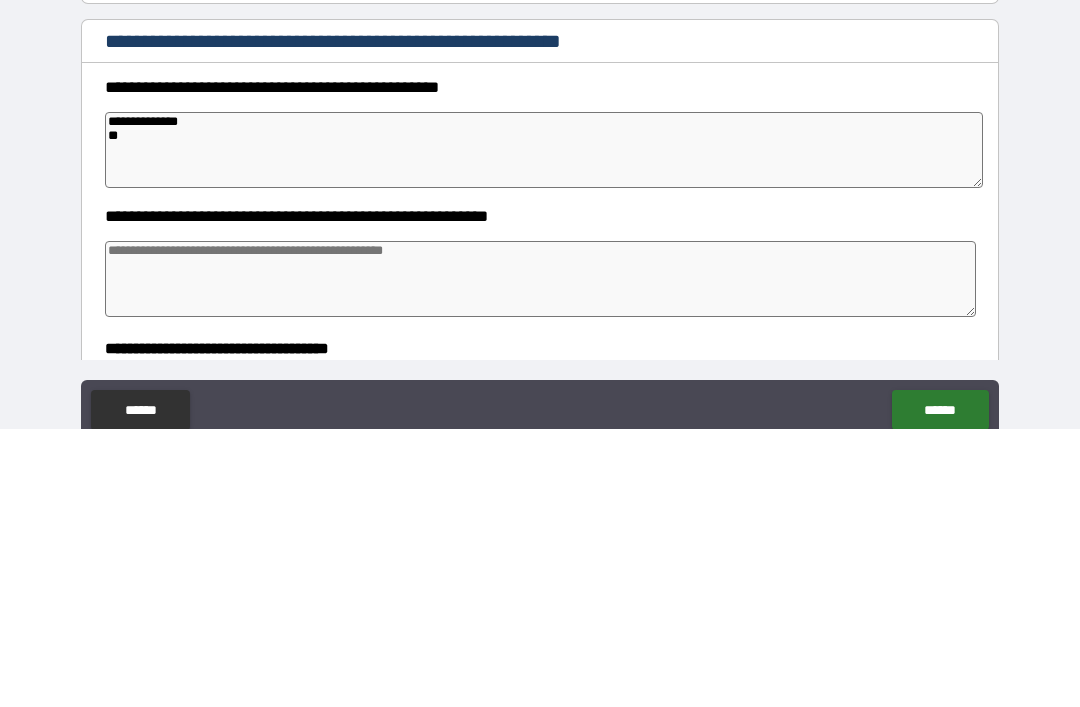 type on "*" 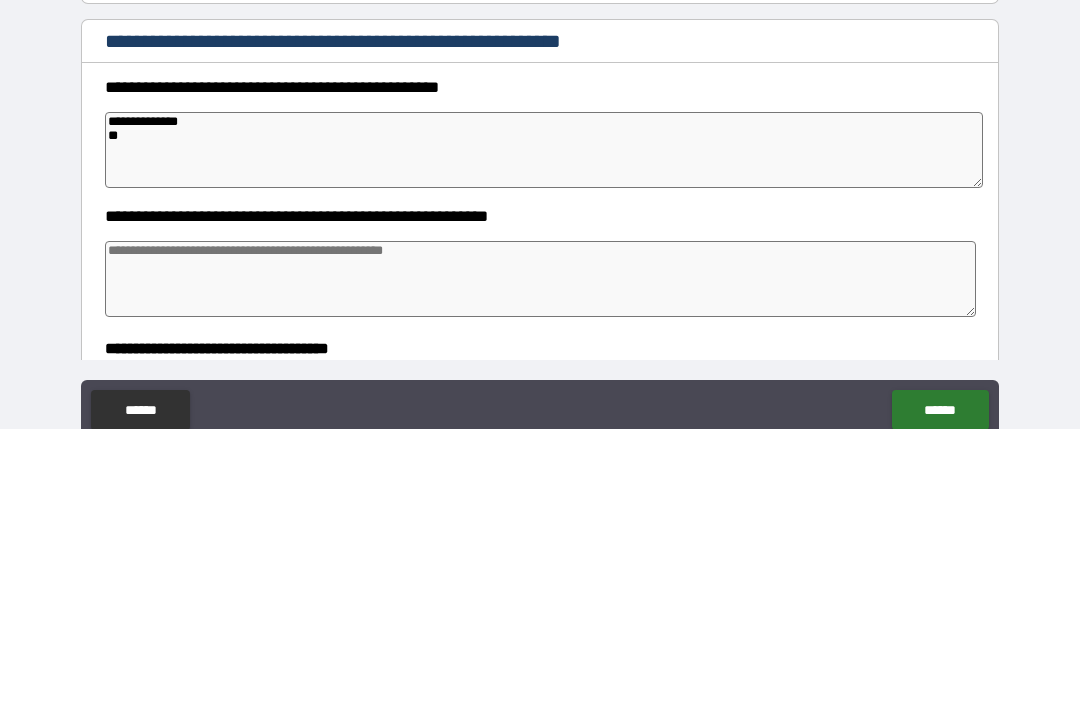 type on "*" 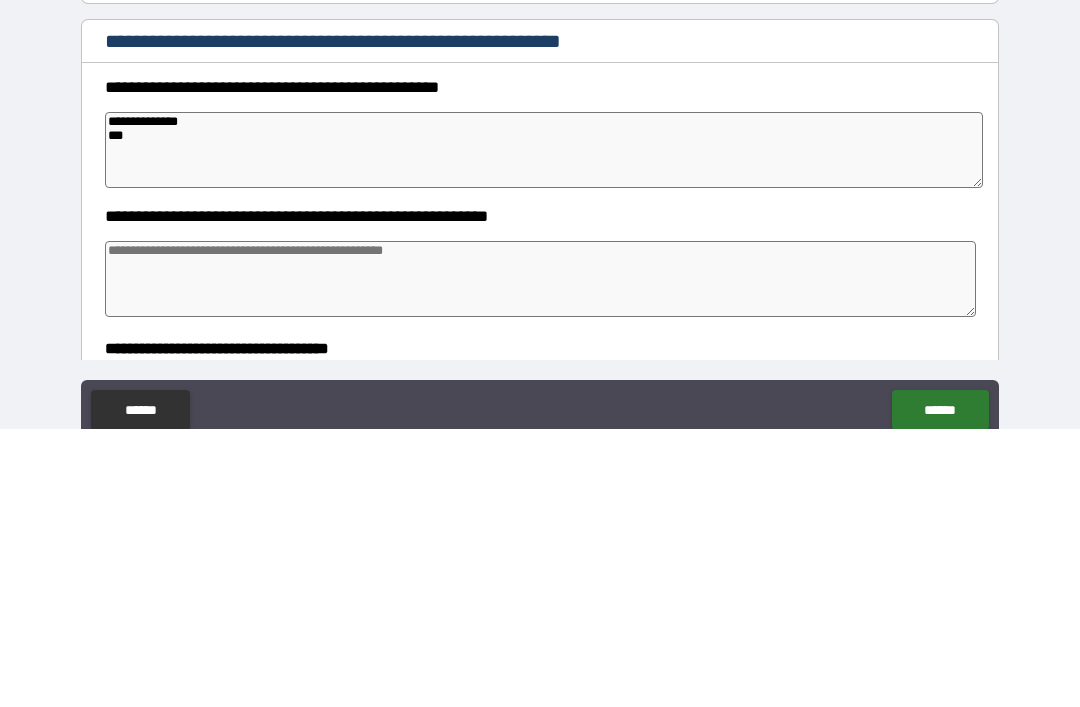 type on "*" 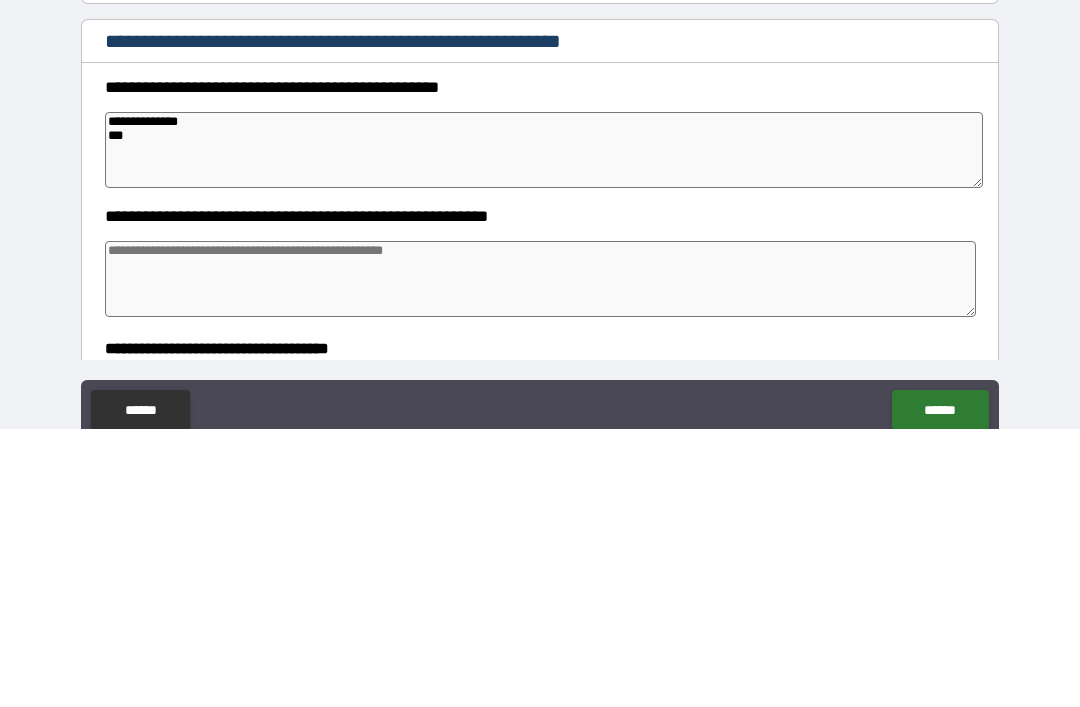 type on "*" 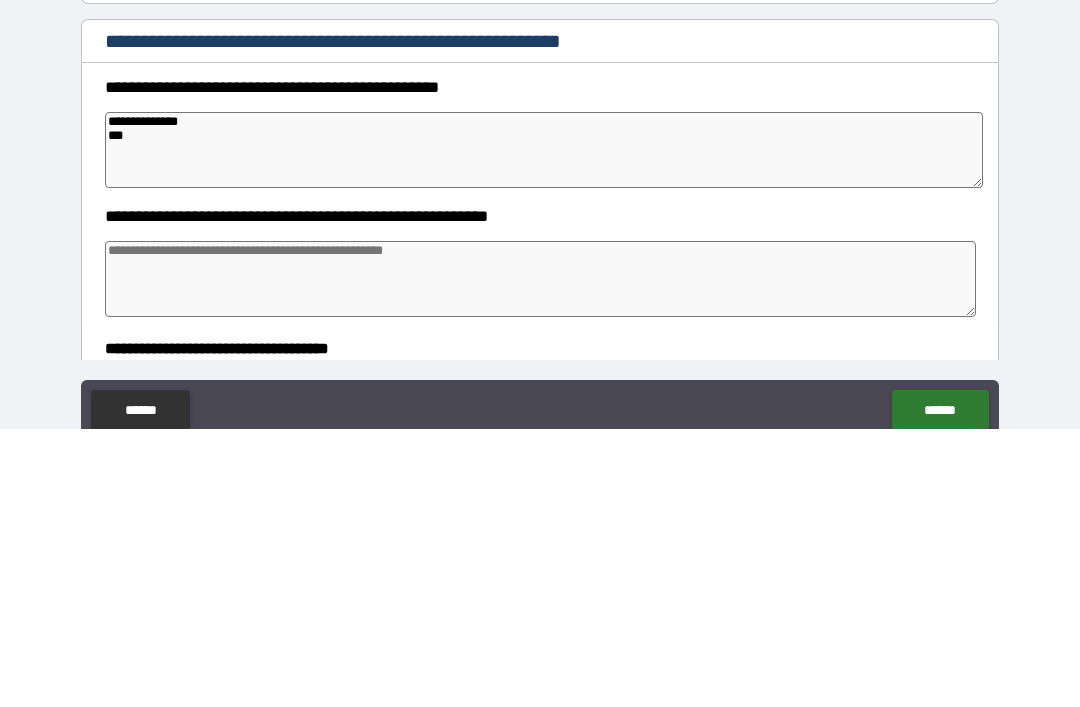 type on "*" 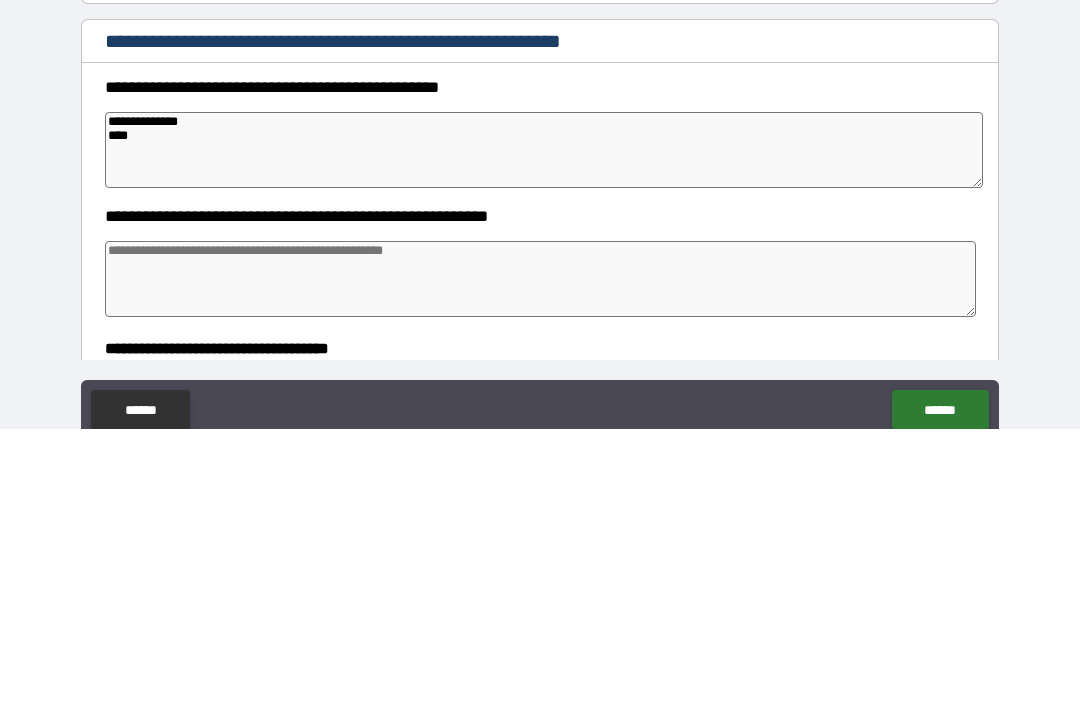type on "*" 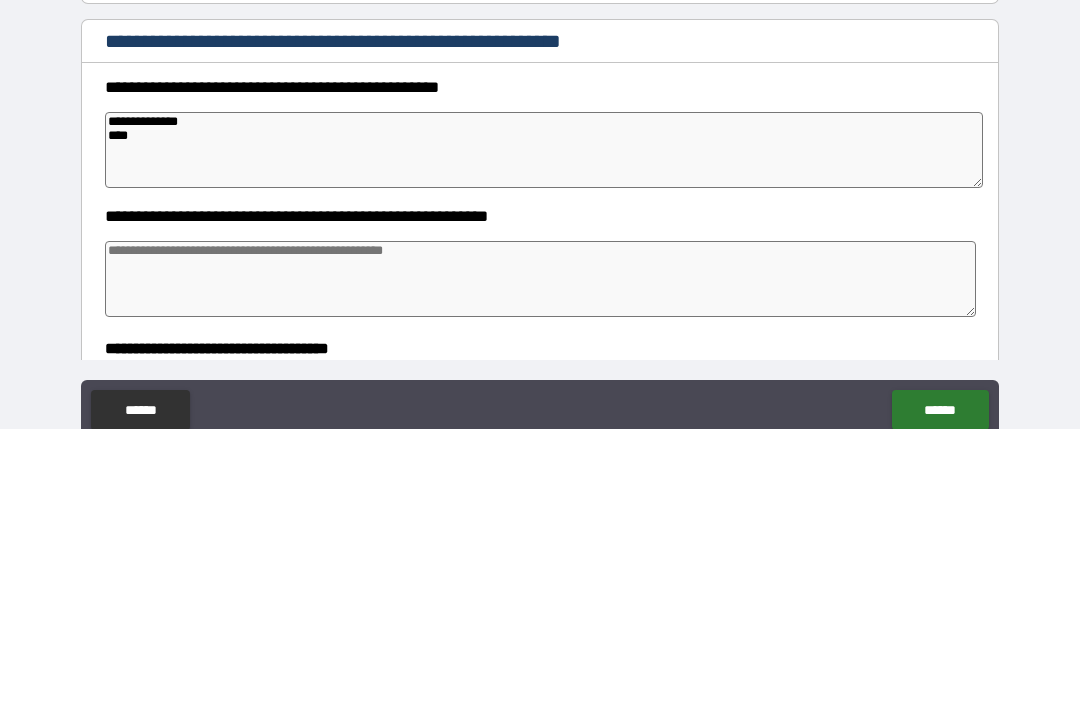 type on "*" 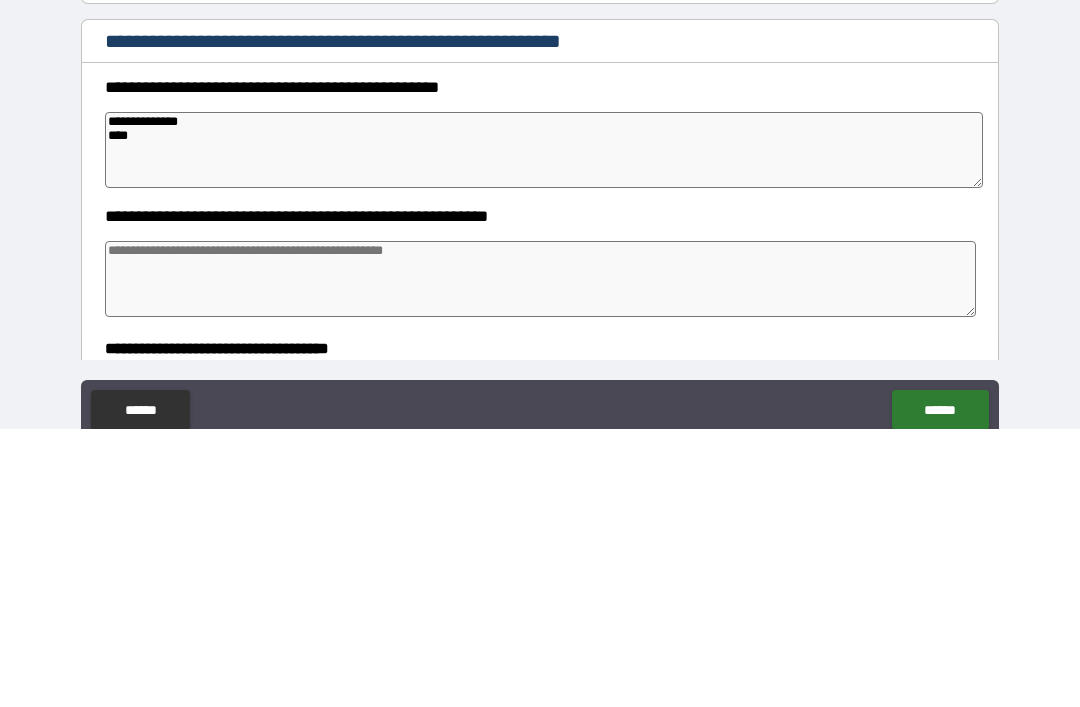 type on "*" 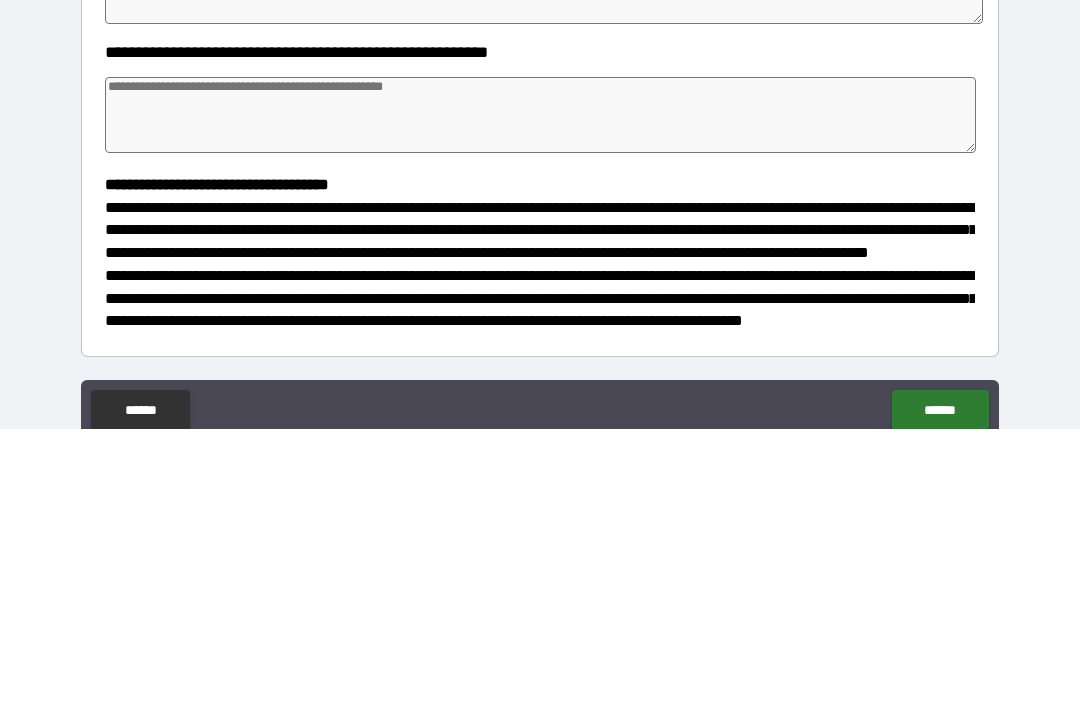 scroll, scrollTop: 163, scrollLeft: 0, axis: vertical 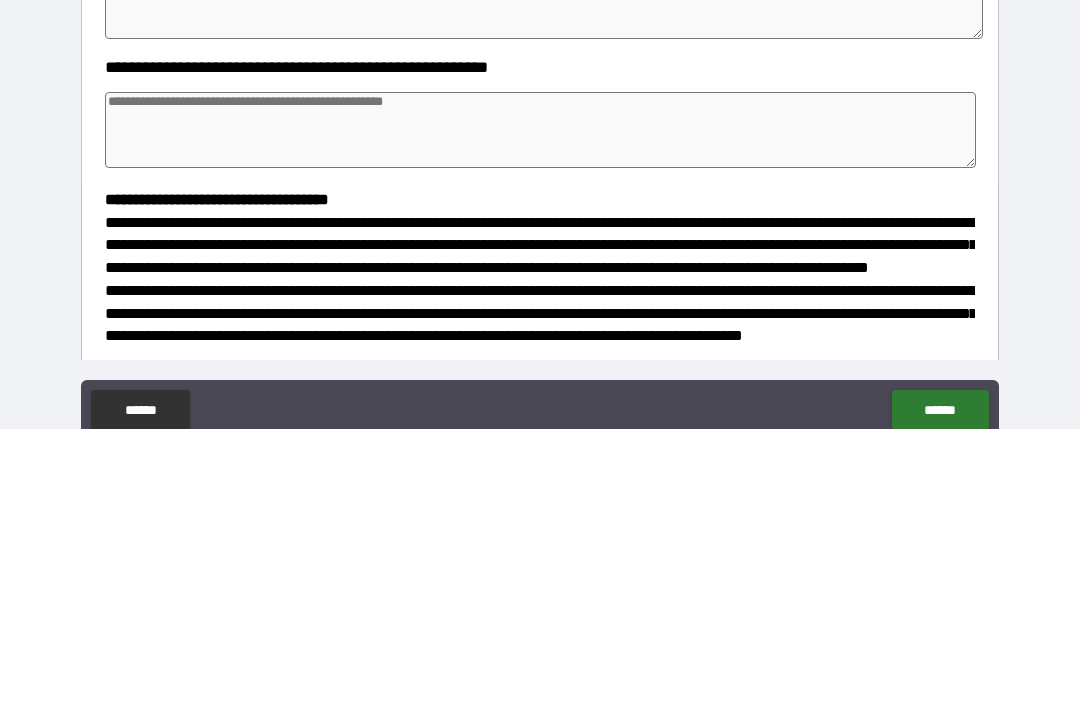 type on "**********" 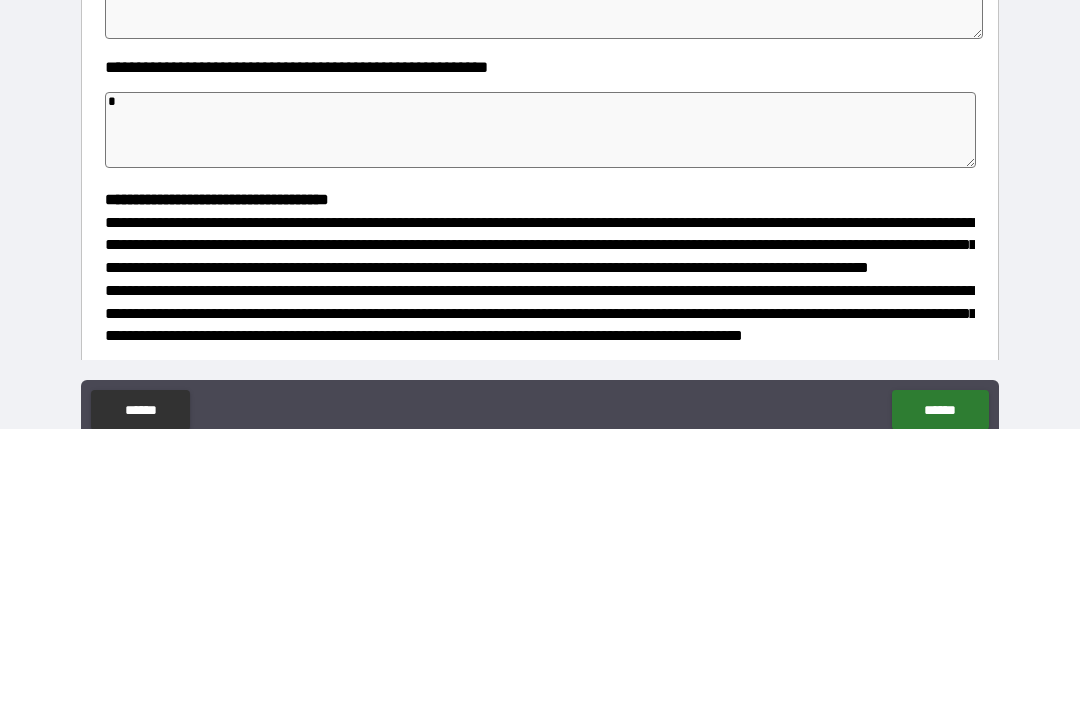 type on "*" 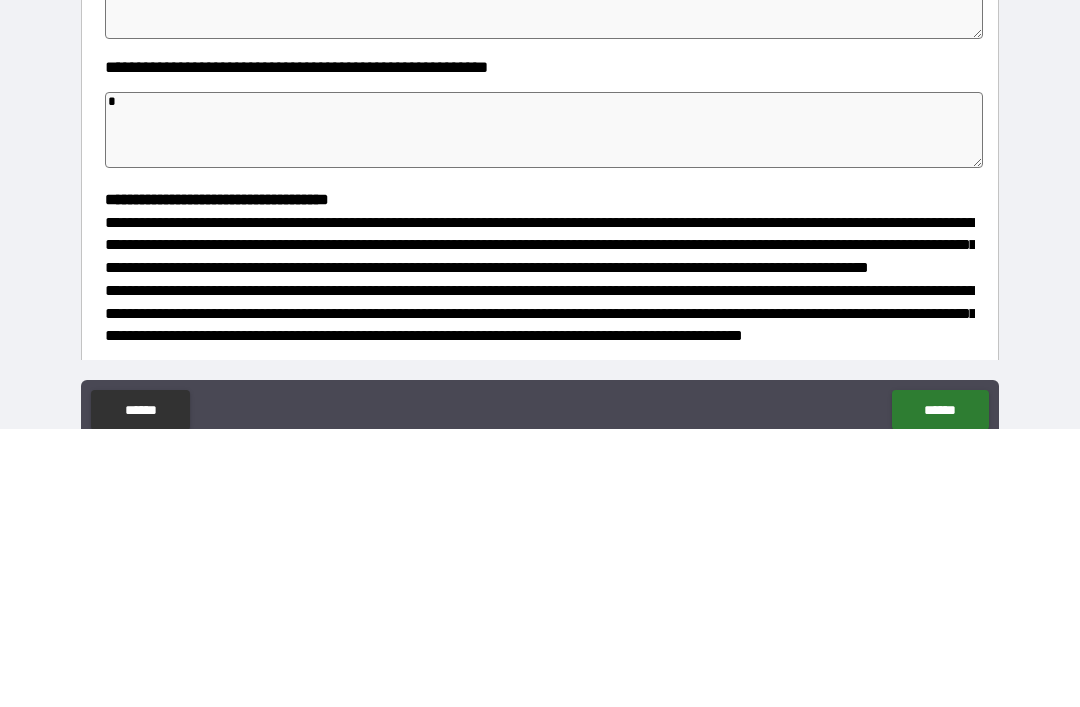 type on "**" 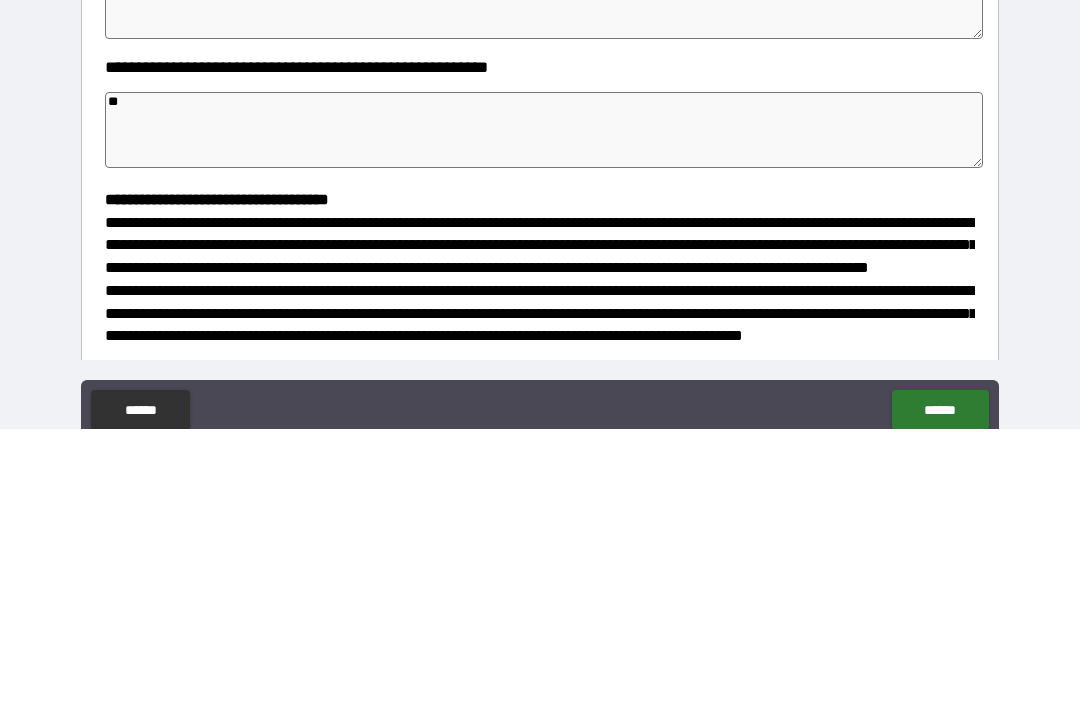 type on "*" 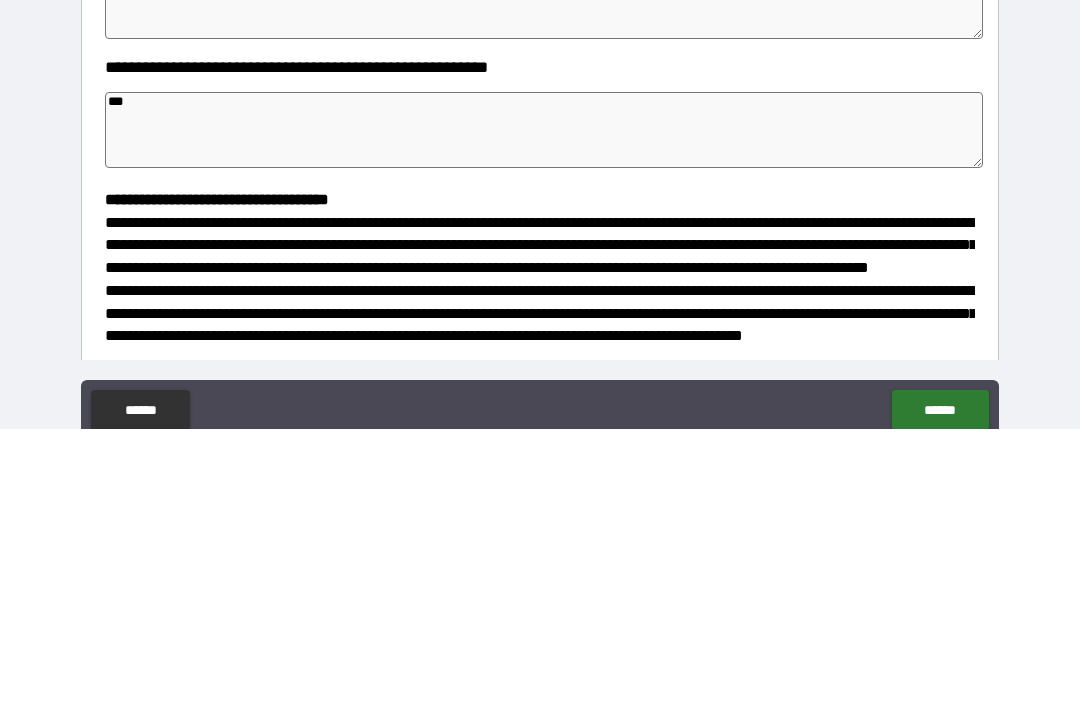 type on "*" 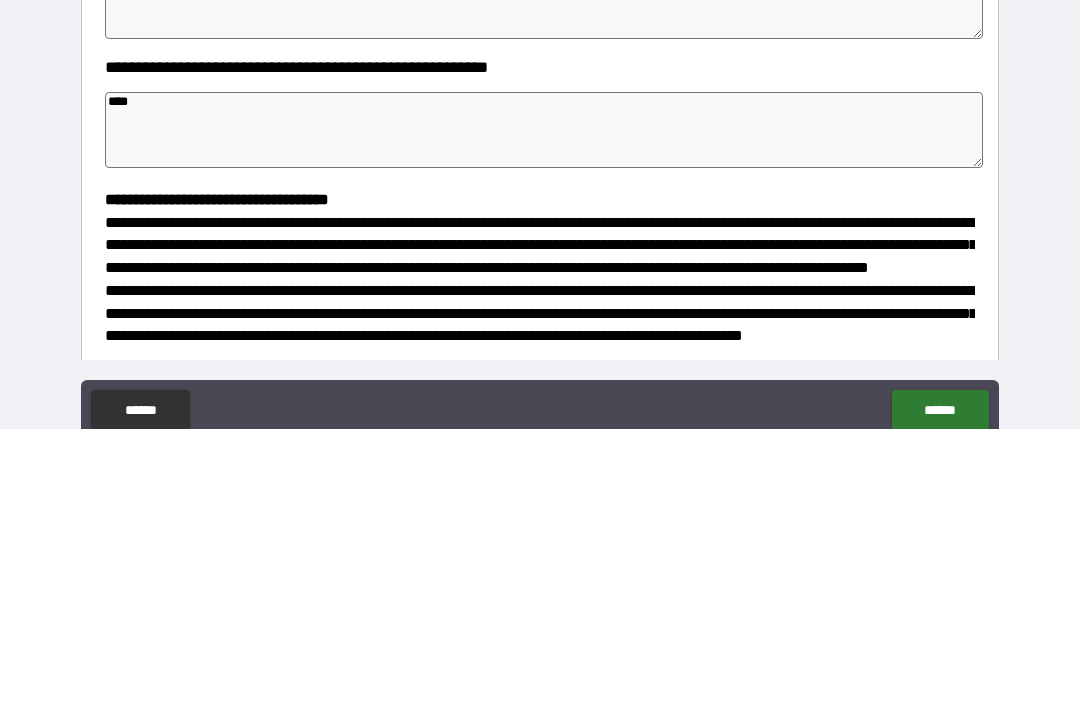 type on "*" 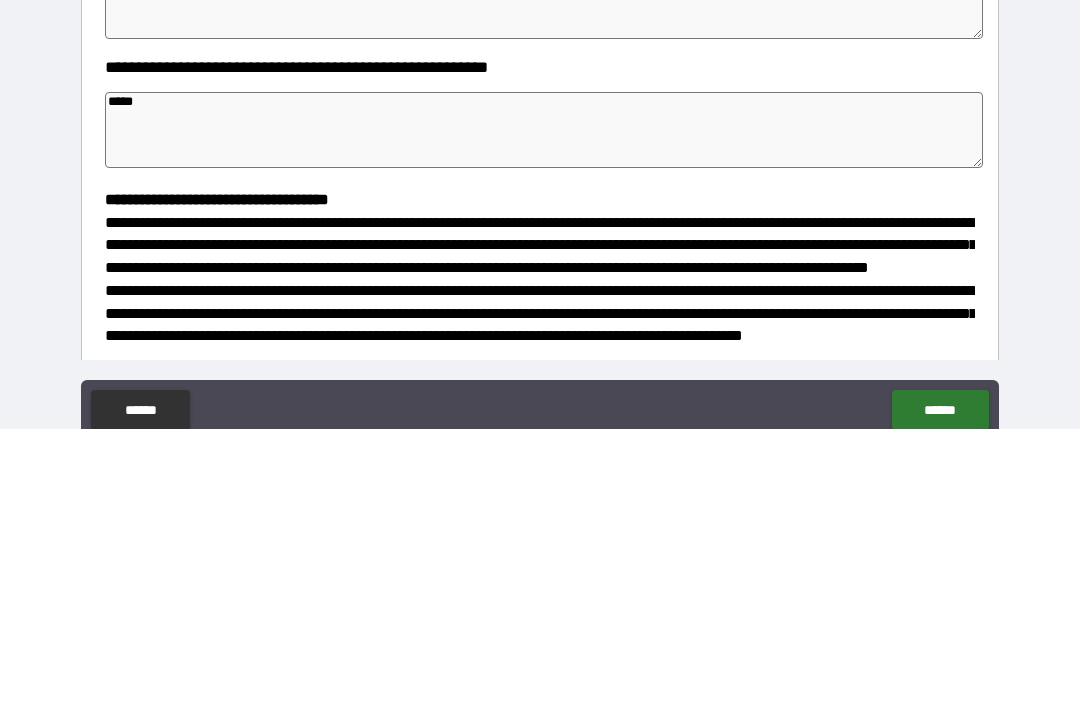 type on "*" 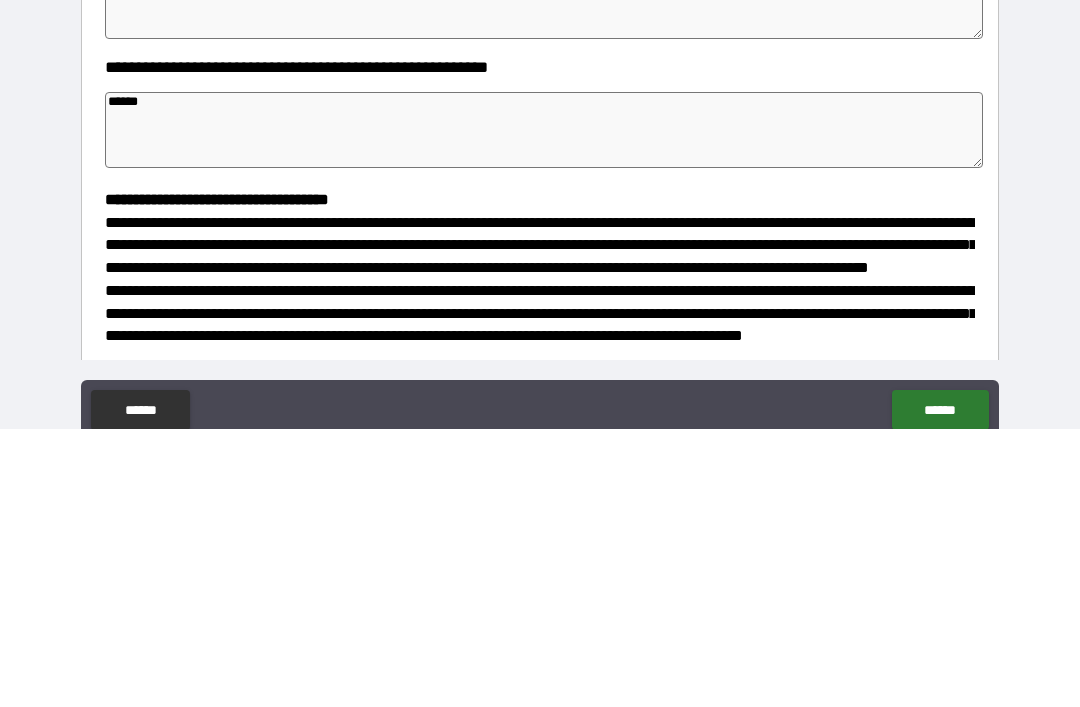 type on "*" 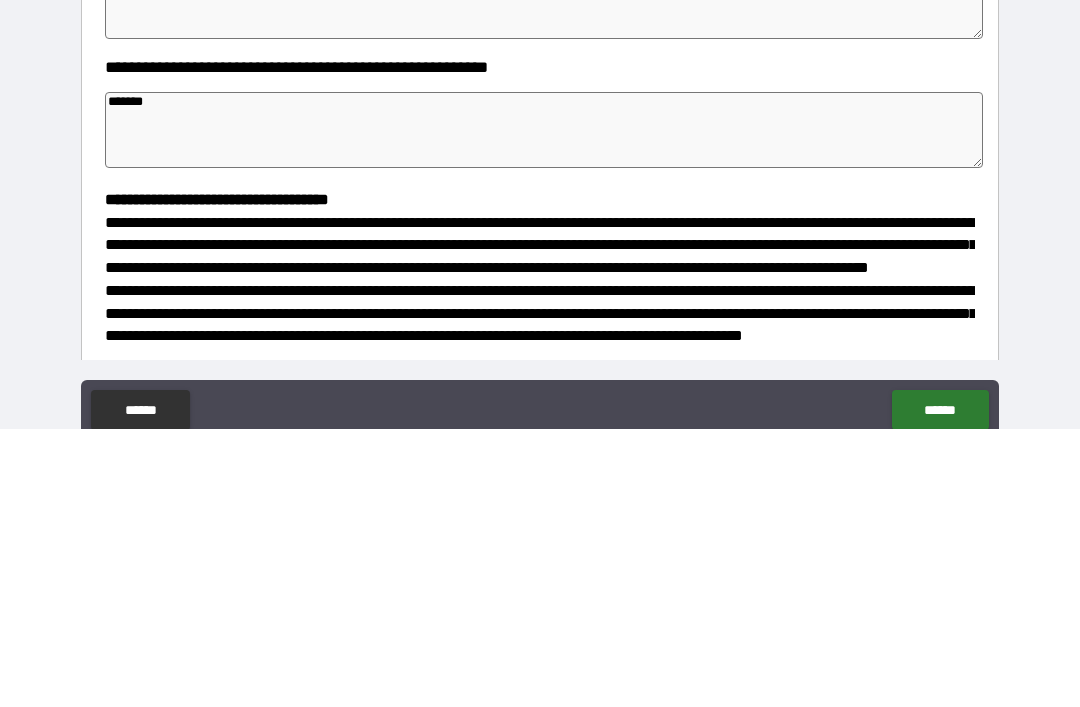 type on "*" 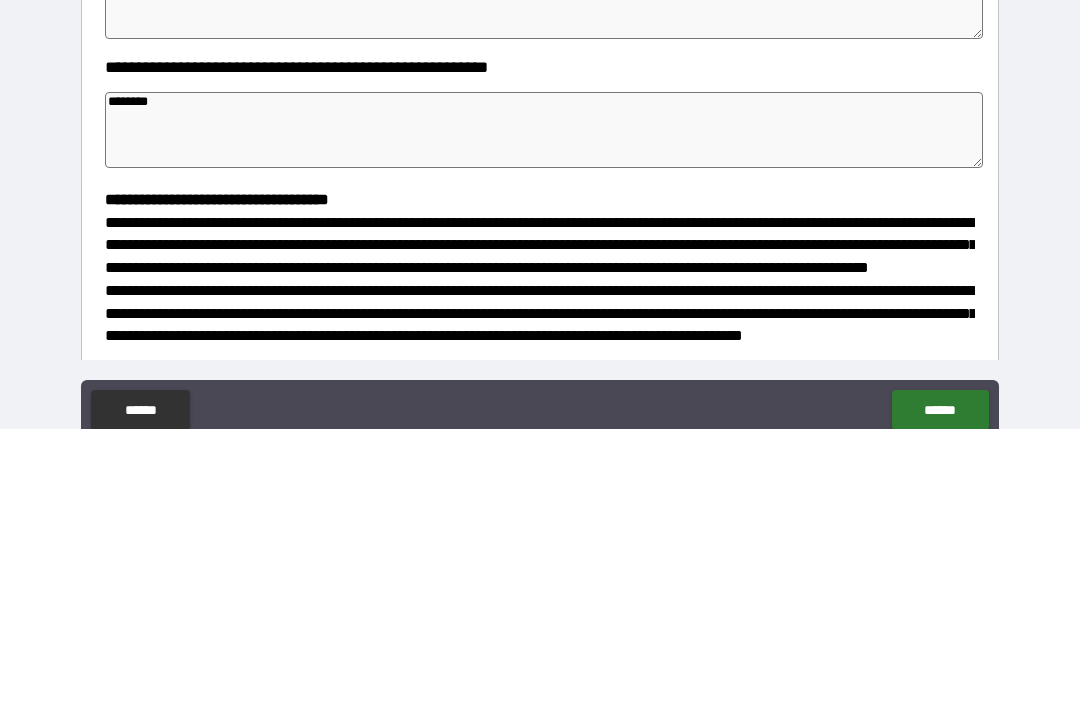 type on "*" 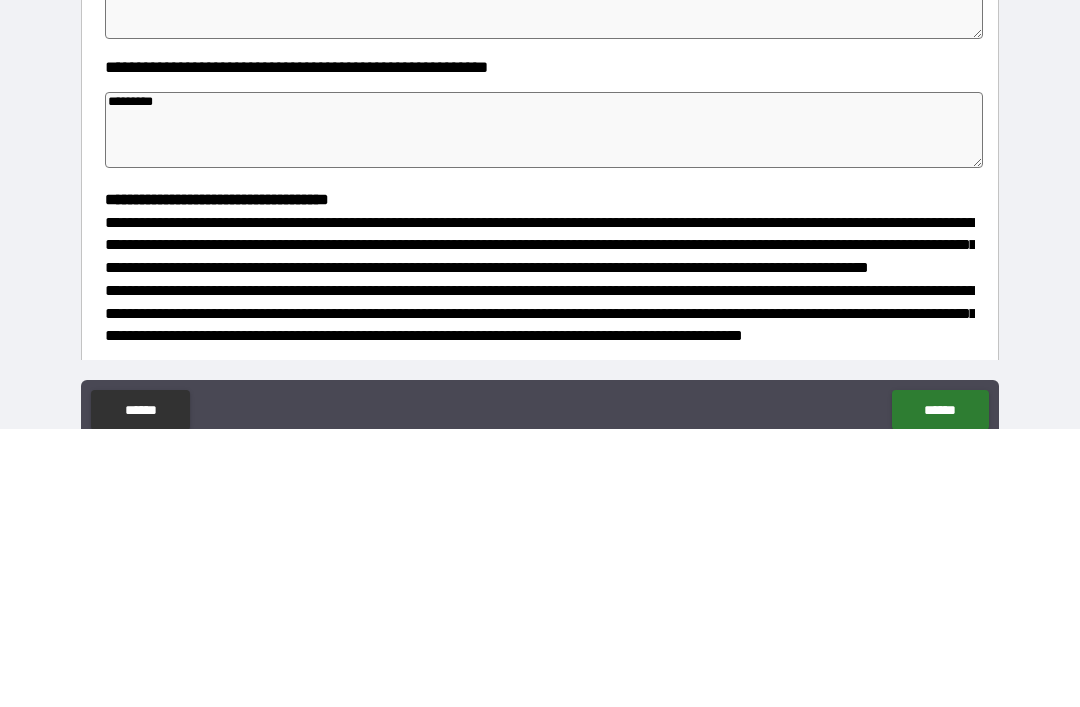 type on "*" 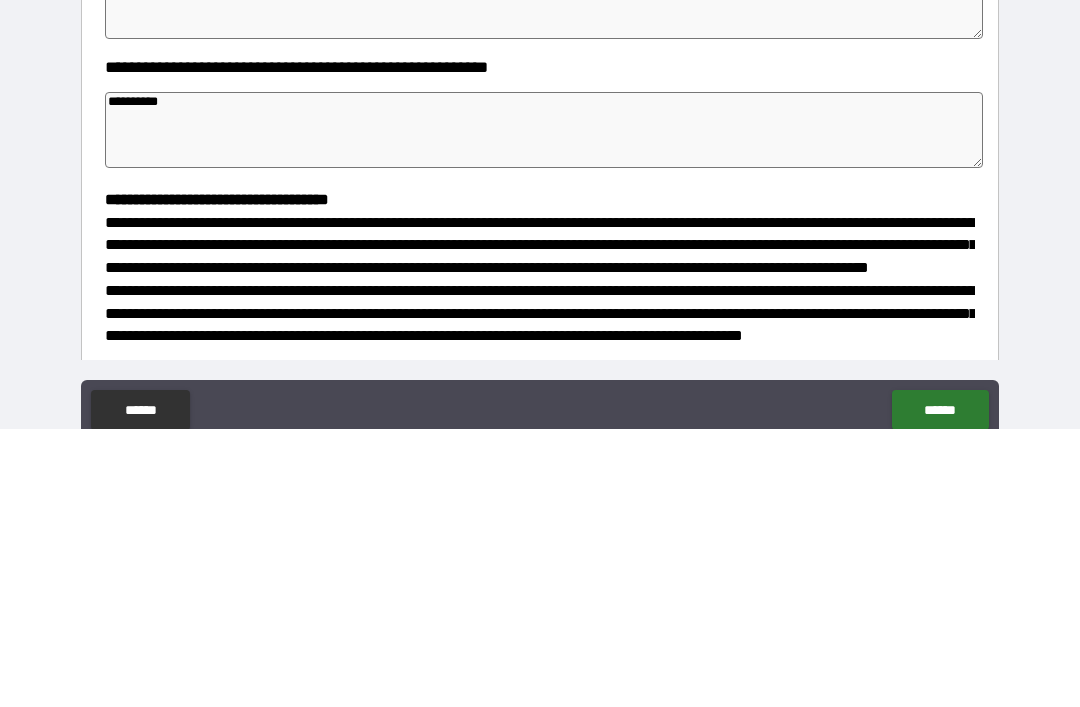 type on "*" 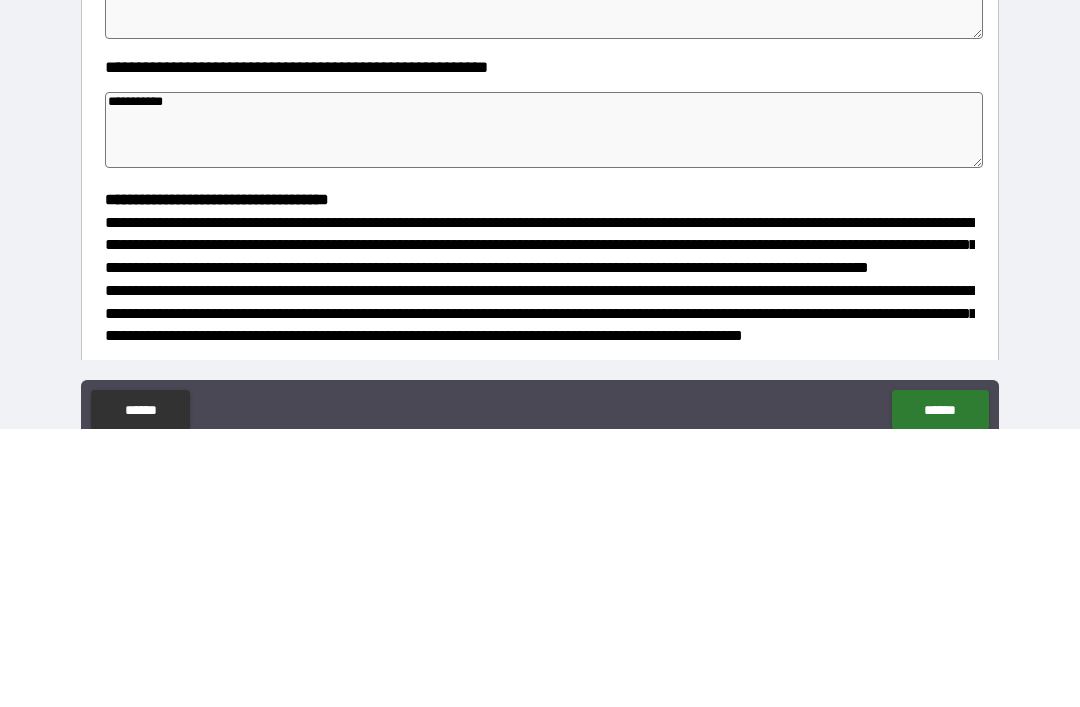 type on "**********" 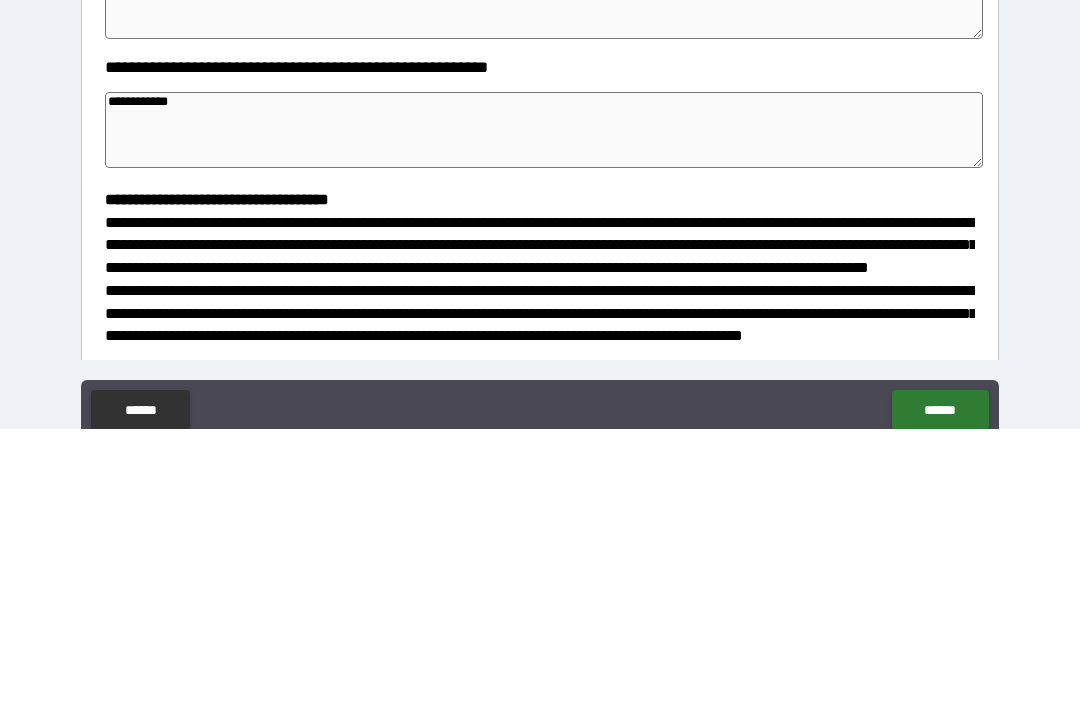 type on "*" 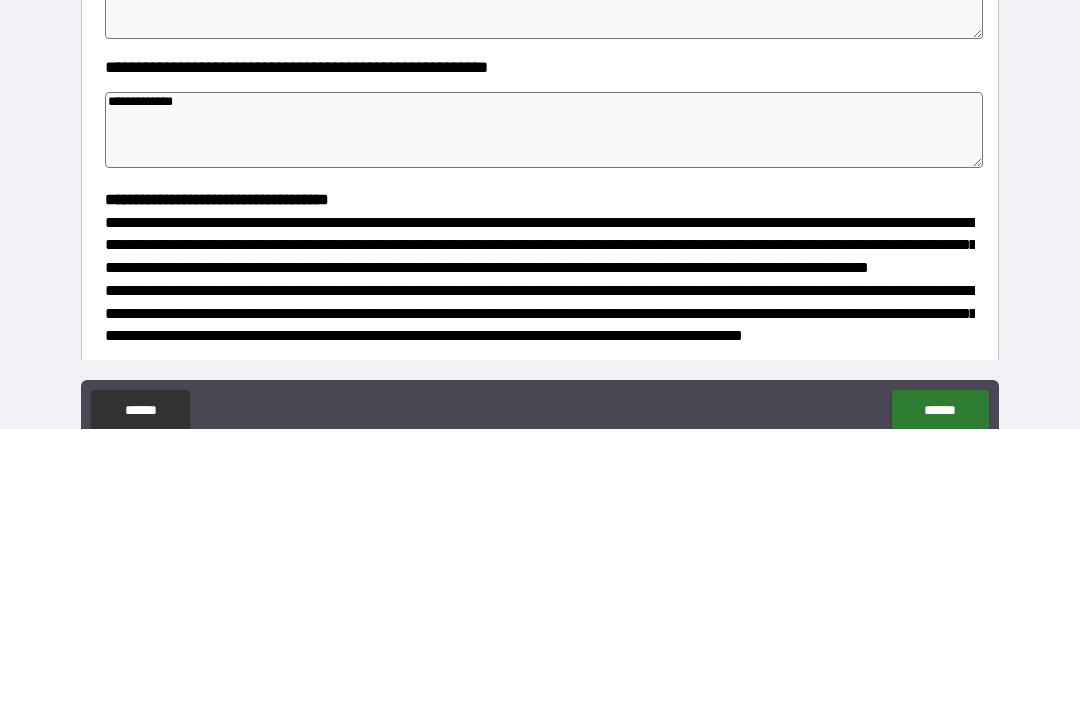 type on "*" 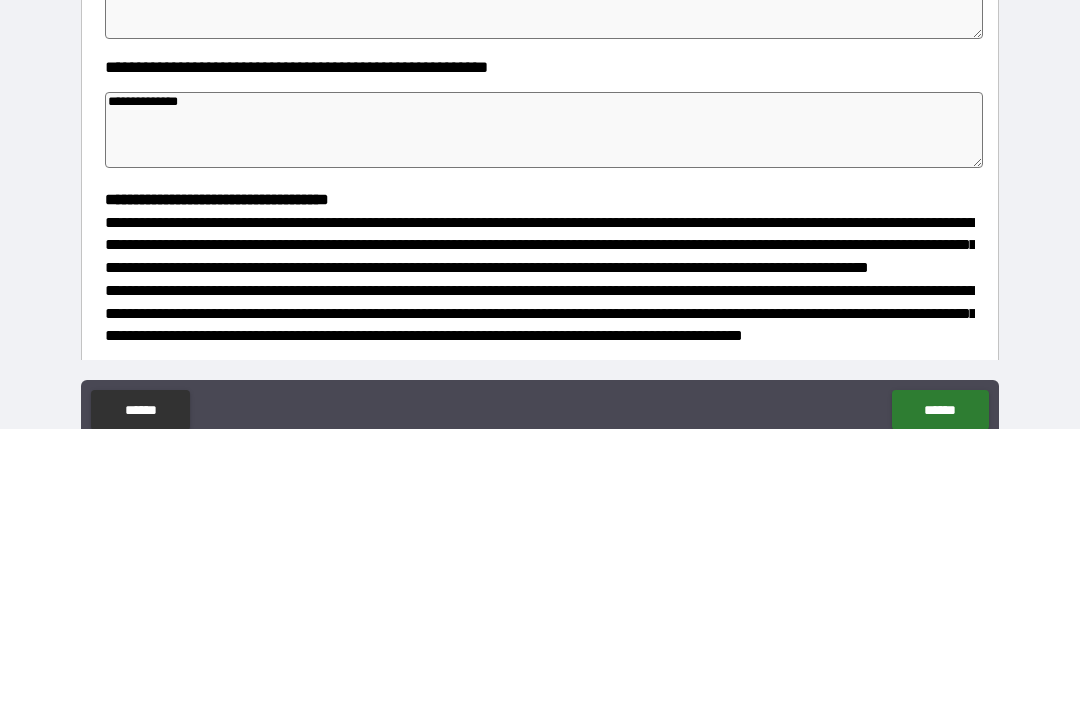 type on "*" 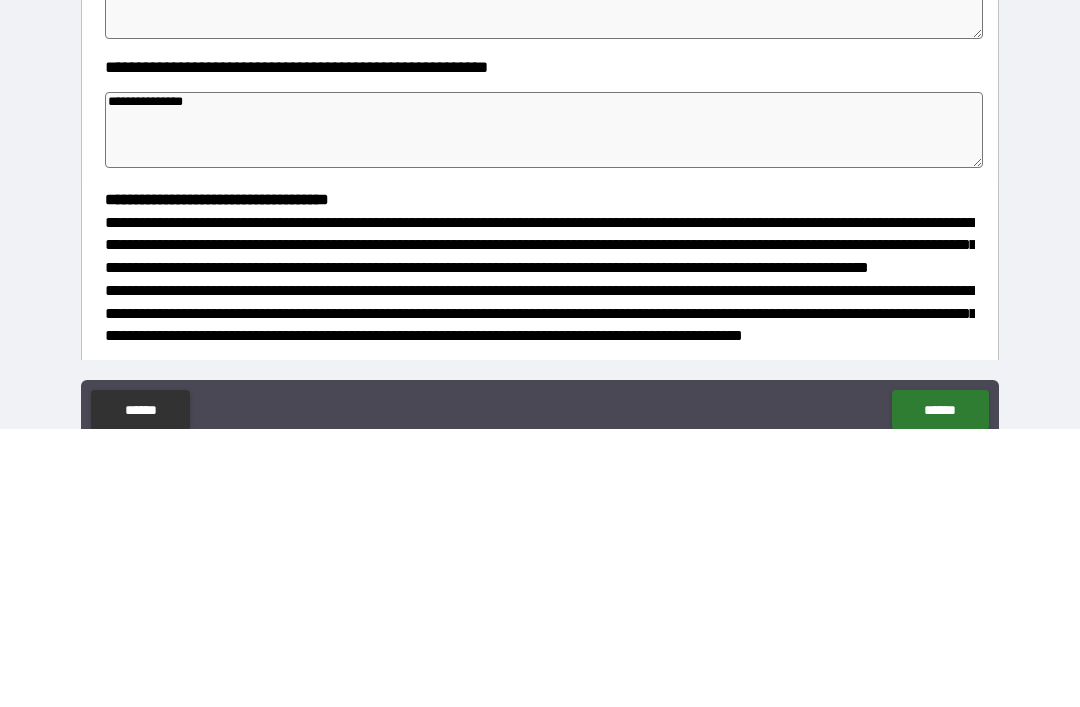 type on "*" 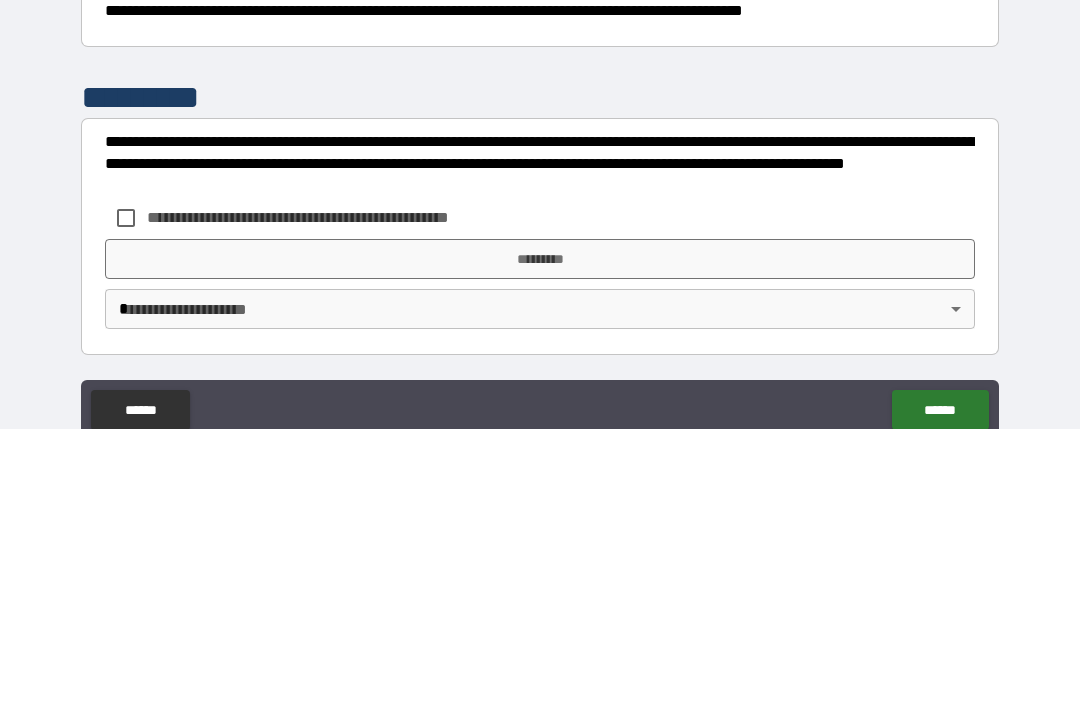 scroll, scrollTop: 526, scrollLeft: 0, axis: vertical 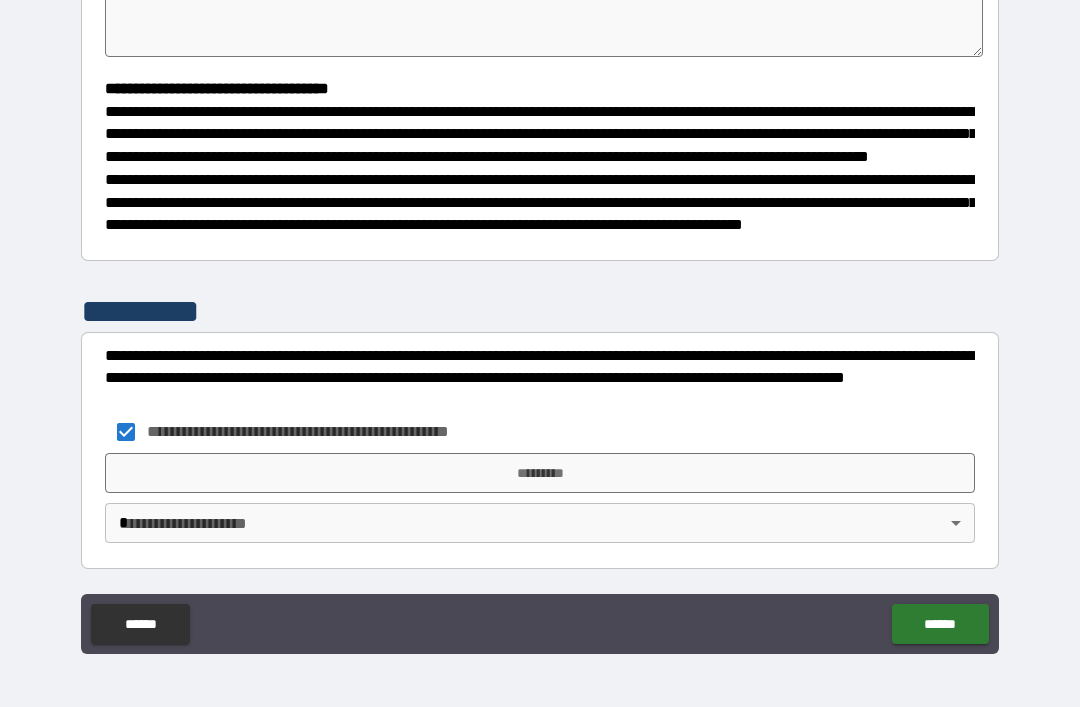 type on "*" 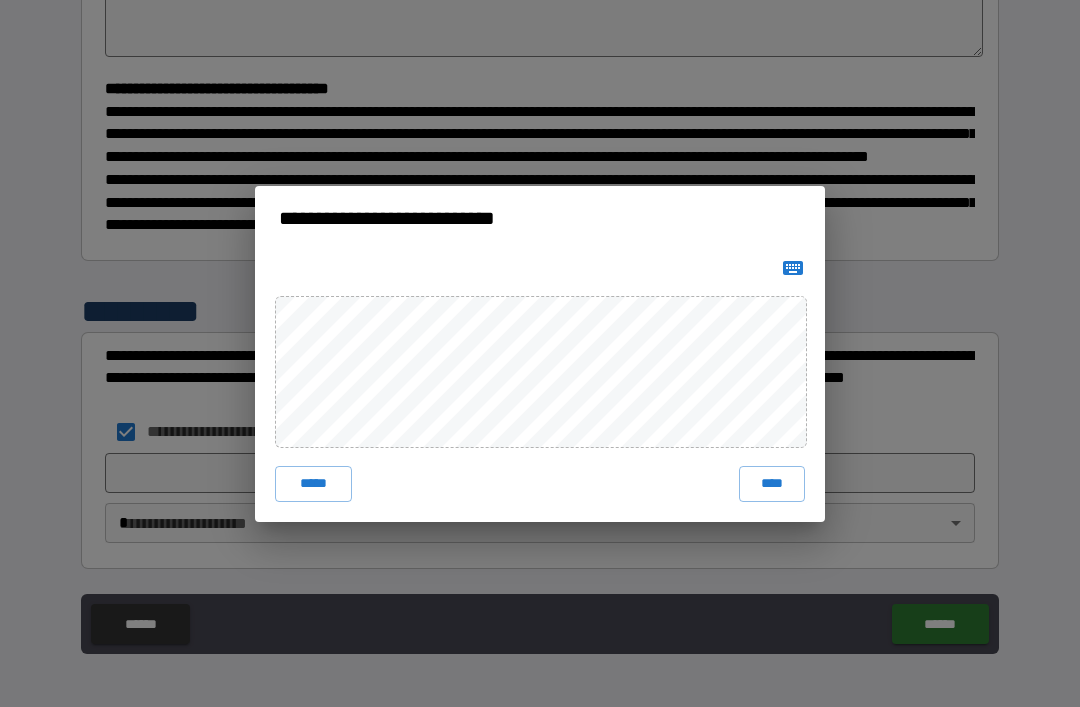 click on "****" at bounding box center [772, 484] 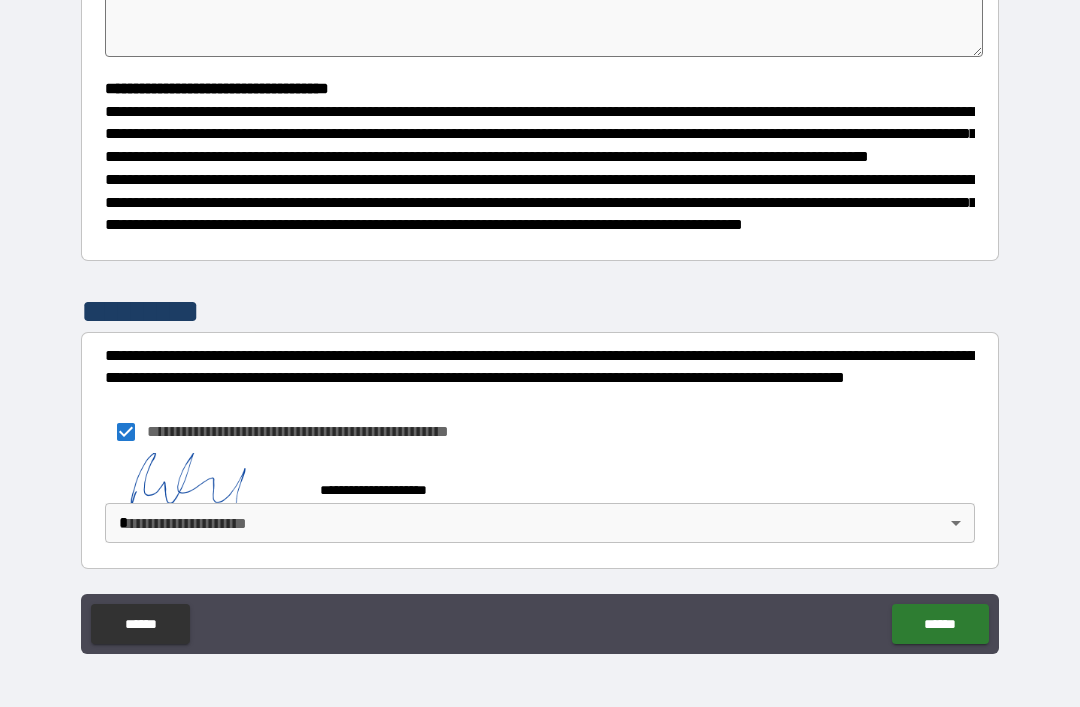 type on "*" 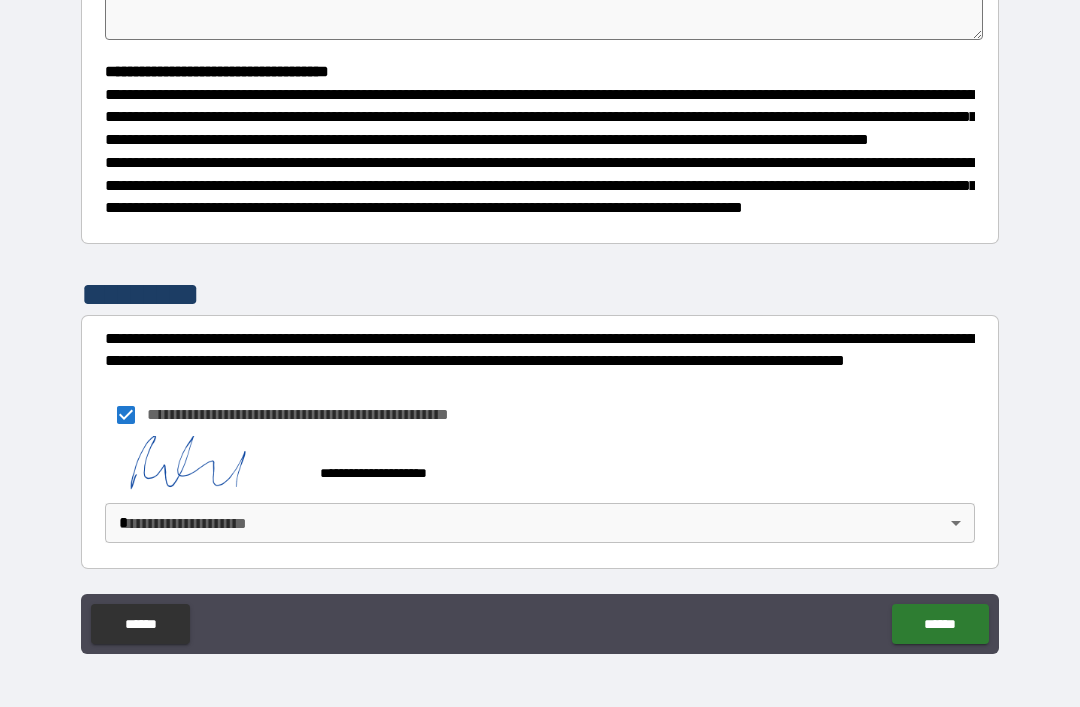 scroll, scrollTop: 543, scrollLeft: 0, axis: vertical 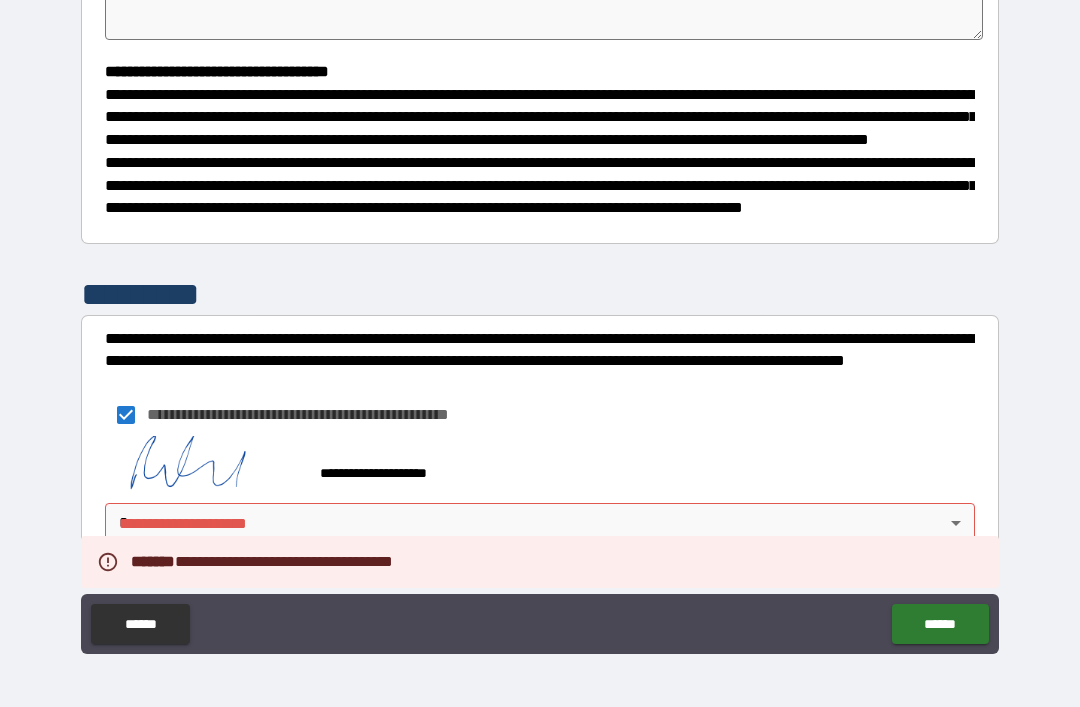 type on "*" 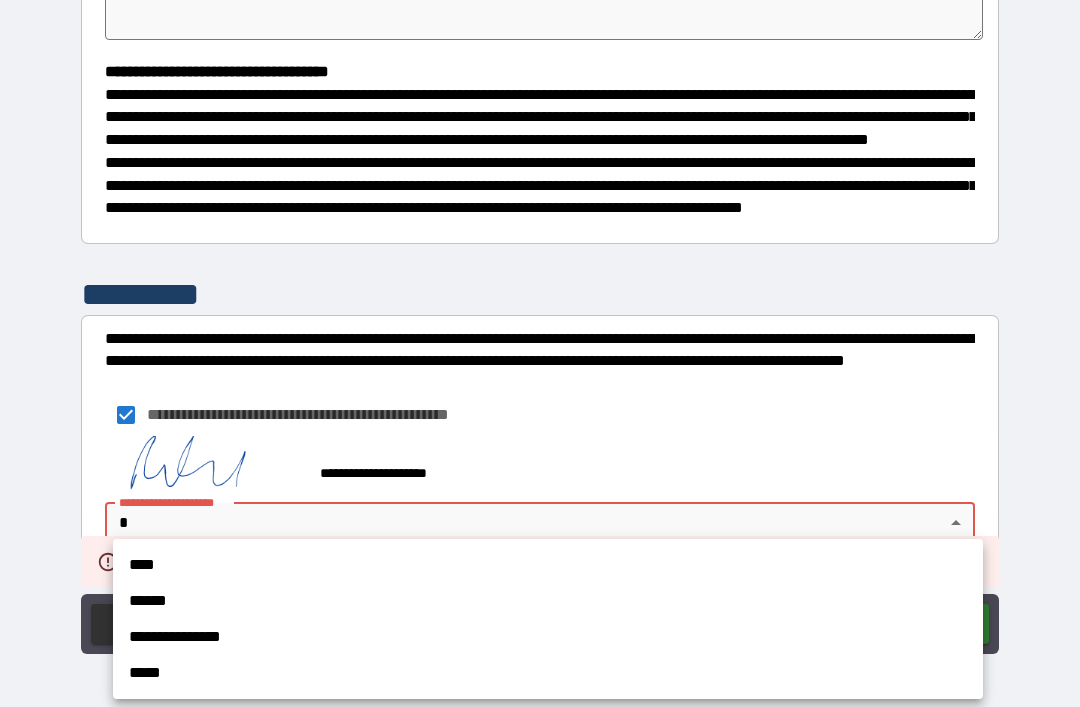 click on "****" at bounding box center [548, 565] 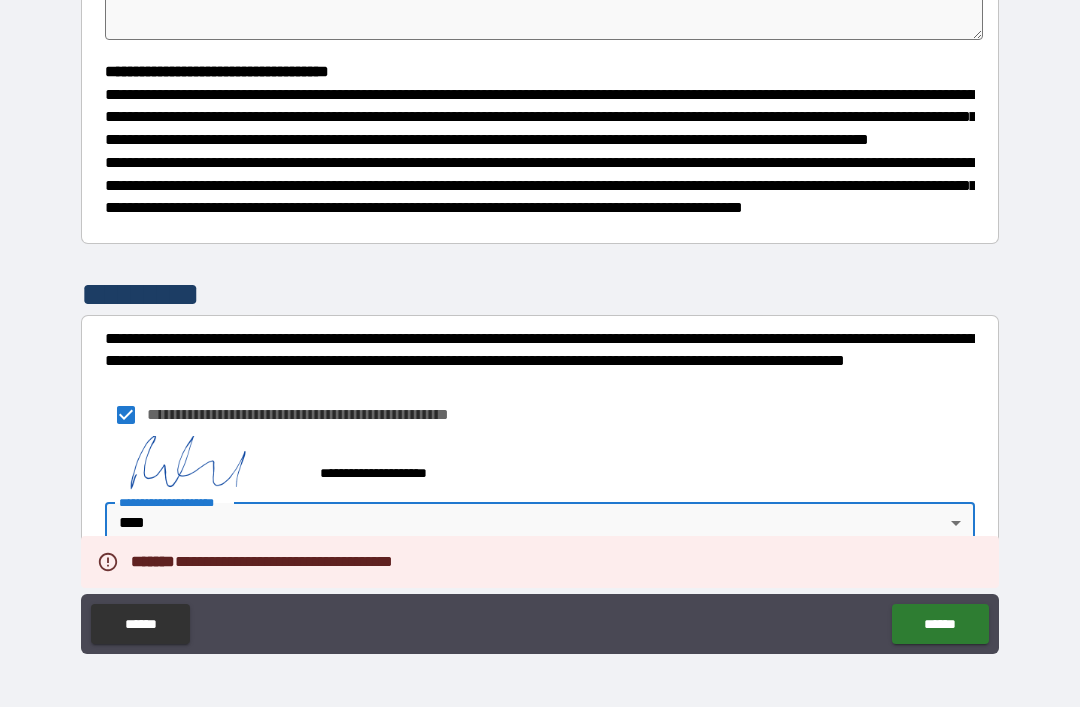 type on "*" 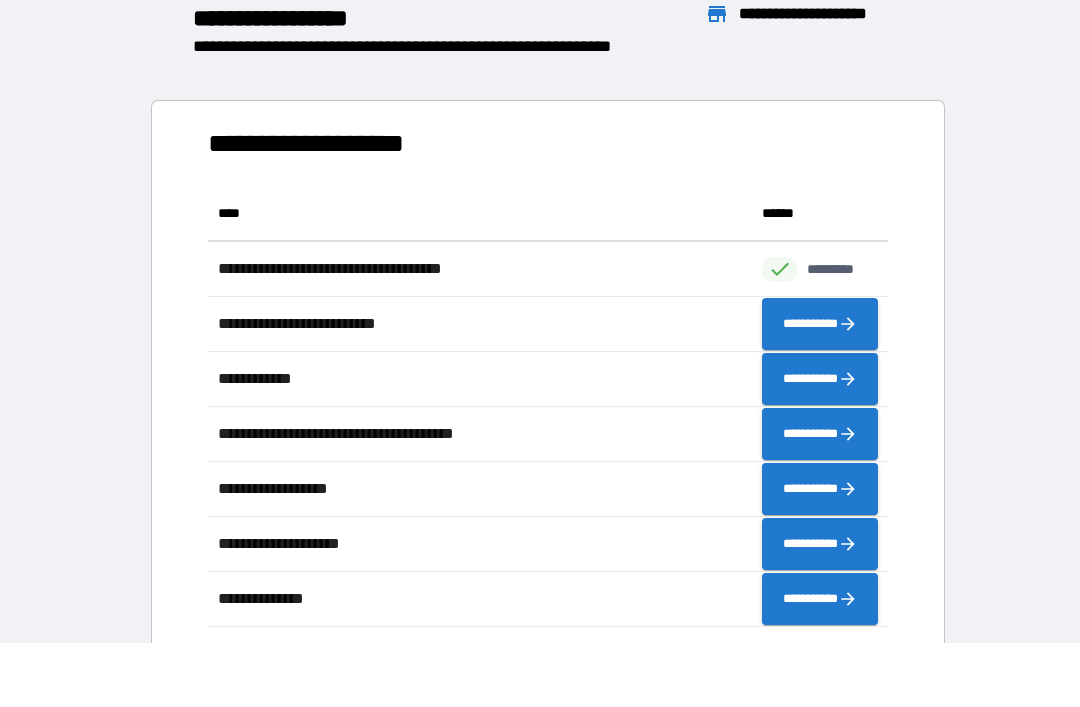 scroll, scrollTop: 1, scrollLeft: 1, axis: both 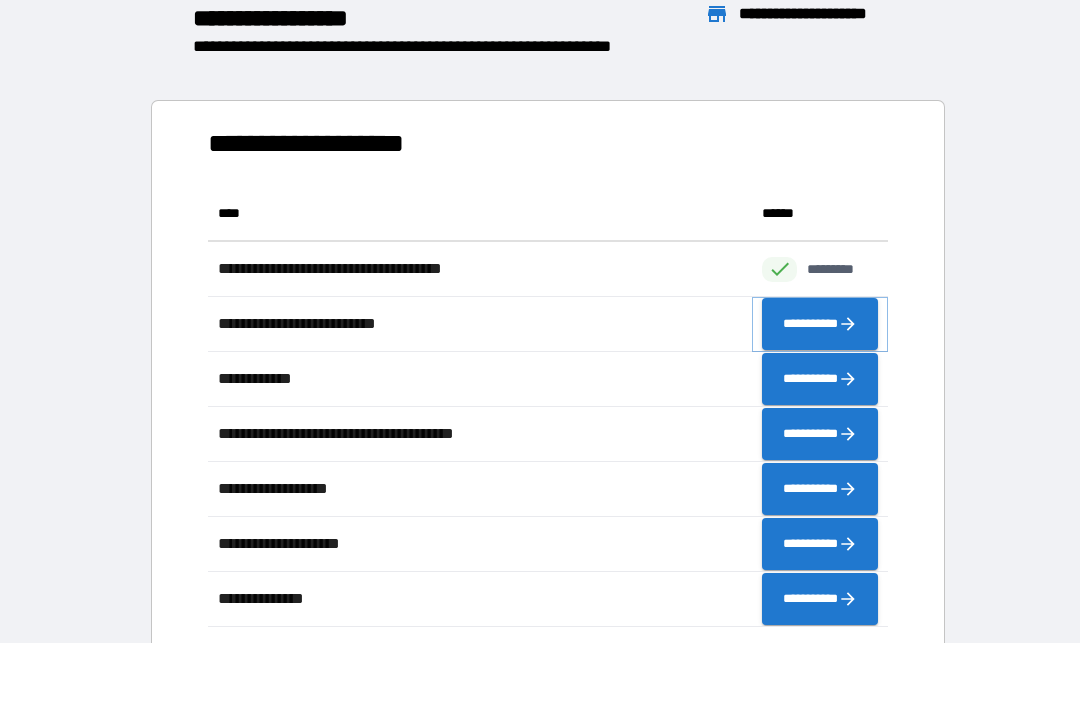 click 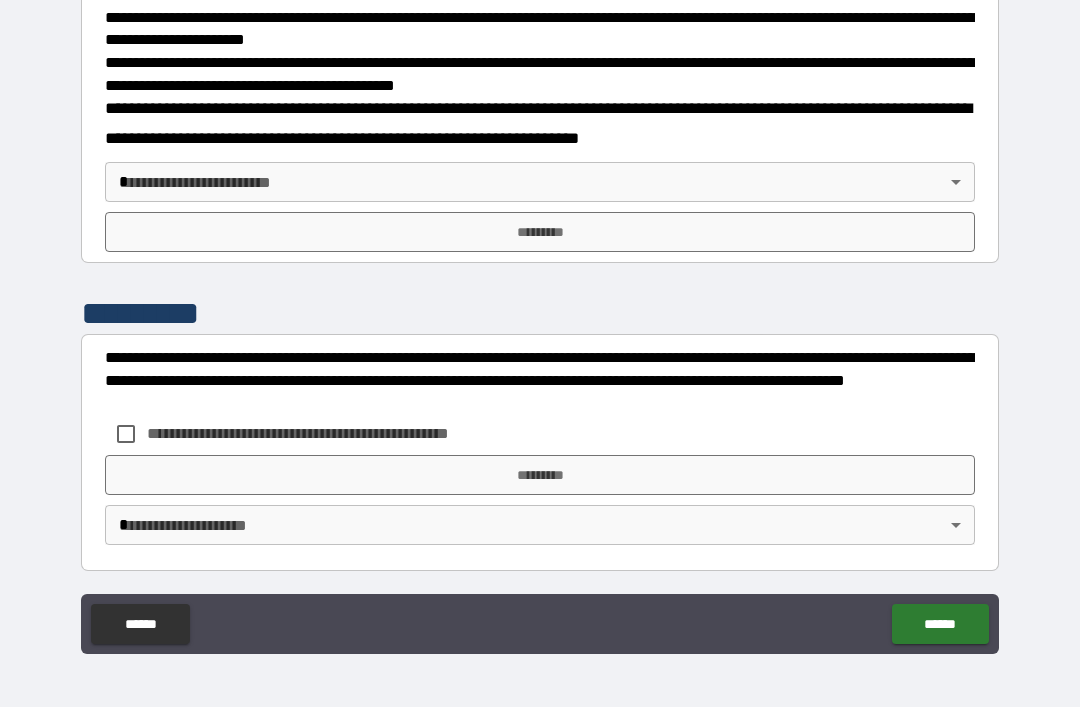 scroll, scrollTop: 677, scrollLeft: 0, axis: vertical 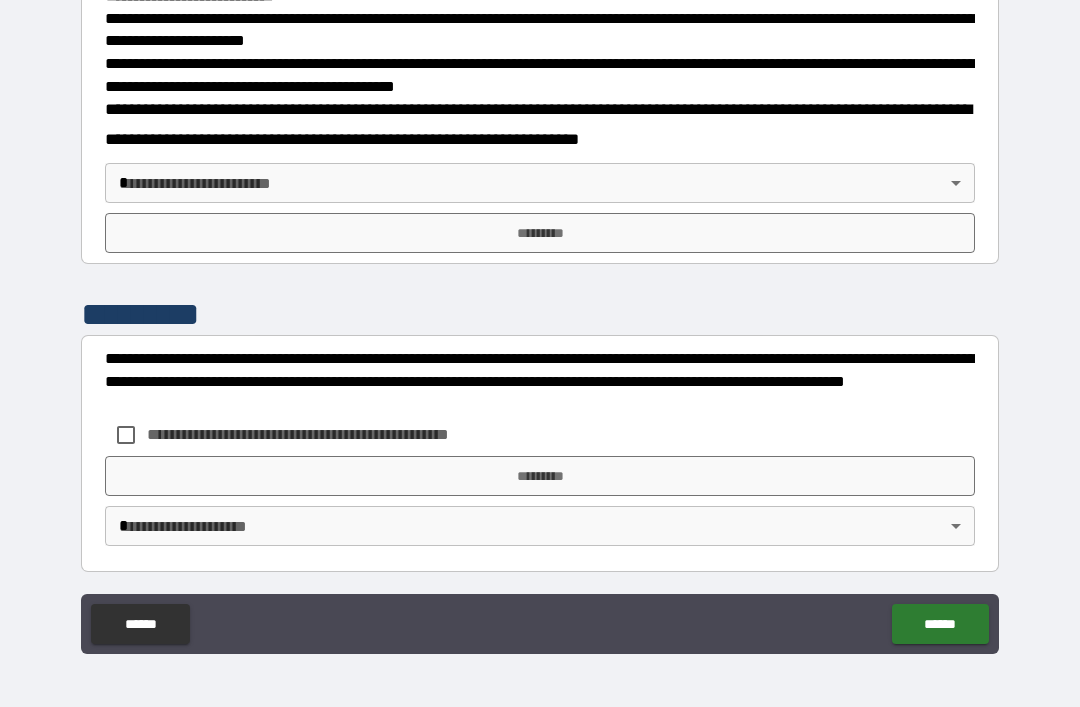 click on "**********" at bounding box center [540, 321] 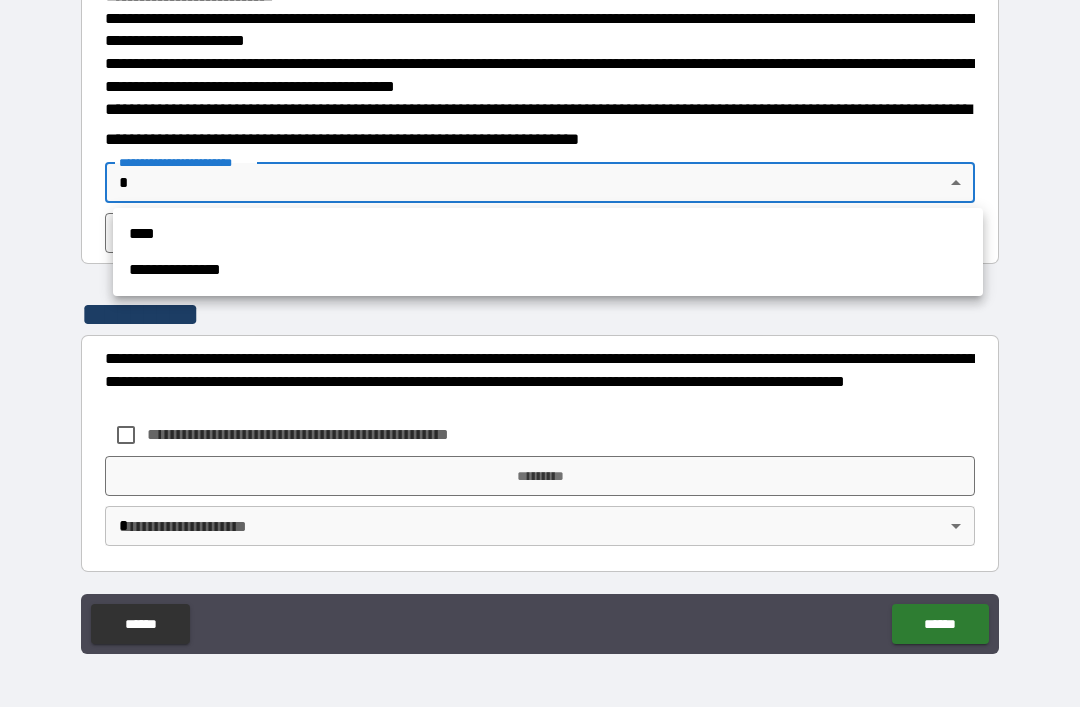 click on "****" at bounding box center [548, 234] 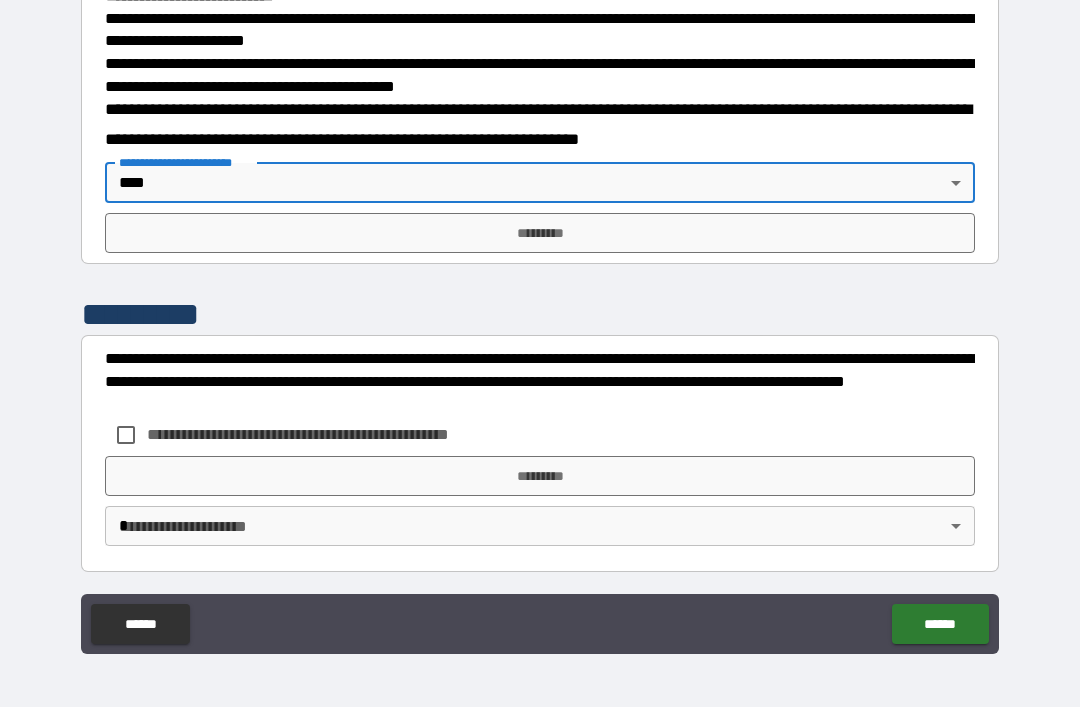 click on "*********" at bounding box center (540, 233) 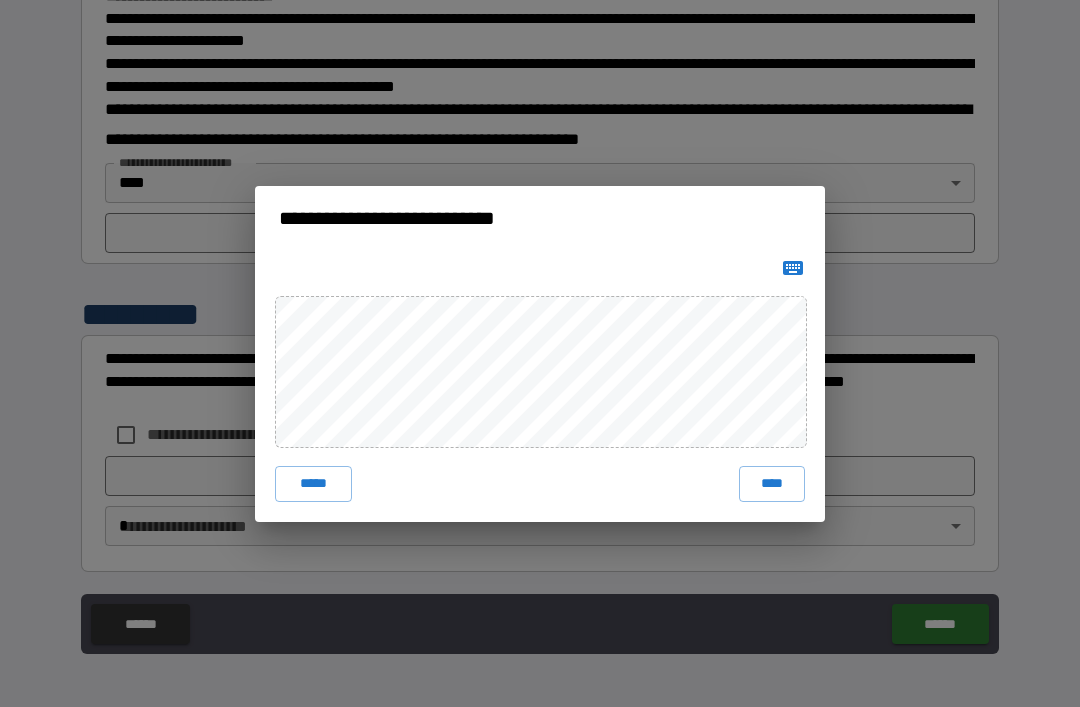 click on "****" at bounding box center [772, 484] 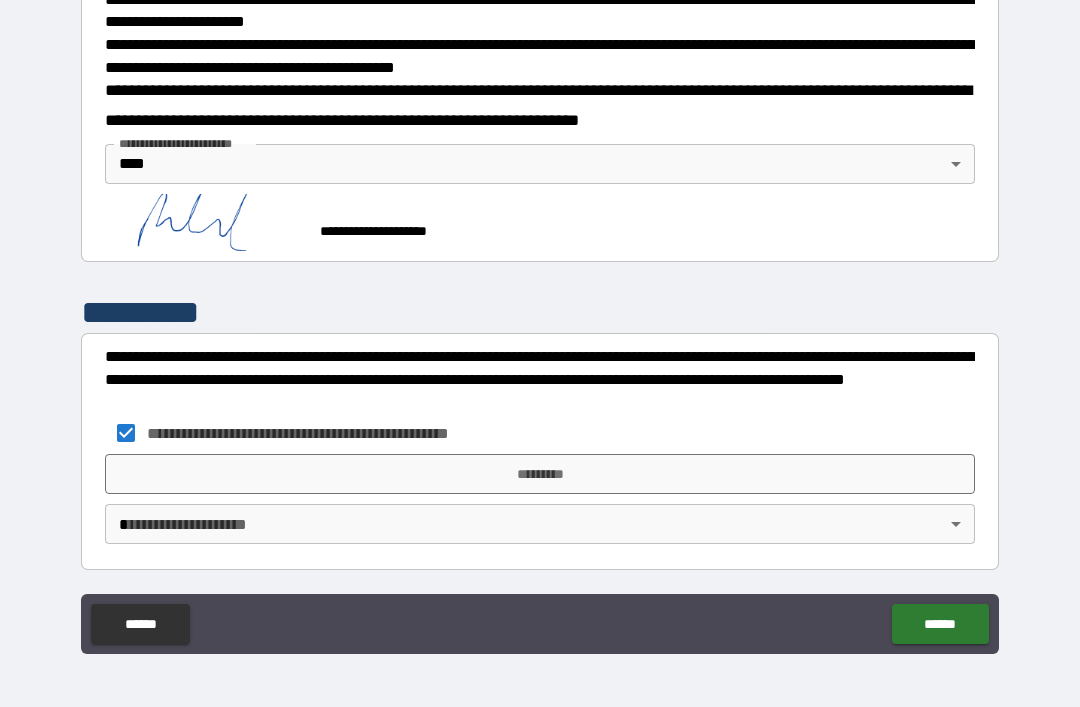 scroll, scrollTop: 694, scrollLeft: 0, axis: vertical 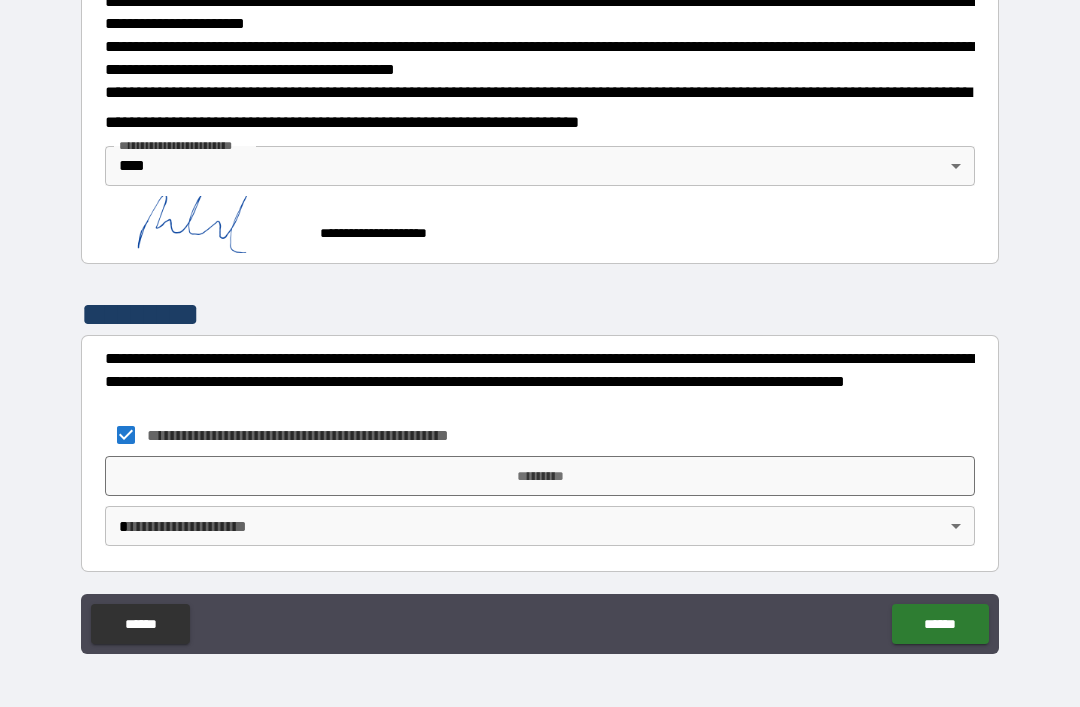 click on "*********" at bounding box center [540, 476] 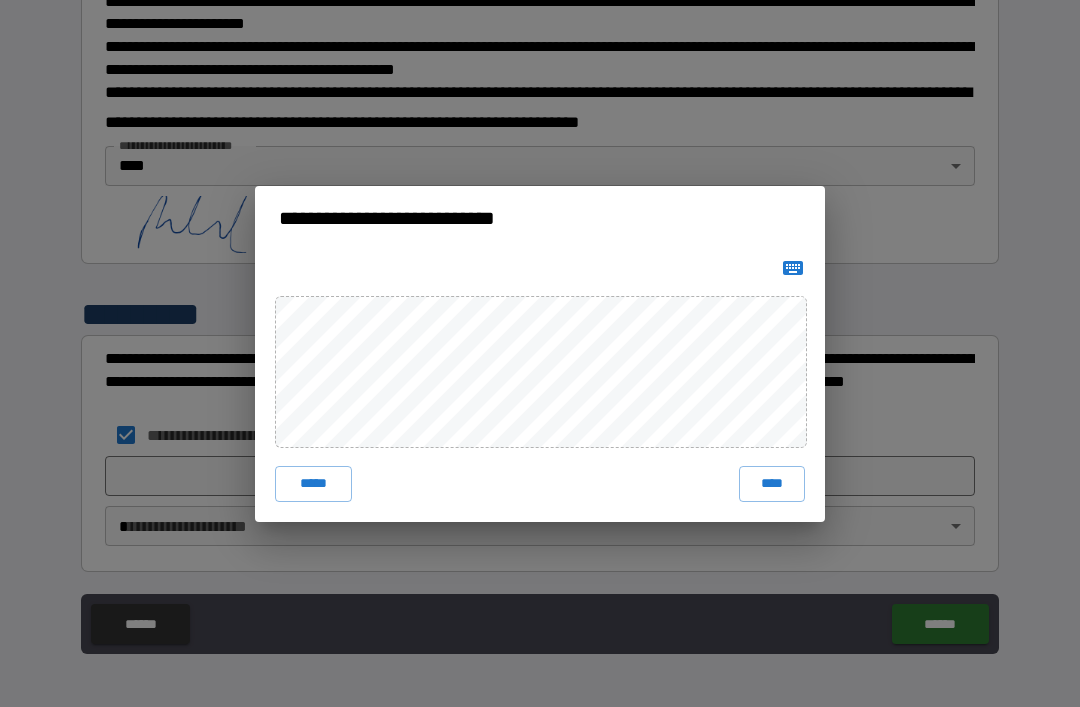 click on "****" at bounding box center (772, 484) 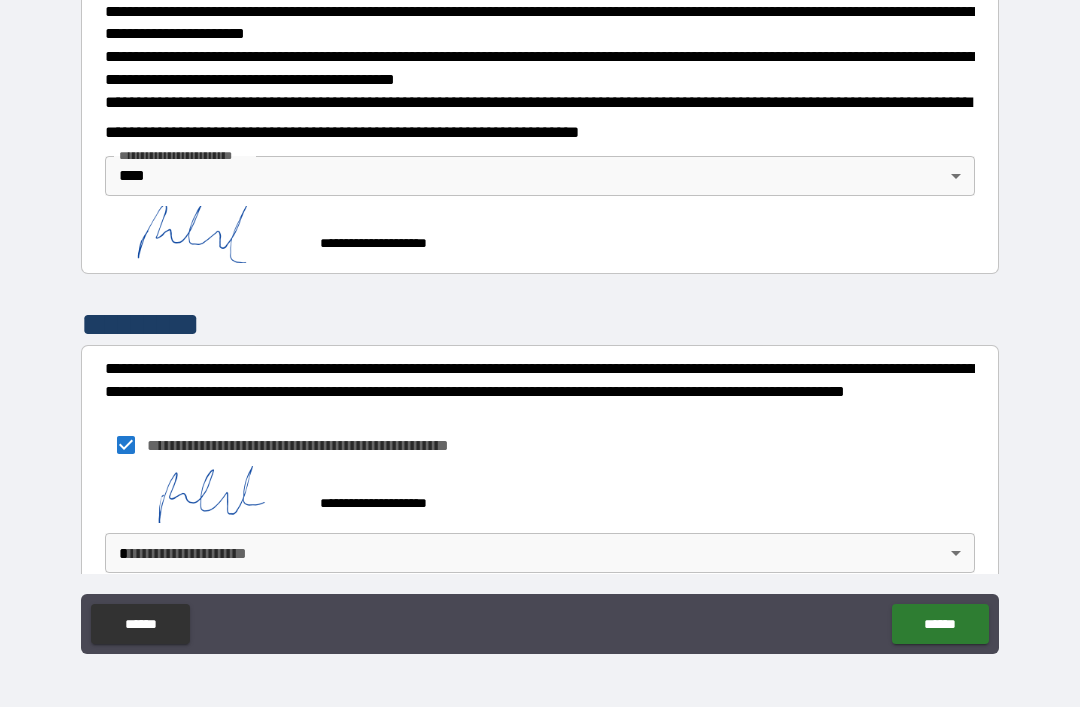 click on "**********" at bounding box center [540, 321] 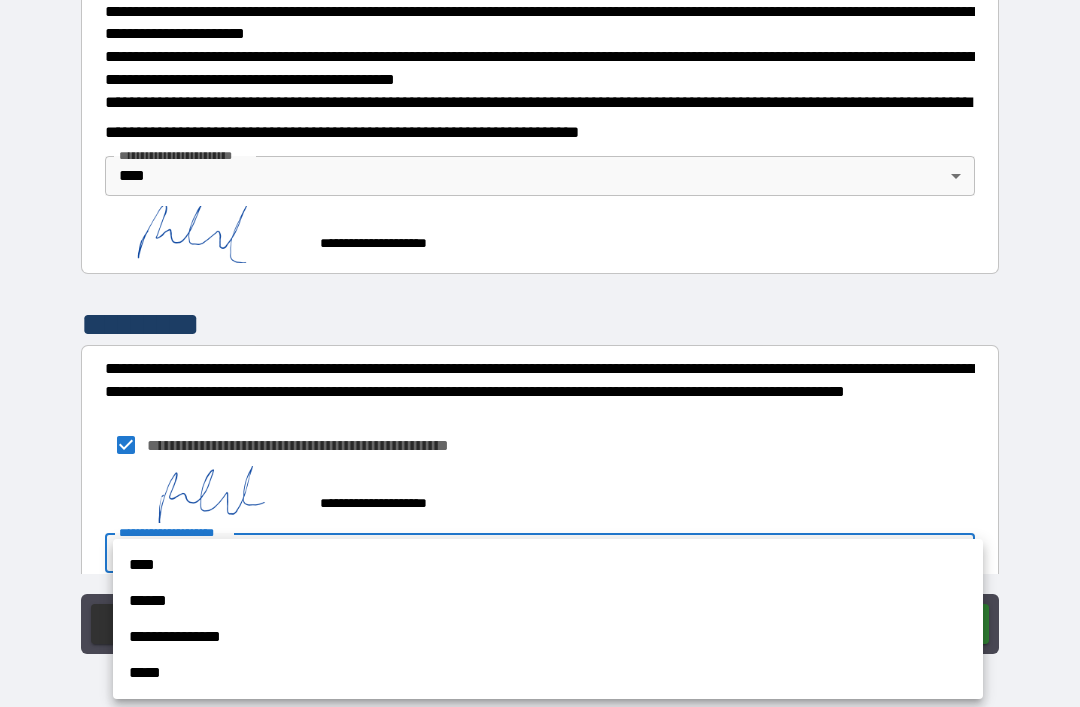 click on "****" at bounding box center [548, 565] 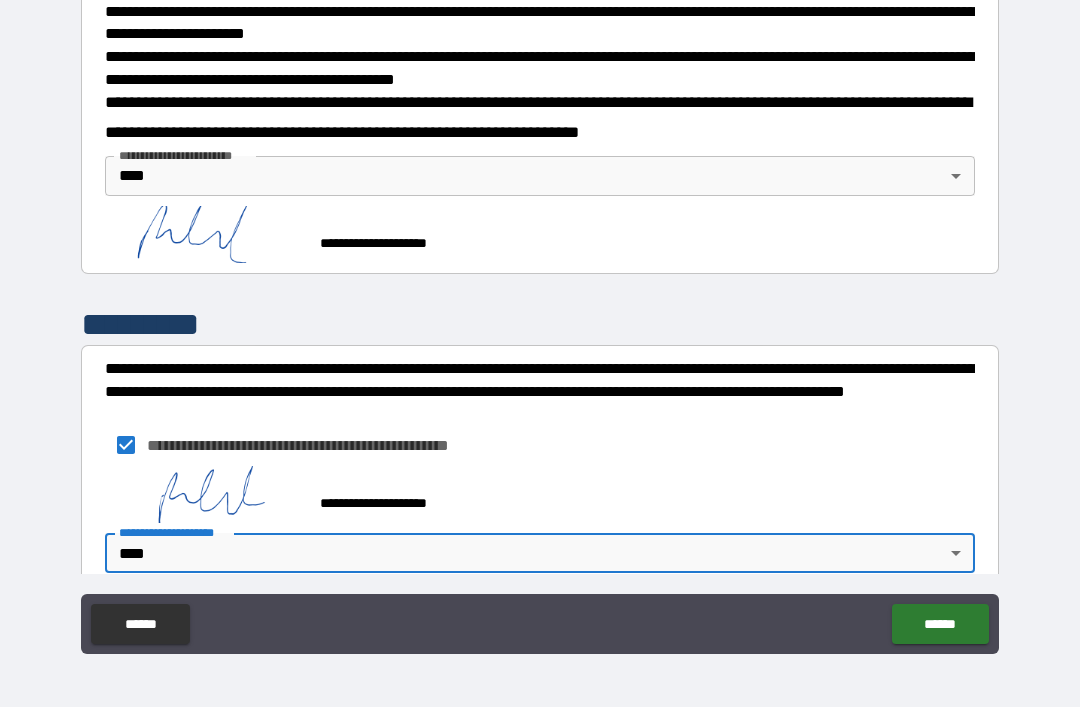 type on "****" 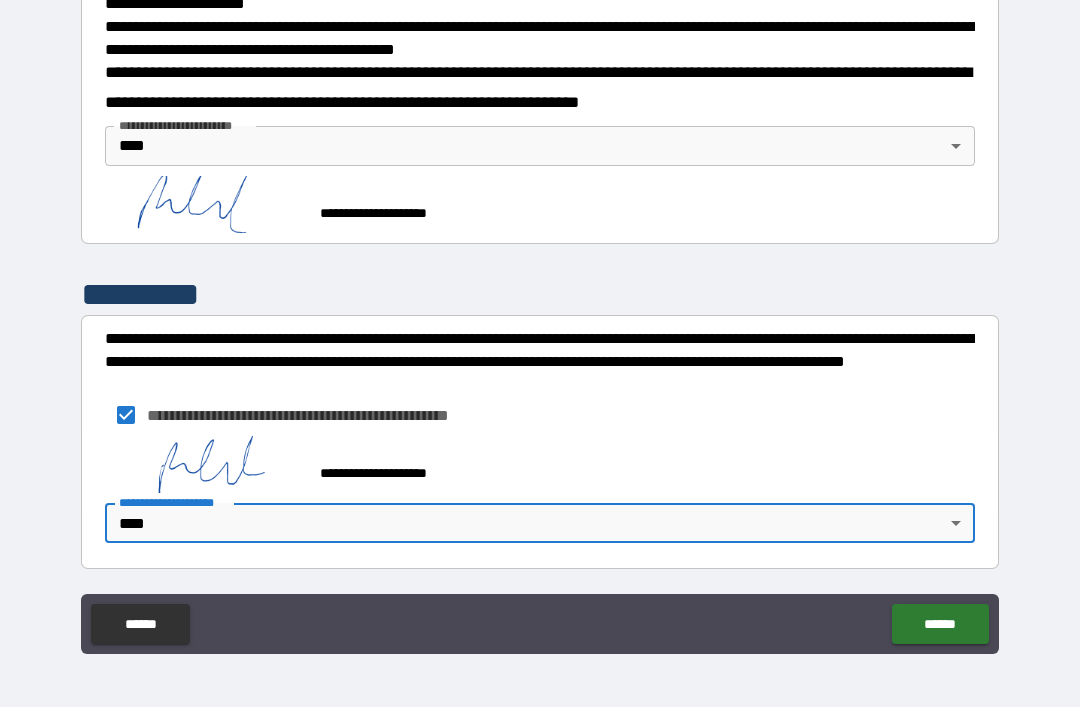scroll, scrollTop: 712, scrollLeft: 0, axis: vertical 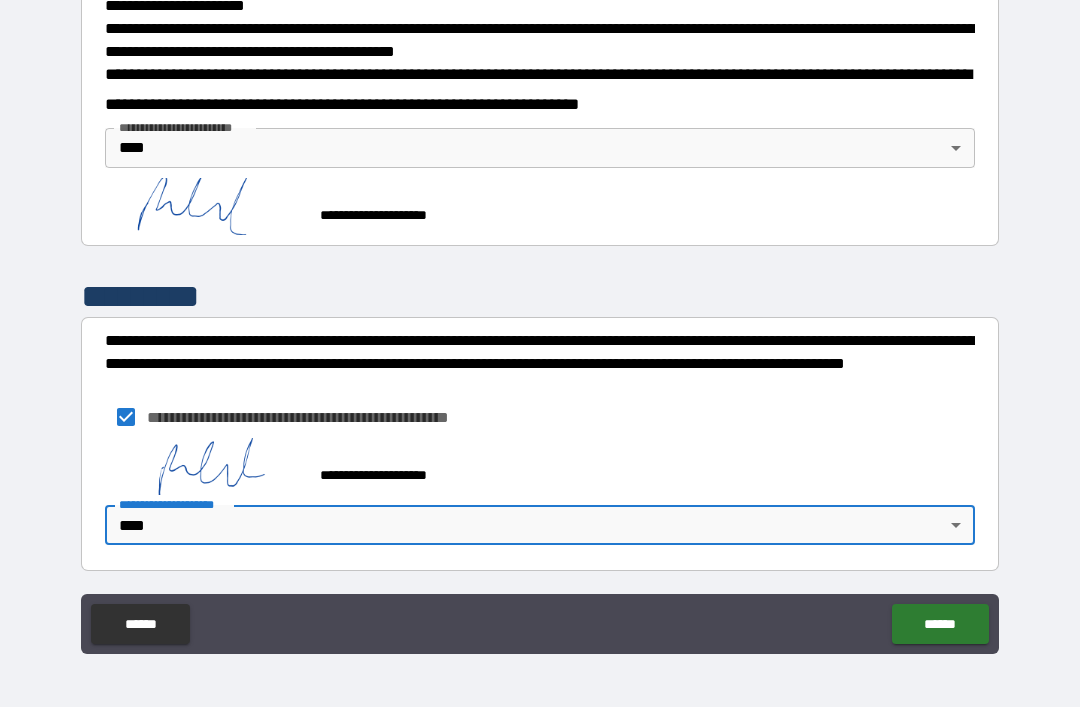 click on "******" at bounding box center (940, 624) 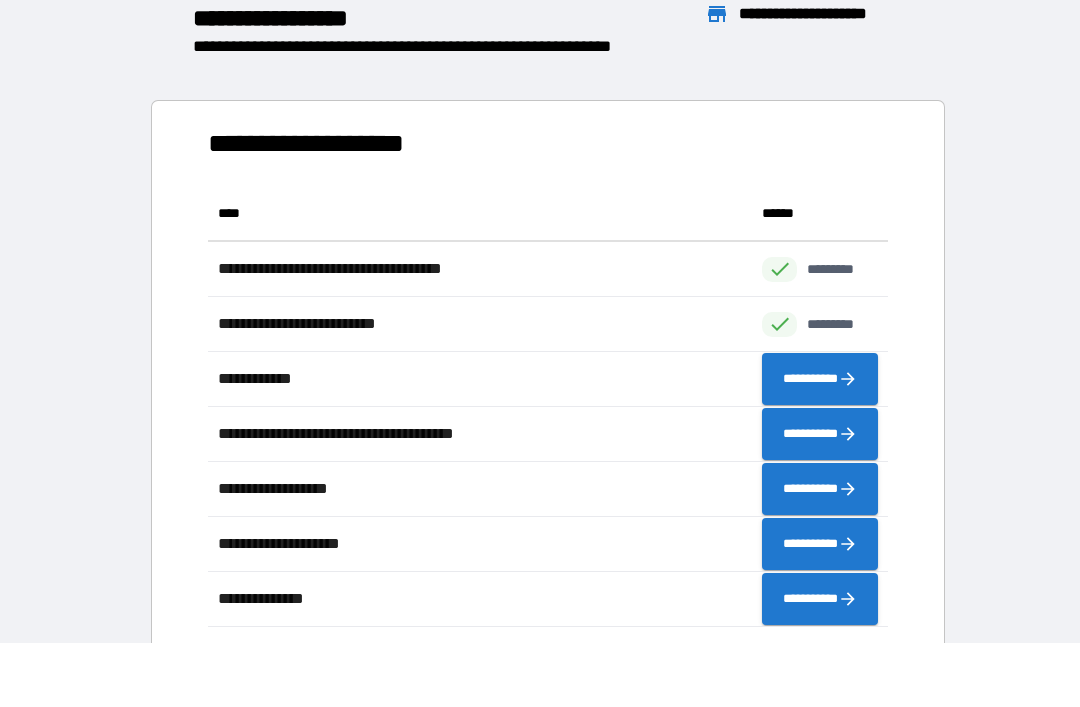 scroll, scrollTop: 1, scrollLeft: 1, axis: both 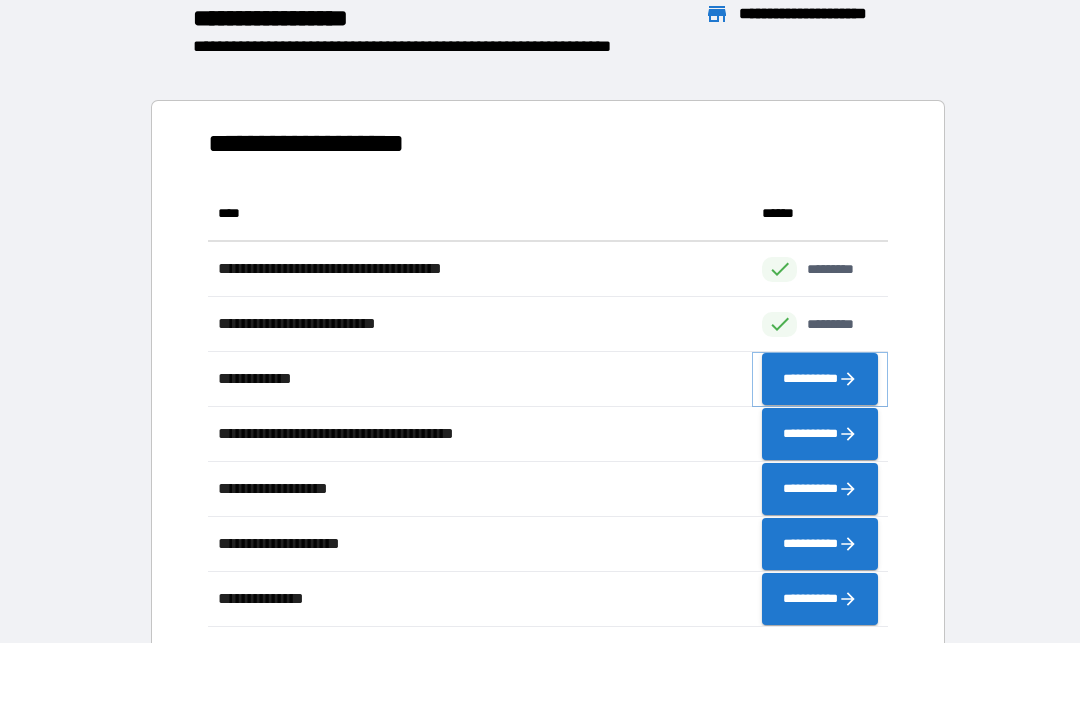 click 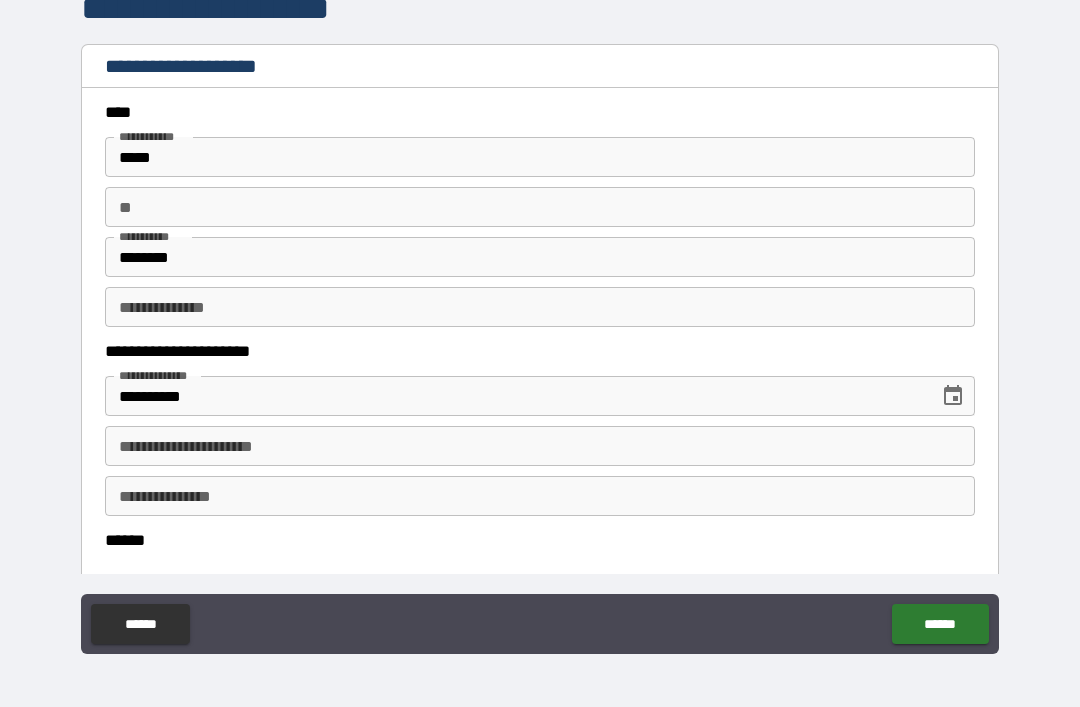 scroll, scrollTop: 76, scrollLeft: 0, axis: vertical 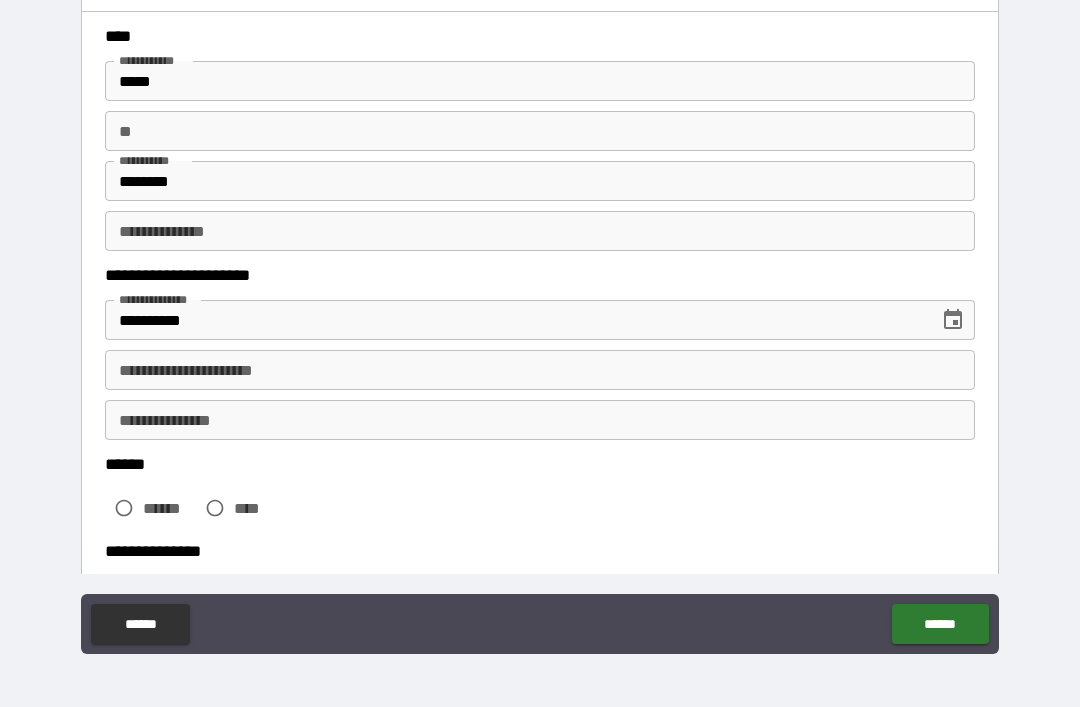 click on "**********" at bounding box center [540, 370] 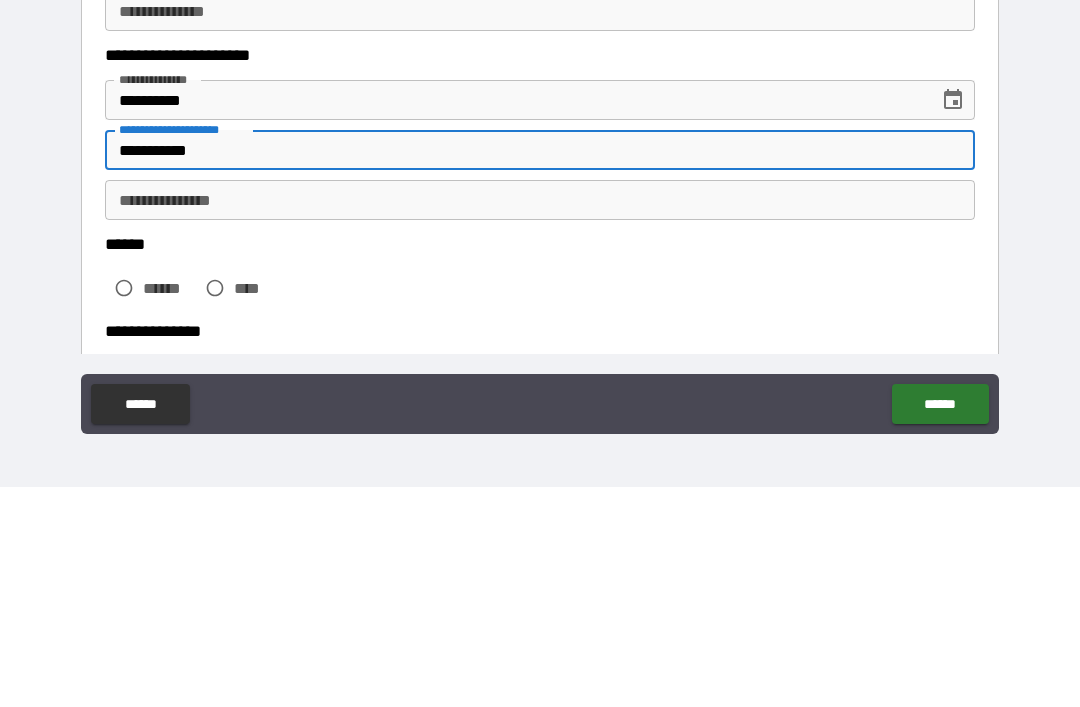 type on "**********" 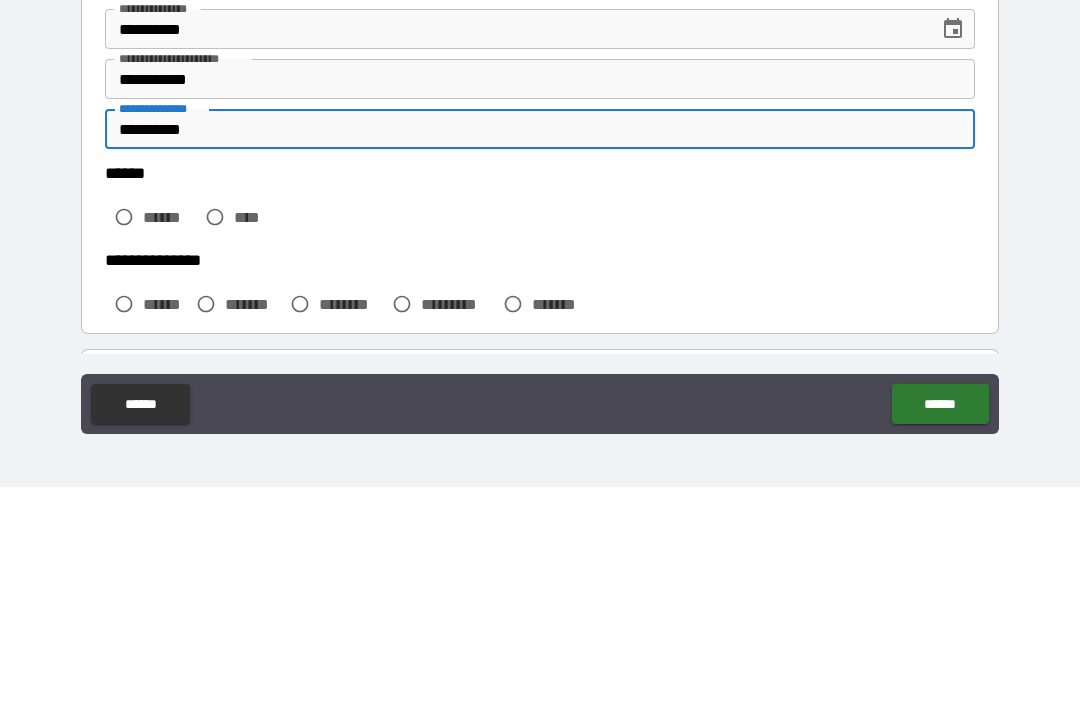 scroll, scrollTop: 145, scrollLeft: 0, axis: vertical 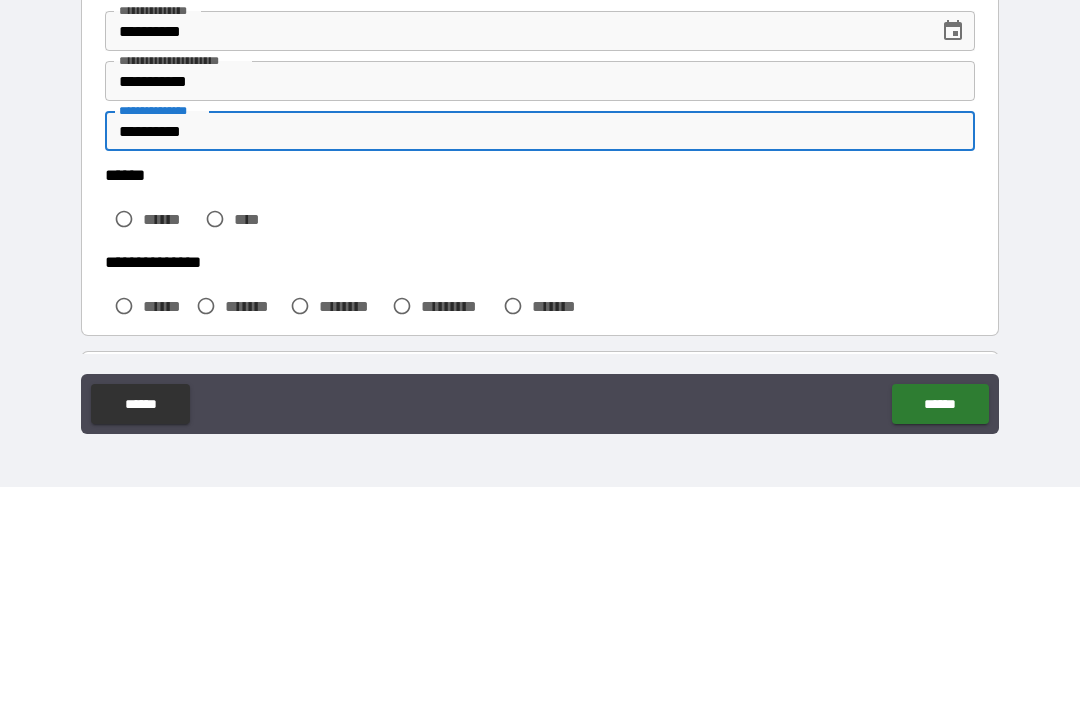 type on "**********" 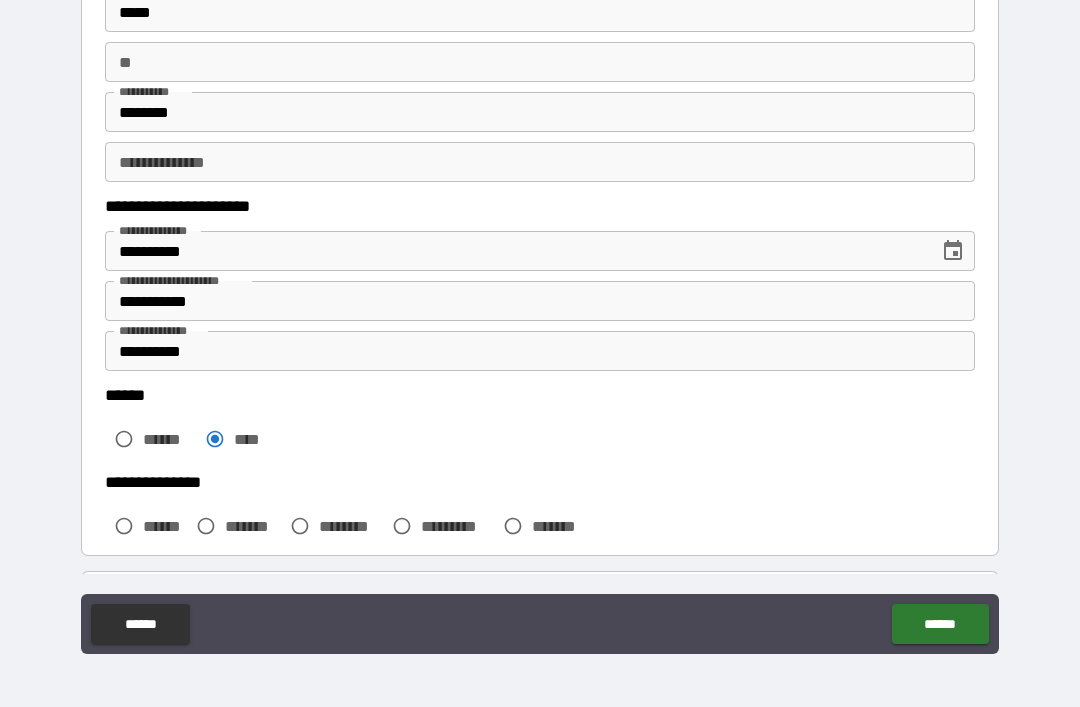 click on "*******" at bounding box center (253, 526) 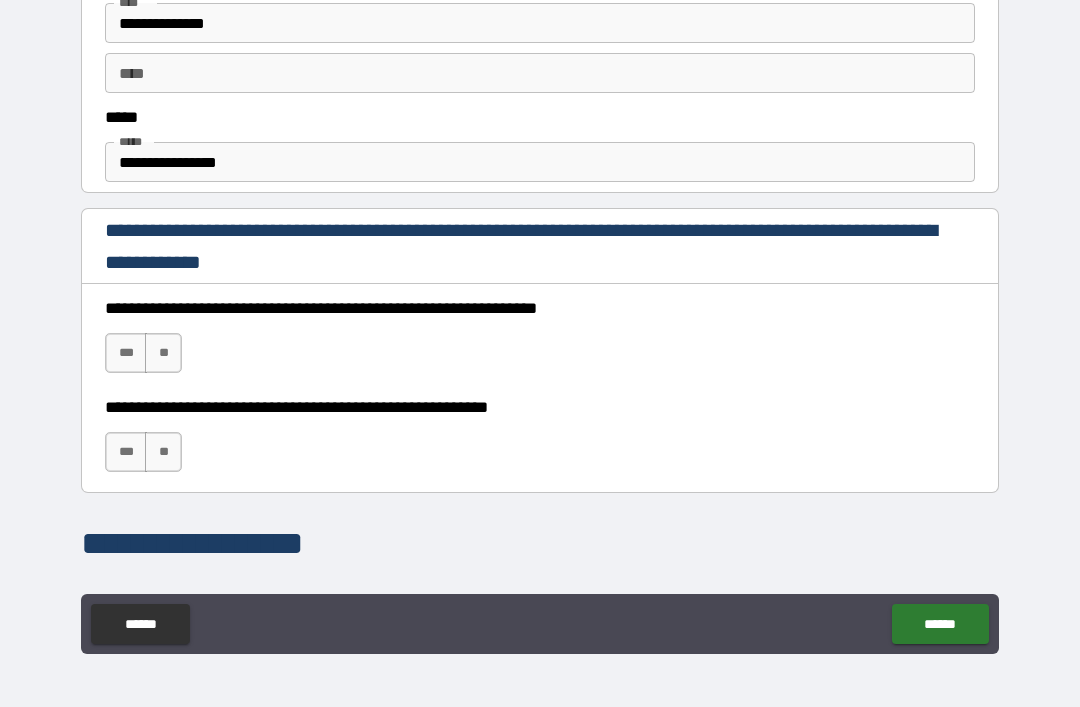 scroll, scrollTop: 1147, scrollLeft: 0, axis: vertical 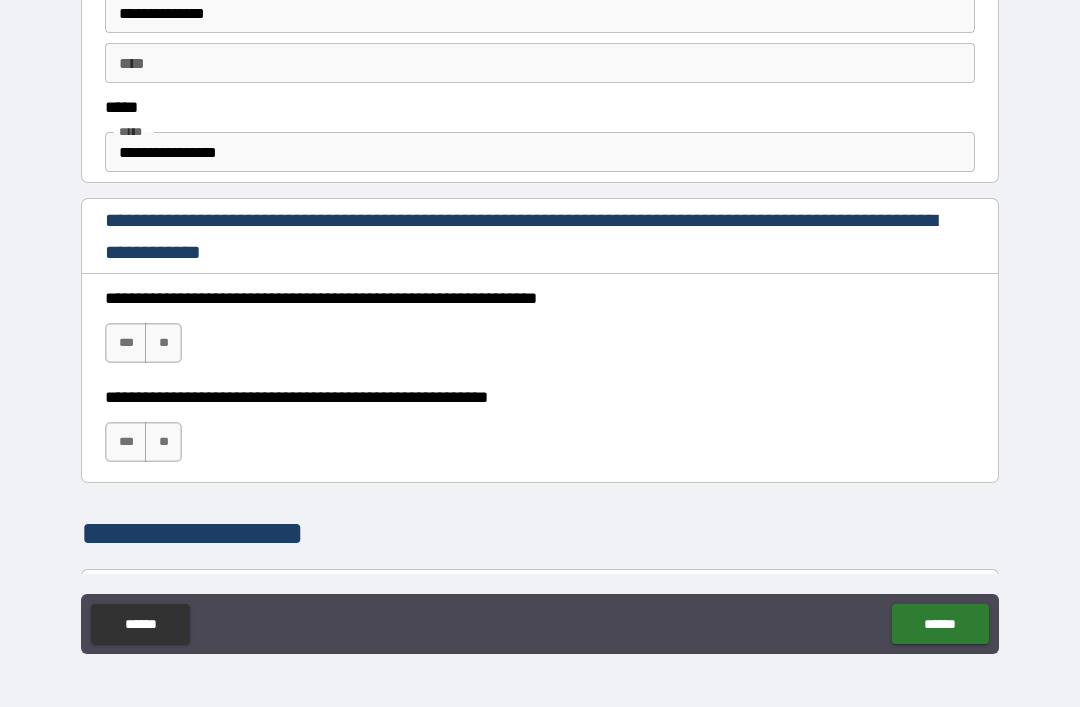 click on "***" at bounding box center [126, 343] 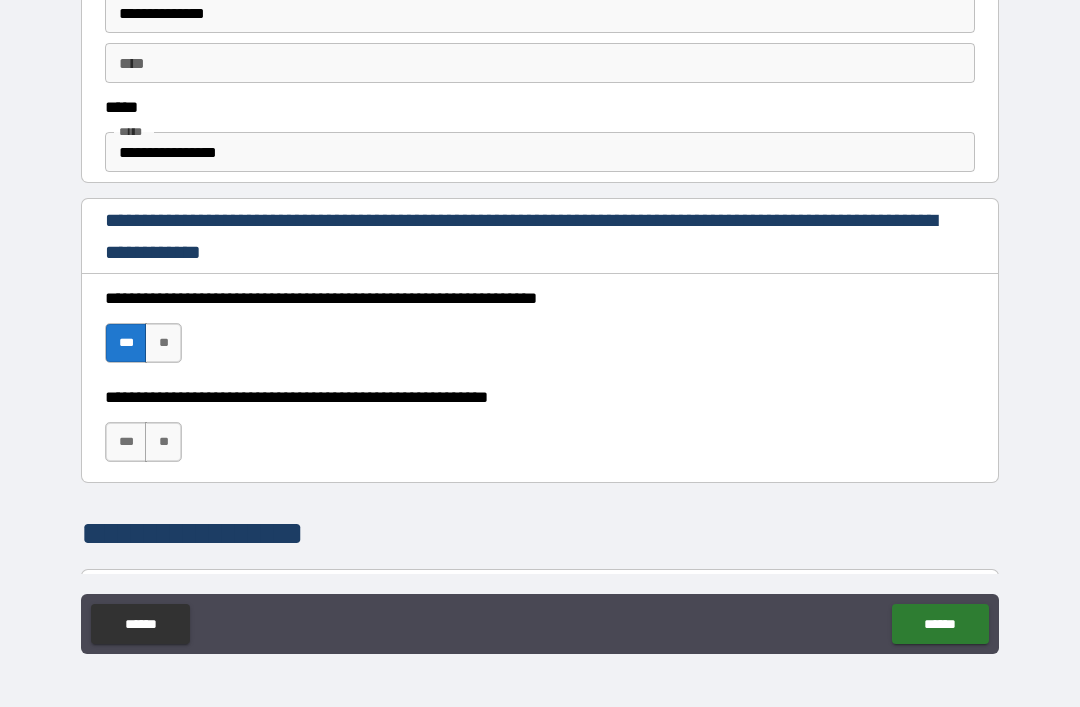 click on "***" at bounding box center [126, 442] 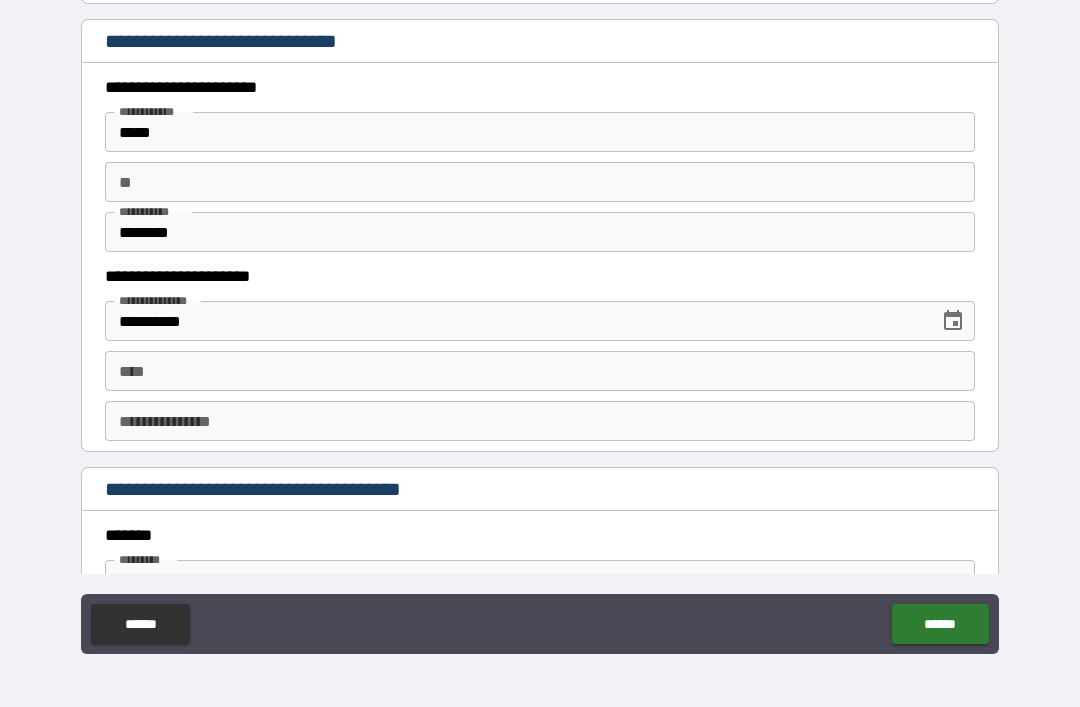 scroll, scrollTop: 1896, scrollLeft: 0, axis: vertical 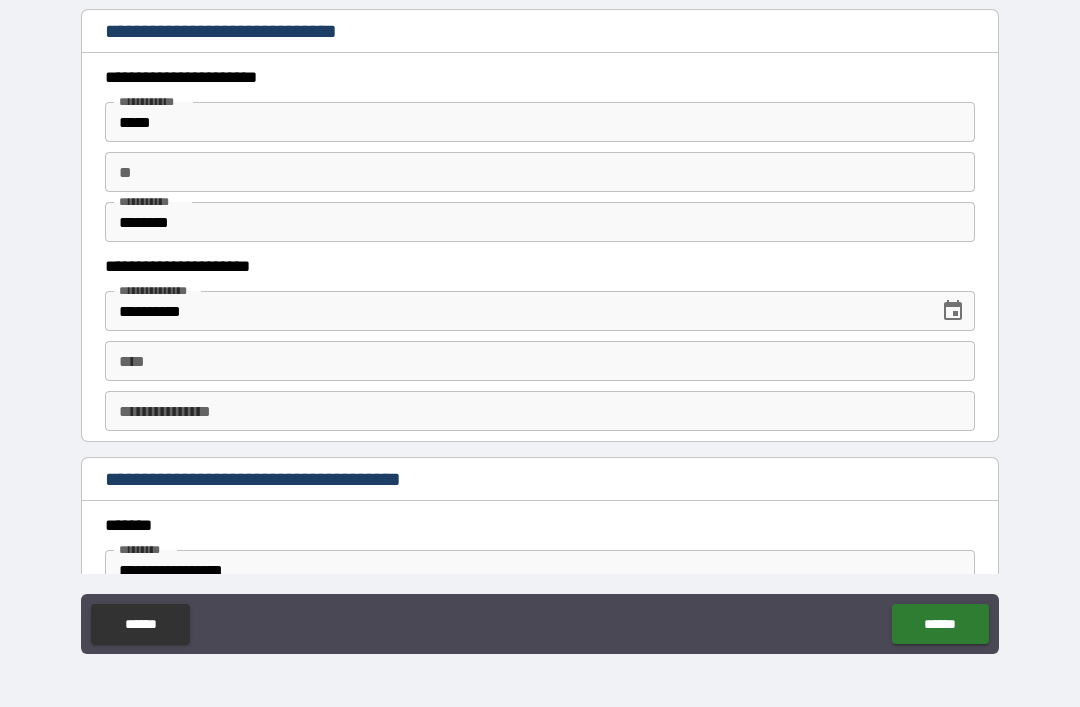 click on "****" at bounding box center (540, 361) 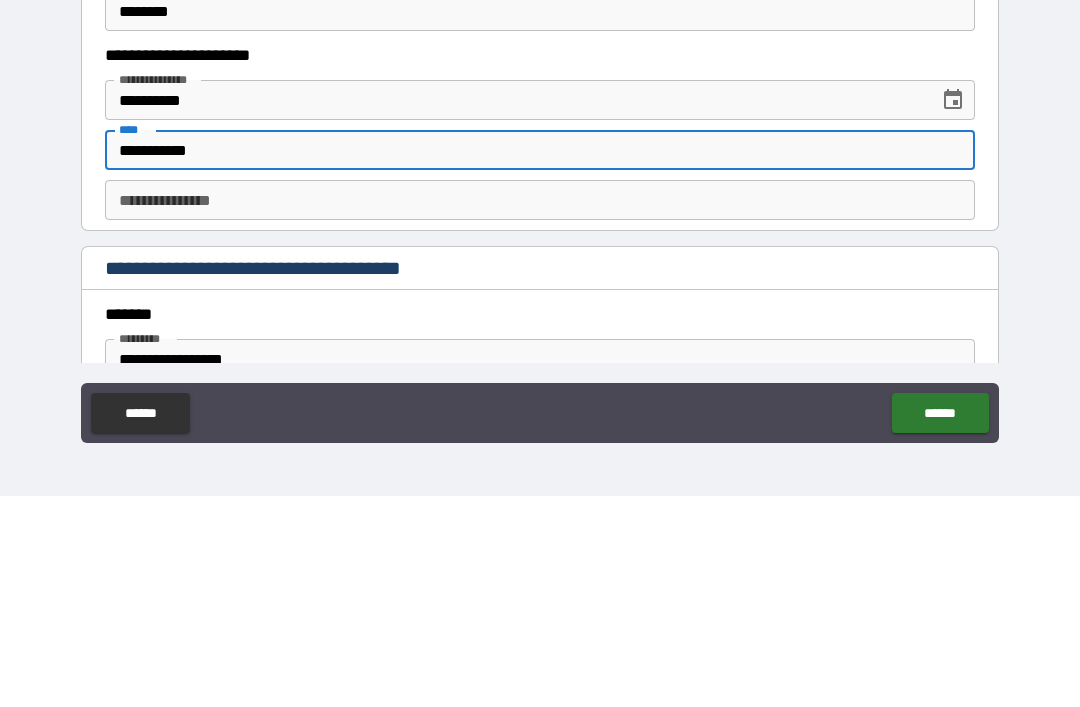 type on "**********" 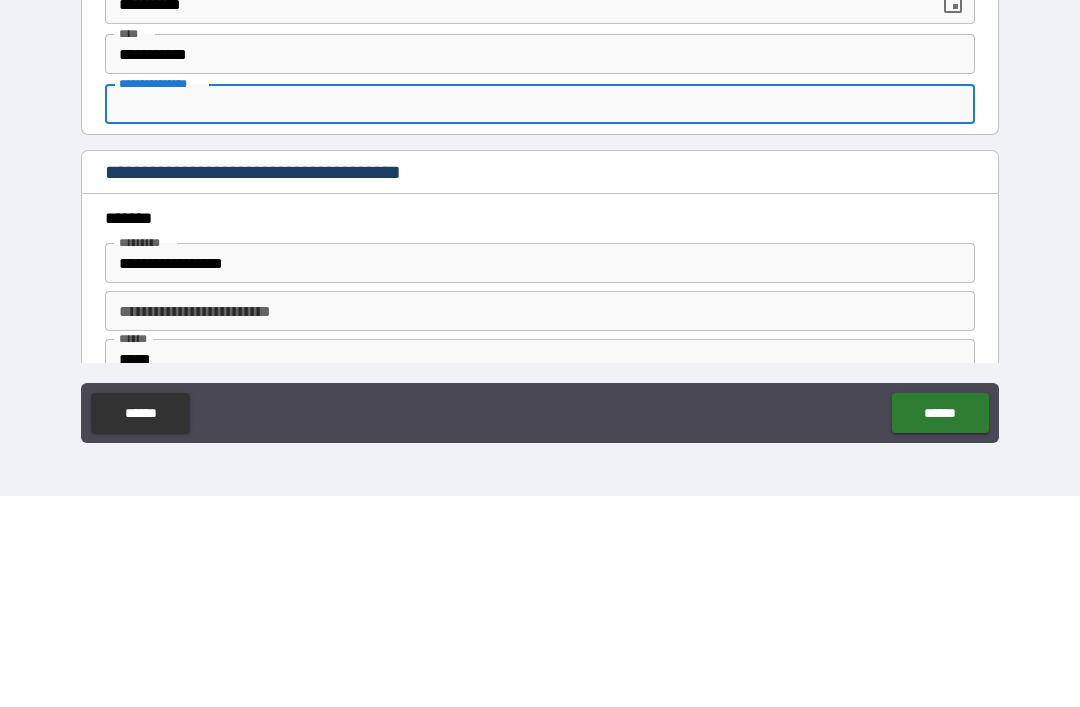 scroll, scrollTop: 1993, scrollLeft: 0, axis: vertical 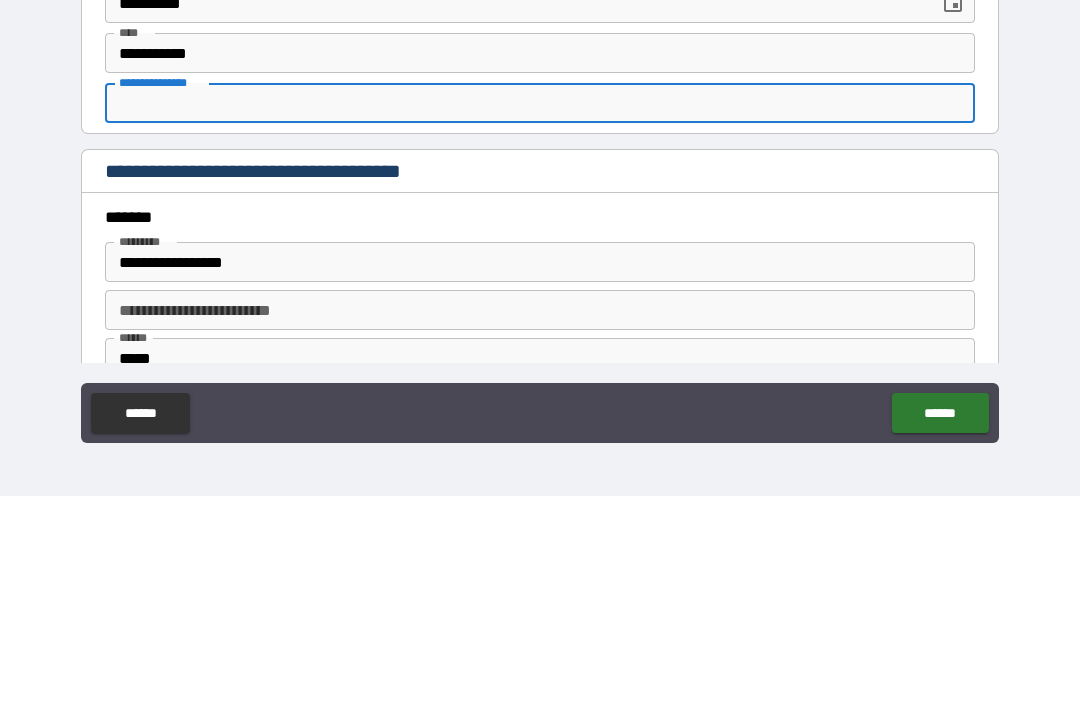 click on "**********" at bounding box center [540, 314] 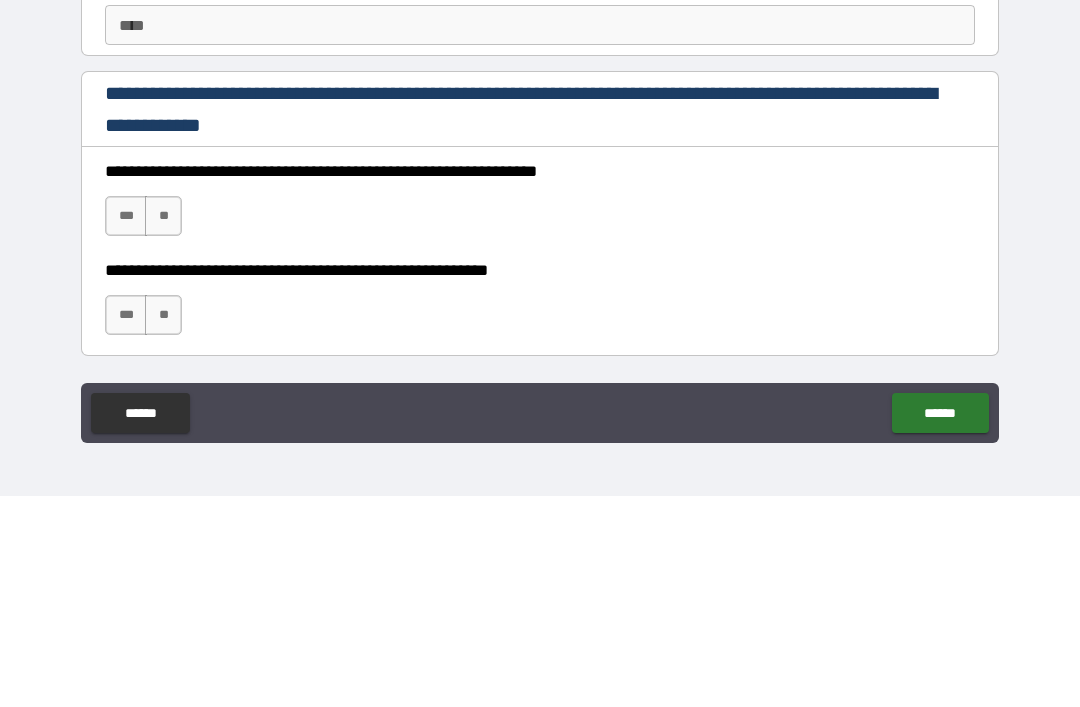 scroll, scrollTop: 2711, scrollLeft: 0, axis: vertical 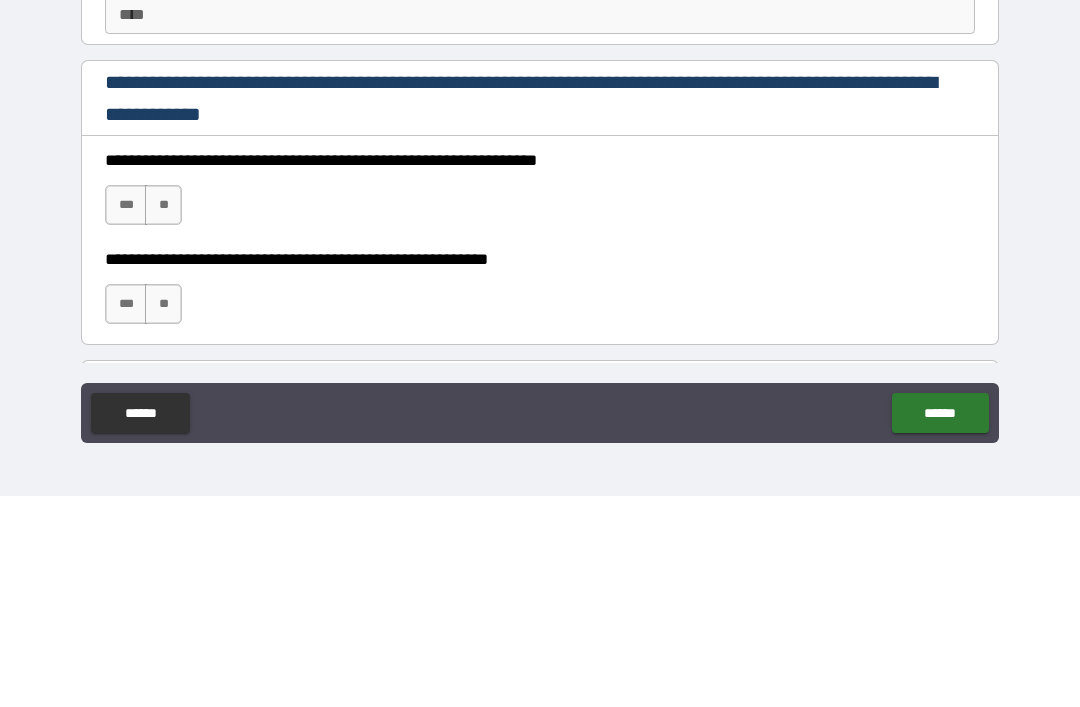 type on "**********" 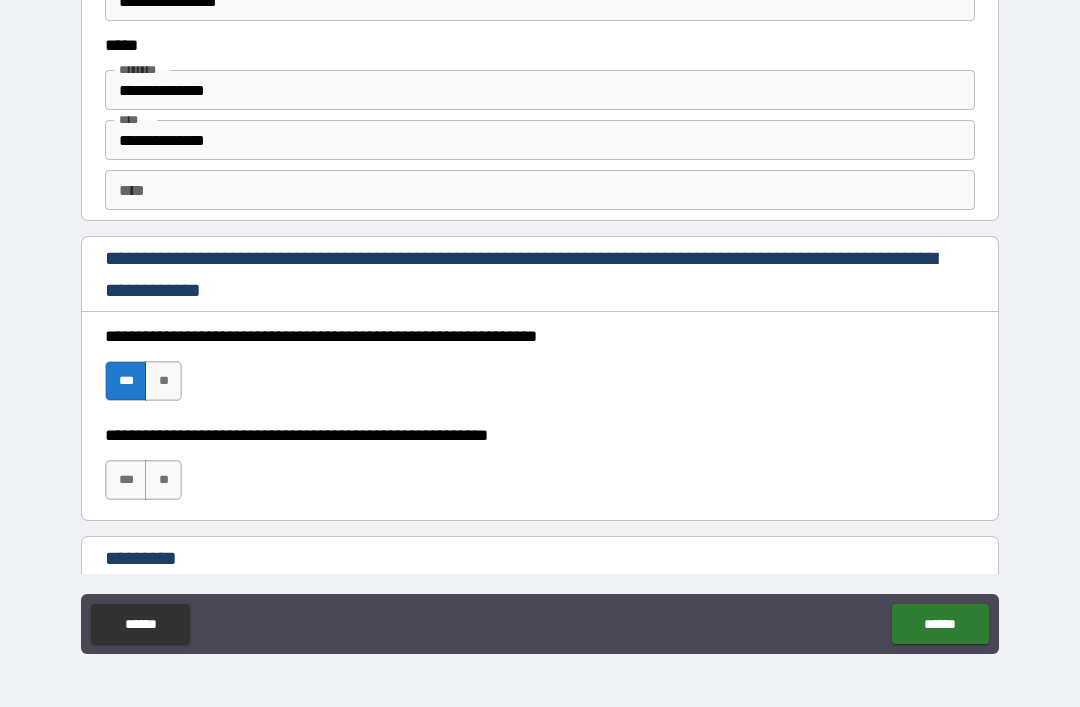 scroll, scrollTop: 2742, scrollLeft: 0, axis: vertical 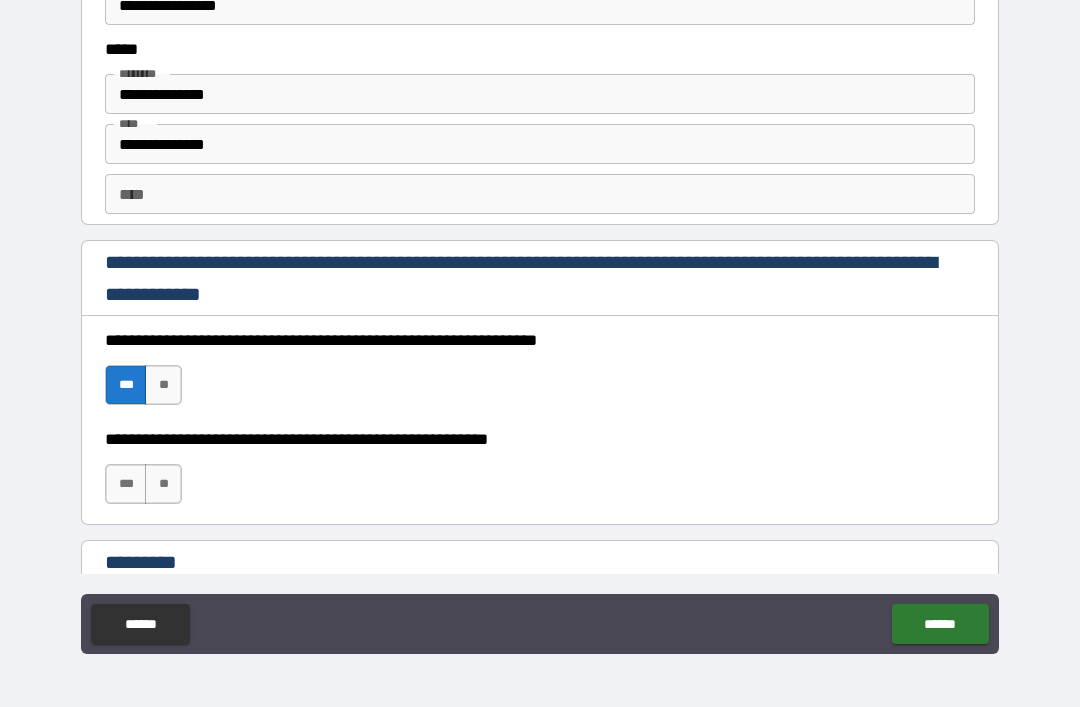 click on "***" at bounding box center (126, 484) 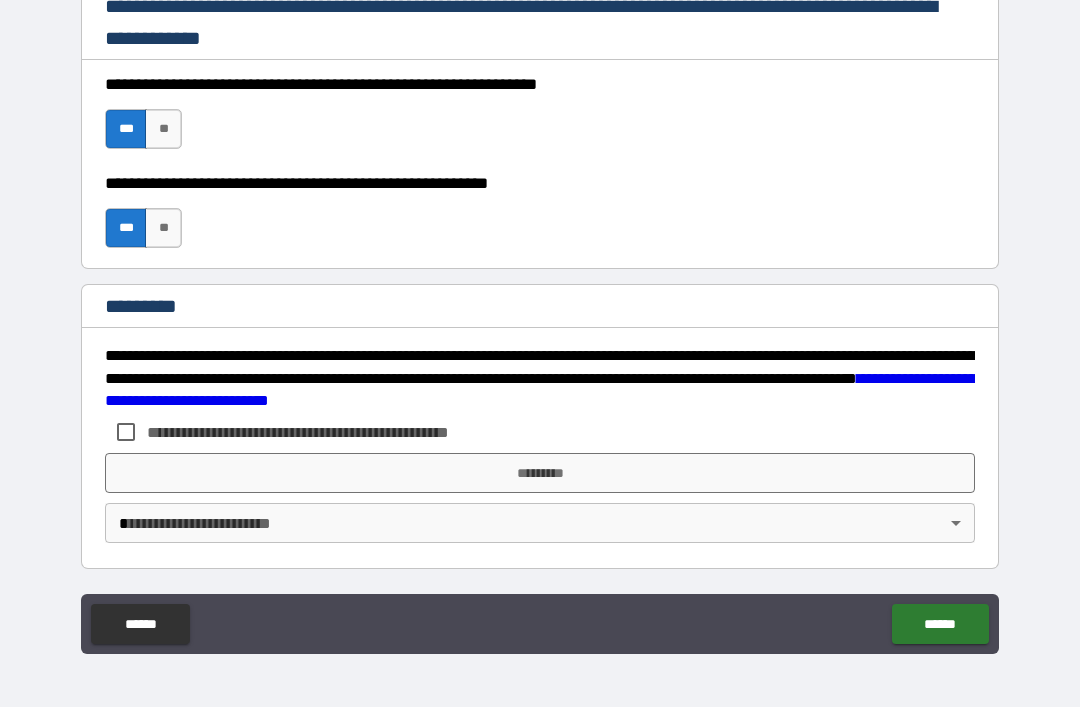 scroll, scrollTop: 2998, scrollLeft: 0, axis: vertical 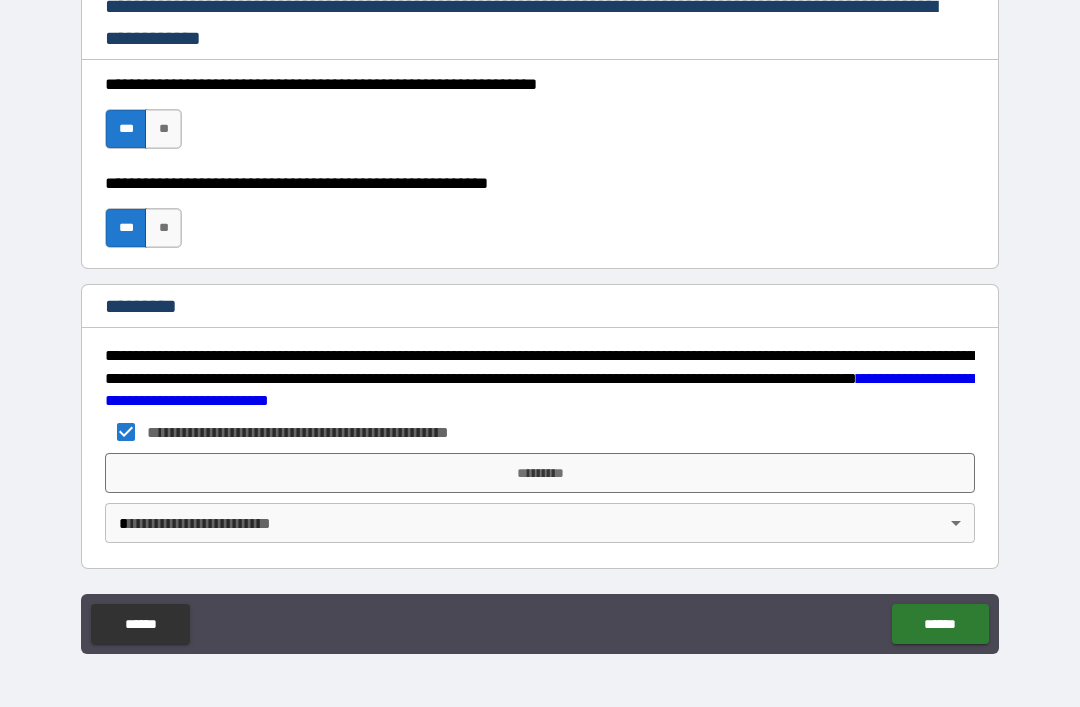 click on "*********" at bounding box center (540, 473) 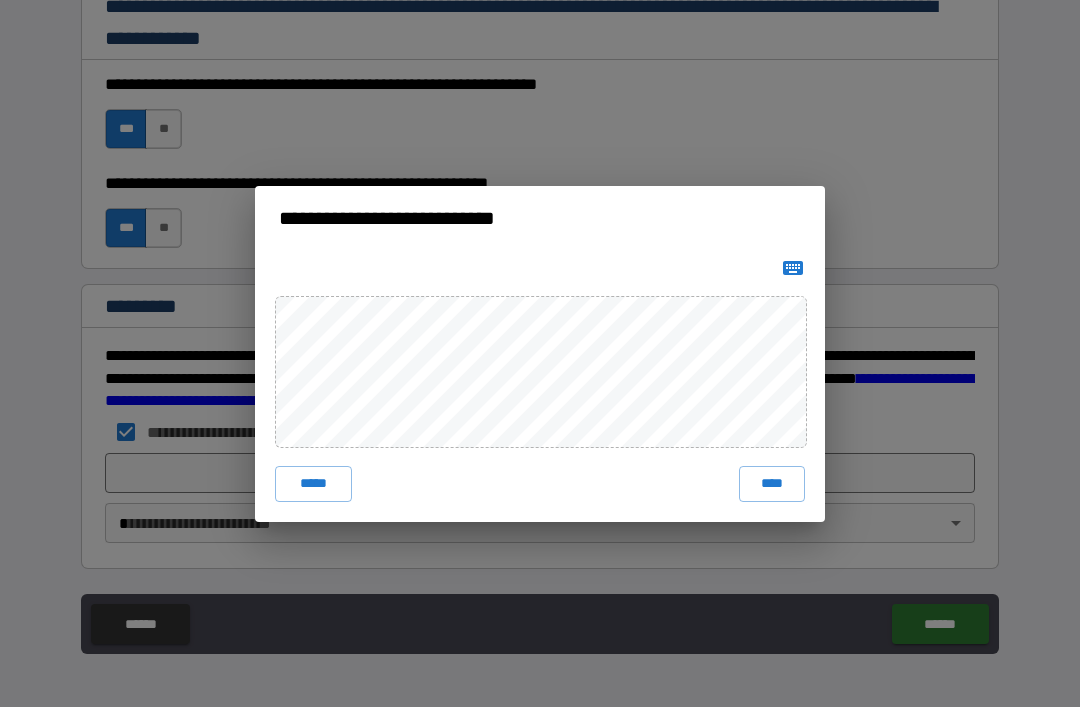 click on "****" at bounding box center (772, 484) 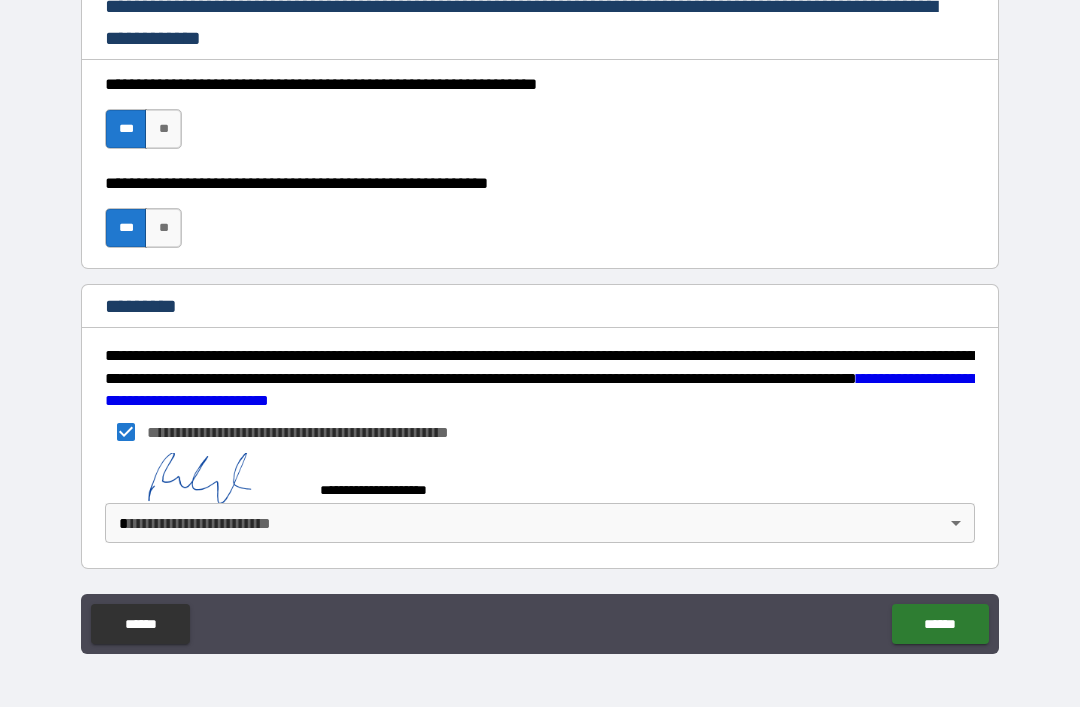 scroll, scrollTop: 2988, scrollLeft: 0, axis: vertical 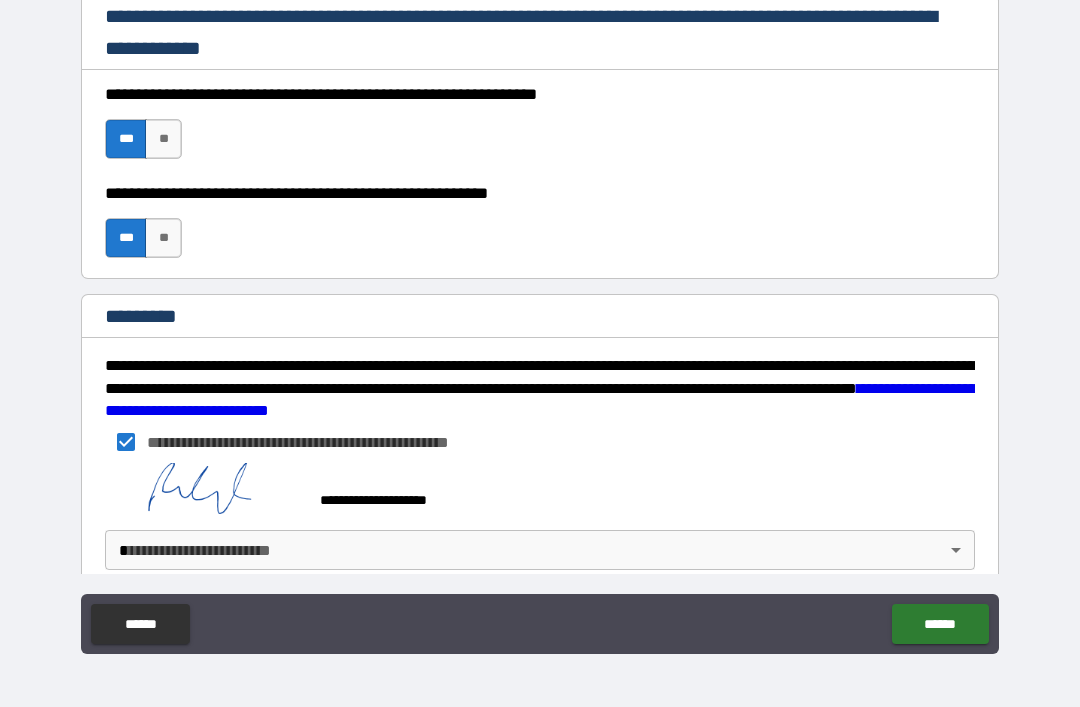 click on "**********" at bounding box center [540, 321] 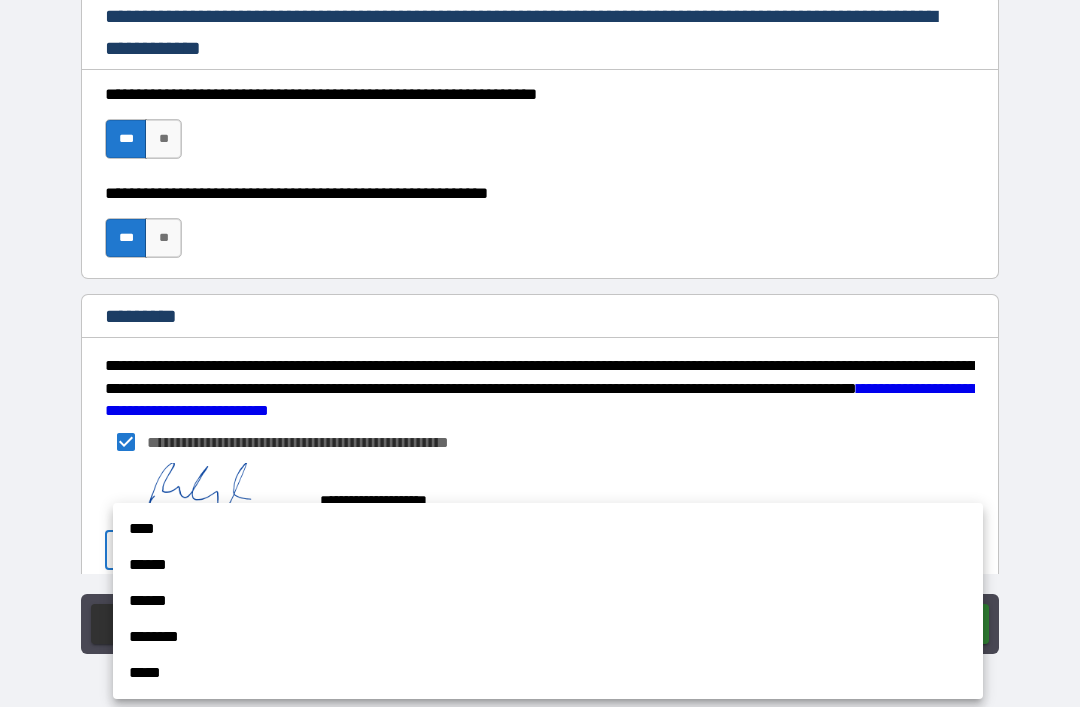click on "****" at bounding box center (548, 529) 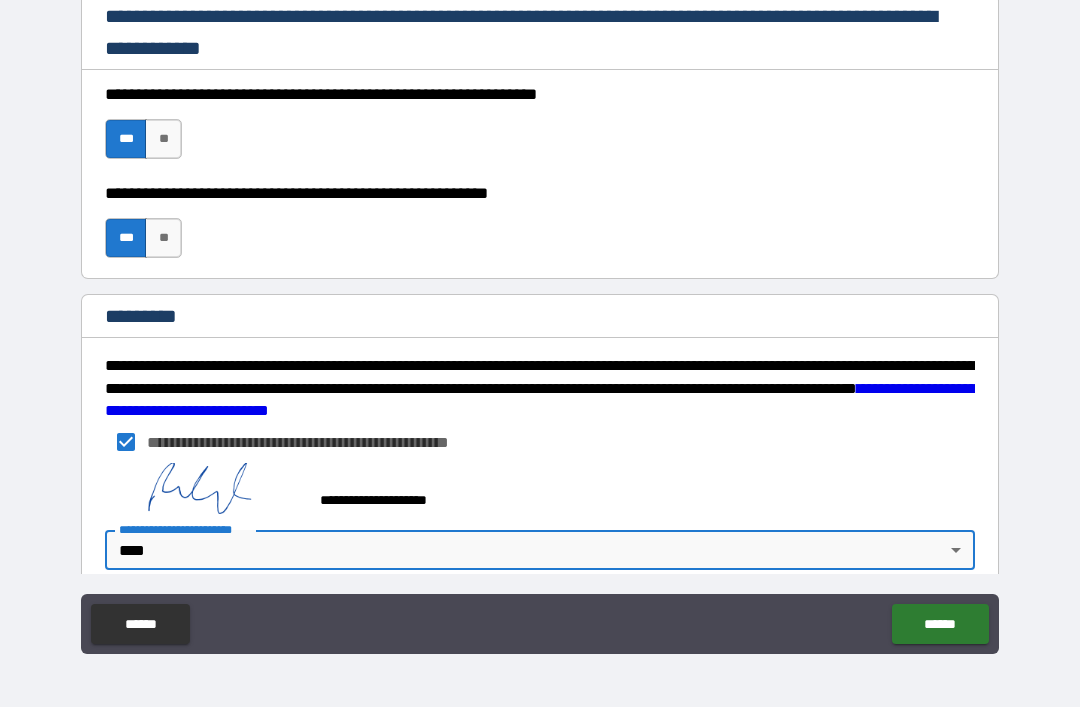 type on "*" 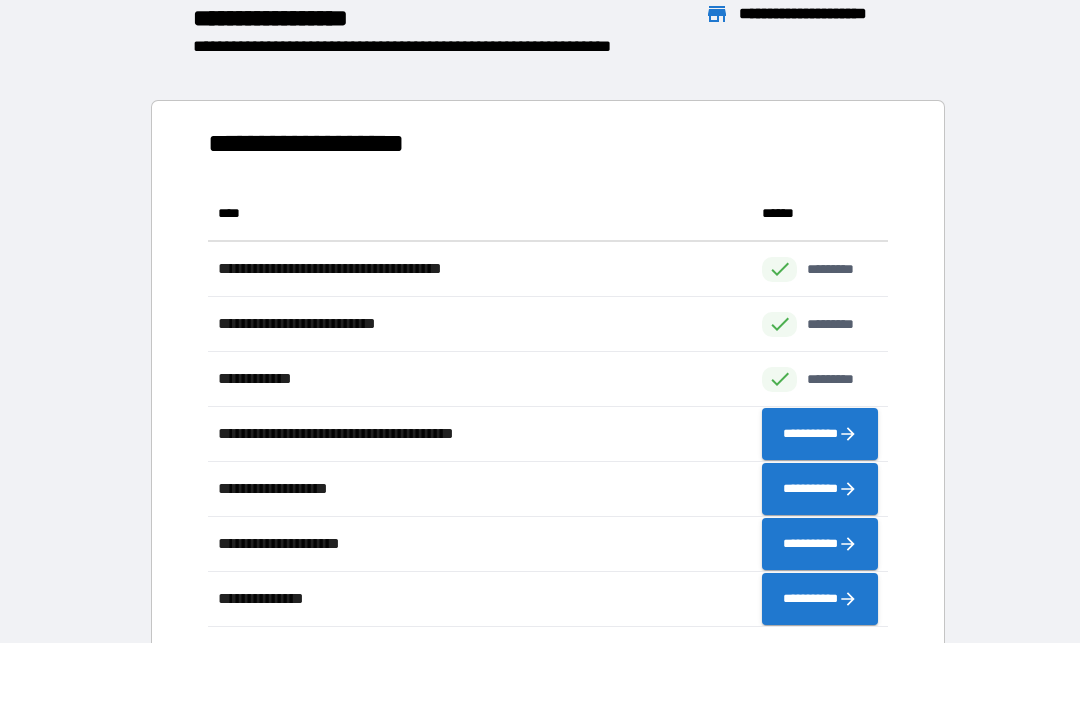 scroll, scrollTop: 441, scrollLeft: 680, axis: both 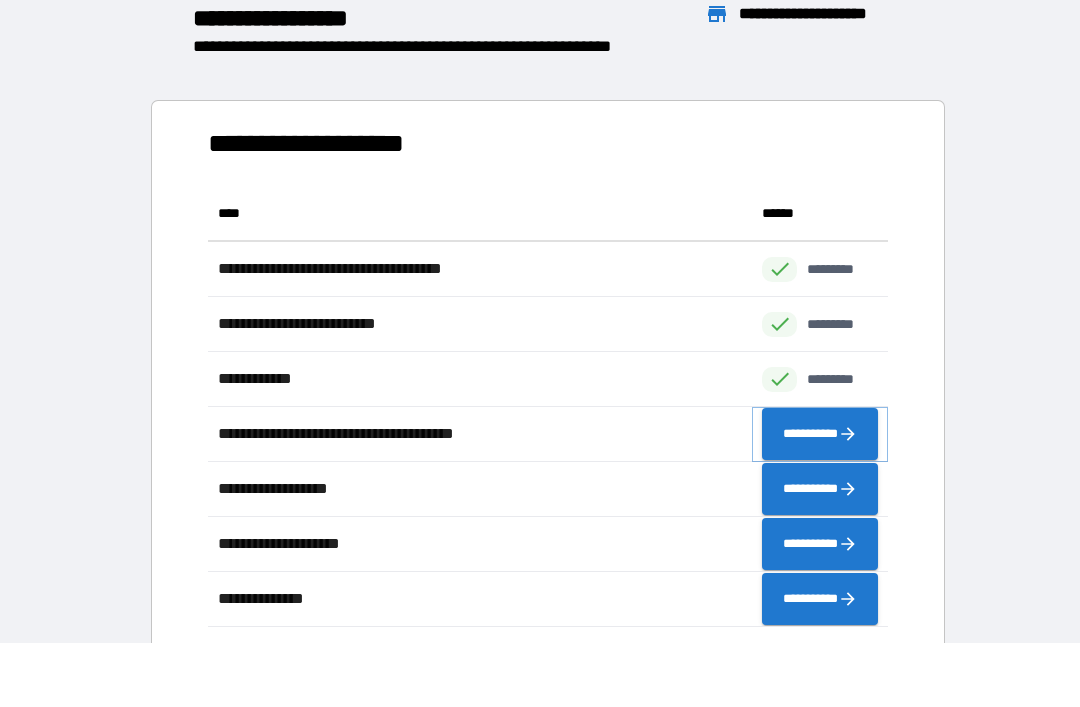 click on "**********" at bounding box center (820, 434) 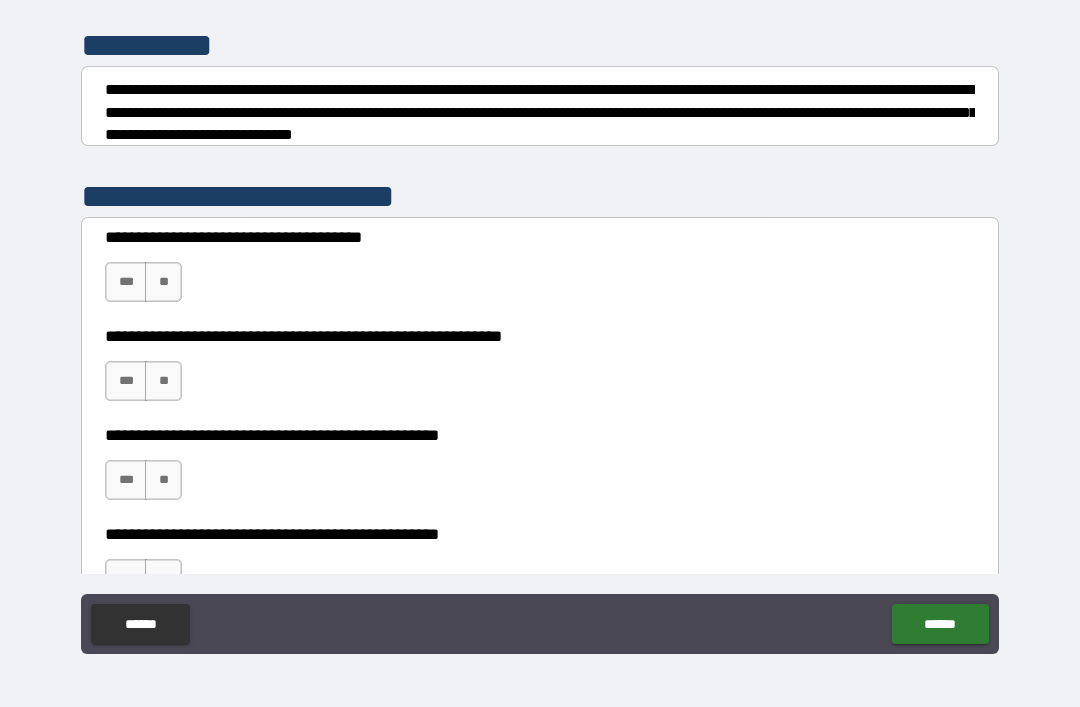 scroll, scrollTop: 256, scrollLeft: 0, axis: vertical 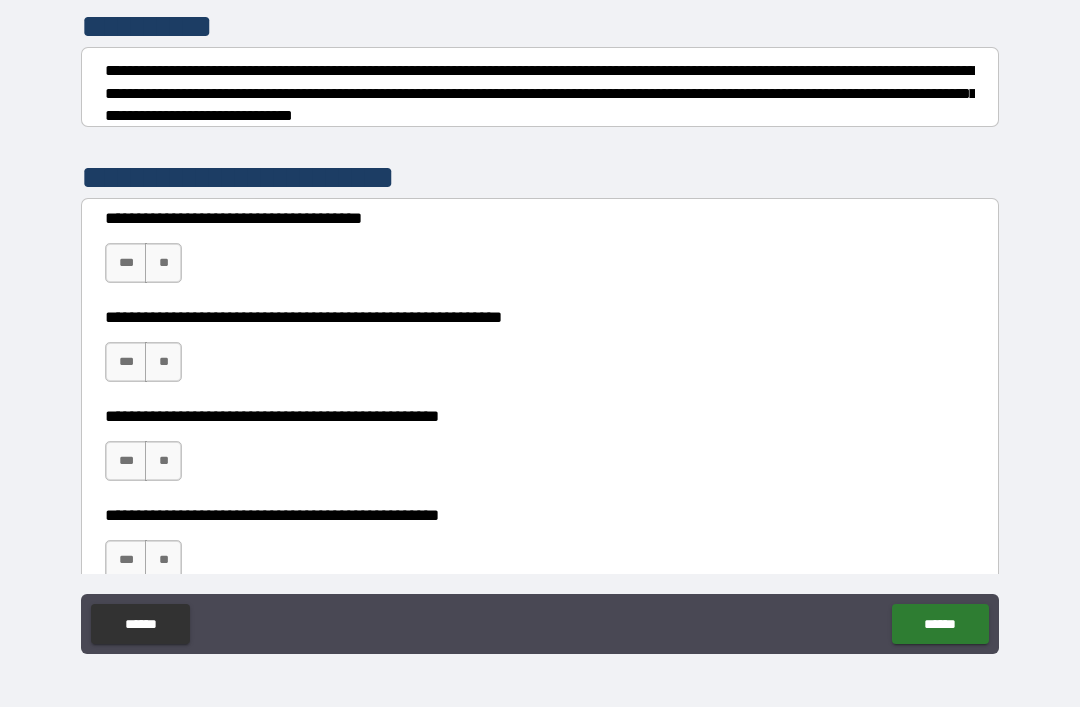 click on "***" at bounding box center [126, 263] 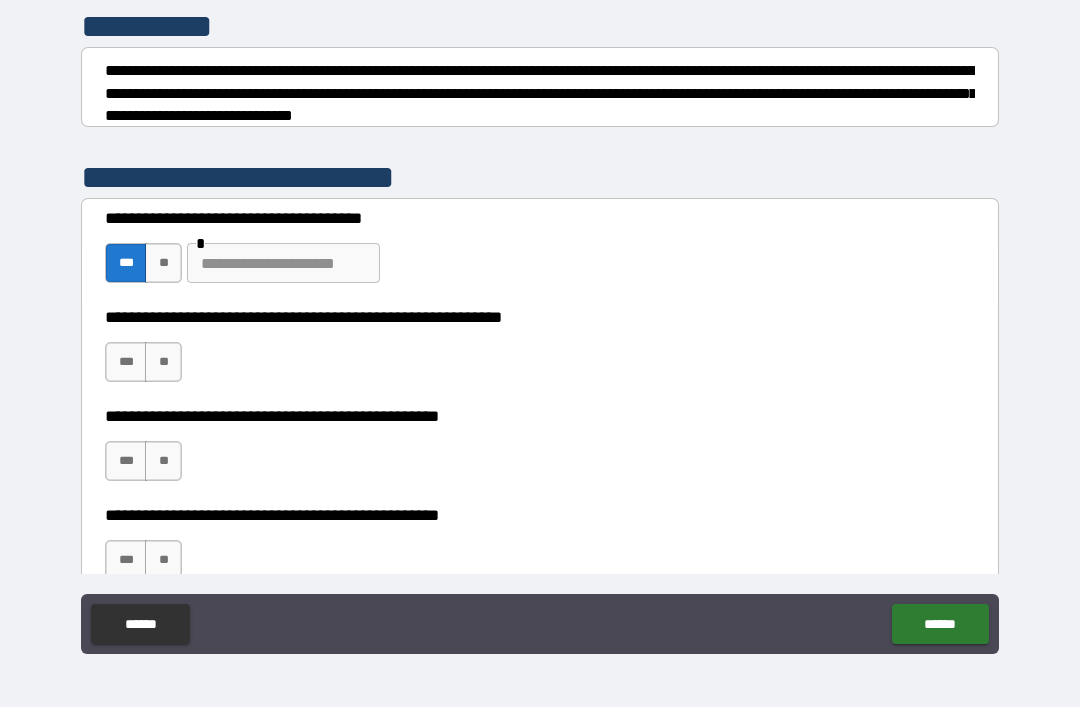 click on "**" at bounding box center [163, 263] 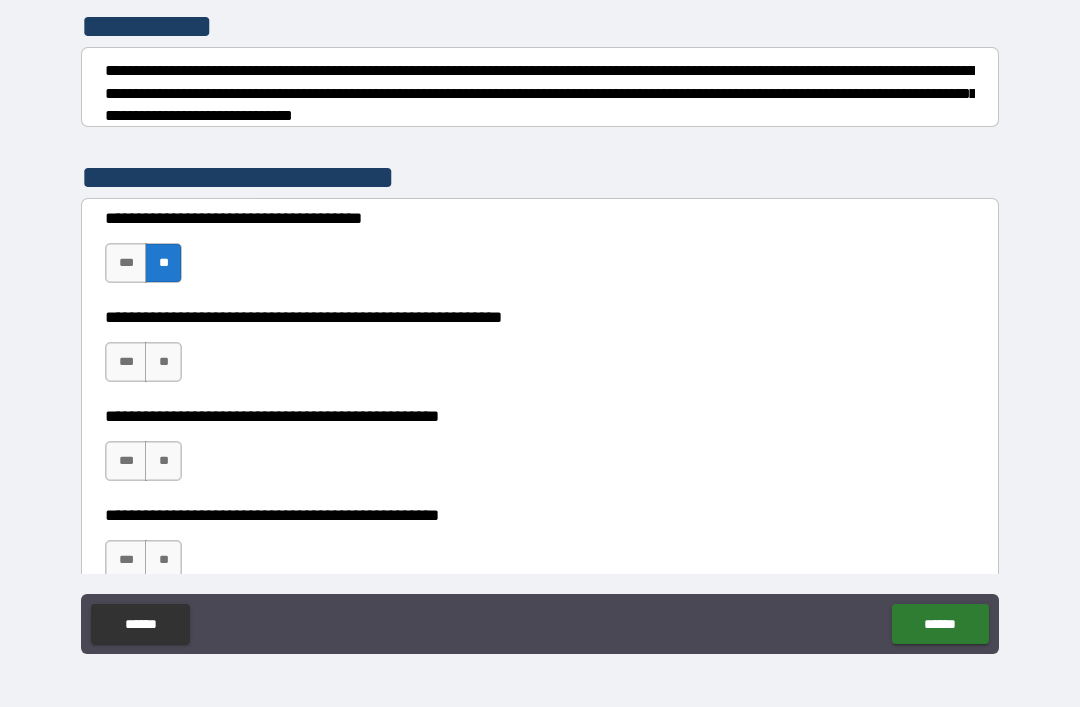 click on "**" at bounding box center [163, 263] 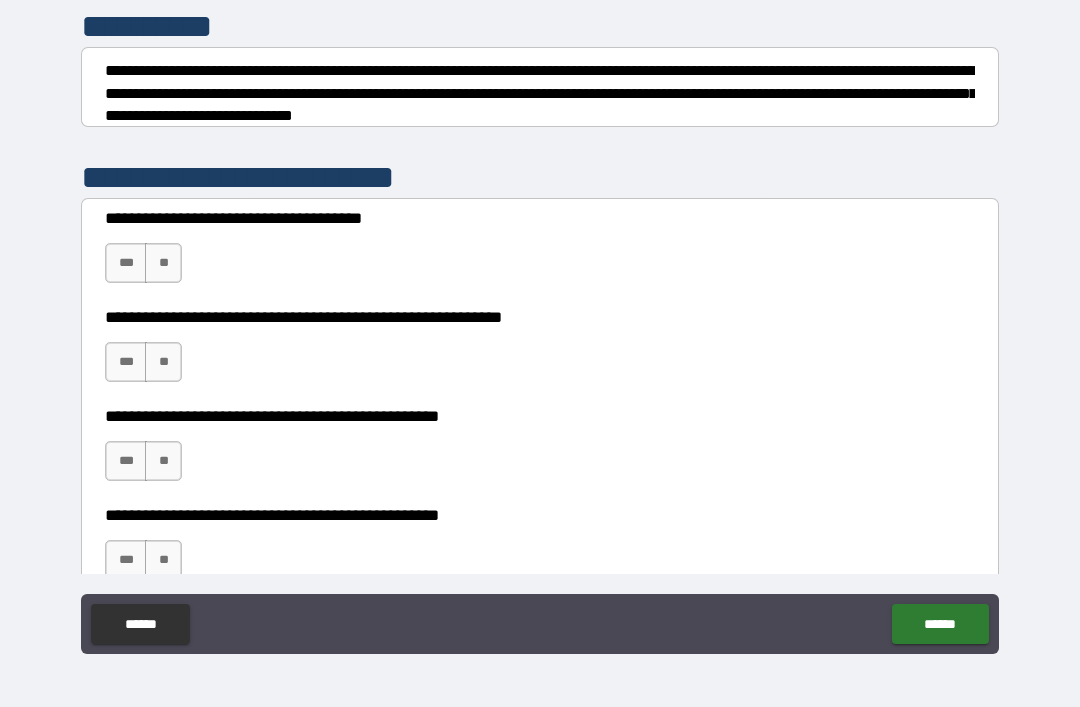 click on "**" at bounding box center [163, 362] 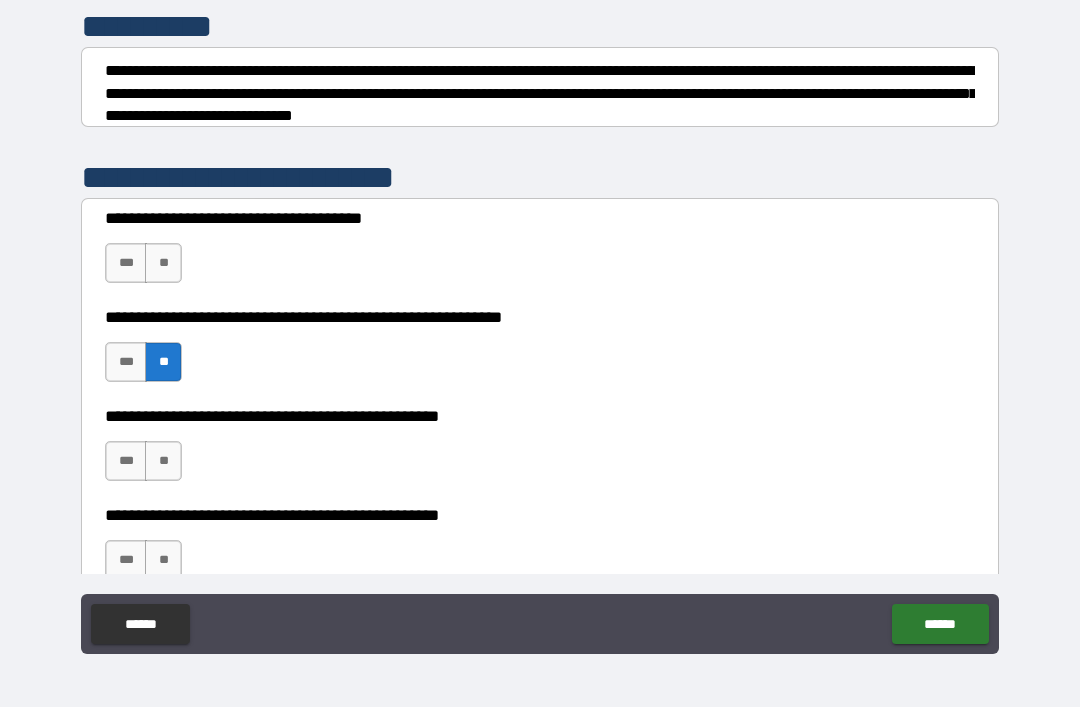 click on "**" at bounding box center (163, 461) 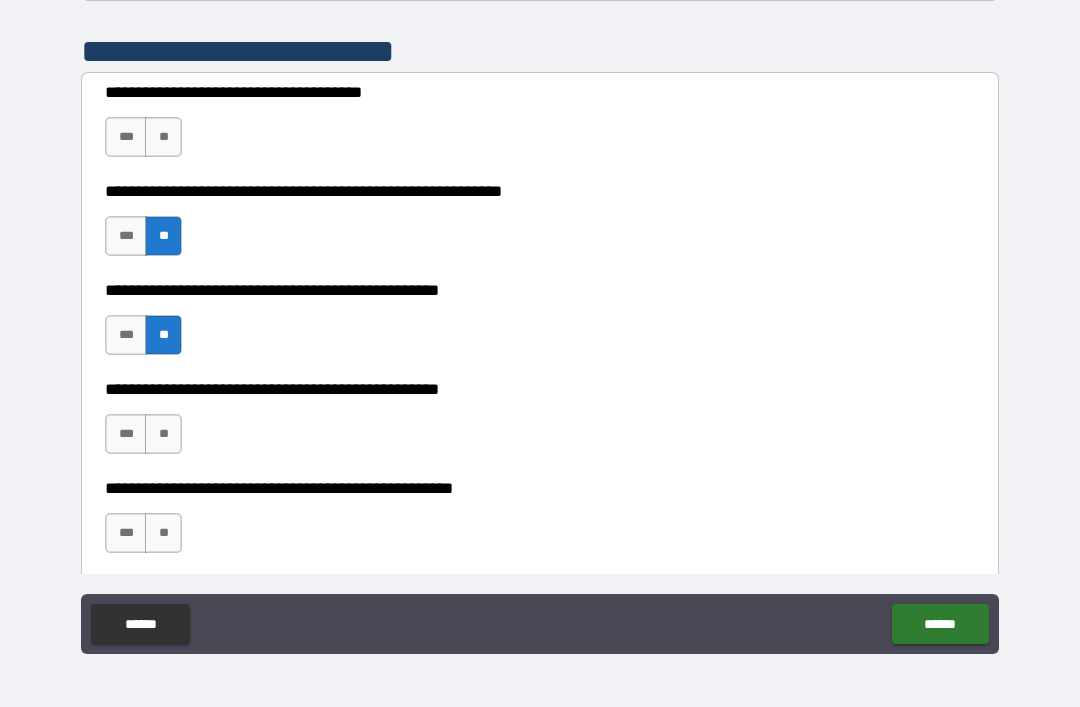scroll, scrollTop: 380, scrollLeft: 0, axis: vertical 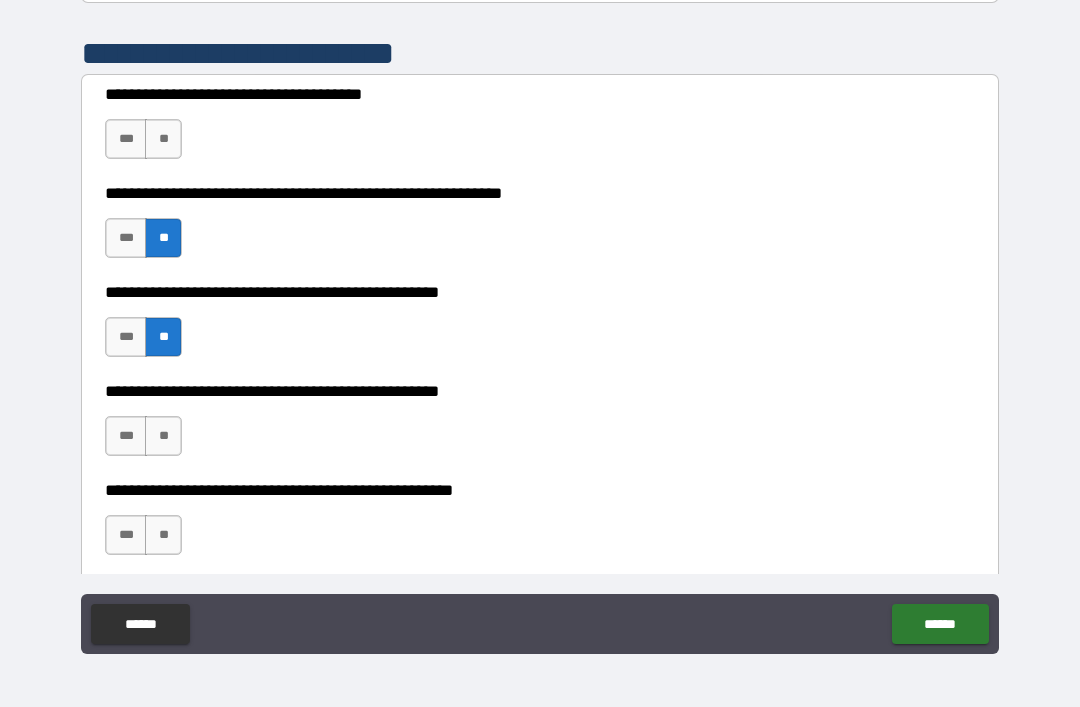 click on "**" at bounding box center [163, 436] 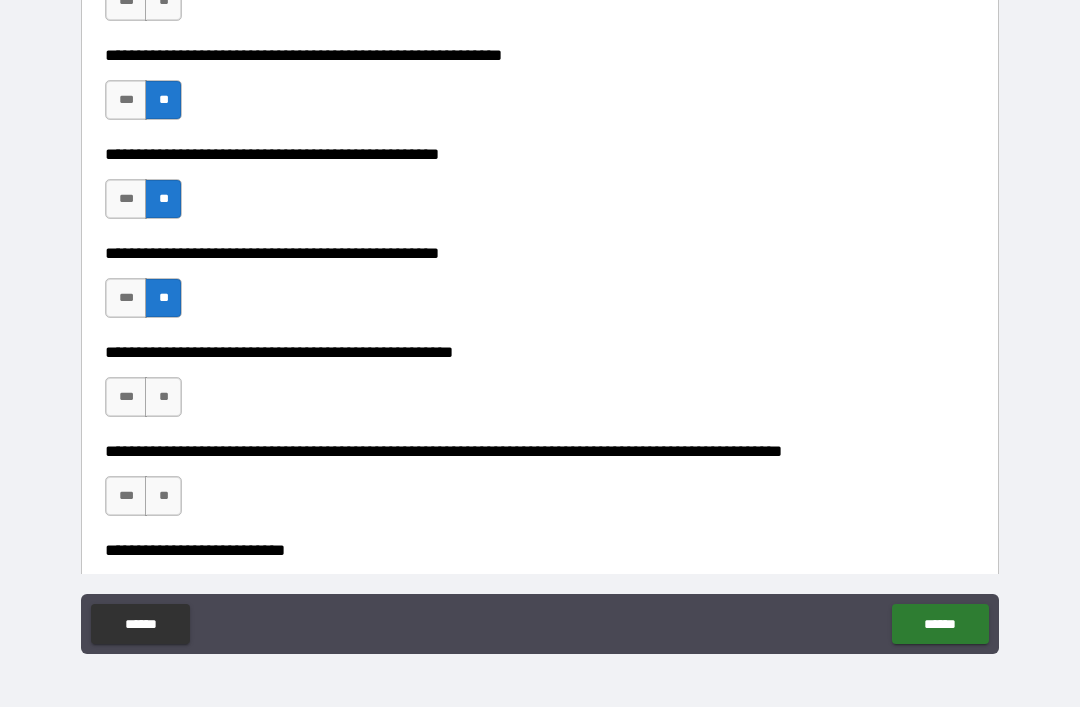 scroll, scrollTop: 529, scrollLeft: 0, axis: vertical 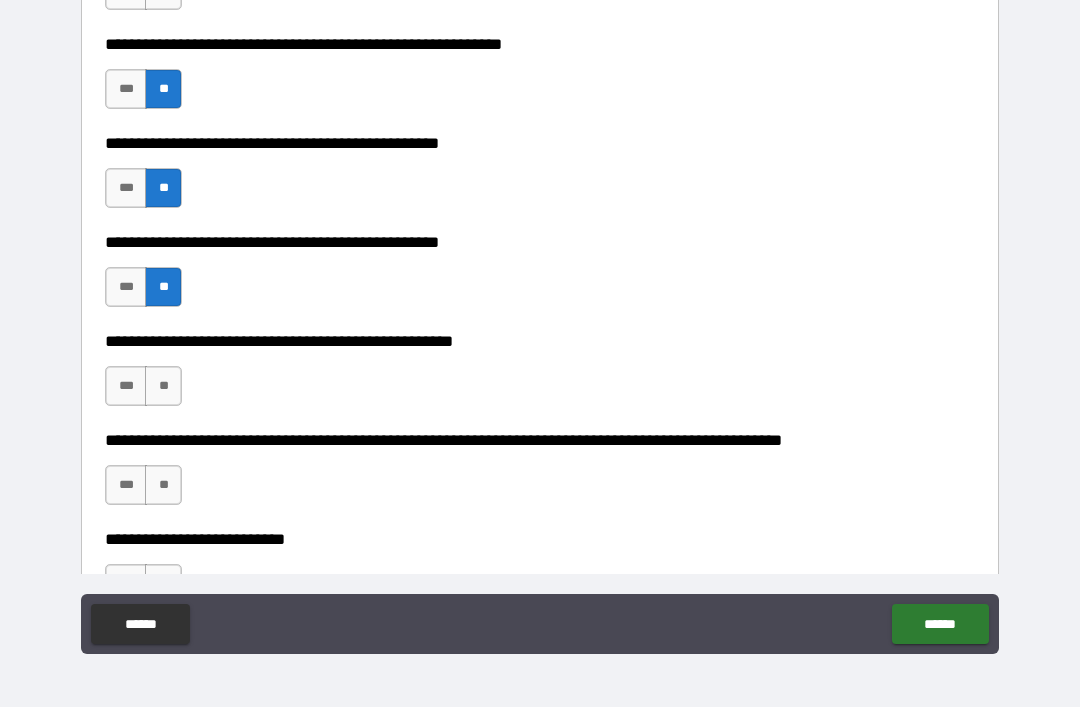 click on "**" at bounding box center (163, 386) 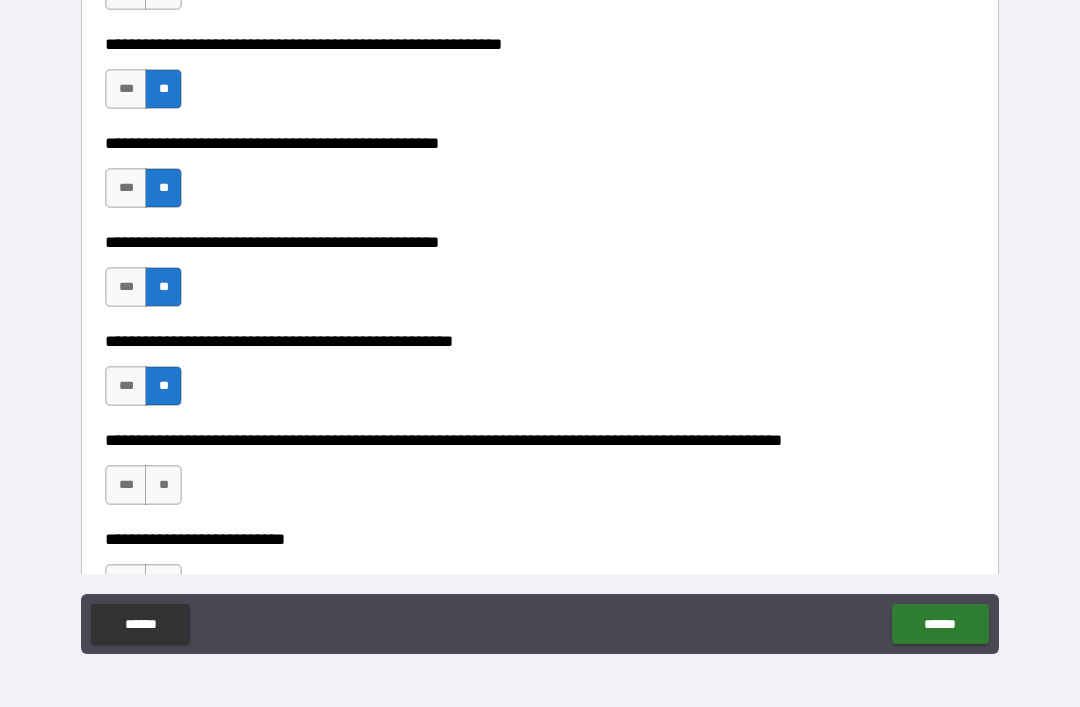 click on "**********" at bounding box center [540, 475] 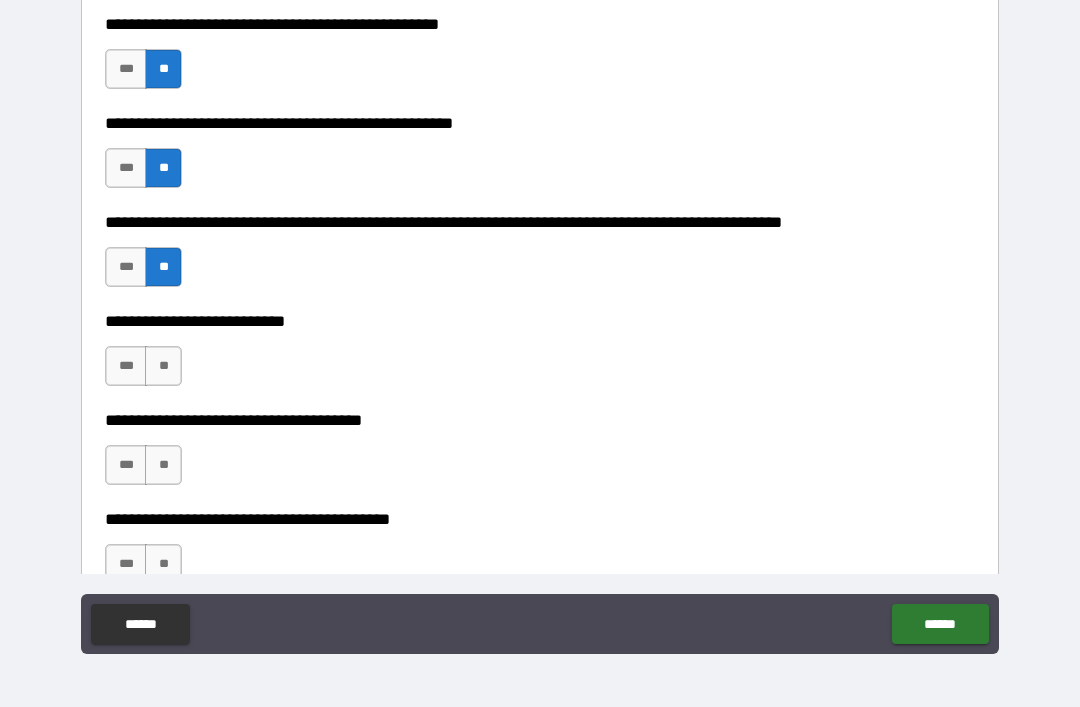 scroll, scrollTop: 749, scrollLeft: 0, axis: vertical 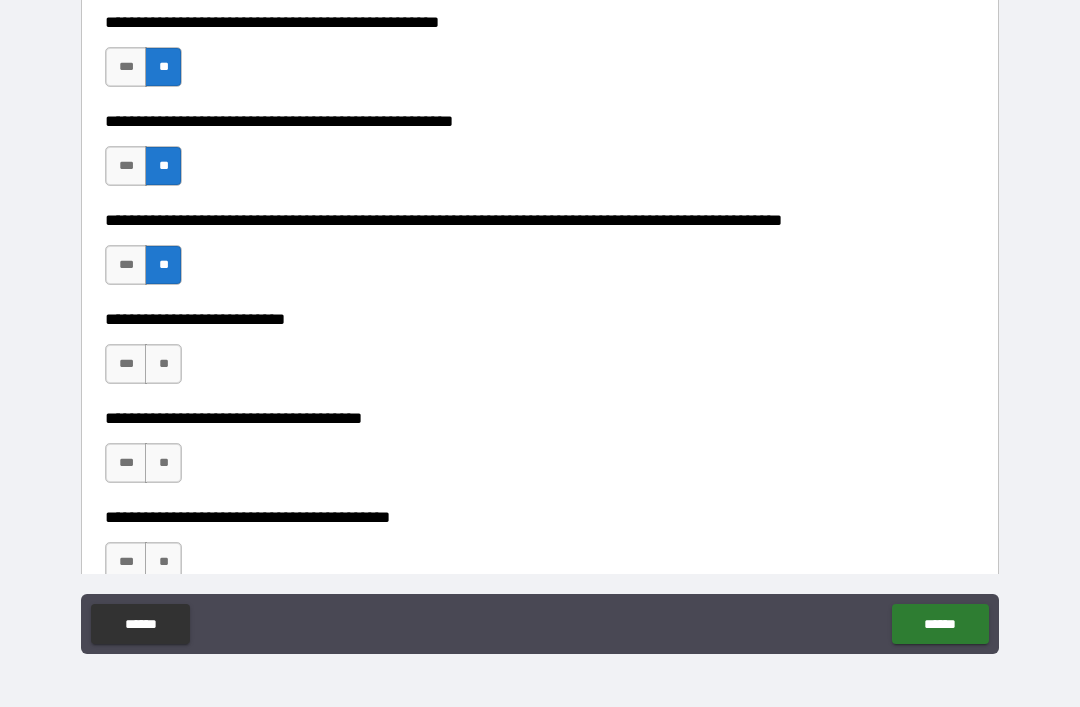 click on "**" at bounding box center (163, 364) 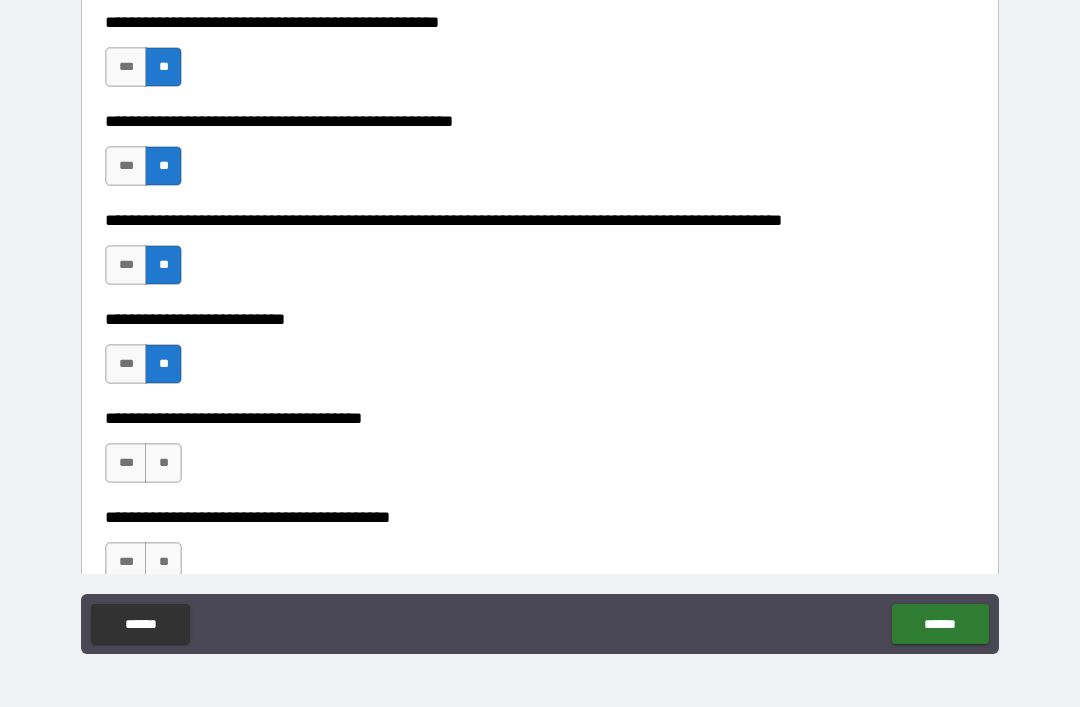click on "**" at bounding box center (163, 463) 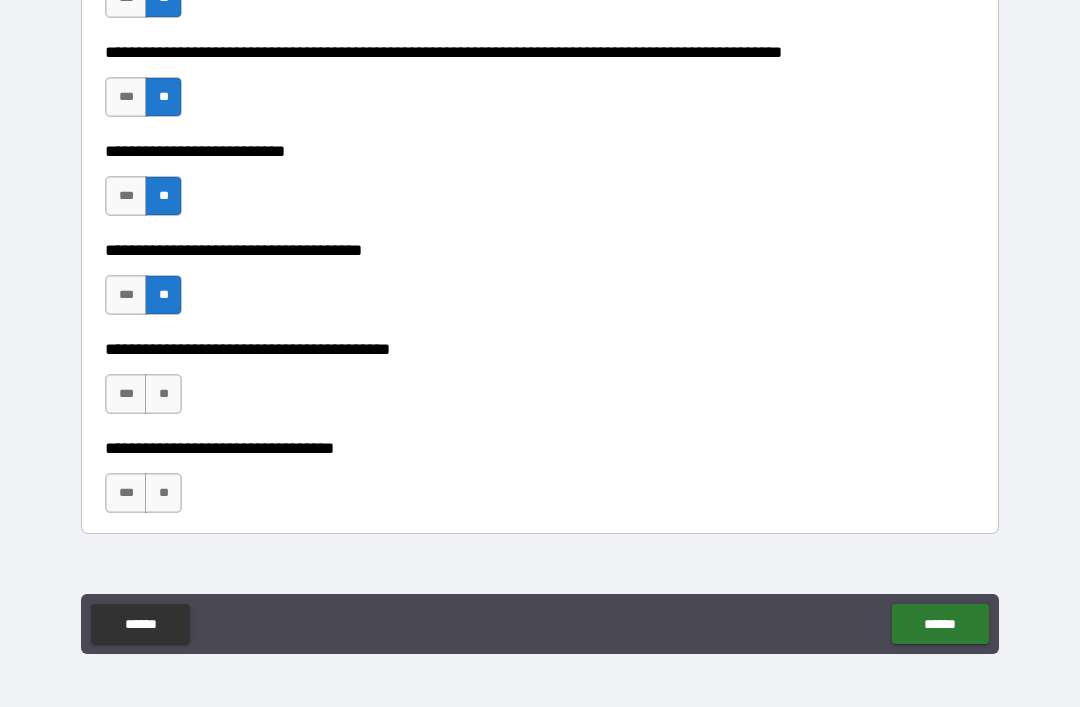 scroll, scrollTop: 954, scrollLeft: 0, axis: vertical 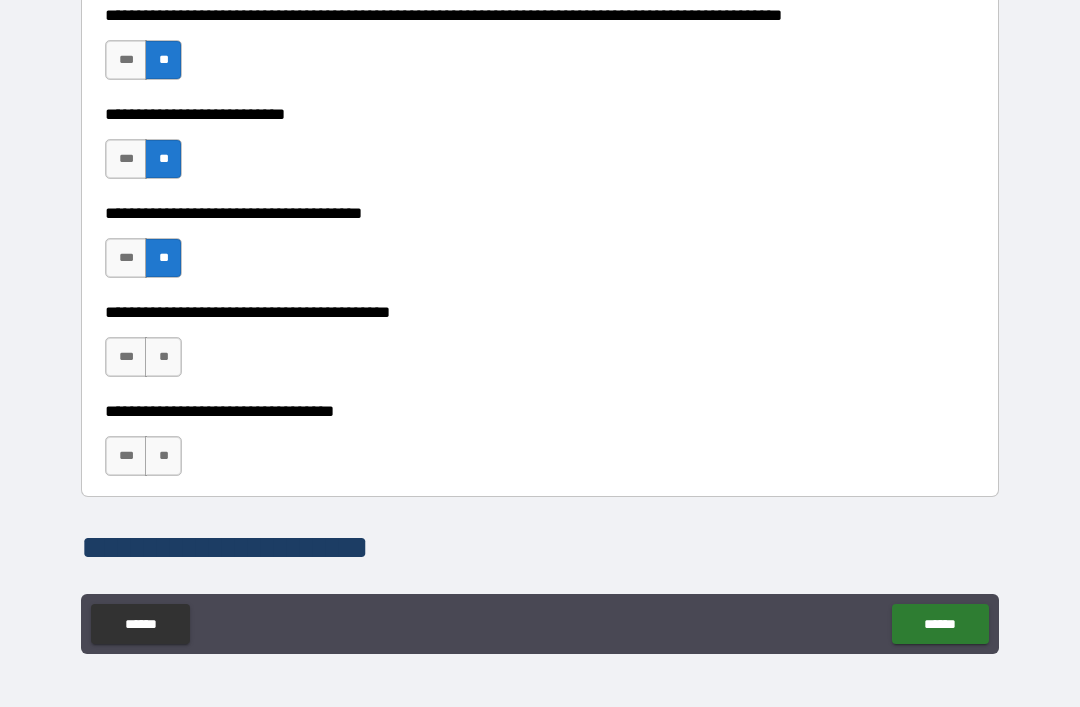 click on "**" at bounding box center [163, 357] 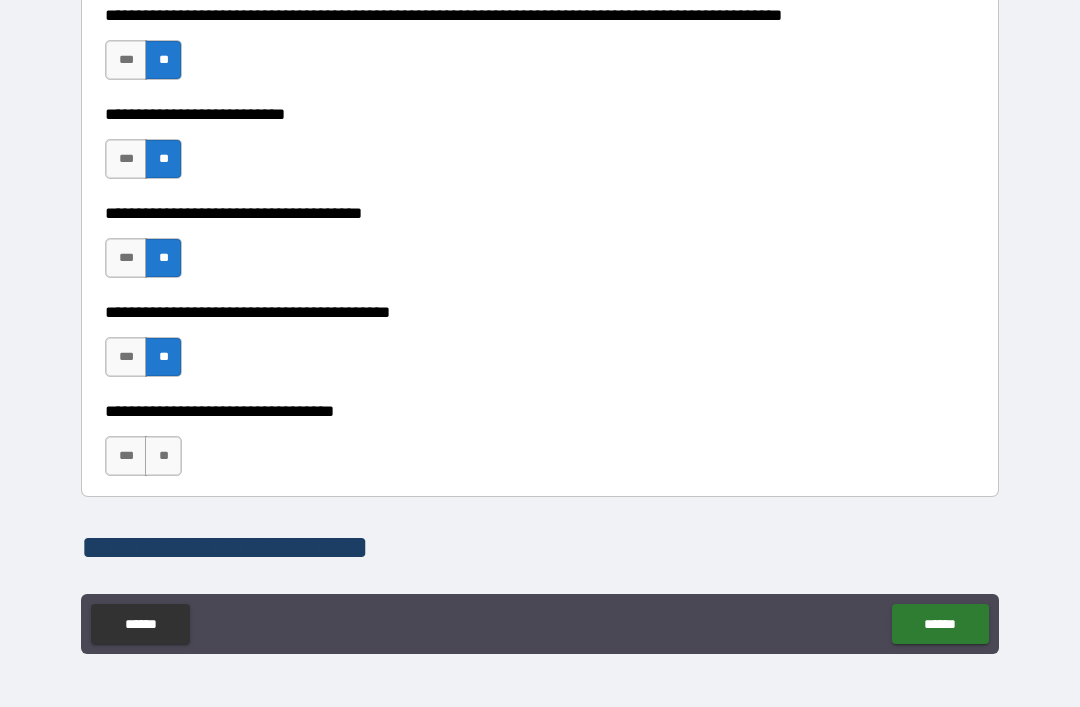 click on "**" at bounding box center [163, 456] 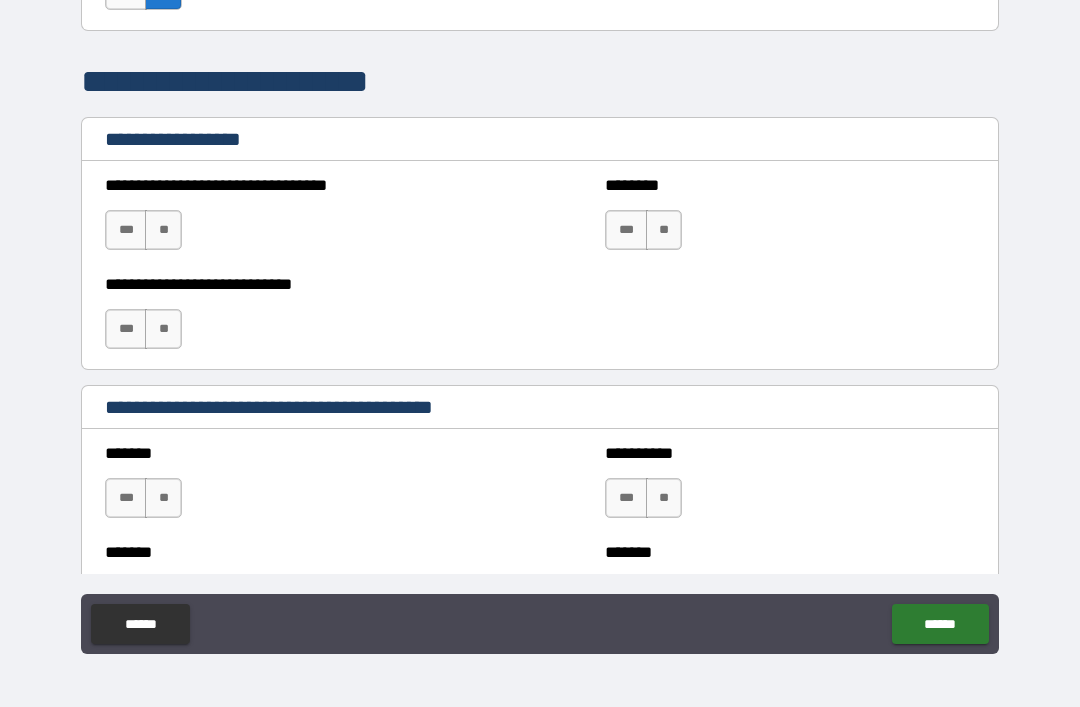 scroll, scrollTop: 1427, scrollLeft: 0, axis: vertical 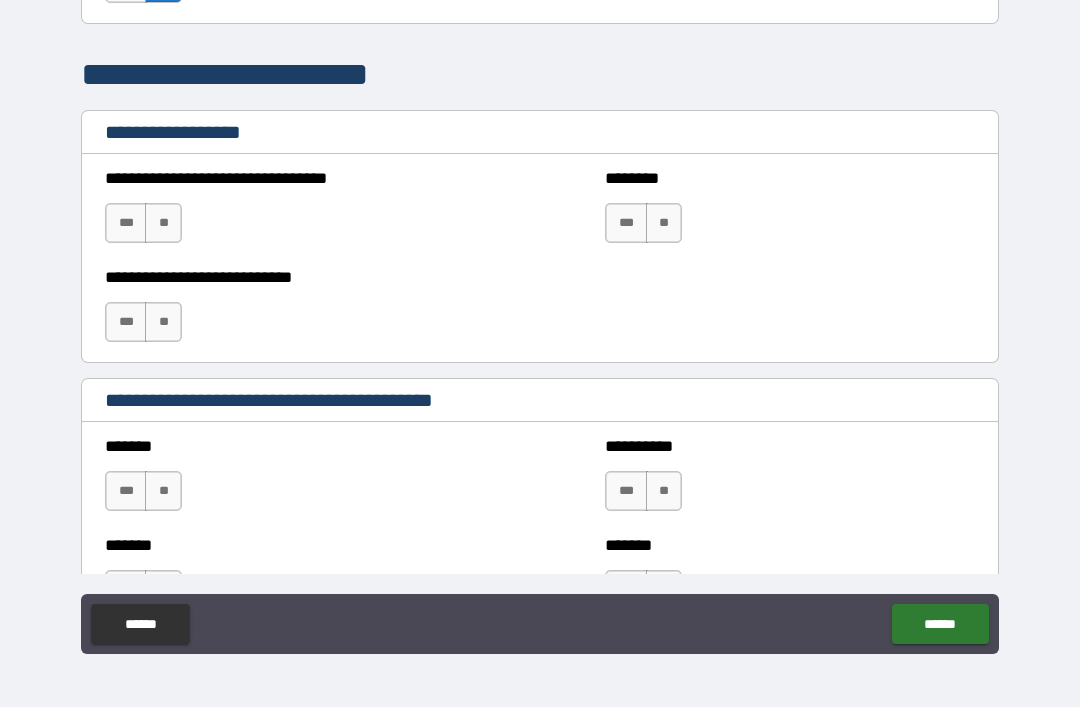click on "**" at bounding box center [163, 223] 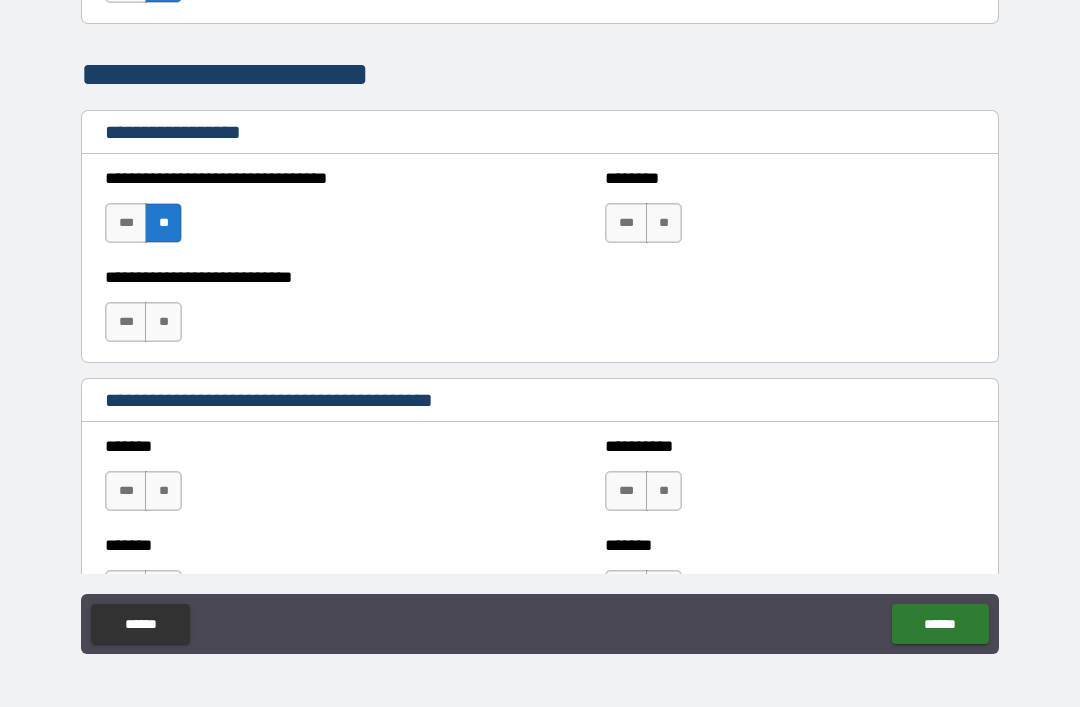 click on "**" at bounding box center [163, 322] 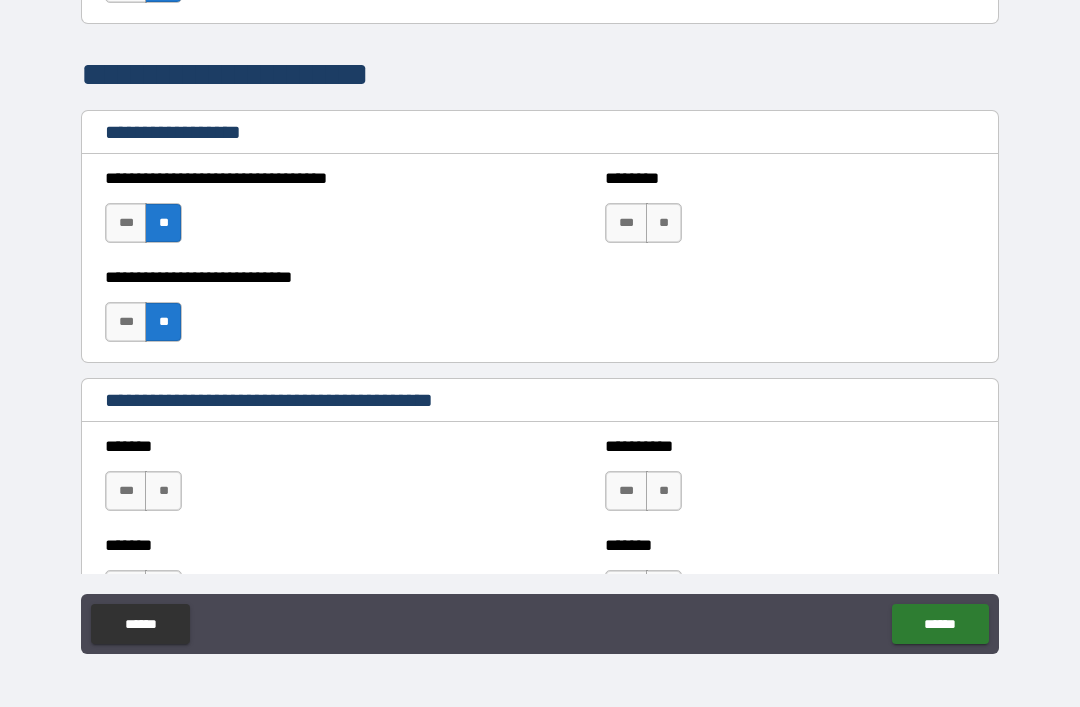 click on "**" at bounding box center [664, 223] 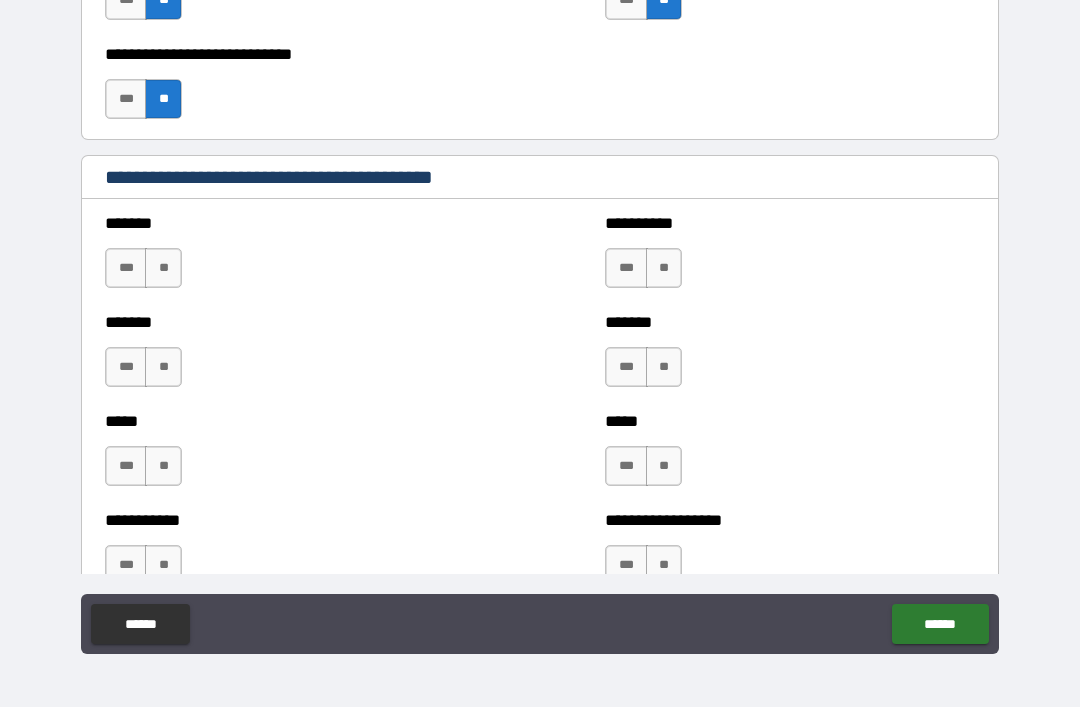 scroll, scrollTop: 1661, scrollLeft: 0, axis: vertical 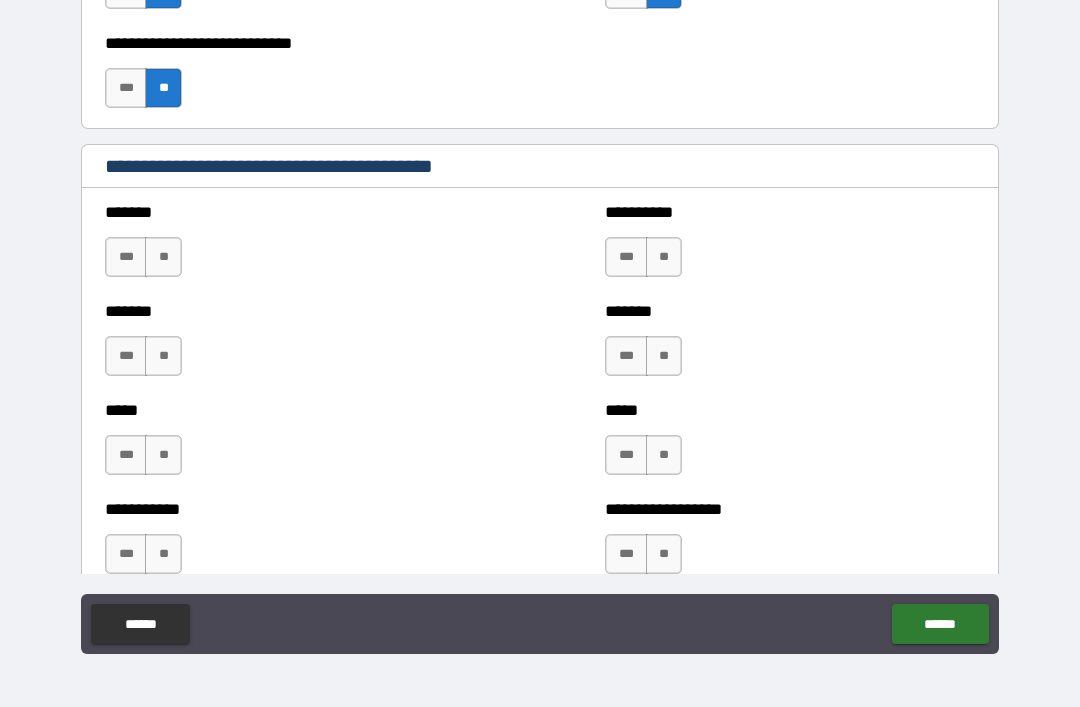 click on "**" at bounding box center (163, 257) 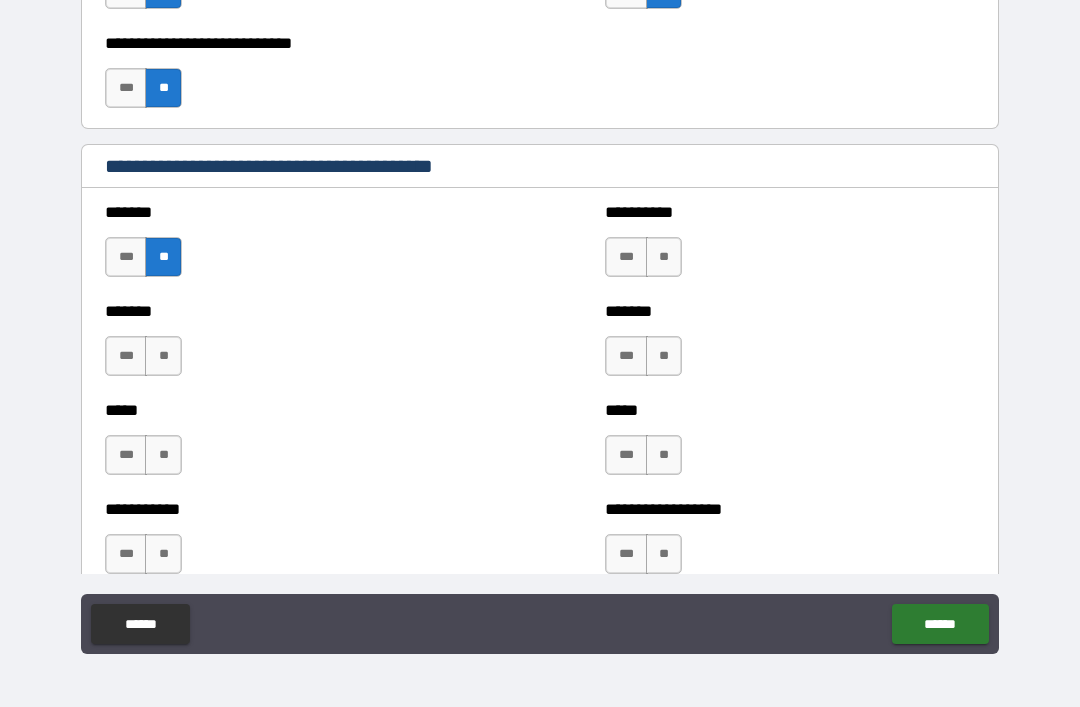 click on "**" at bounding box center (163, 356) 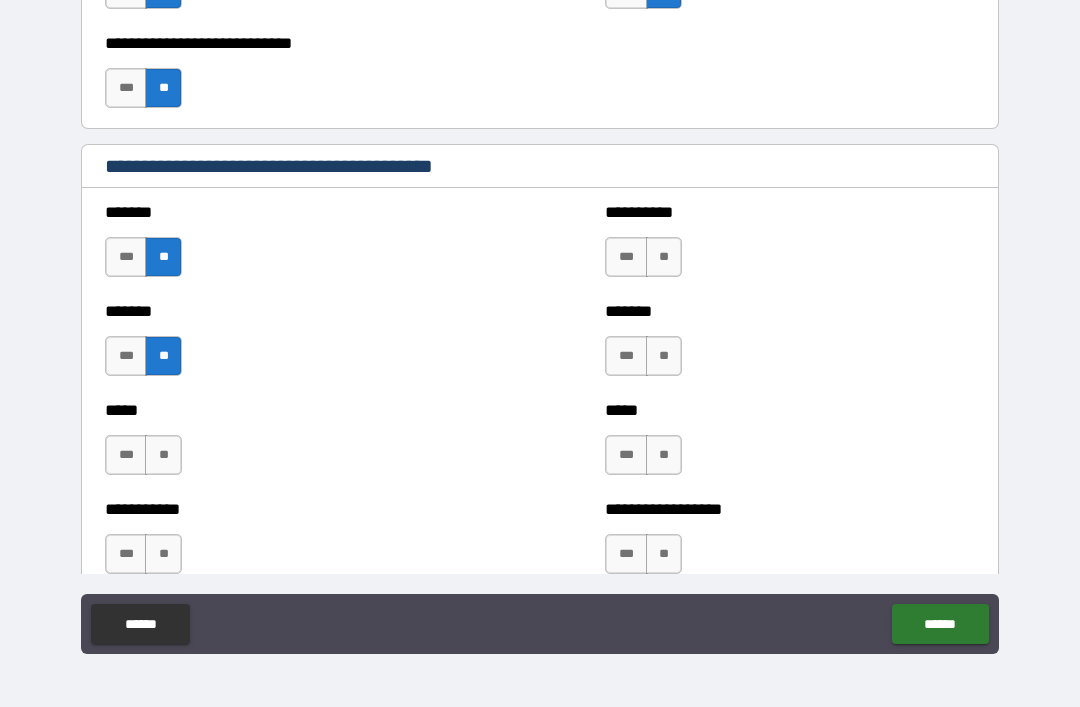 click on "**" at bounding box center (163, 455) 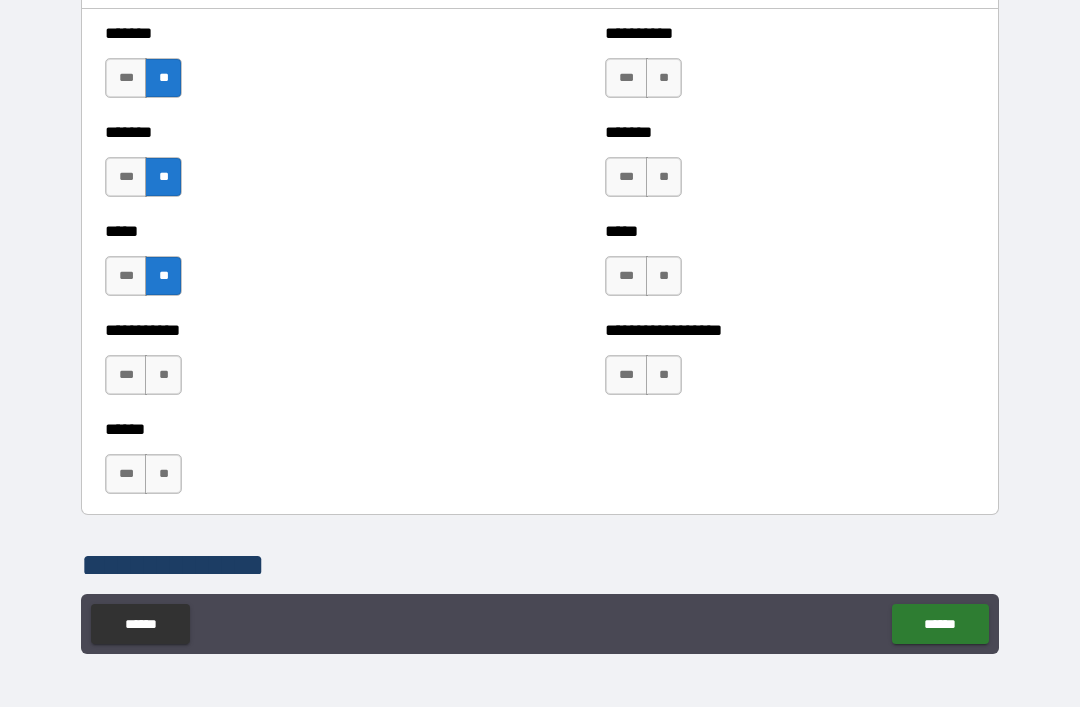 scroll, scrollTop: 1835, scrollLeft: 0, axis: vertical 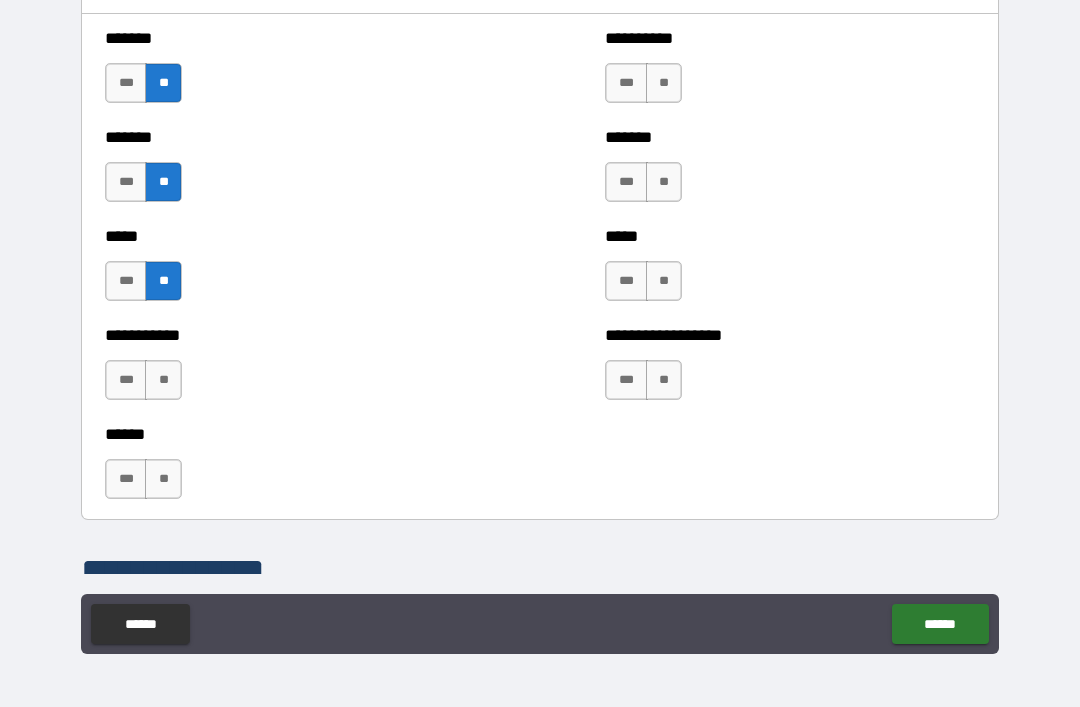 click on "**" at bounding box center (163, 380) 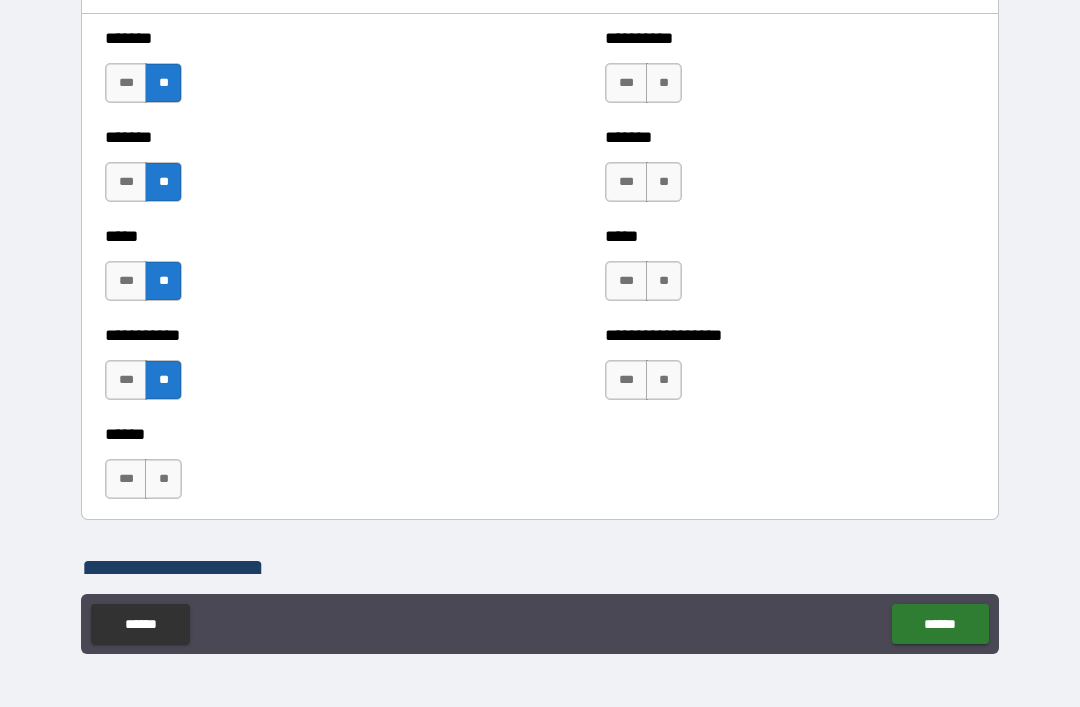click on "**" at bounding box center (163, 479) 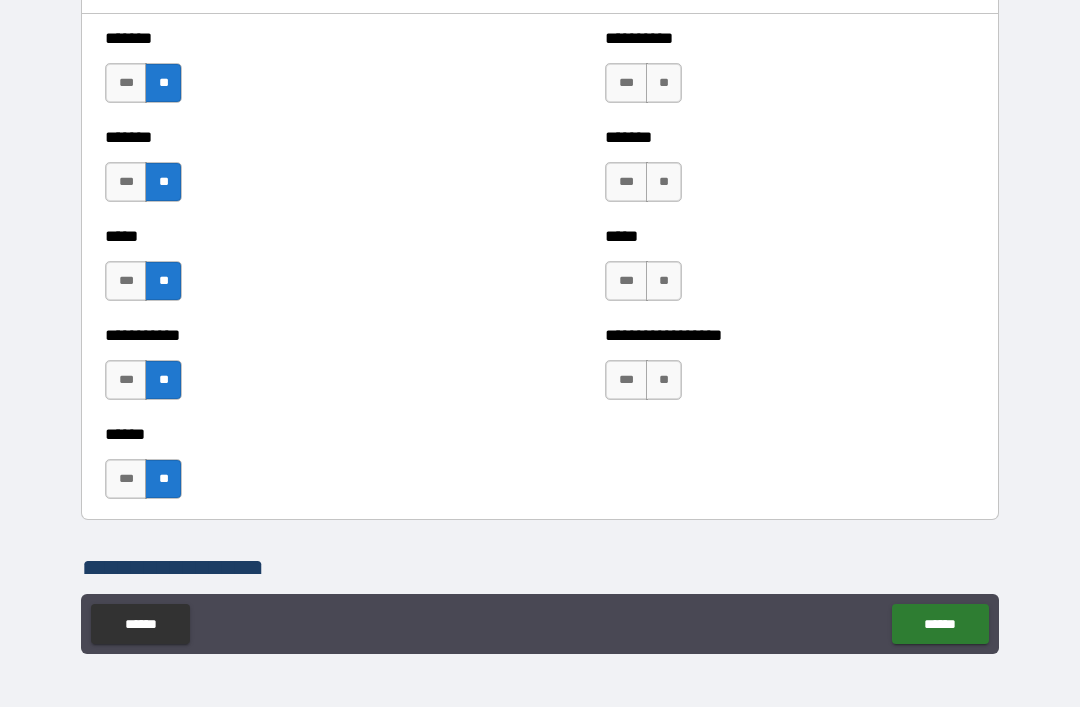 click on "**" at bounding box center (163, 479) 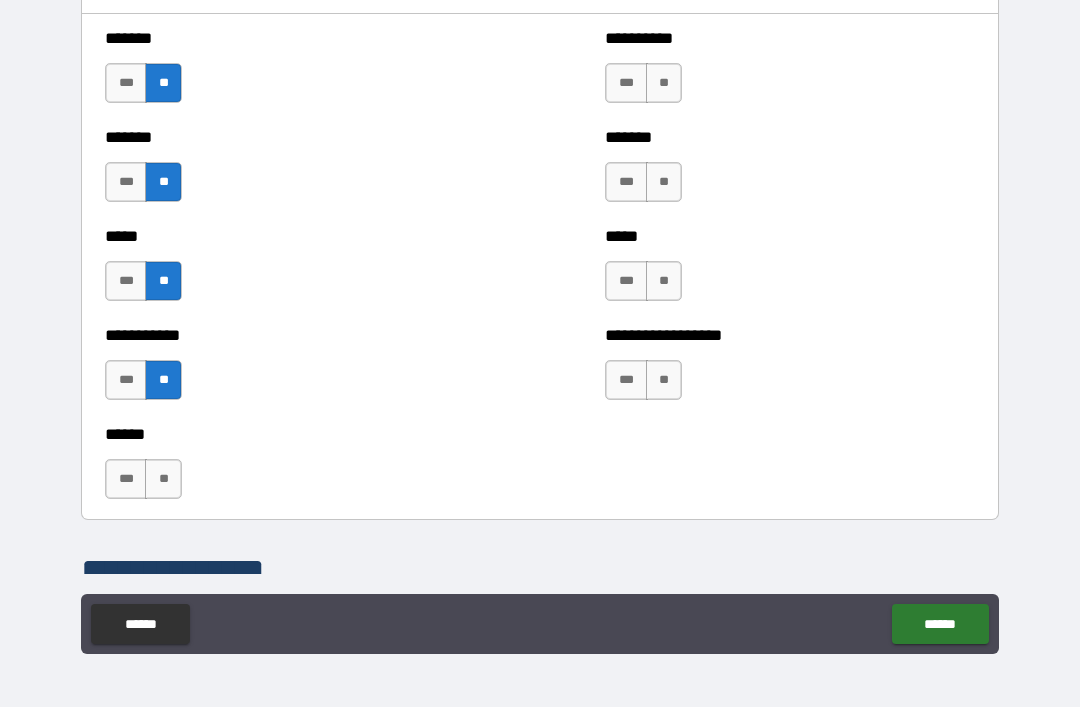 click on "**" at bounding box center (163, 479) 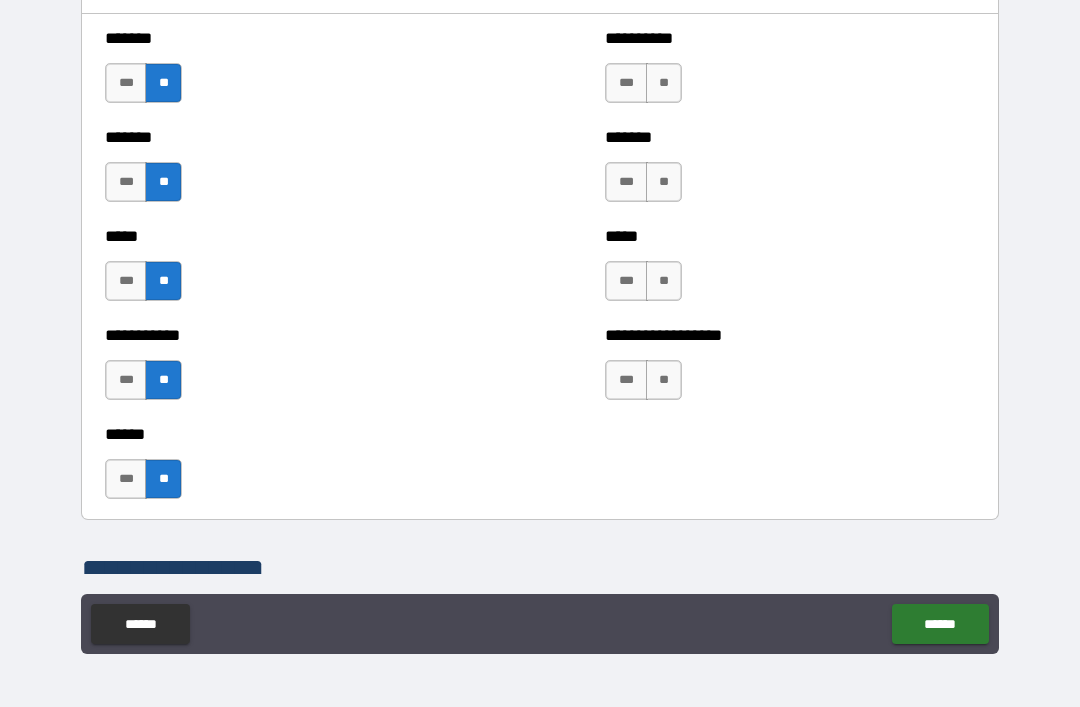 click on "**" at bounding box center (664, 380) 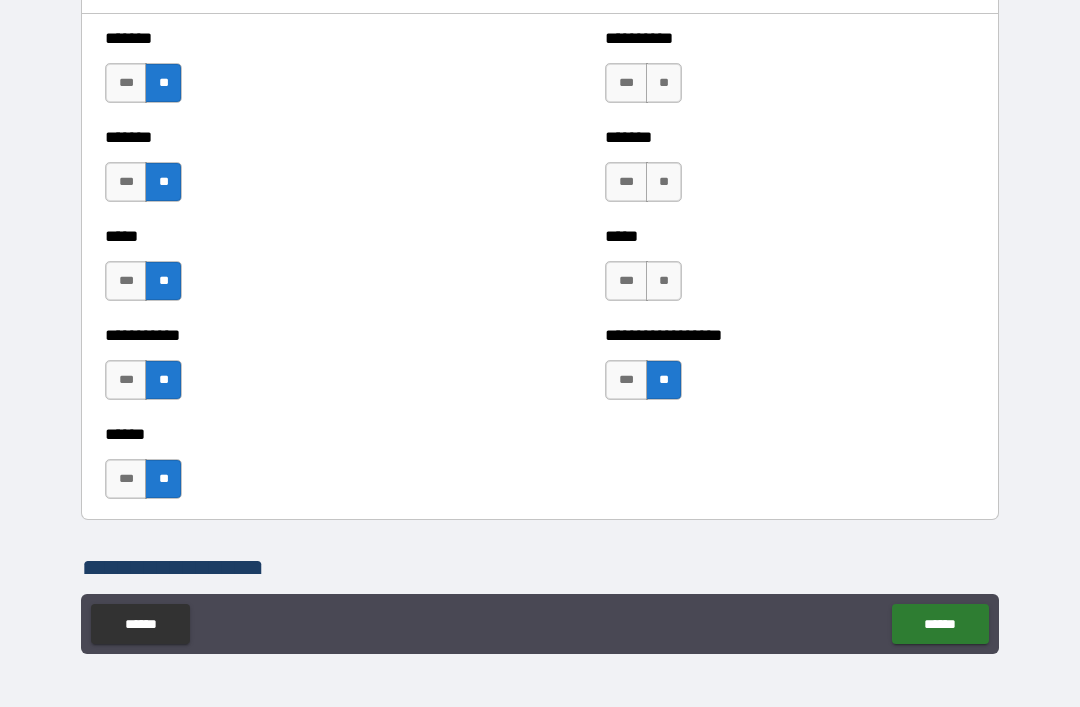 click on "**" at bounding box center [664, 281] 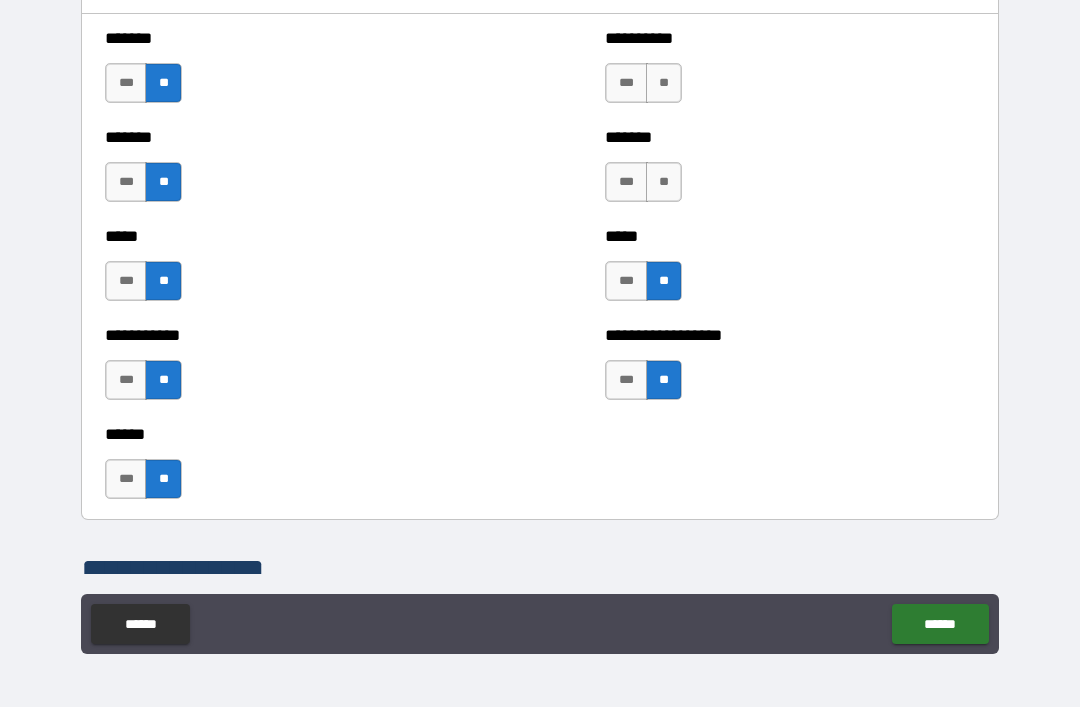 click on "******* *** **" at bounding box center (790, 172) 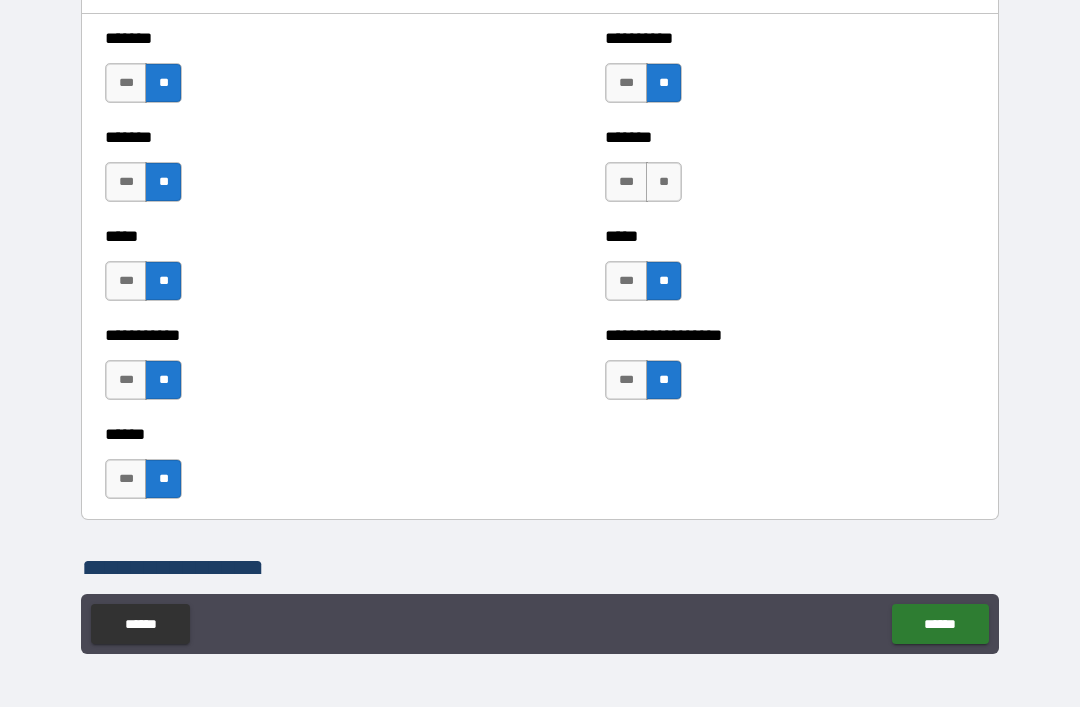 click on "**" at bounding box center (664, 182) 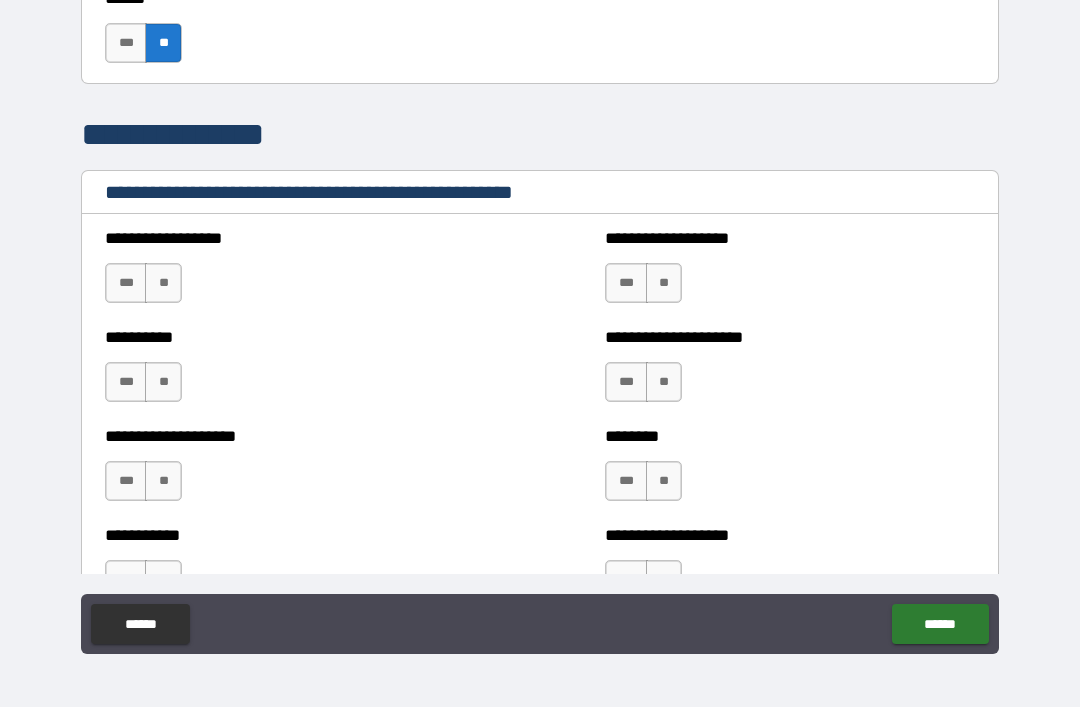 scroll, scrollTop: 2280, scrollLeft: 0, axis: vertical 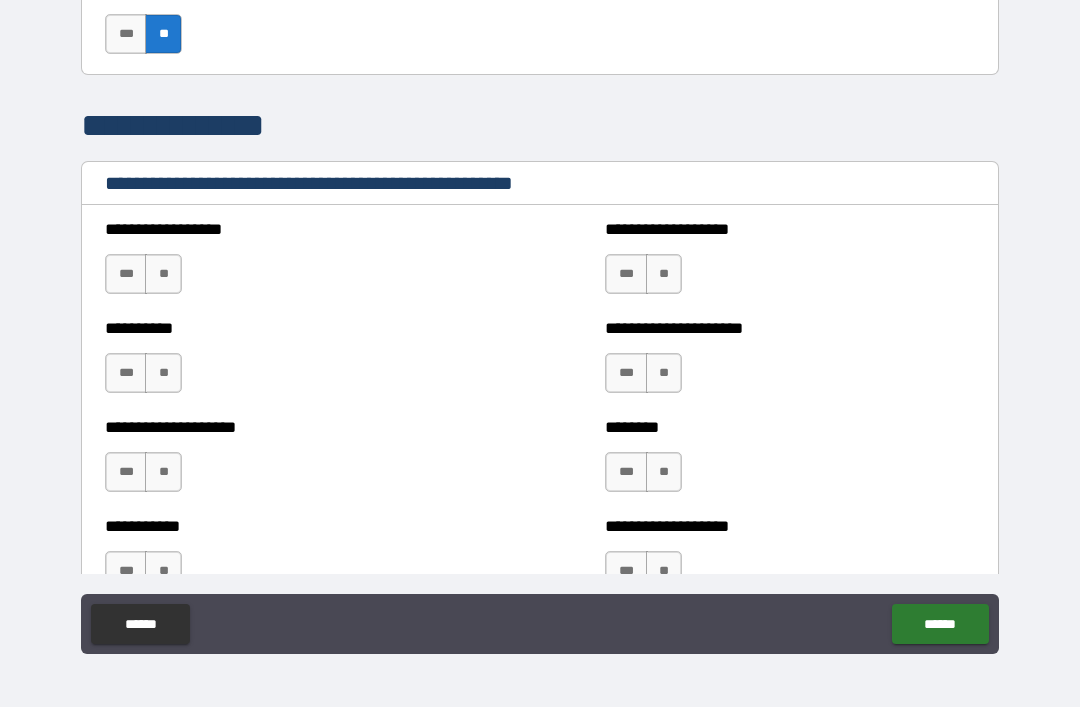 click on "**" at bounding box center (163, 274) 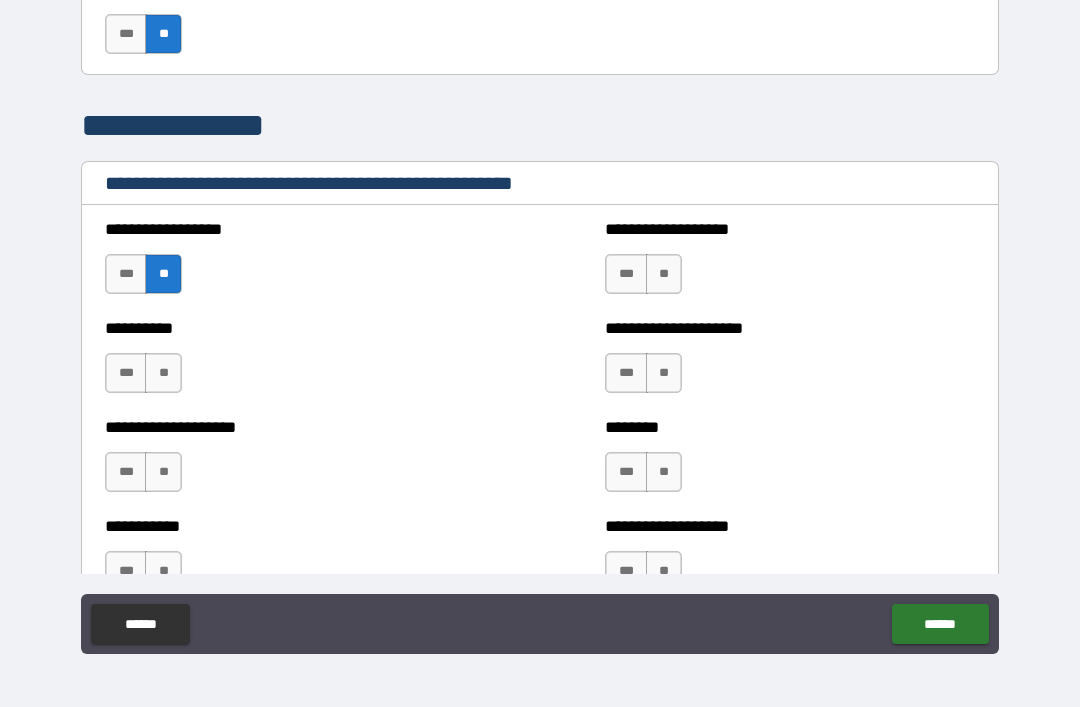 click on "**" at bounding box center [163, 373] 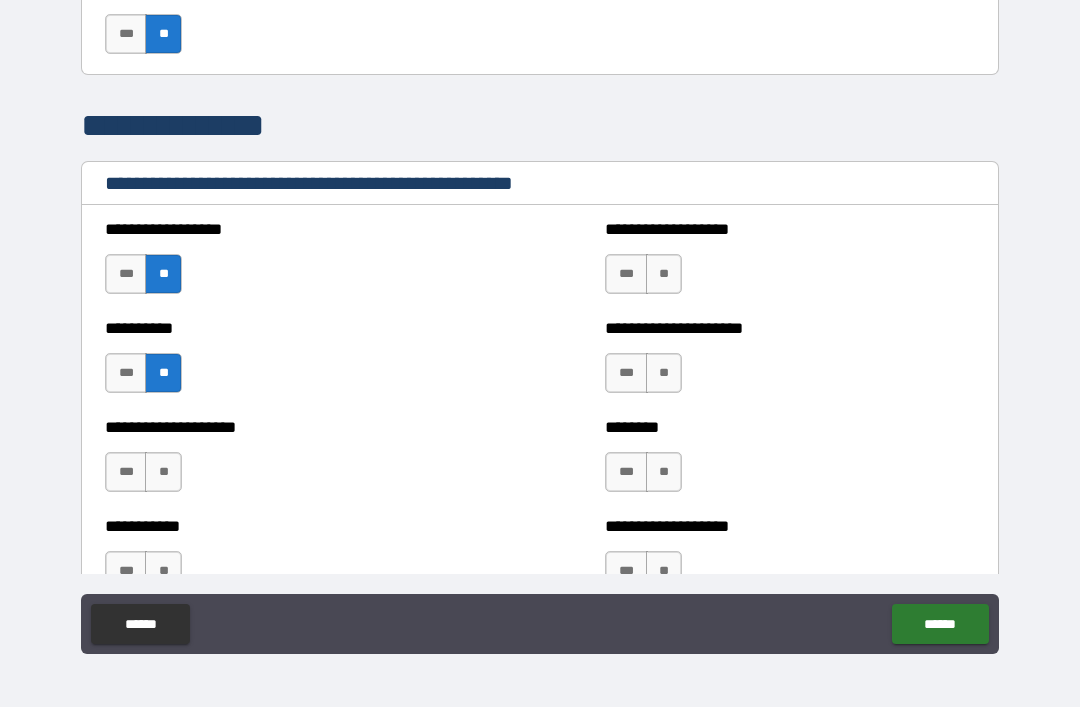 click on "**" at bounding box center (163, 472) 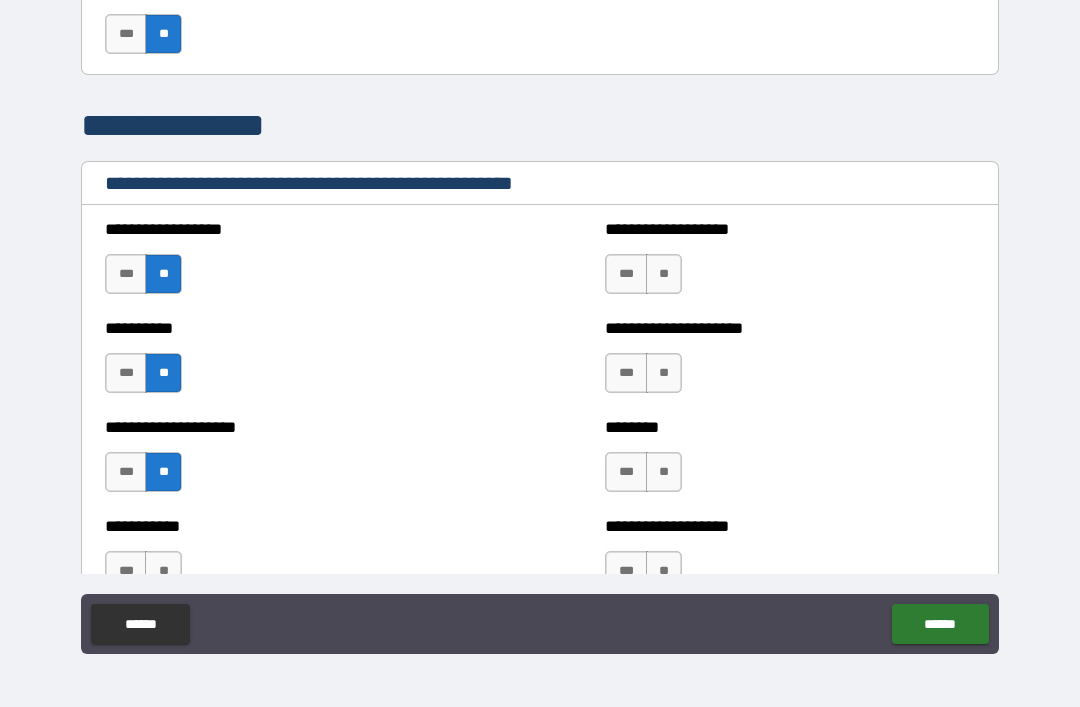 click on "**" at bounding box center (664, 274) 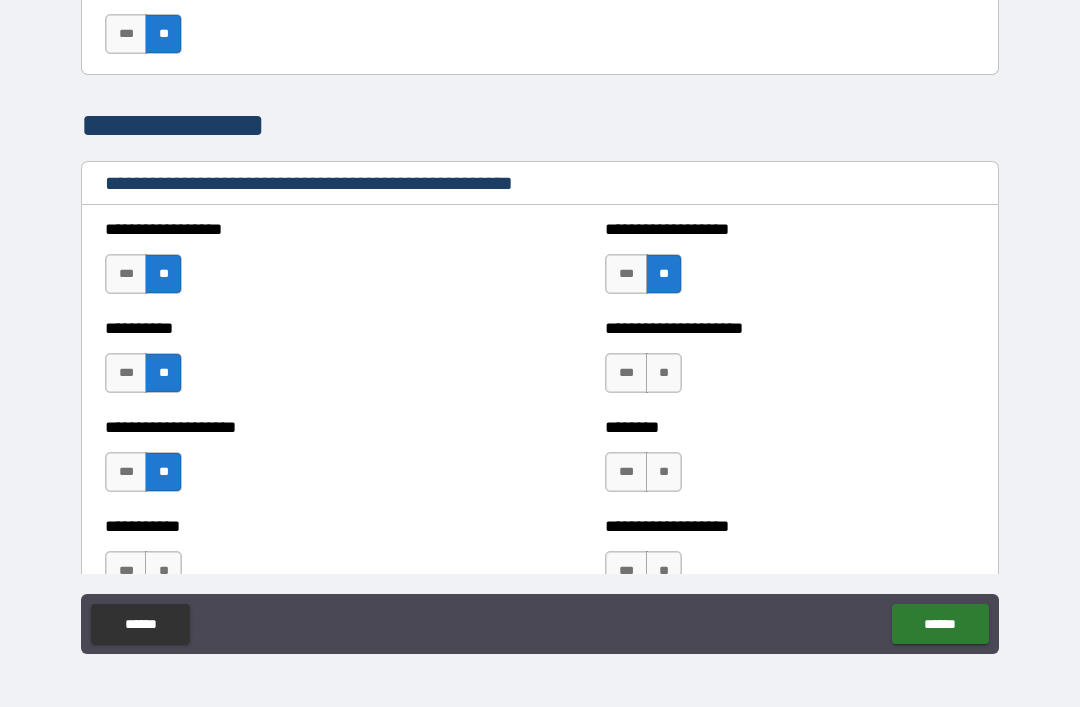 click on "**" at bounding box center (664, 373) 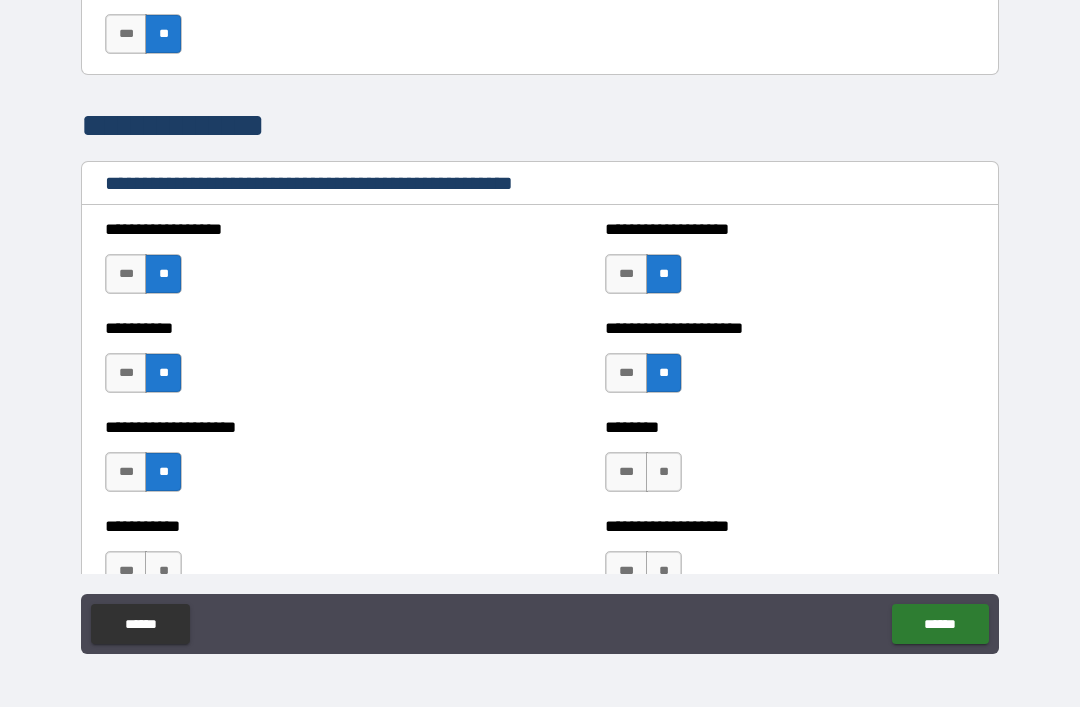 click on "**" at bounding box center [664, 472] 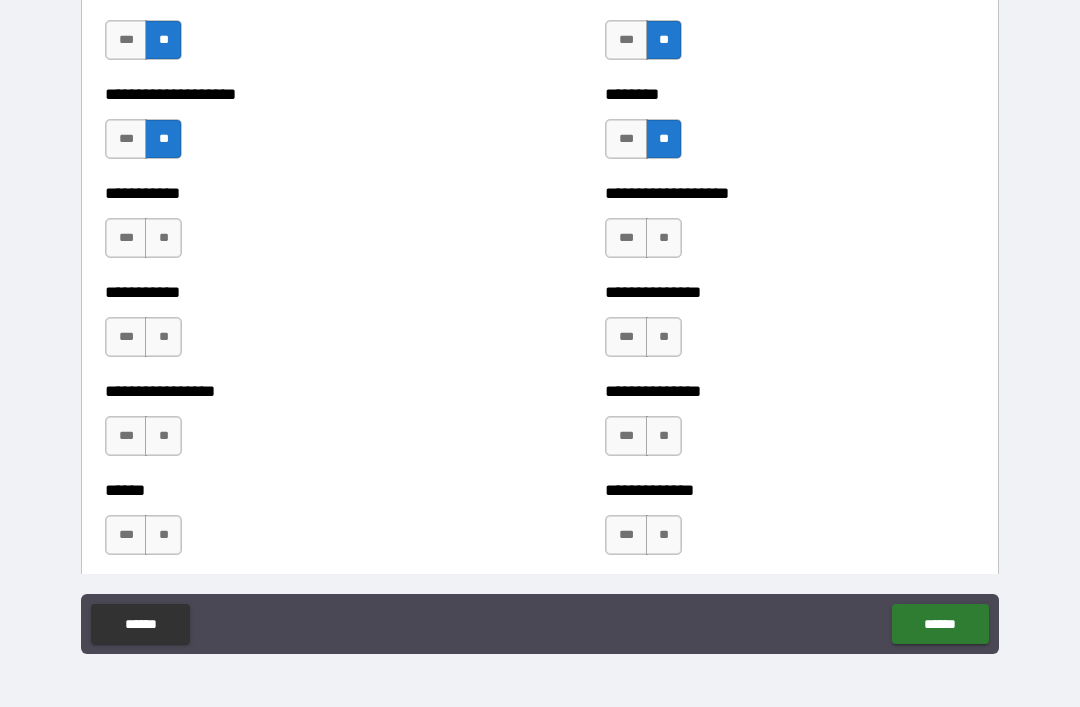 scroll, scrollTop: 2612, scrollLeft: 0, axis: vertical 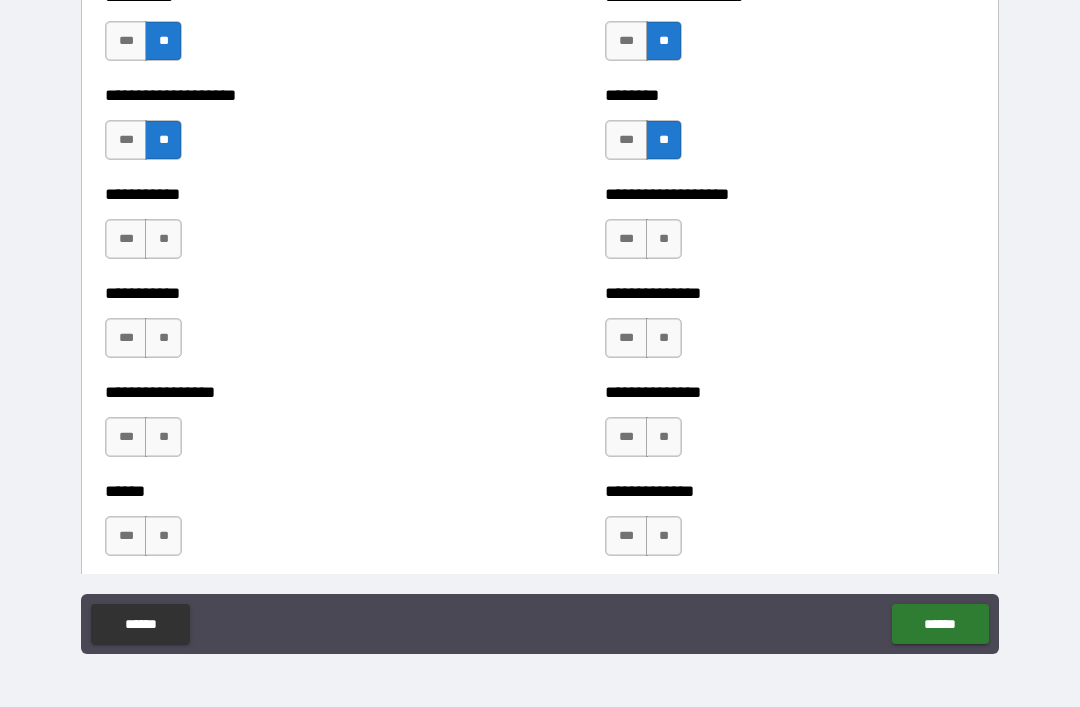 click on "**" at bounding box center [664, 239] 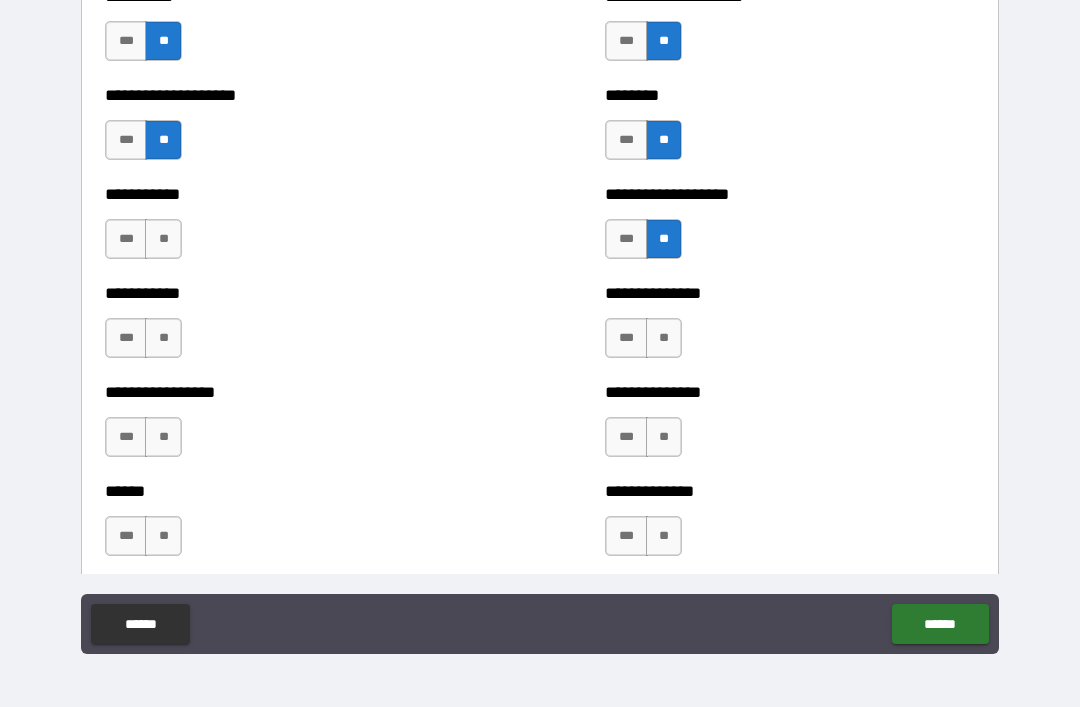 click on "**" at bounding box center [664, 338] 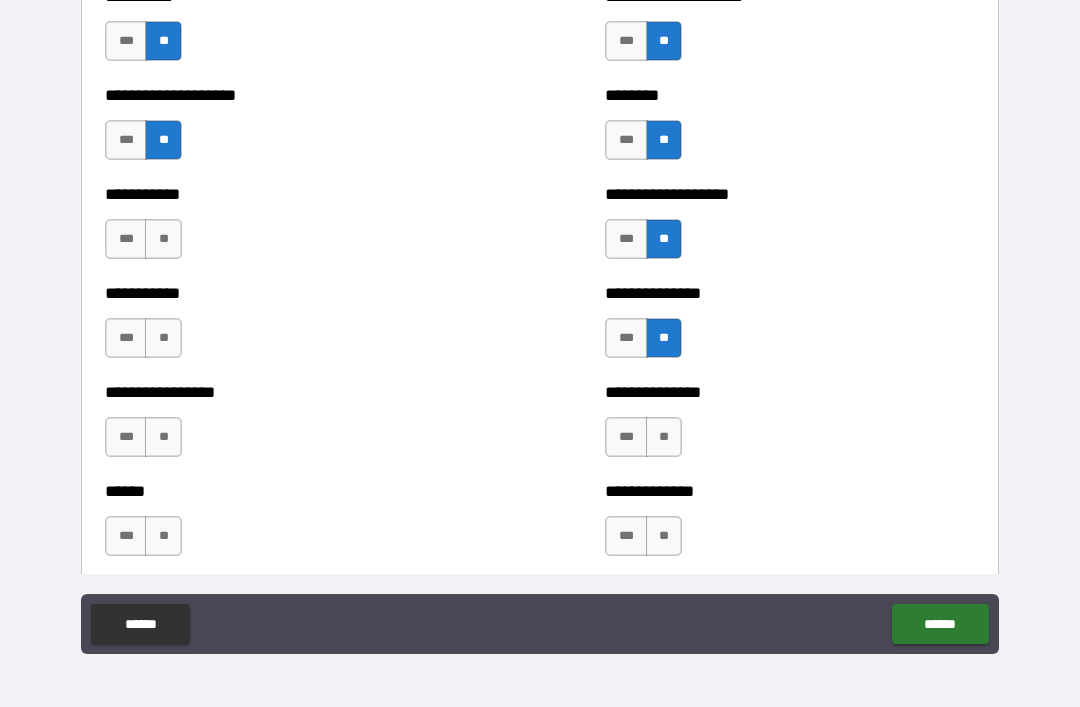 click on "**********" at bounding box center [790, 427] 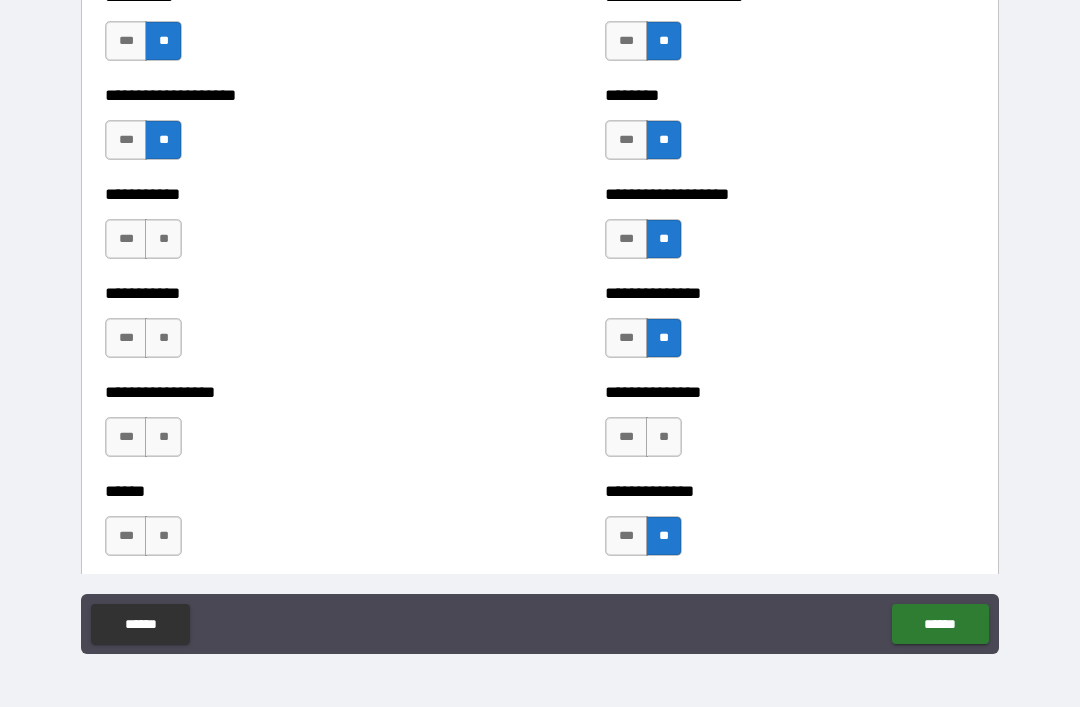 click on "**" at bounding box center [664, 437] 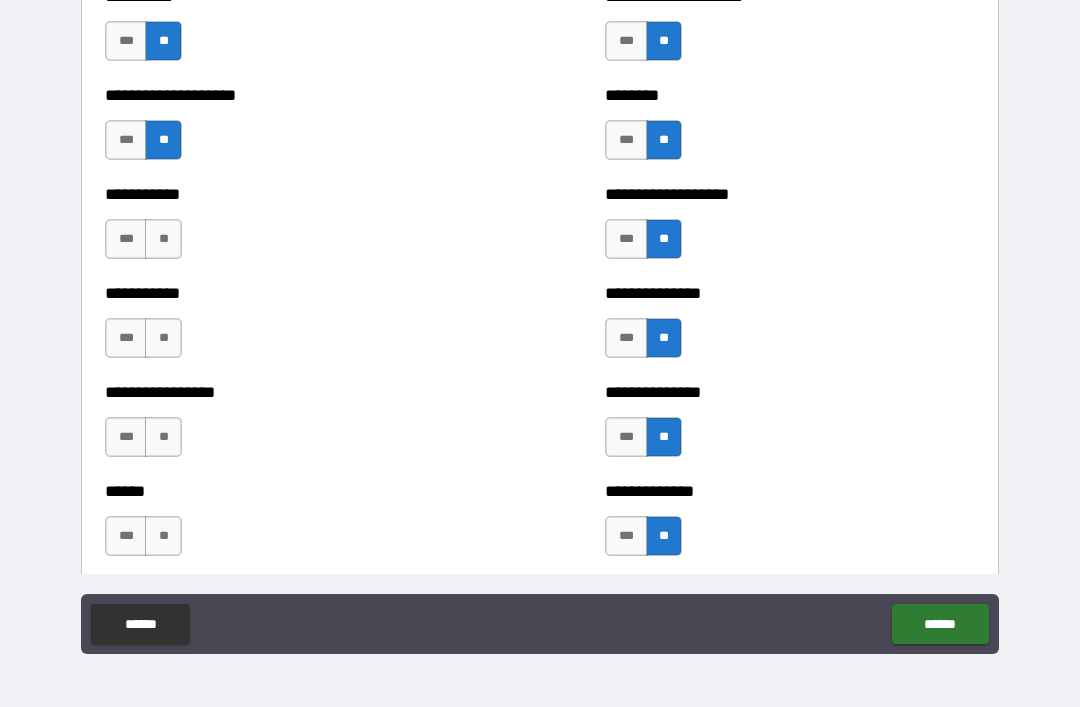 click on "**" at bounding box center (163, 239) 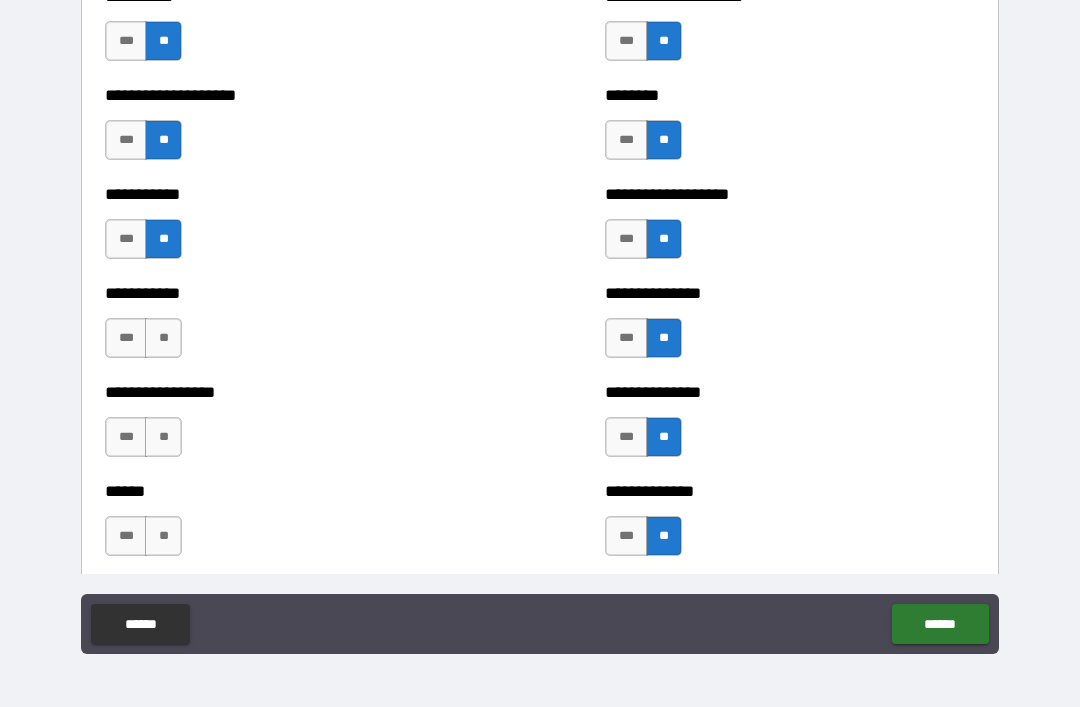 click on "**" at bounding box center [163, 338] 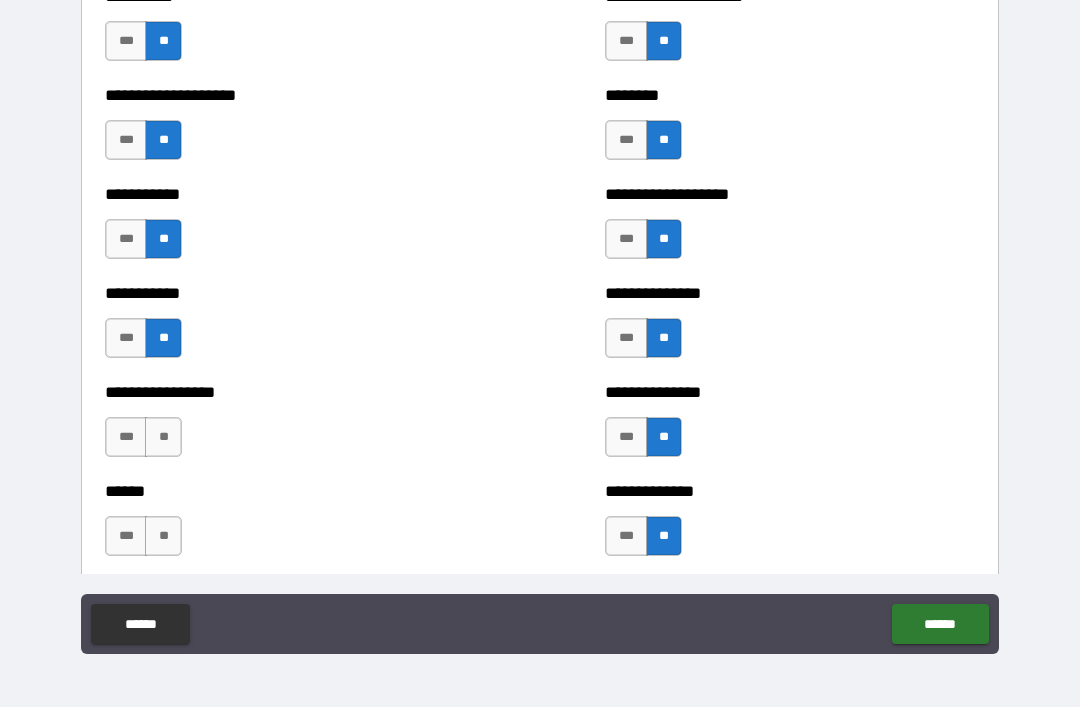 click on "**" at bounding box center (163, 437) 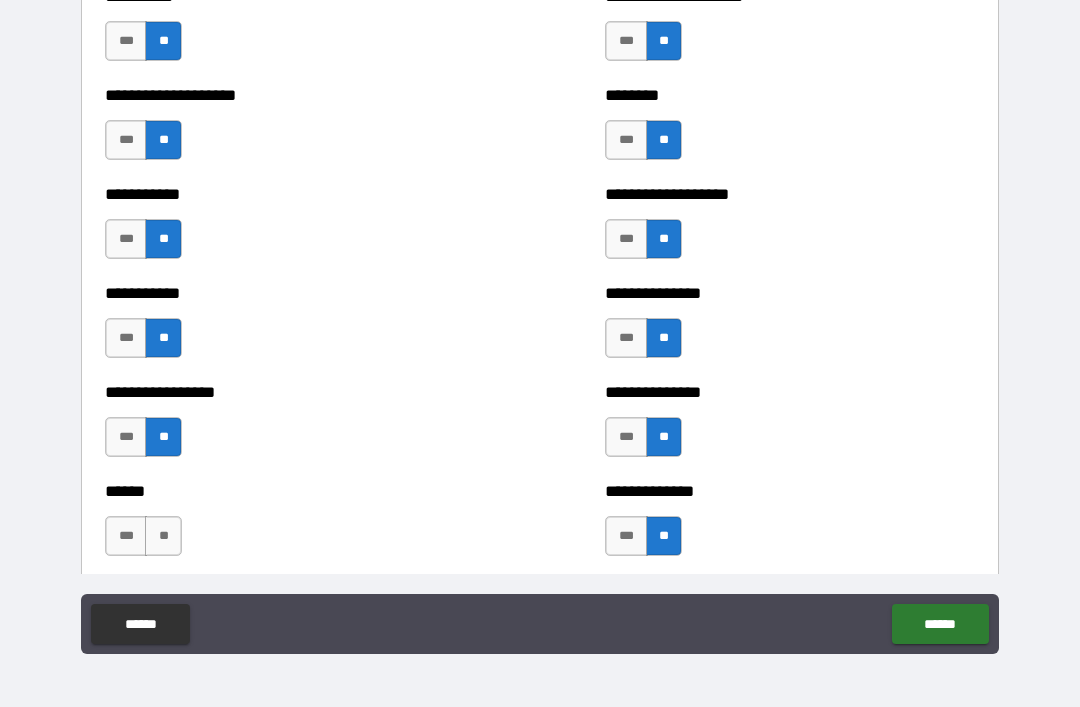 click on "**" at bounding box center [163, 536] 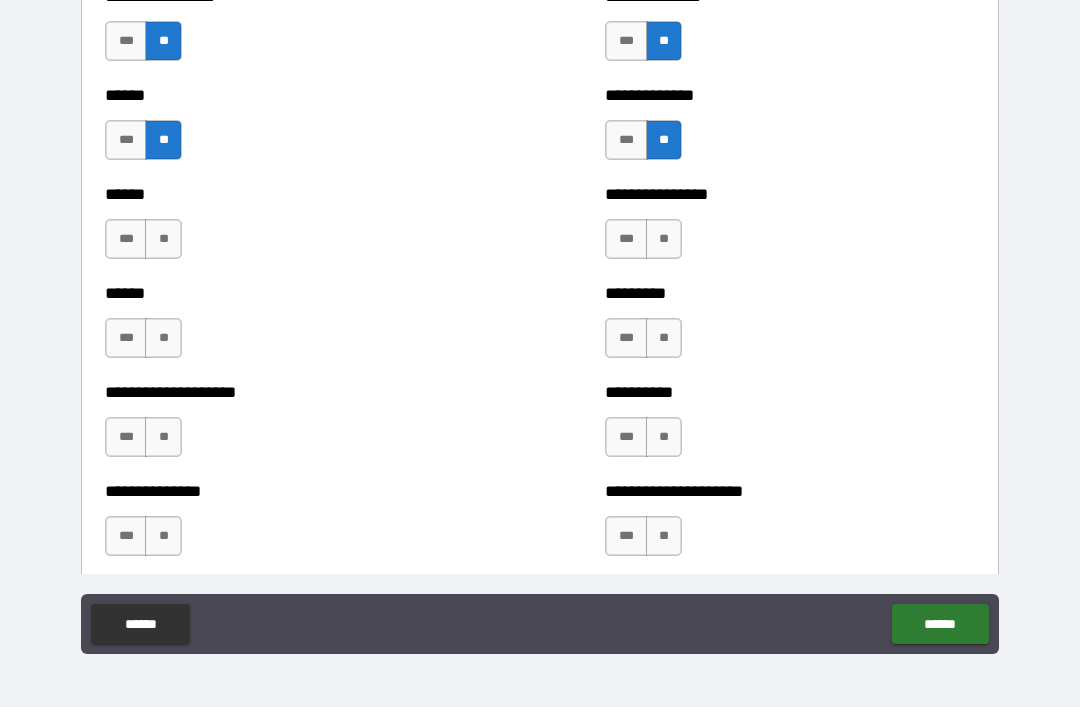 scroll, scrollTop: 3009, scrollLeft: 0, axis: vertical 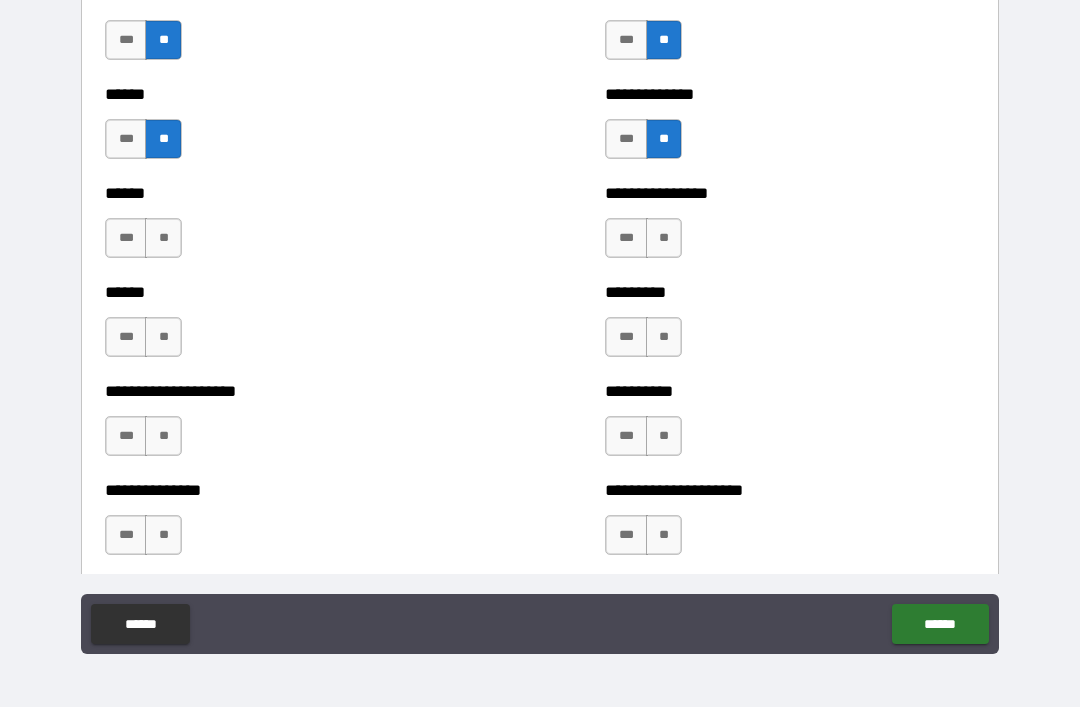 click on "**" at bounding box center [163, 238] 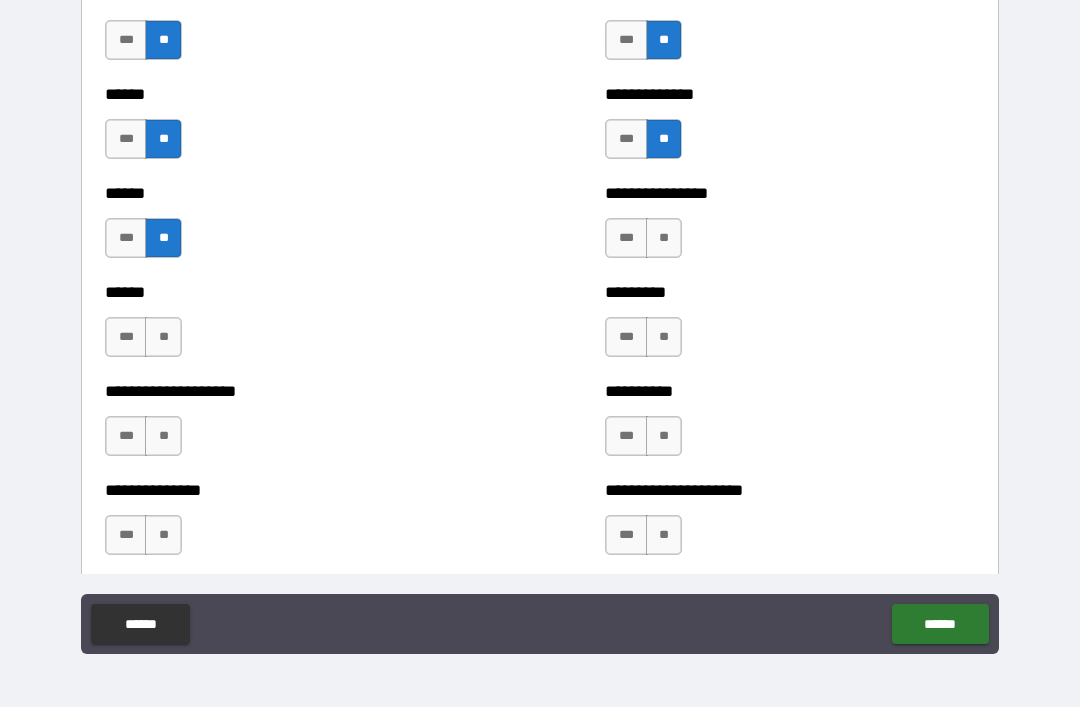 click on "**" at bounding box center (163, 337) 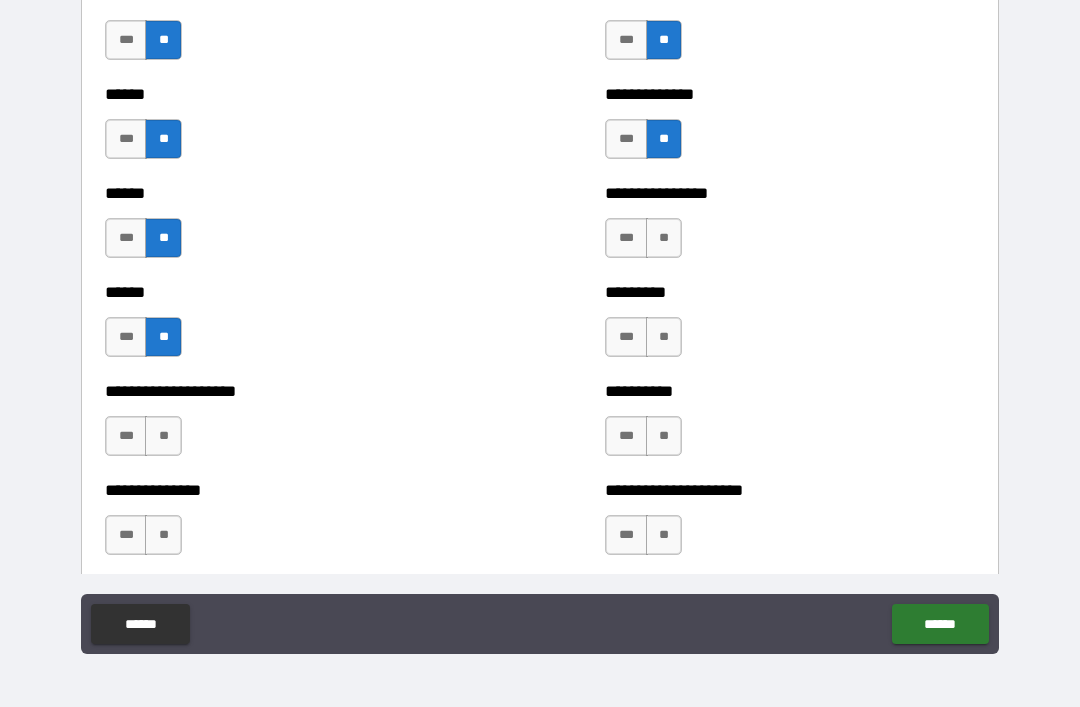 click on "**" at bounding box center [163, 436] 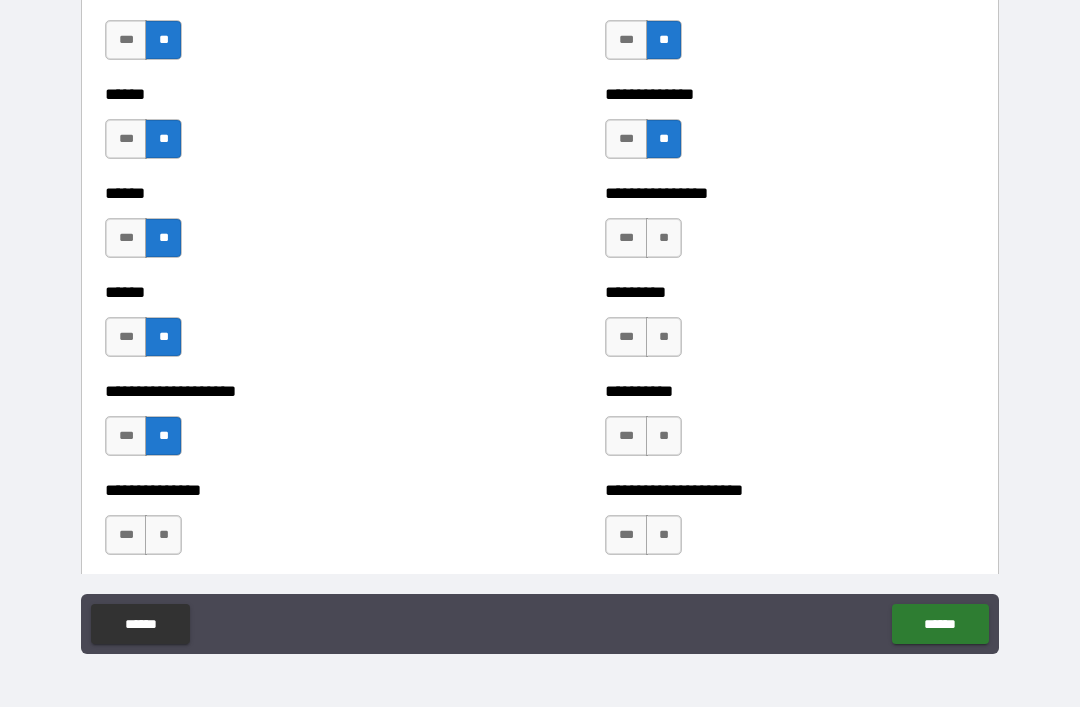 click on "**" at bounding box center (163, 535) 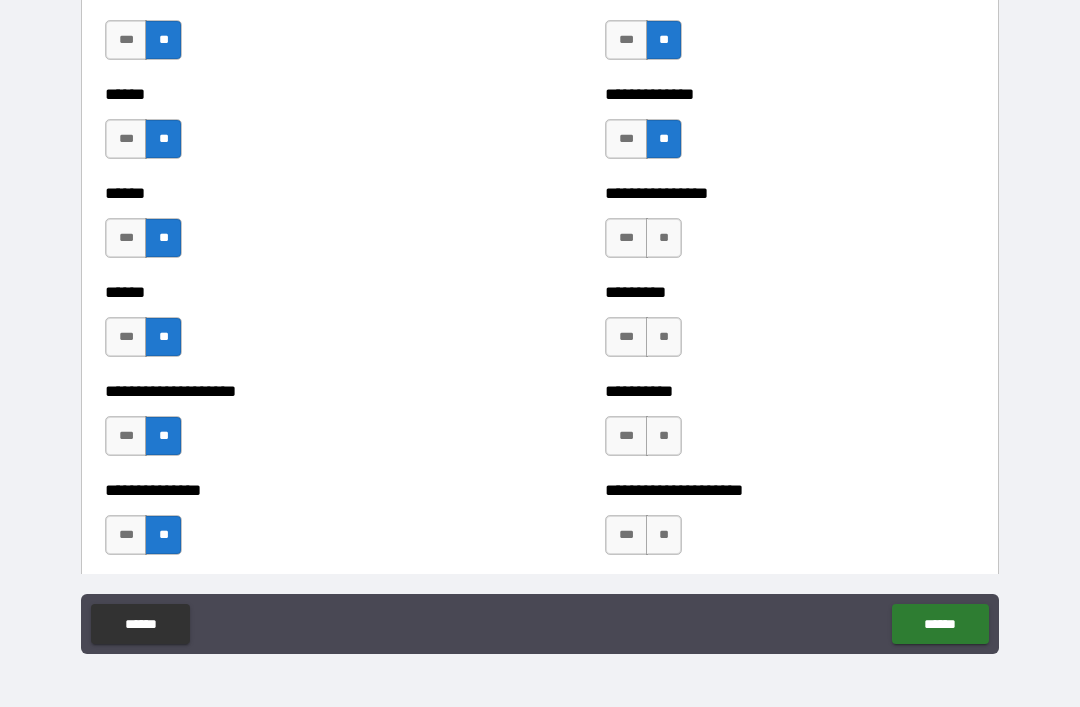 click on "**" at bounding box center [664, 238] 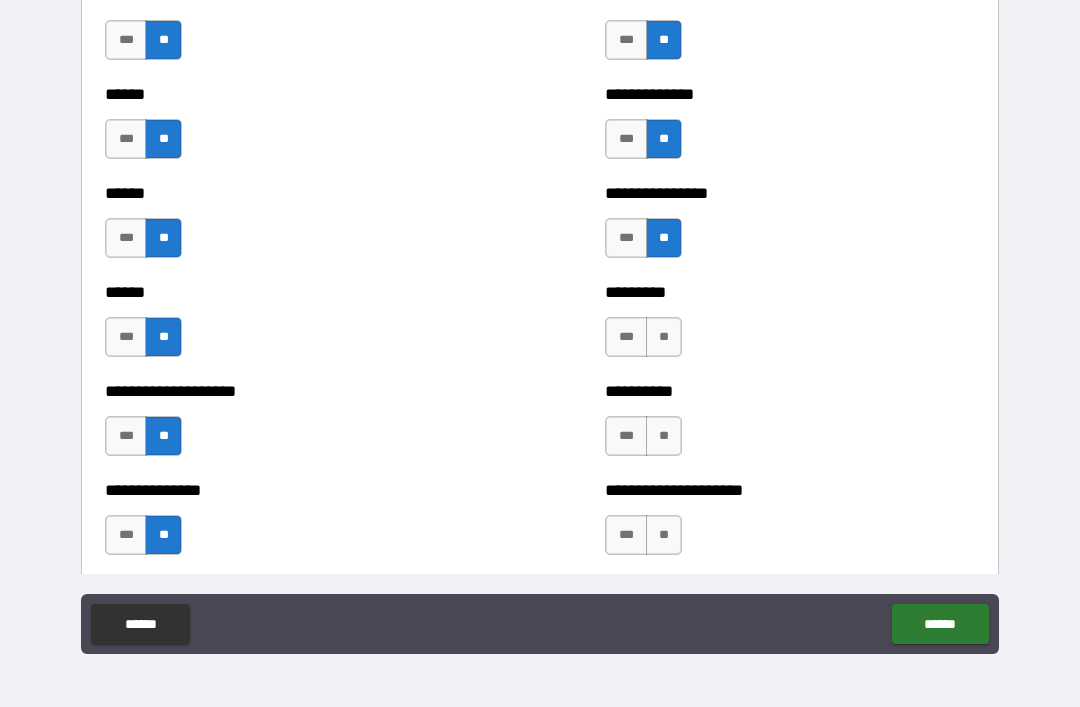 click on "**" at bounding box center [664, 337] 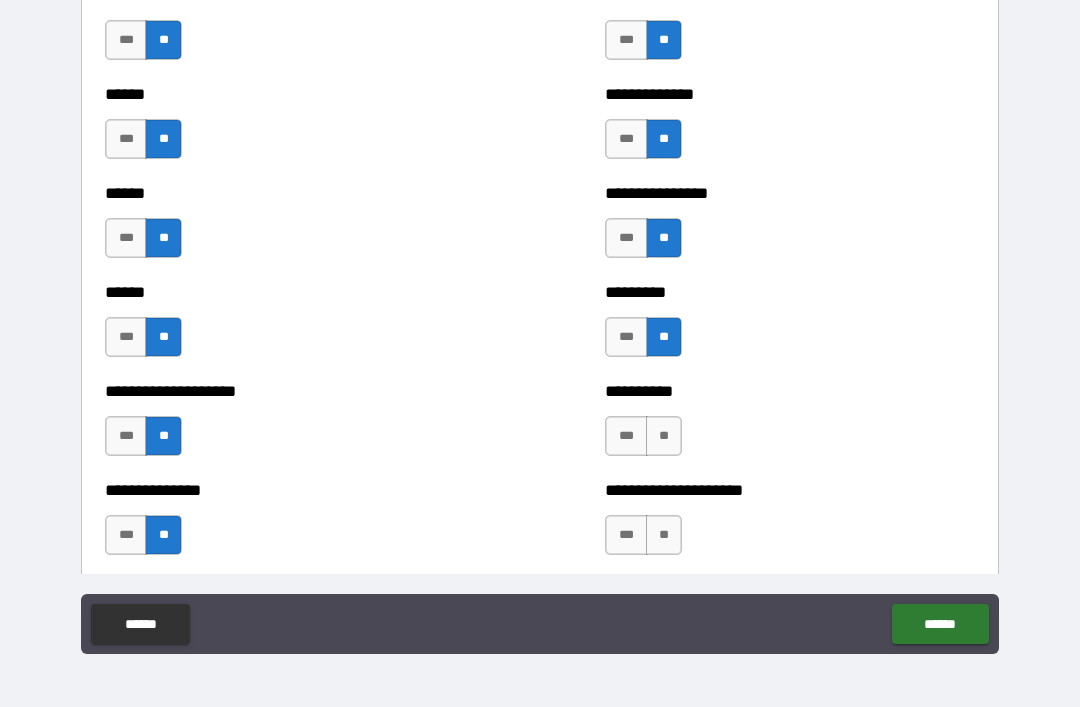 click on "**" at bounding box center (664, 436) 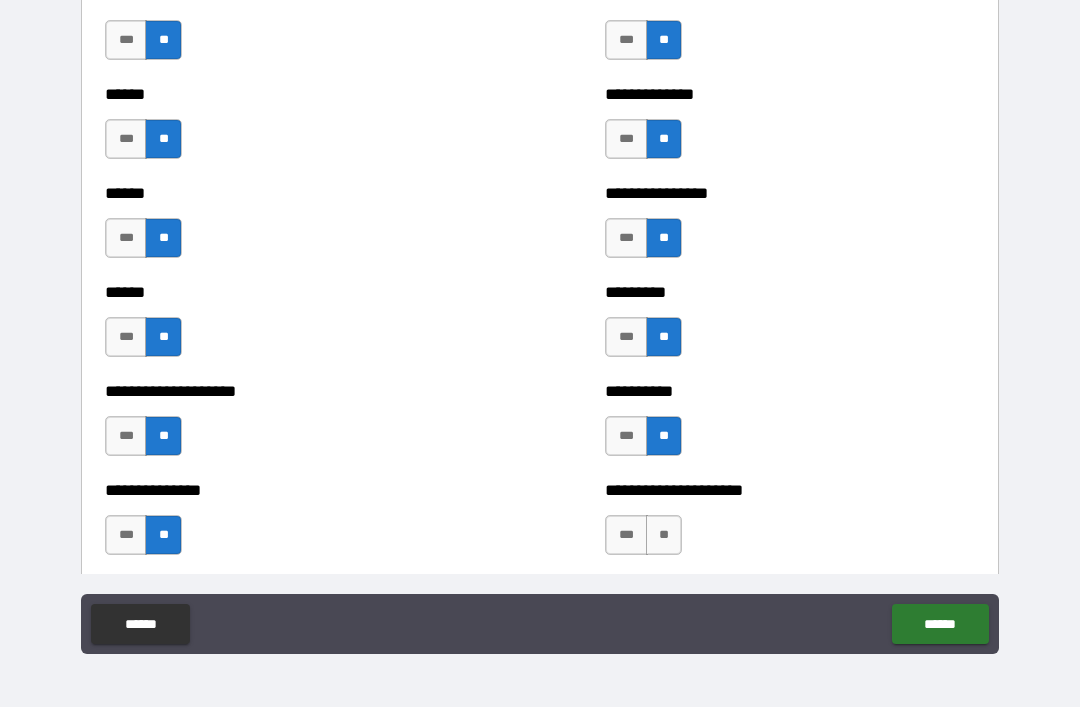 click on "**" at bounding box center [664, 535] 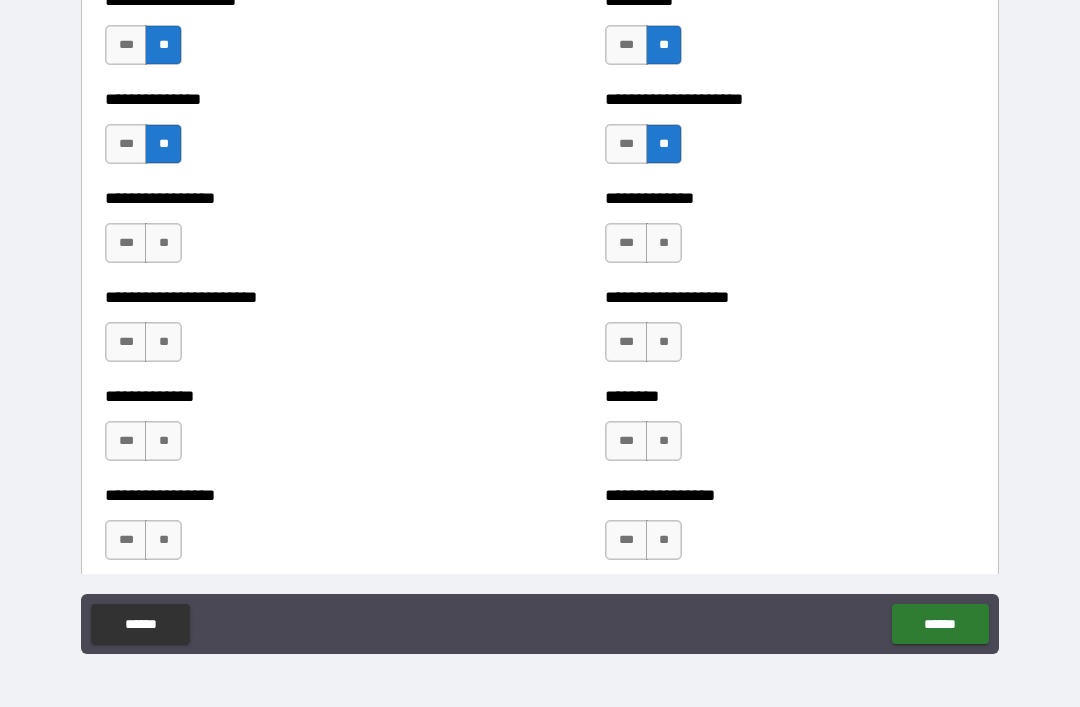 scroll, scrollTop: 3399, scrollLeft: 0, axis: vertical 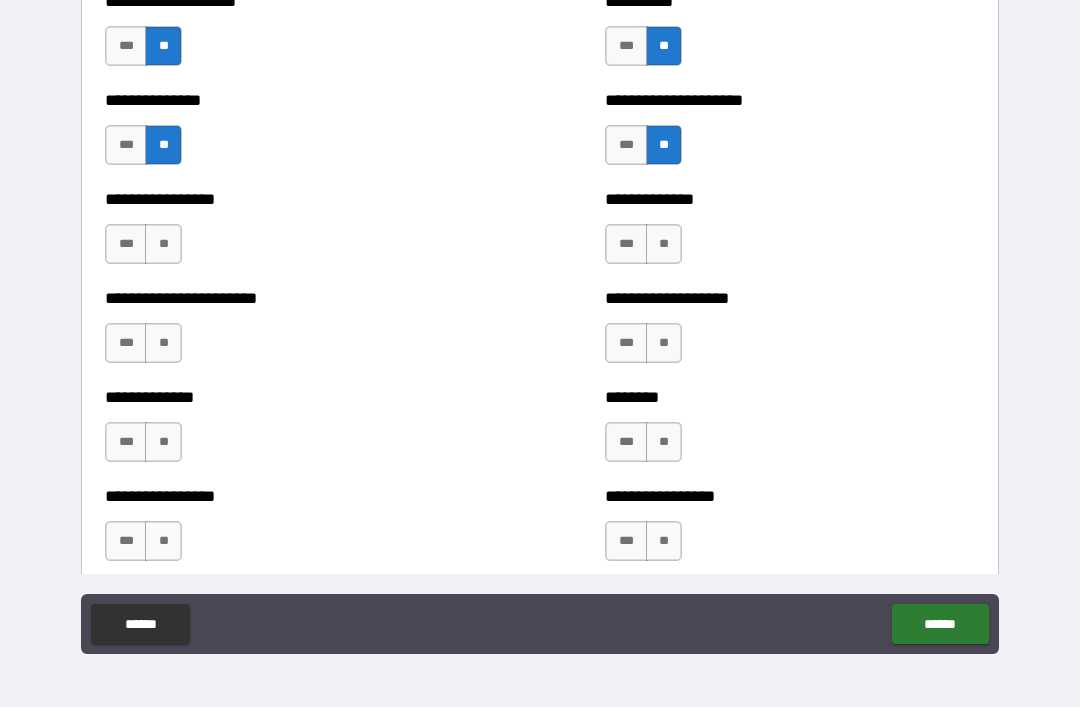 click on "**" at bounding box center (163, 244) 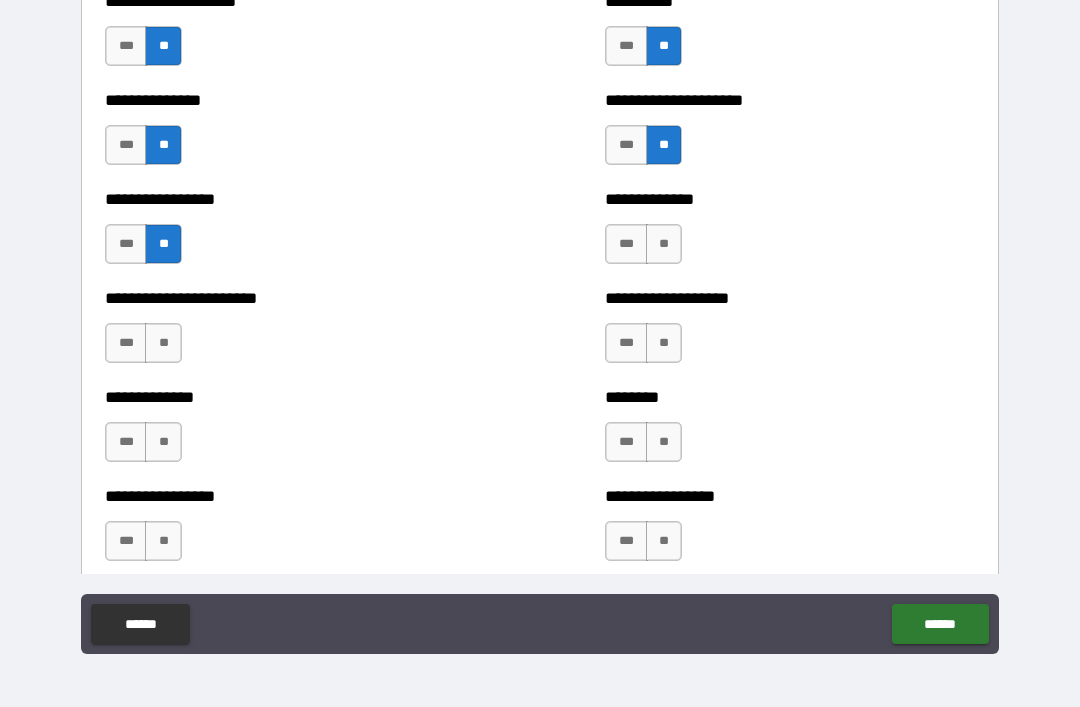 click on "**" at bounding box center (163, 343) 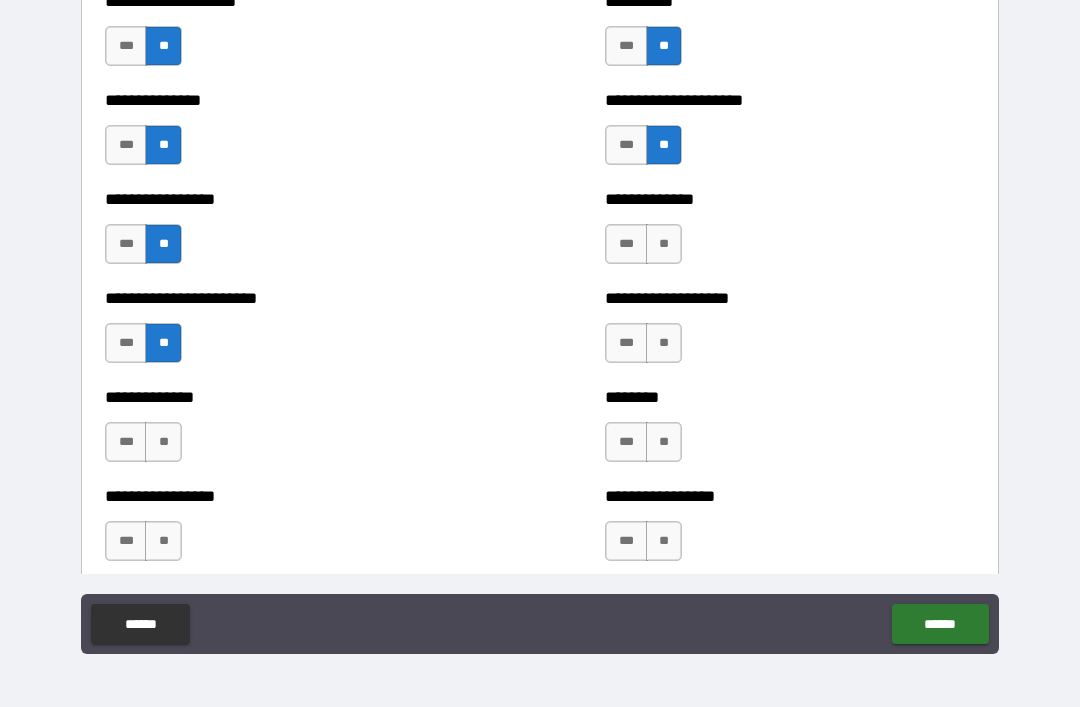click on "**" at bounding box center (163, 442) 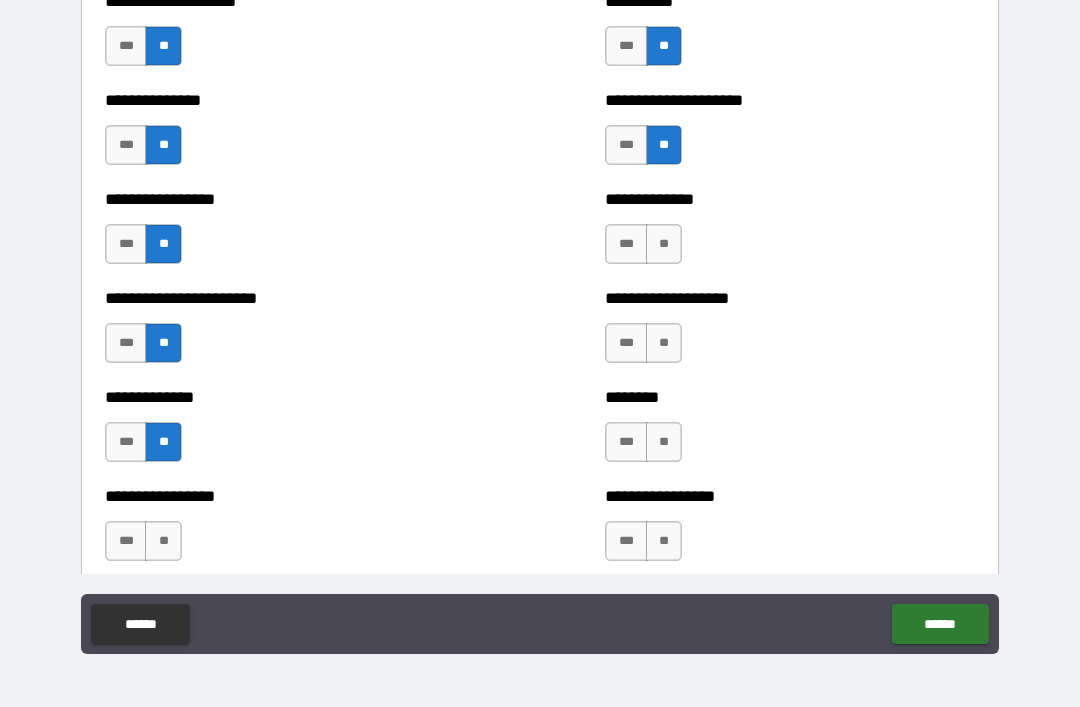 click on "**" at bounding box center (163, 541) 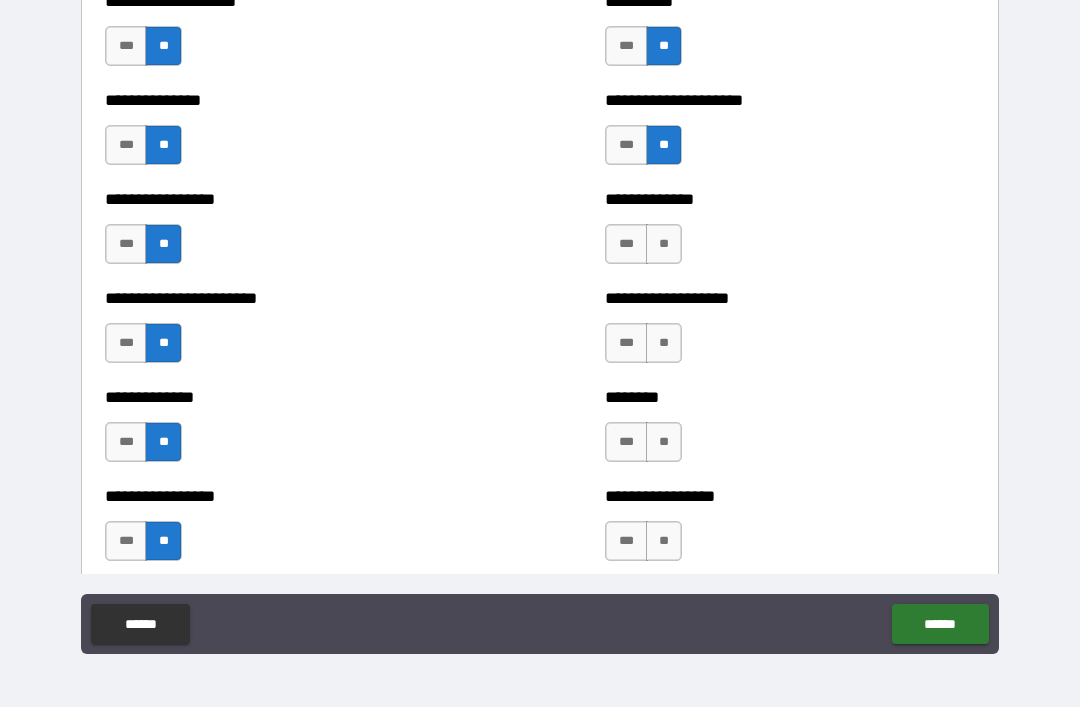click on "**" at bounding box center [664, 244] 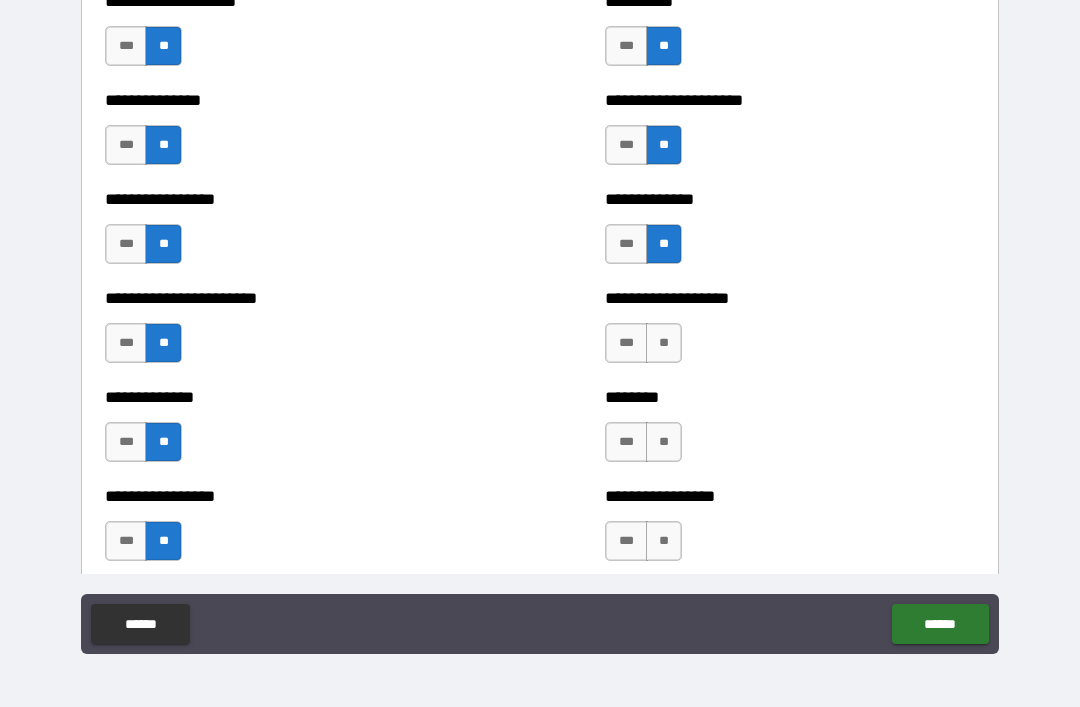 click on "**" at bounding box center (664, 343) 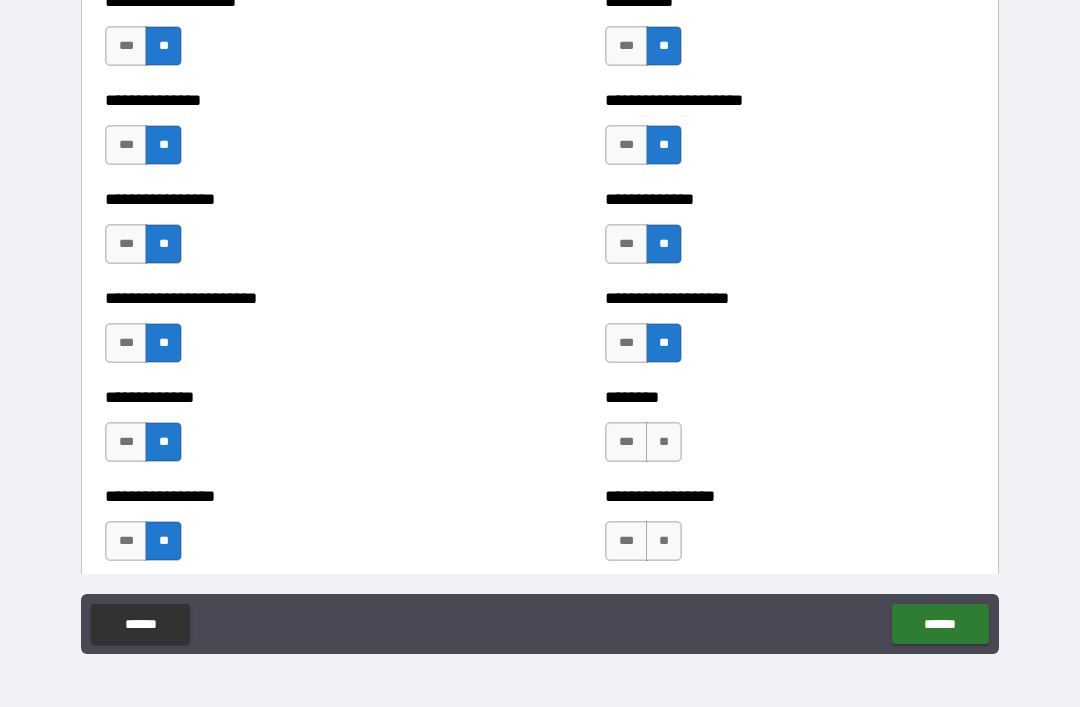 click on "**" at bounding box center [664, 442] 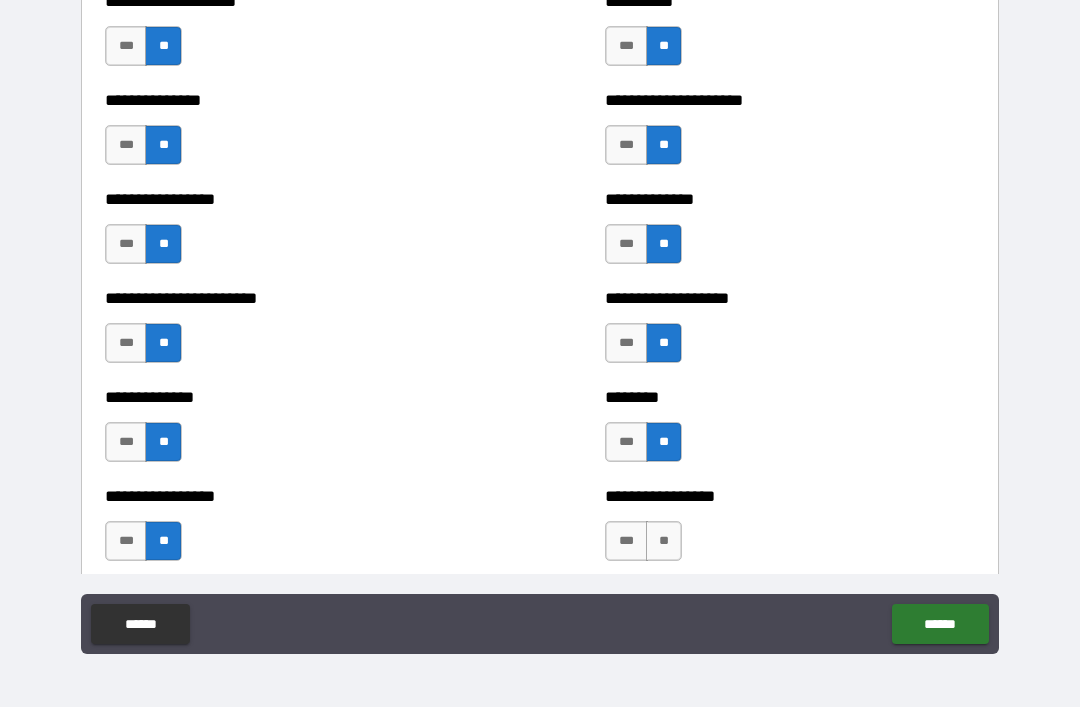 click on "**" at bounding box center (664, 541) 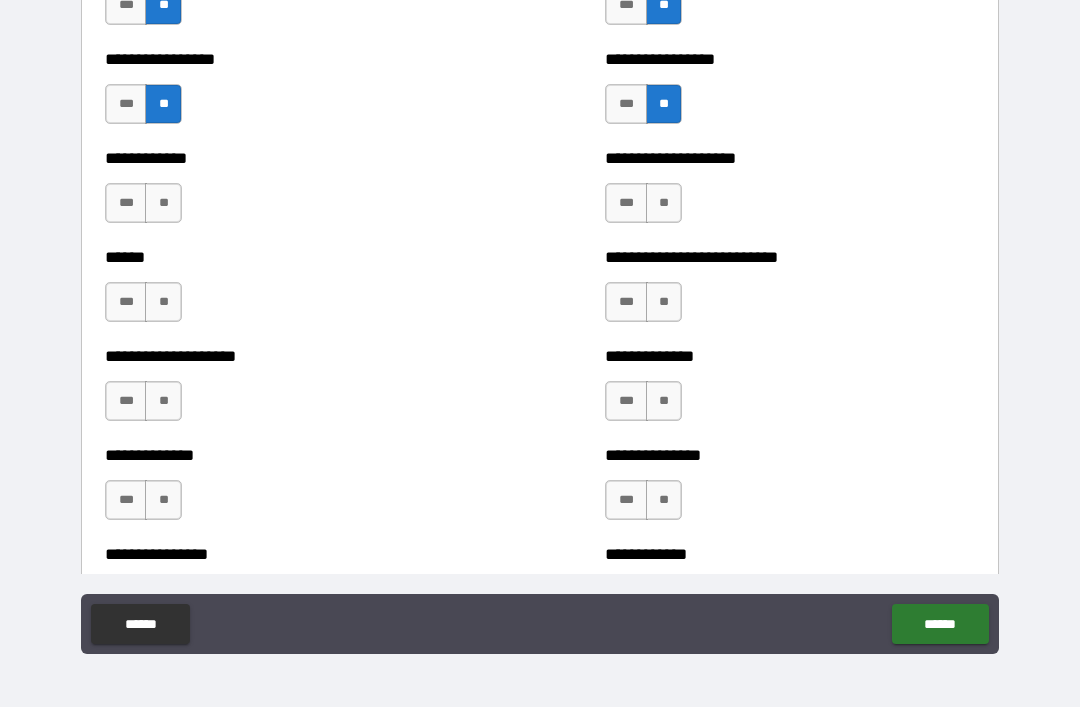 scroll, scrollTop: 3848, scrollLeft: 0, axis: vertical 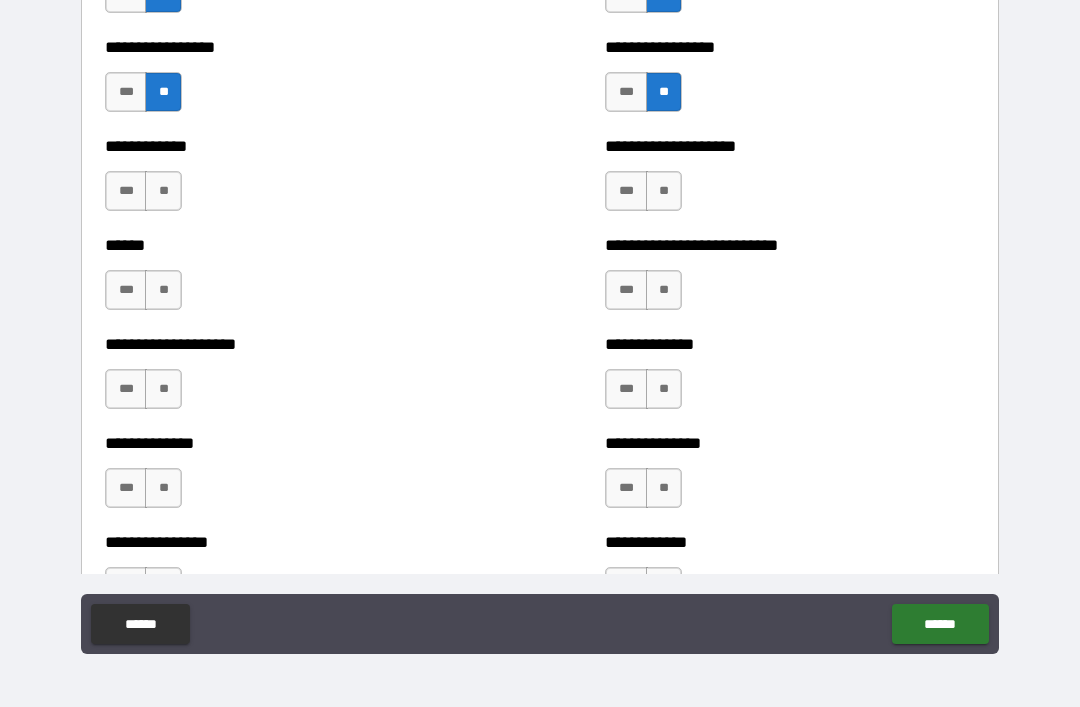 click on "**" at bounding box center (163, 191) 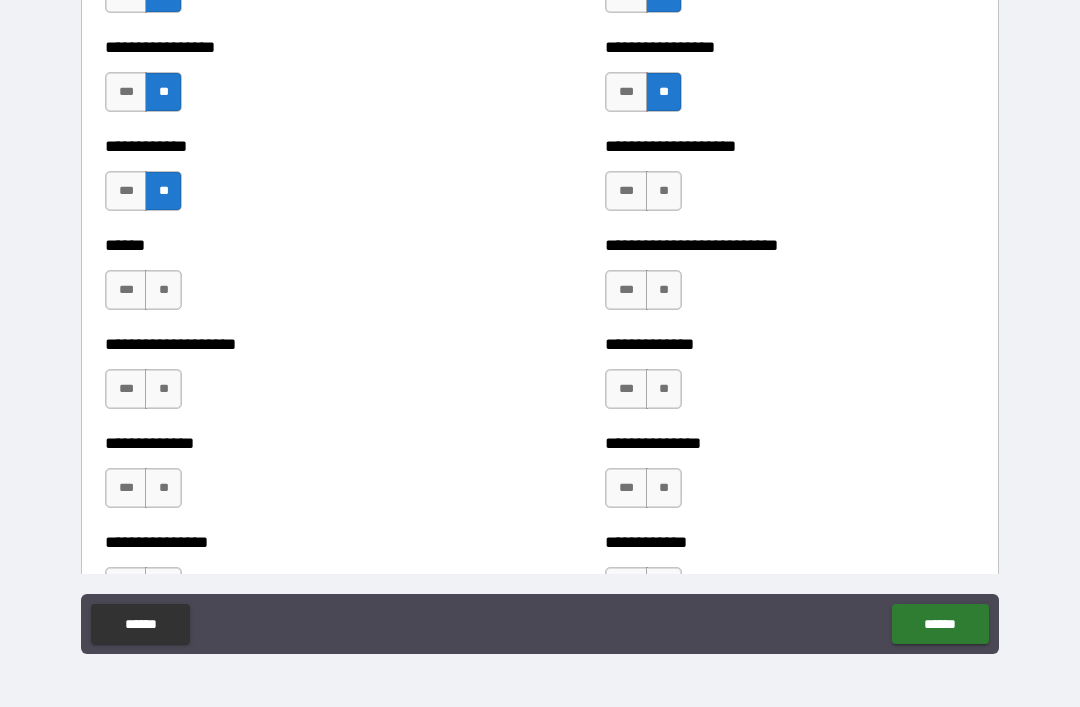 click on "**" at bounding box center [163, 290] 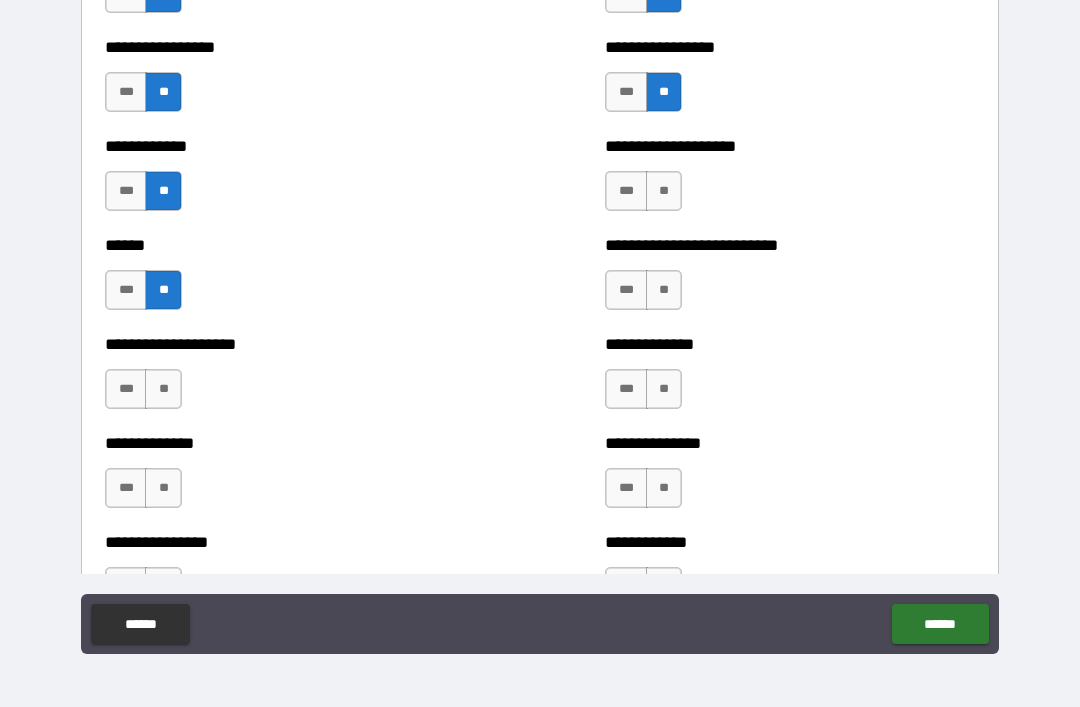 click on "**" at bounding box center (163, 389) 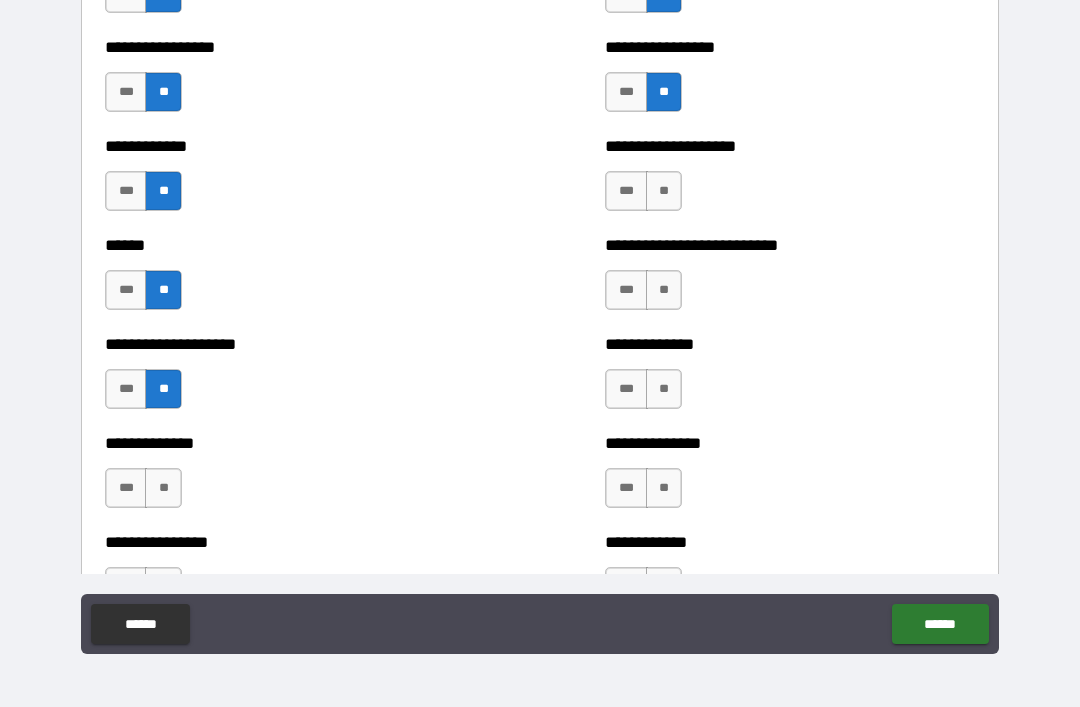 click on "**" at bounding box center (163, 488) 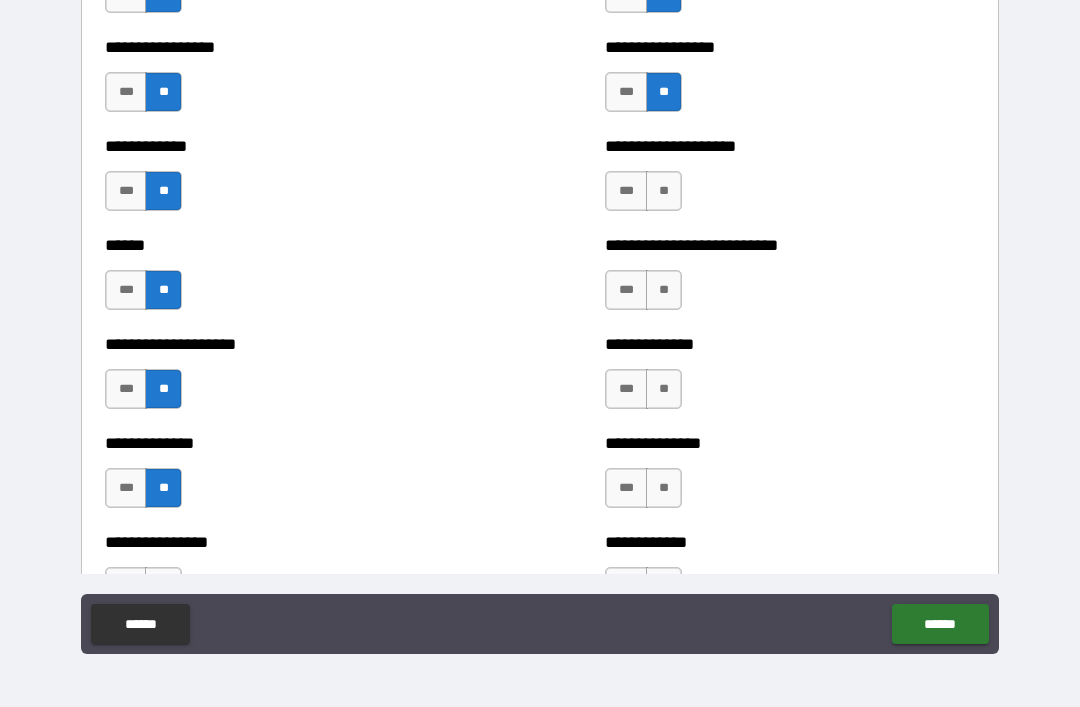 click on "**" at bounding box center (664, 191) 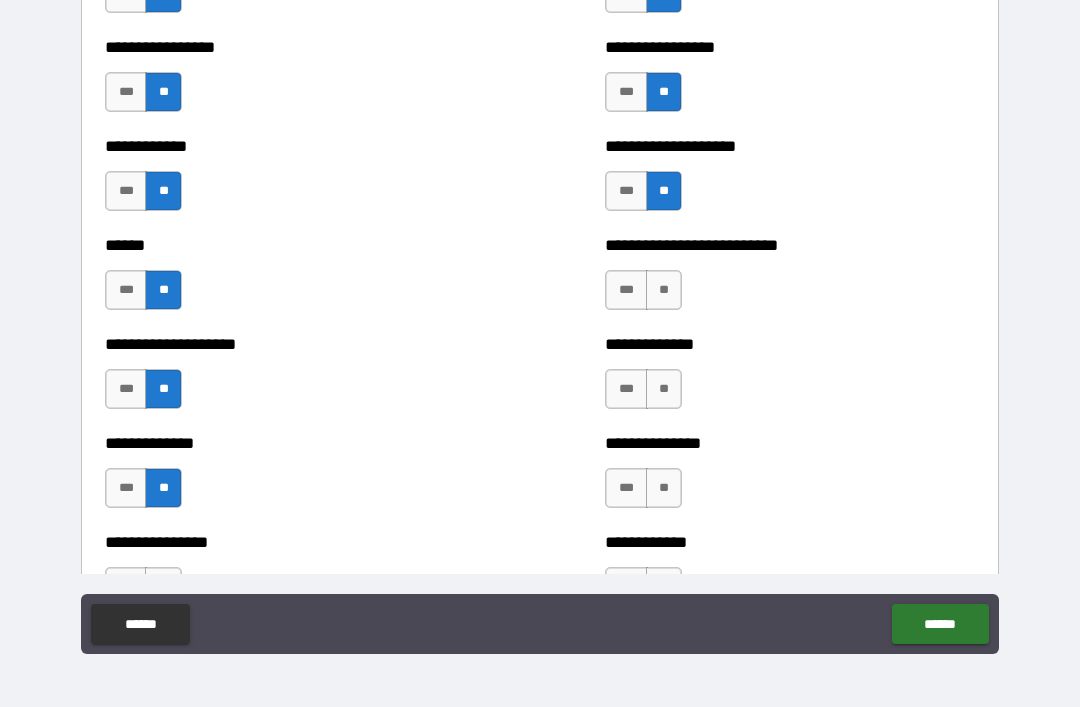 click on "**" at bounding box center [664, 290] 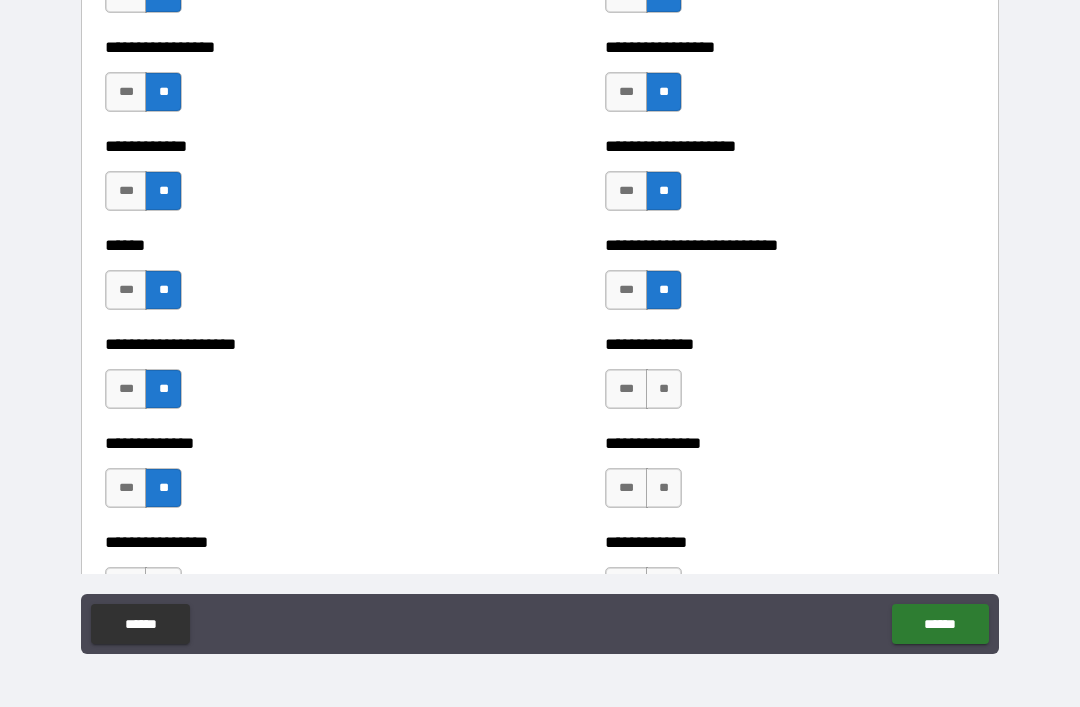 click on "**" at bounding box center (664, 389) 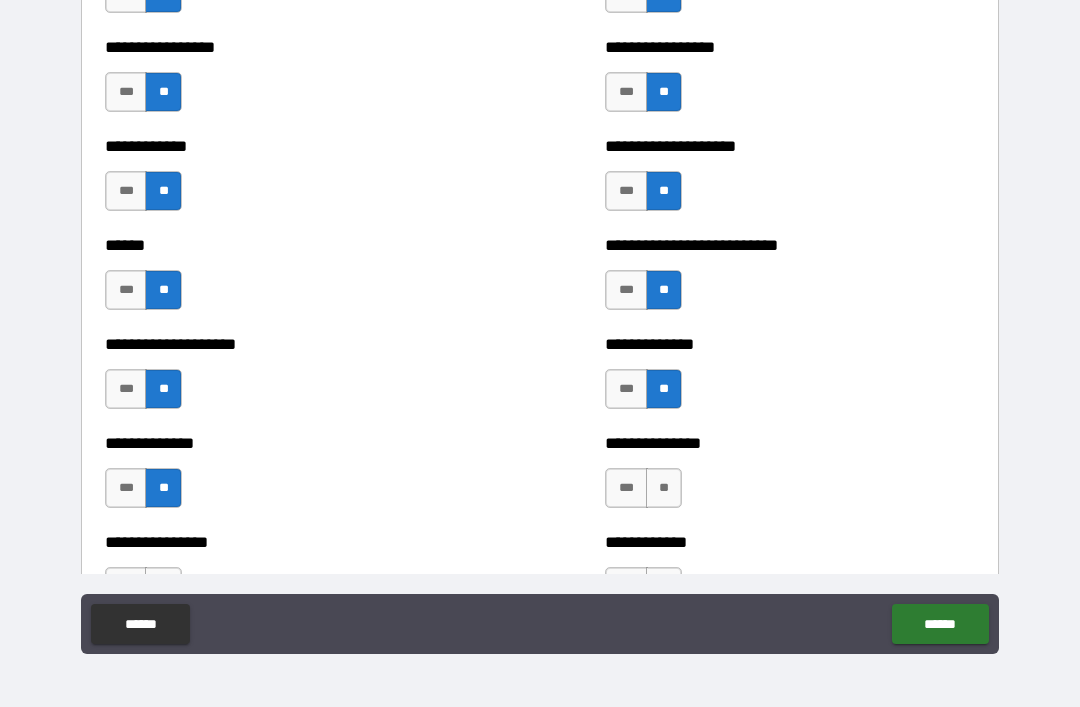 click on "**" at bounding box center [664, 488] 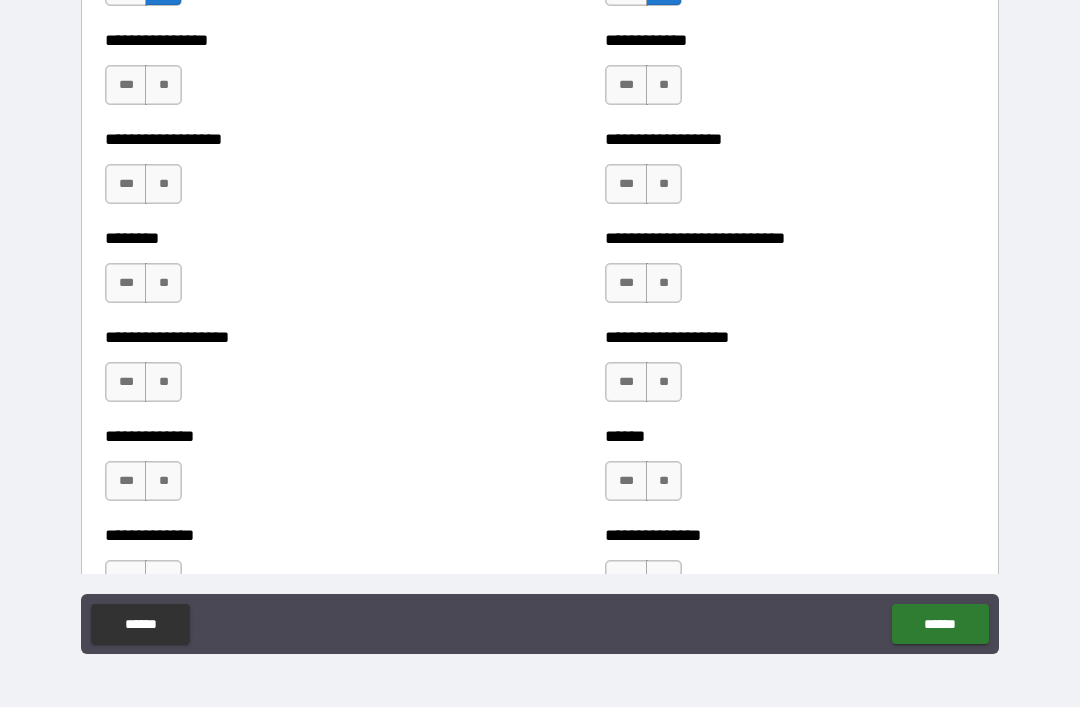 scroll, scrollTop: 4354, scrollLeft: 0, axis: vertical 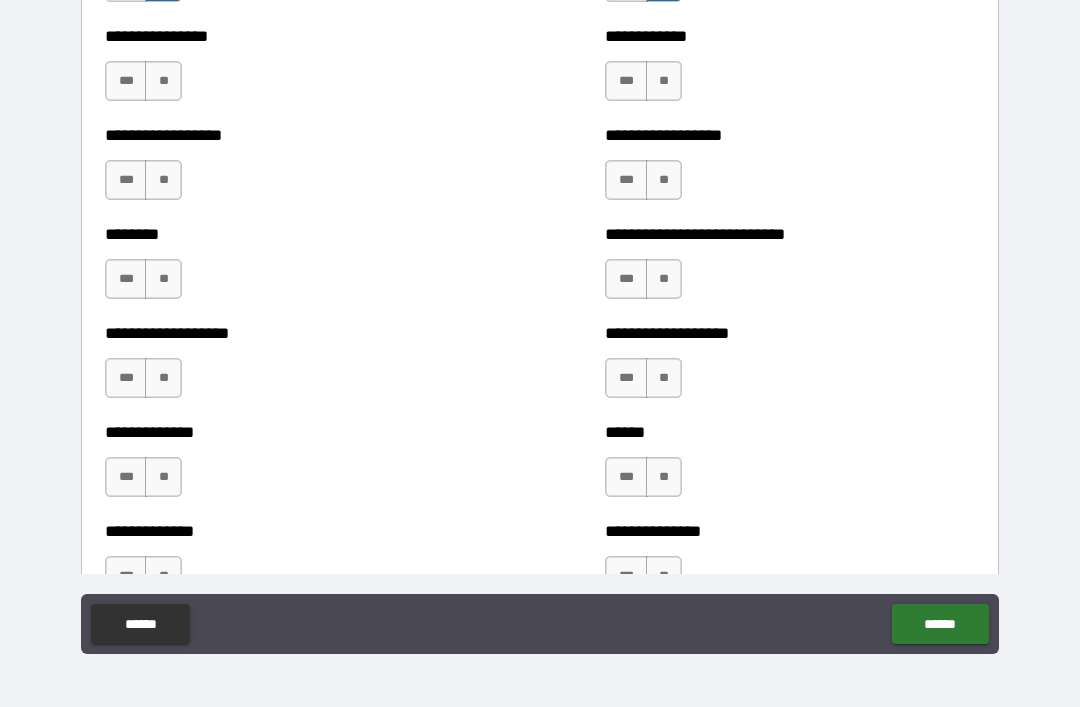 click on "**" at bounding box center [163, 81] 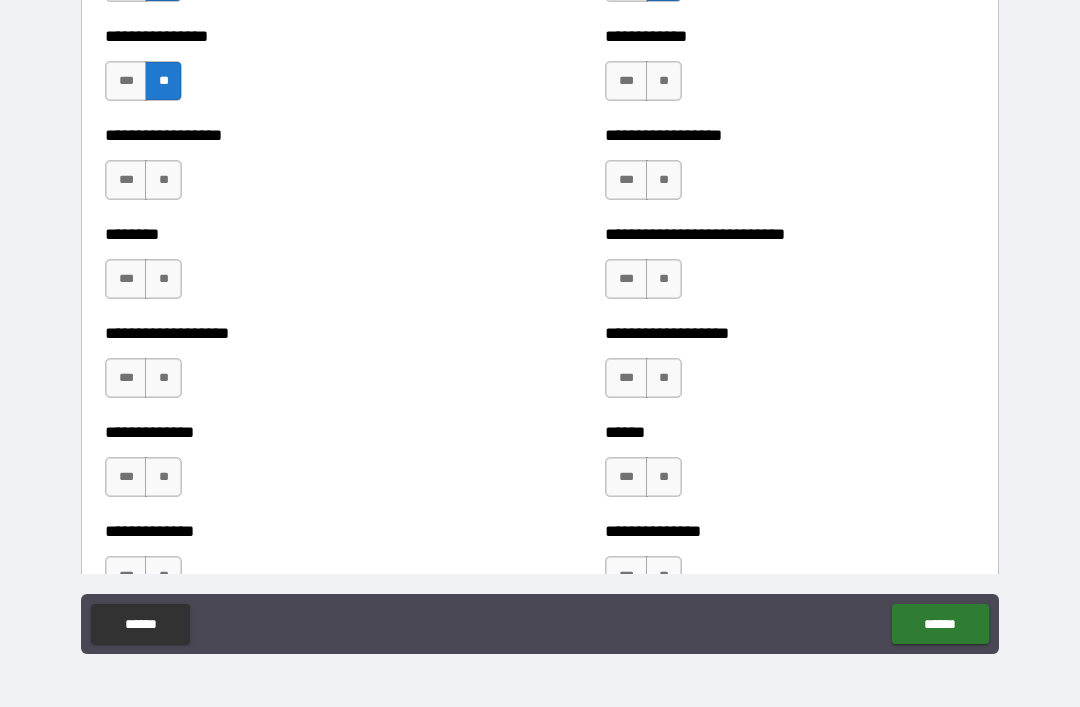 click on "**" at bounding box center (163, 180) 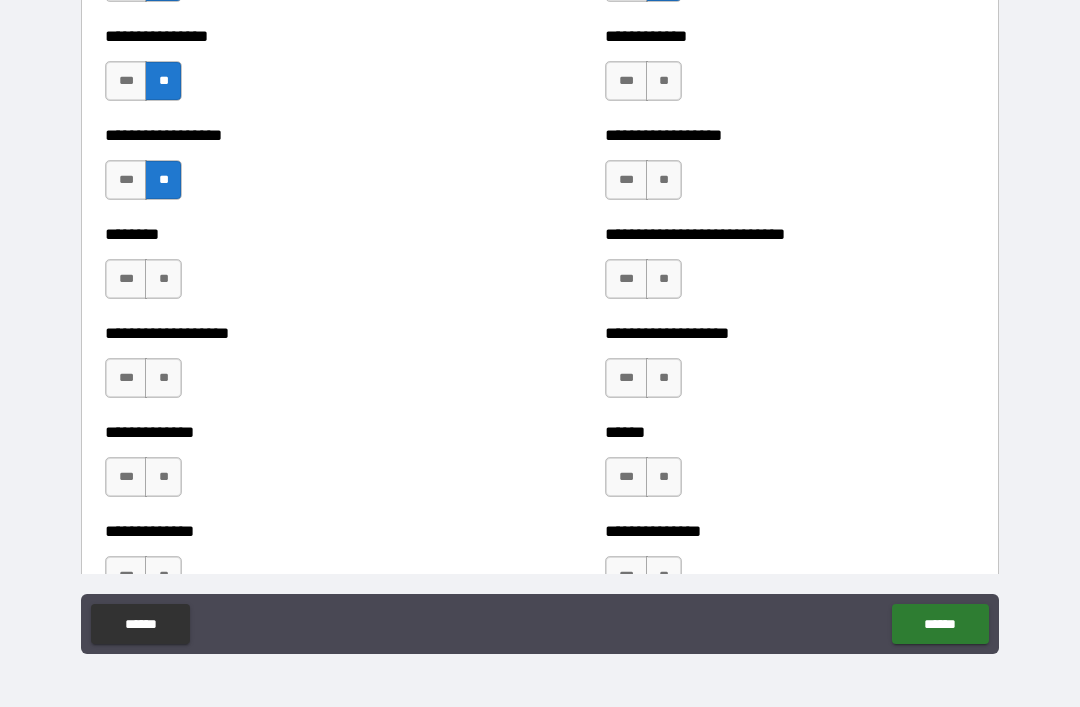 click on "**" at bounding box center [163, 279] 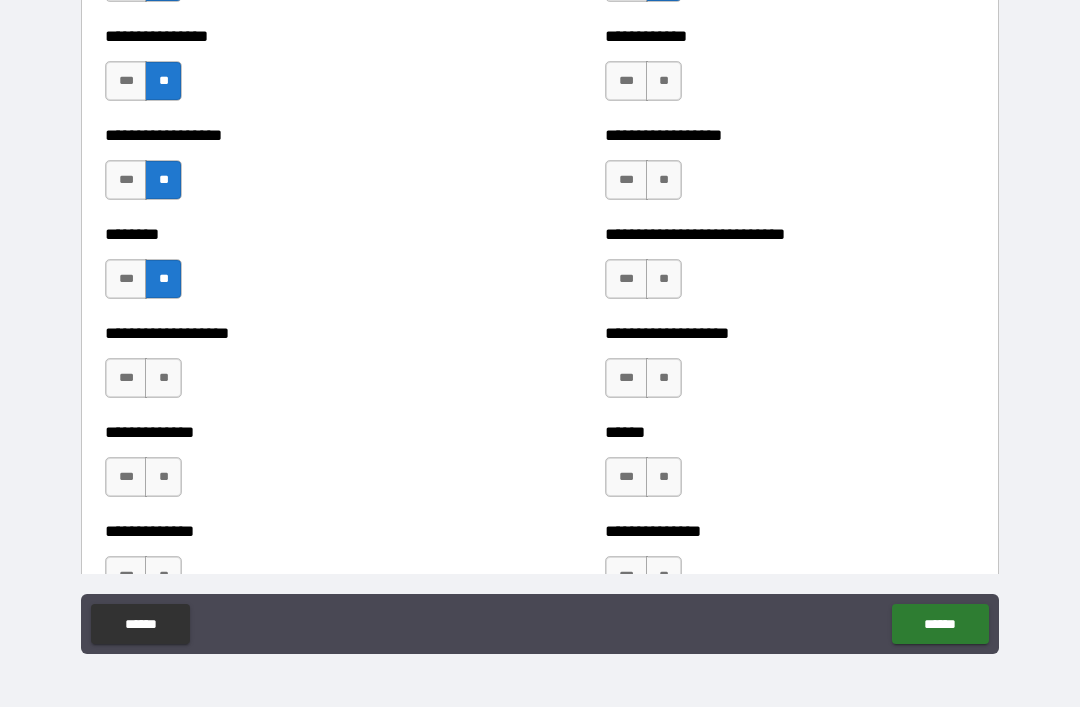 click on "**" at bounding box center (163, 378) 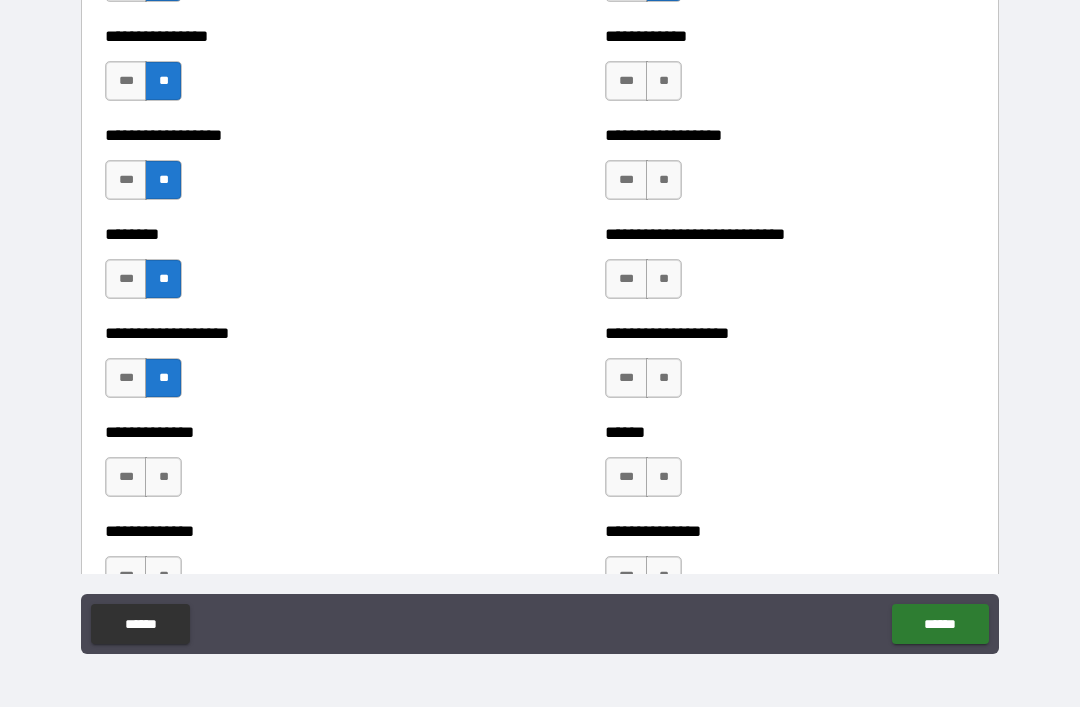 click on "**" at bounding box center (163, 477) 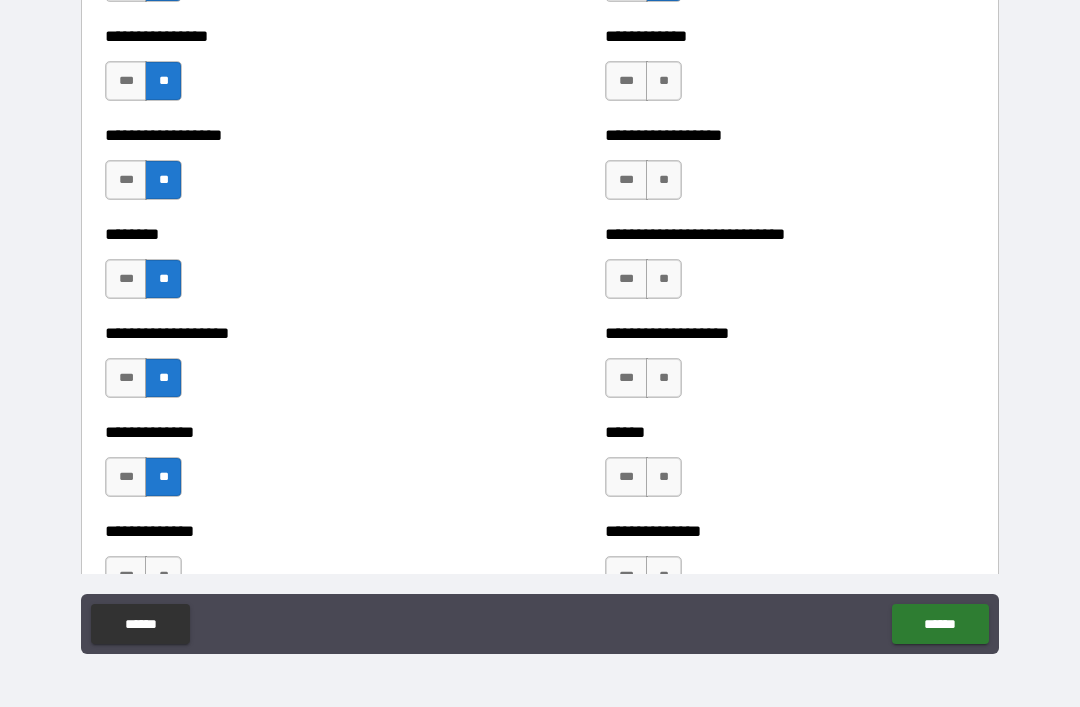 click on "**" at bounding box center [664, 81] 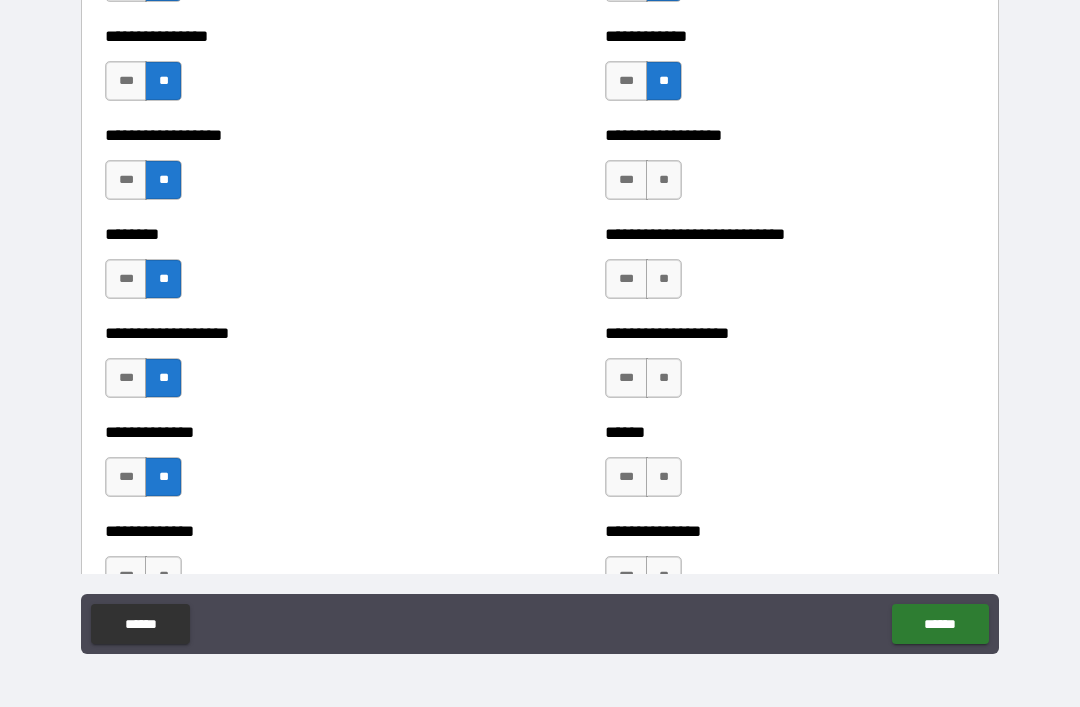 click on "**" at bounding box center (664, 180) 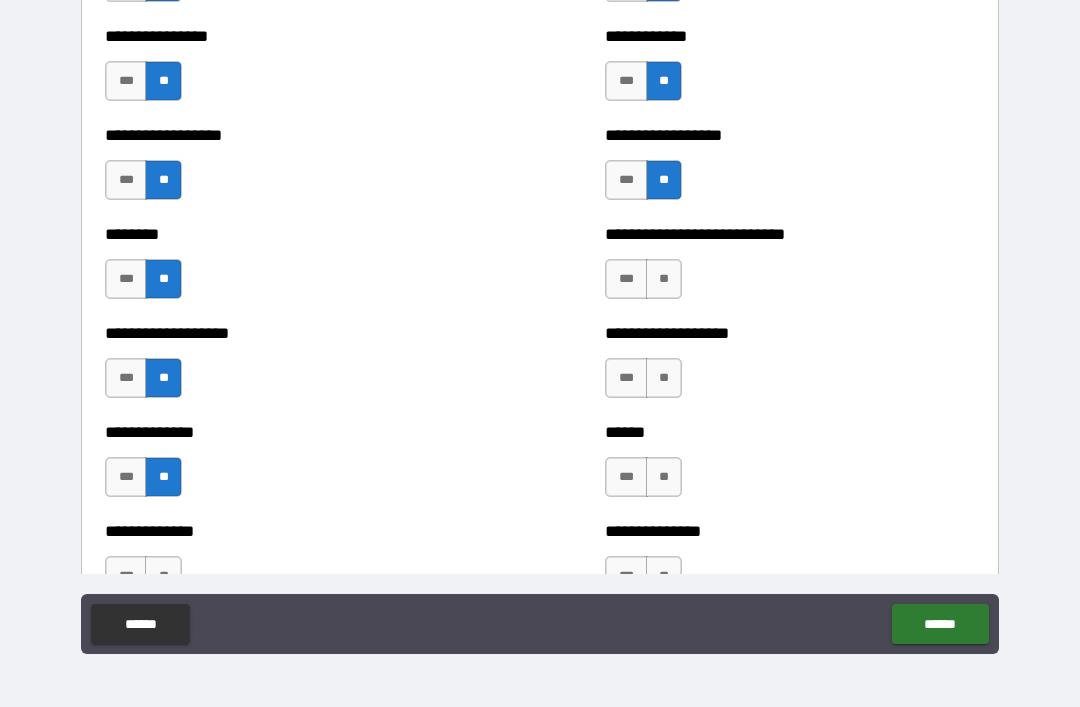 click on "**" at bounding box center (664, 279) 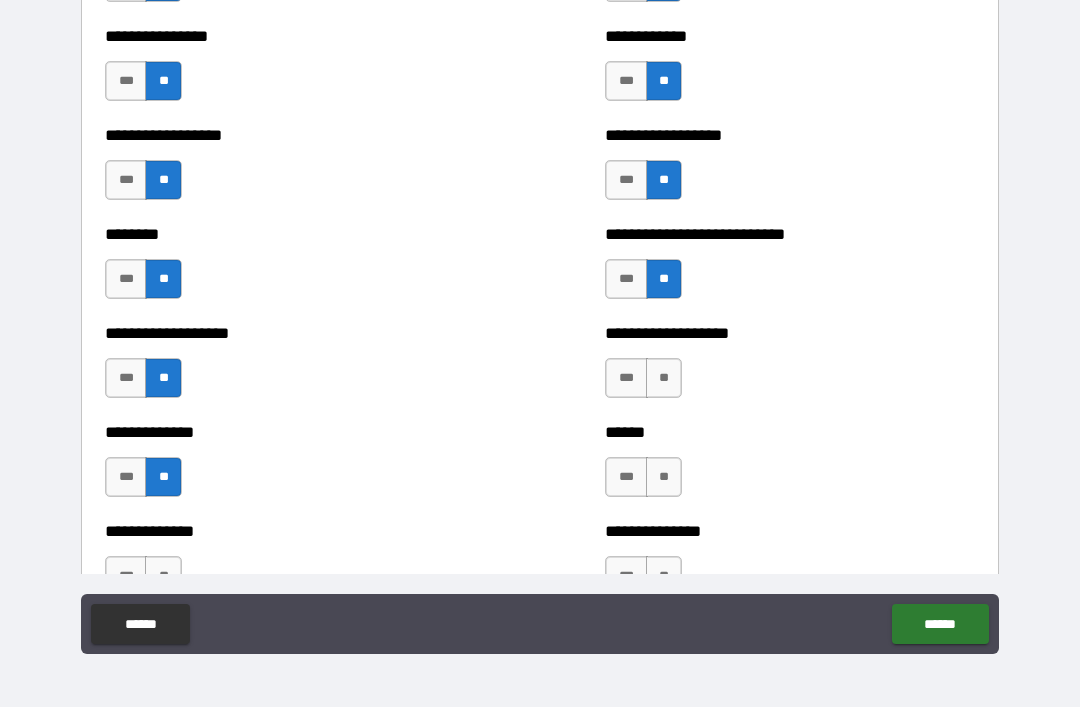 click on "**" at bounding box center [664, 378] 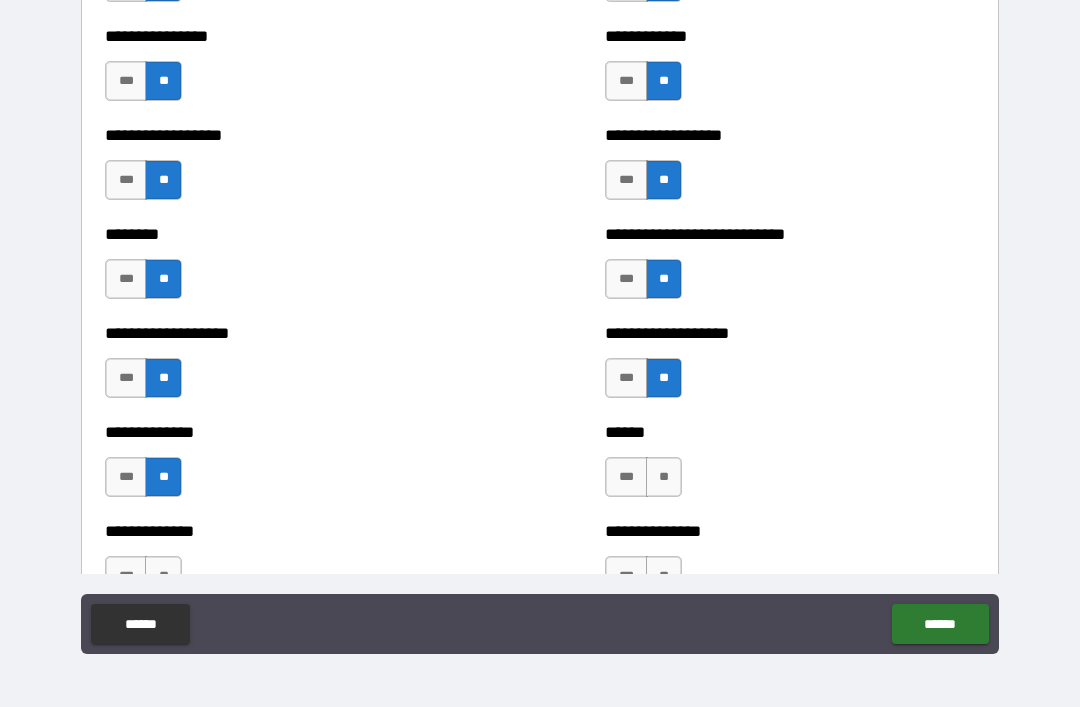 click on "**" at bounding box center [664, 477] 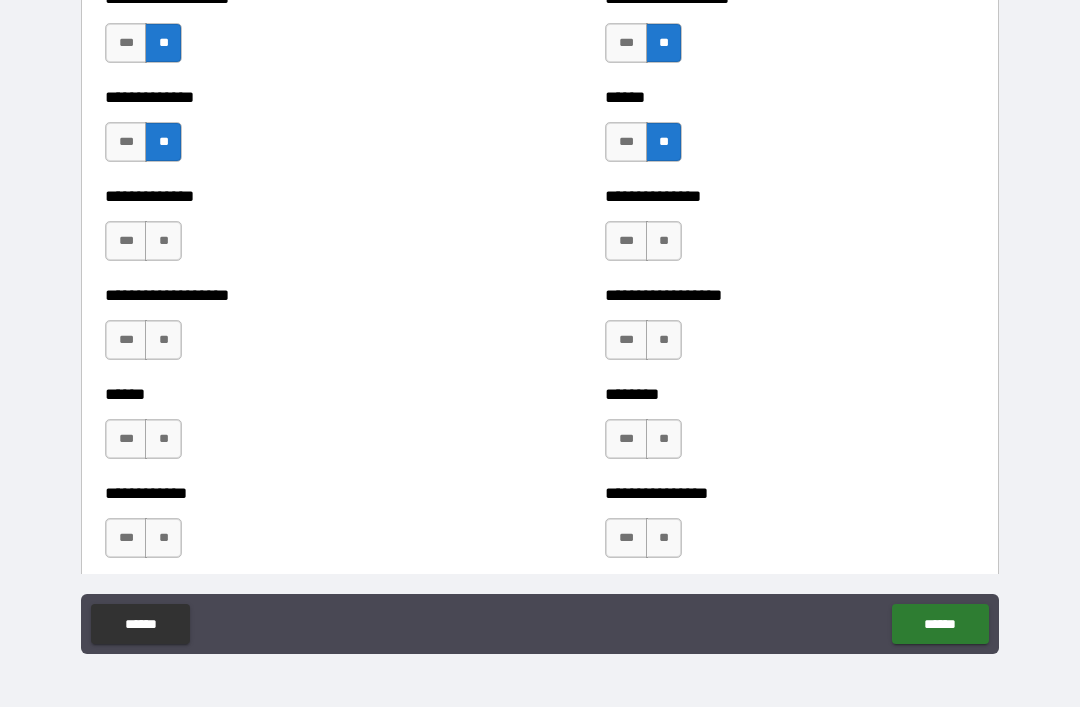 scroll, scrollTop: 4685, scrollLeft: 0, axis: vertical 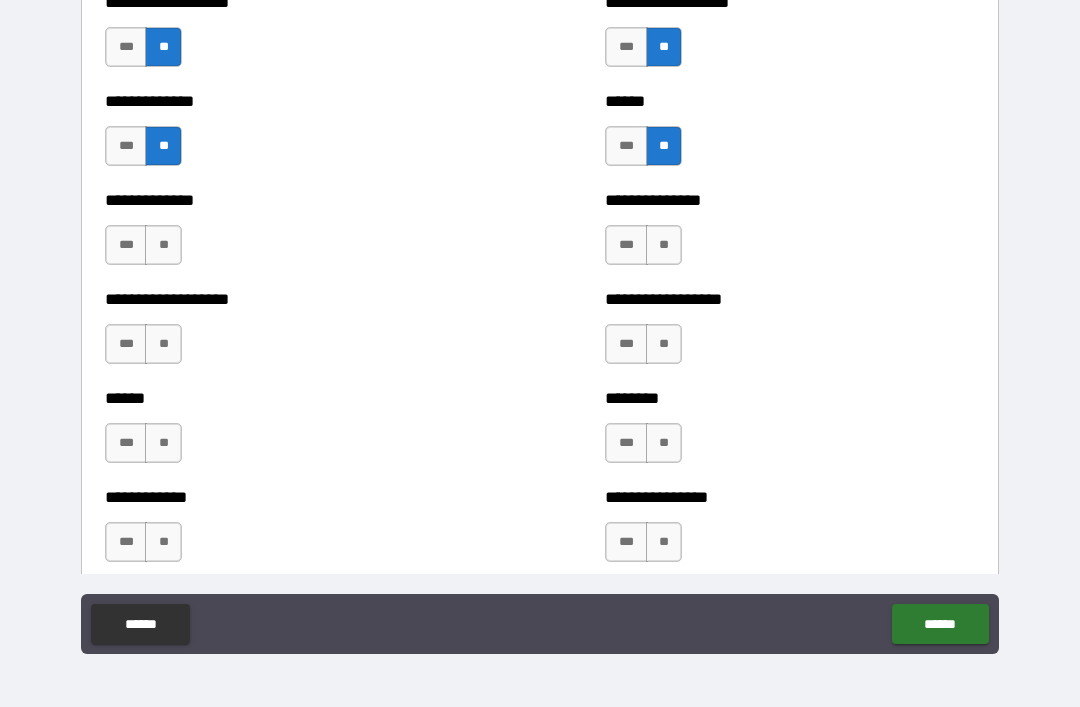 click on "**" at bounding box center (664, 245) 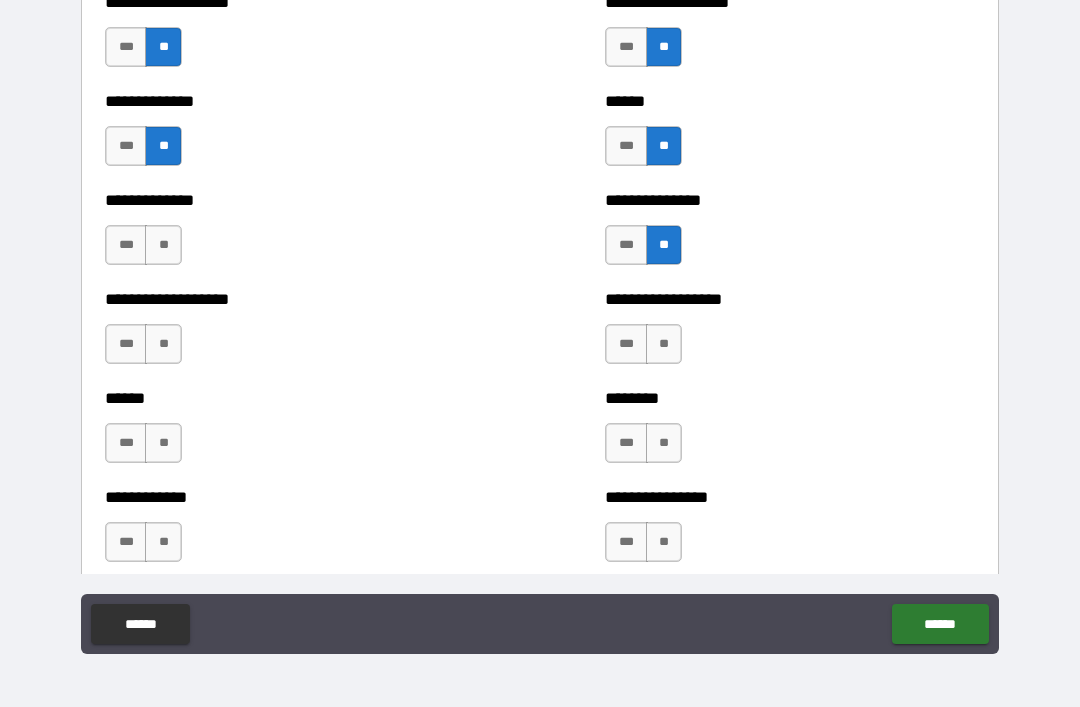 click on "**" at bounding box center (664, 344) 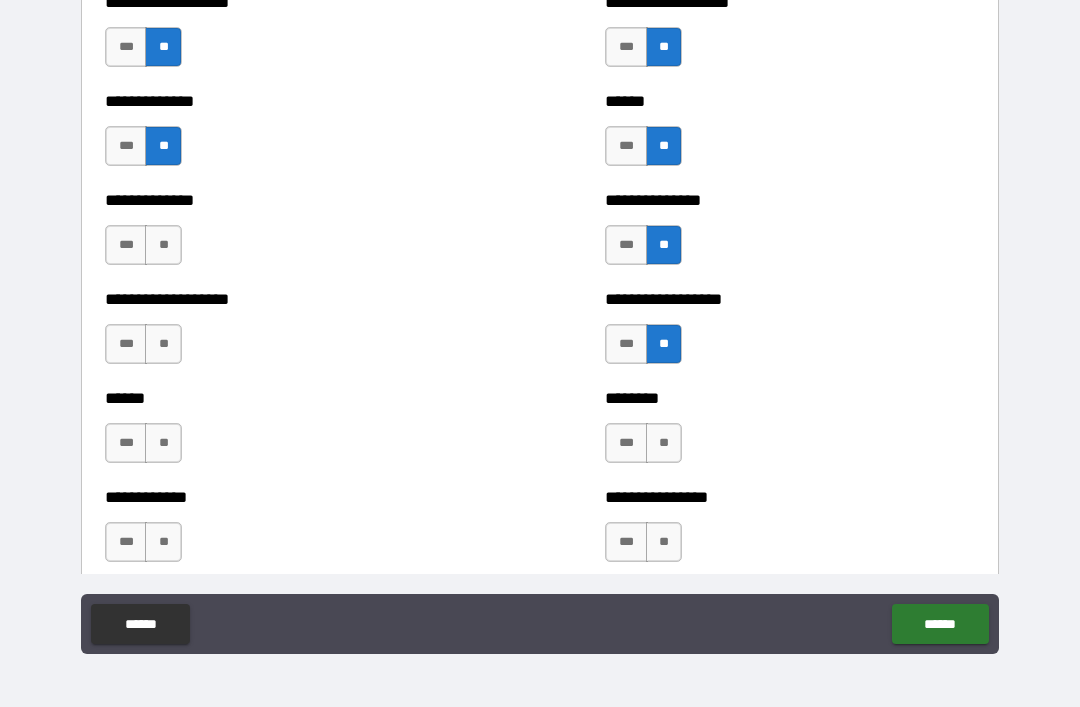click on "**" at bounding box center (664, 443) 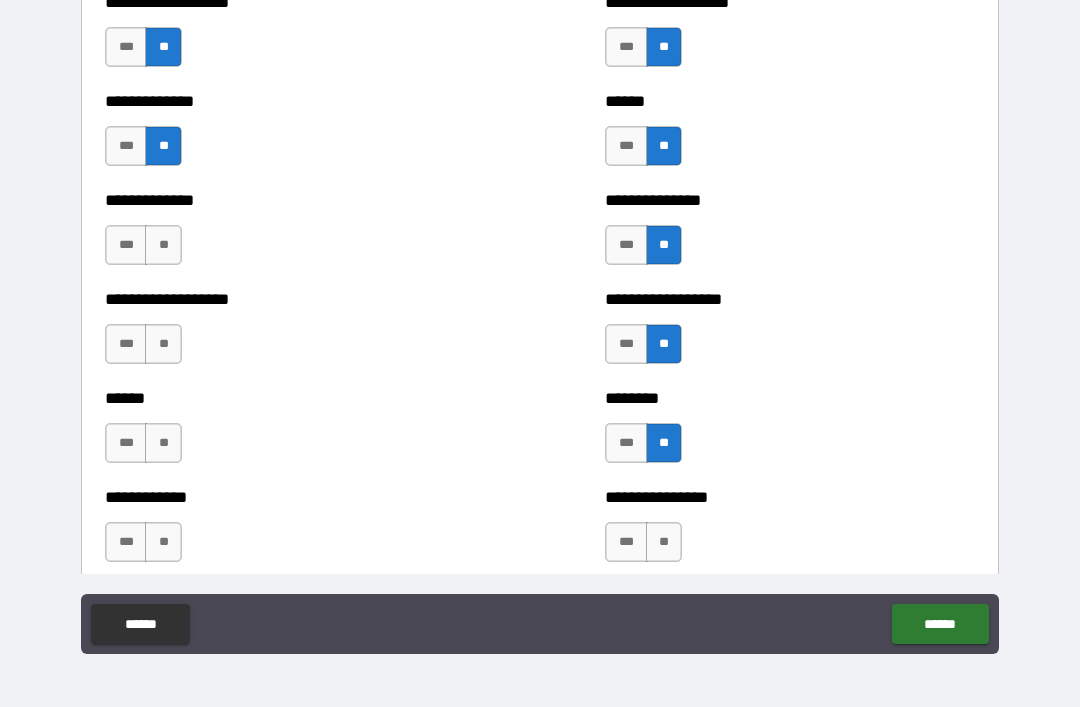 click on "**" at bounding box center (664, 542) 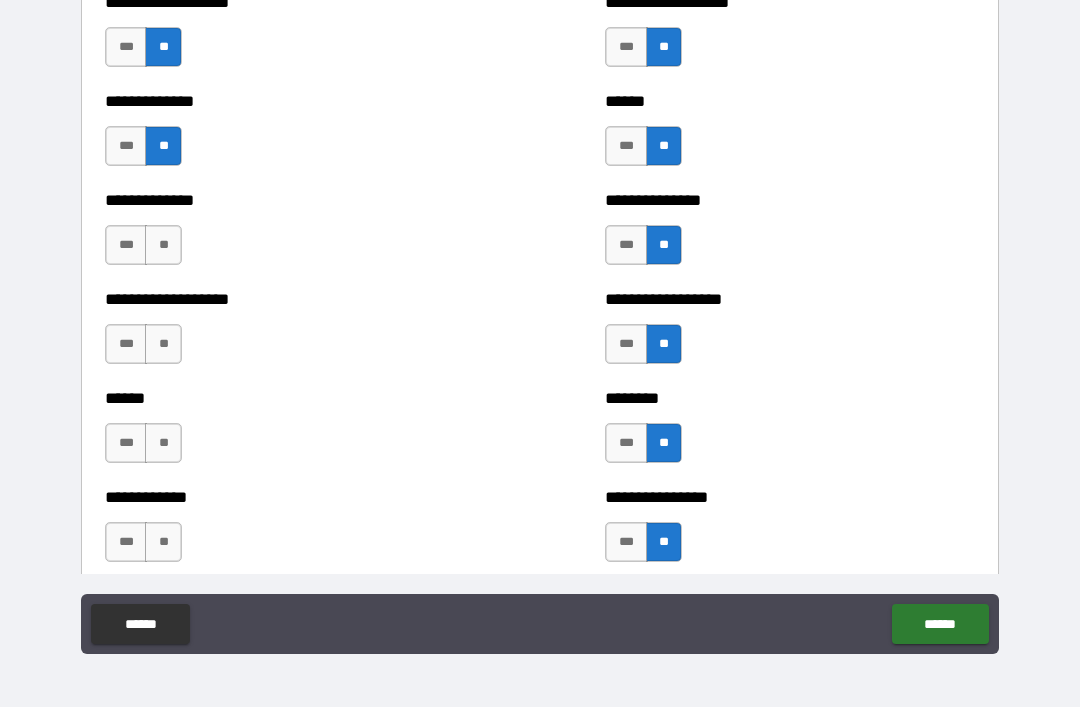 click on "**" at bounding box center (163, 245) 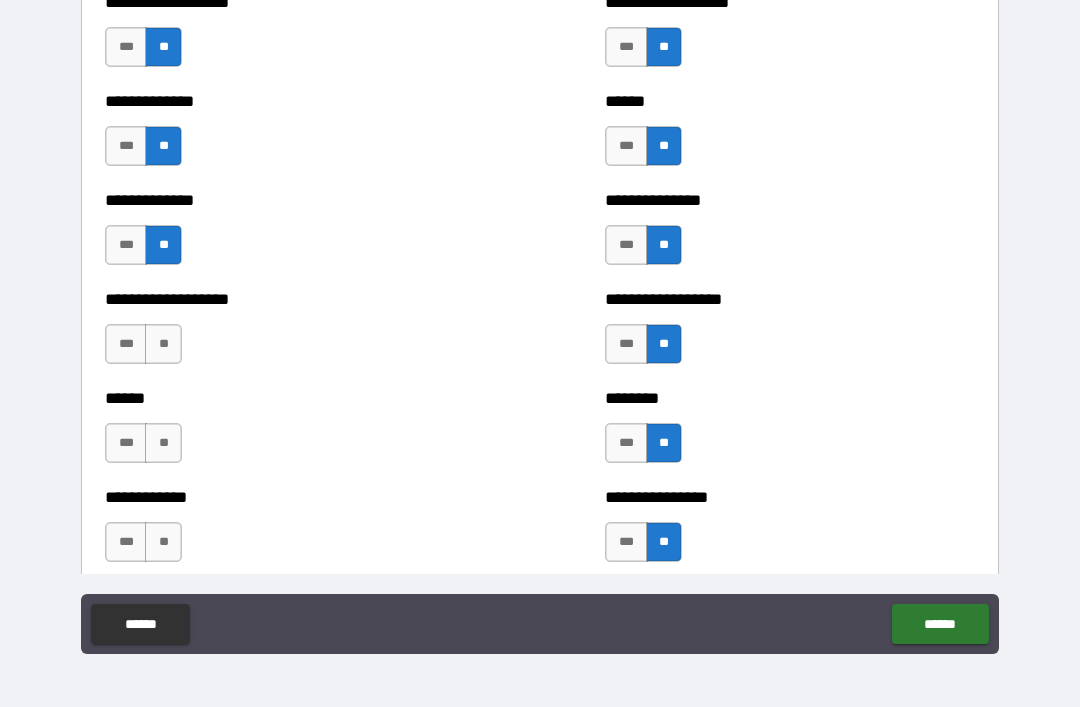 click on "**" at bounding box center [163, 344] 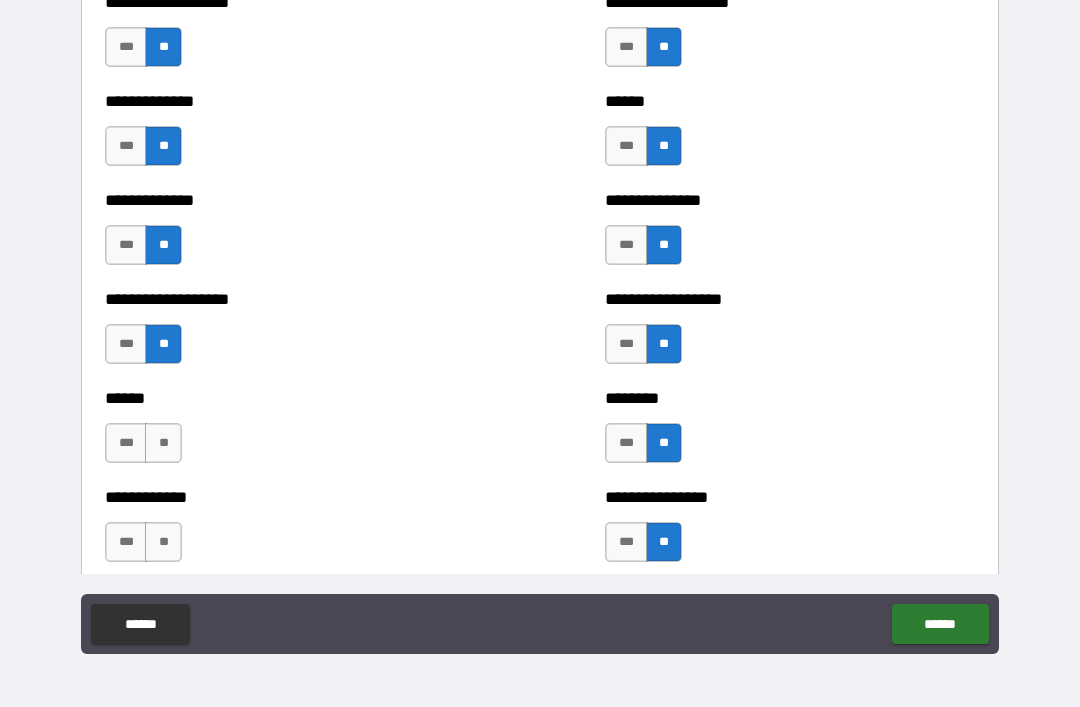 click on "**" at bounding box center [163, 443] 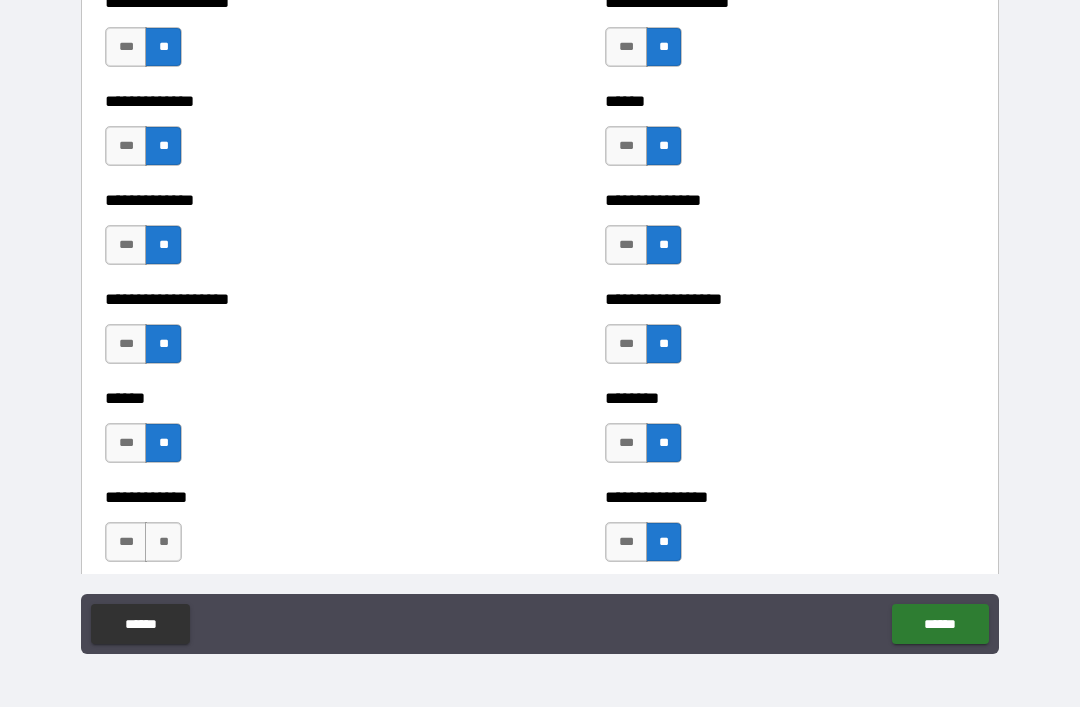 click on "**" at bounding box center [163, 542] 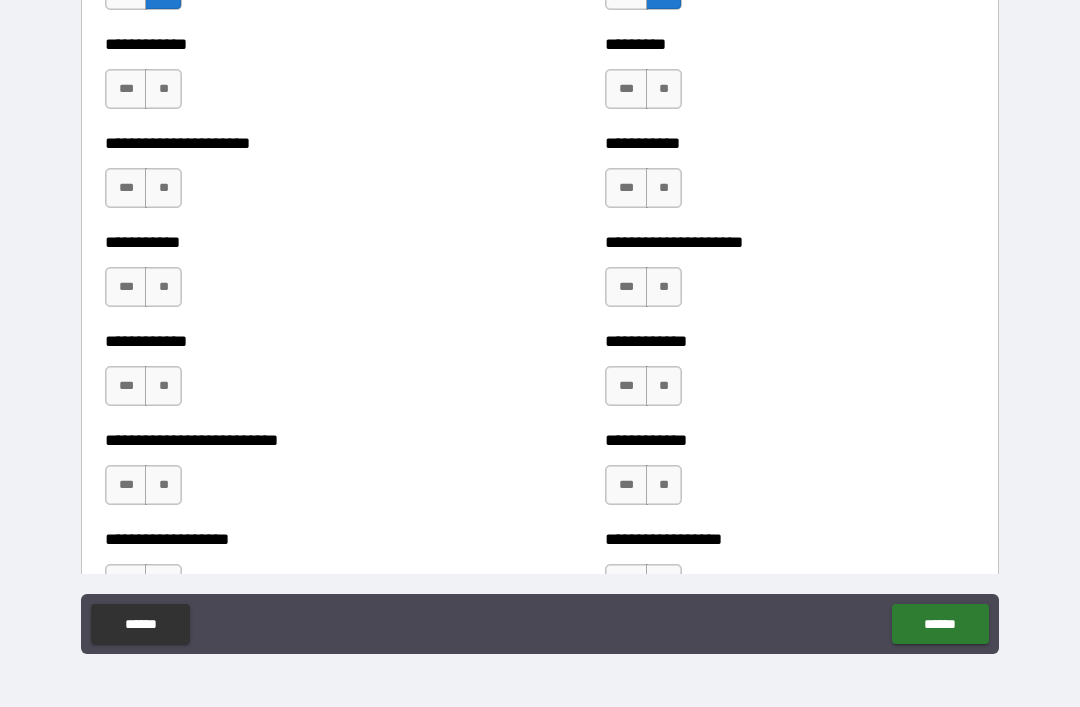 scroll, scrollTop: 5238, scrollLeft: 0, axis: vertical 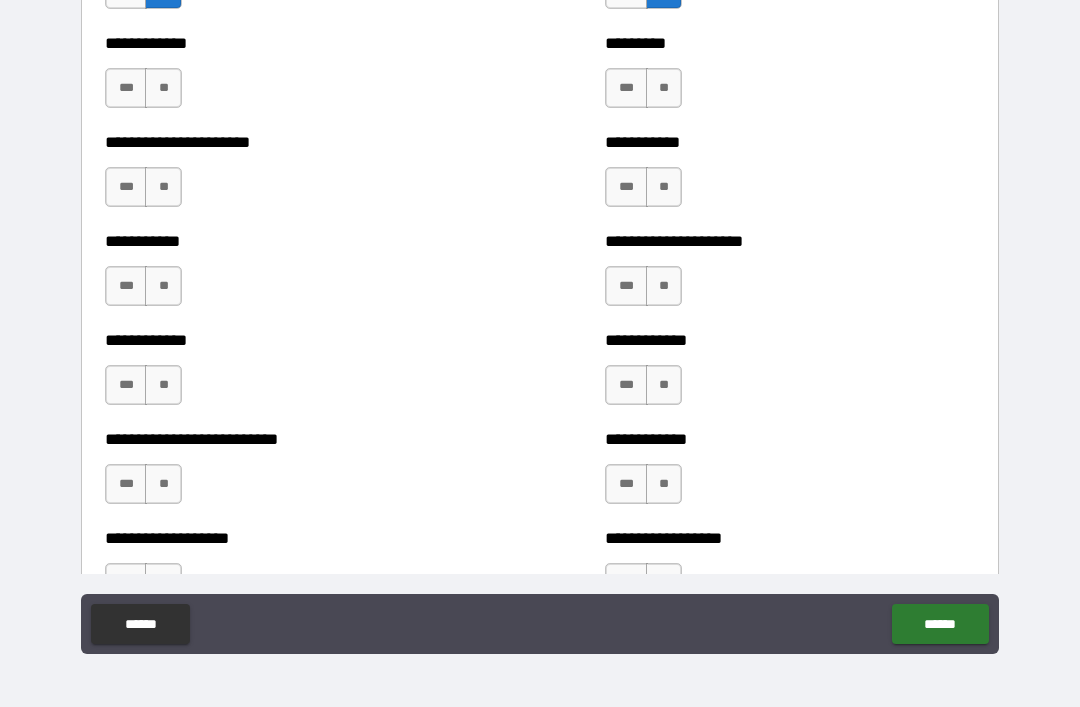 click on "**" at bounding box center (163, 88) 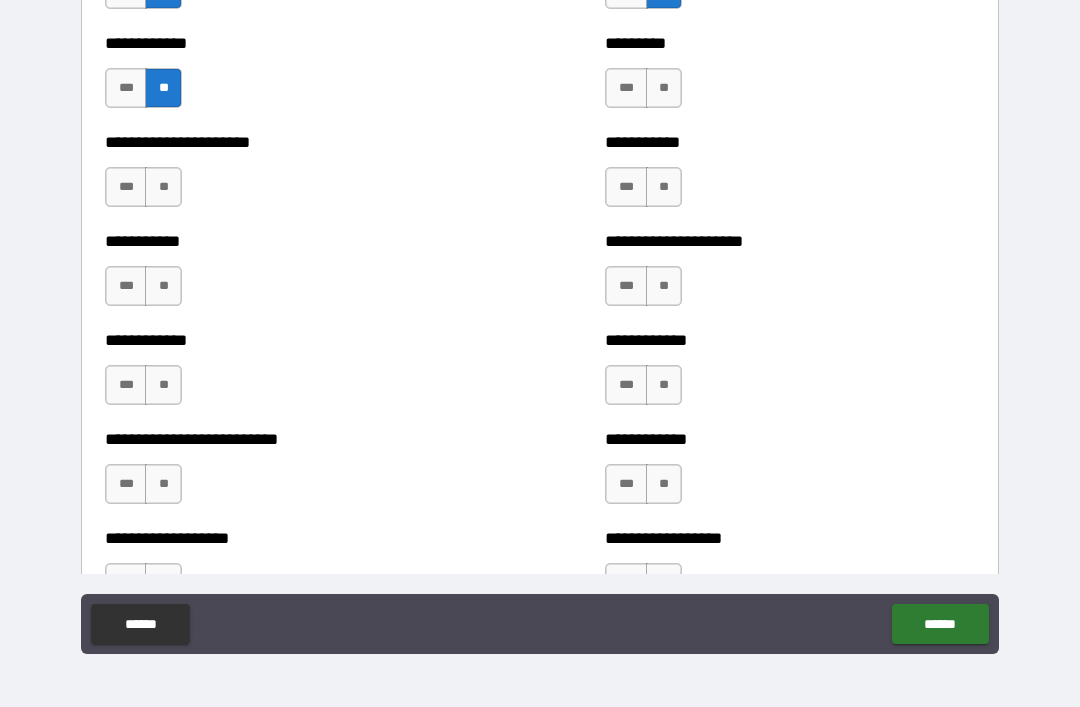click on "**" at bounding box center [163, 187] 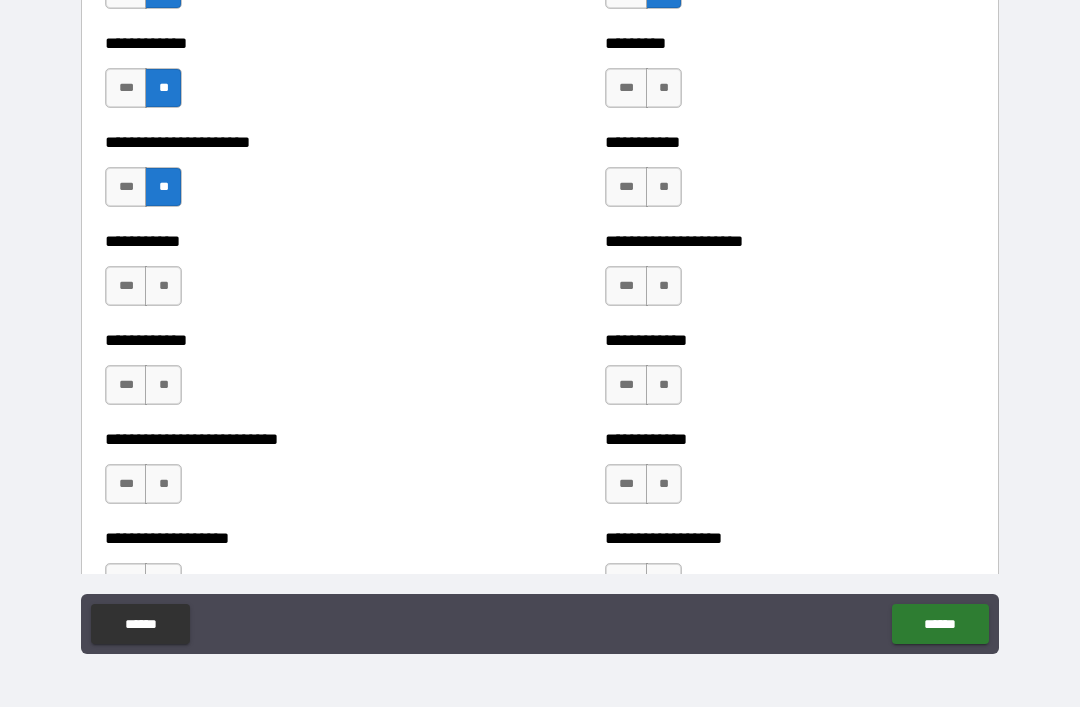 click on "**" at bounding box center (163, 286) 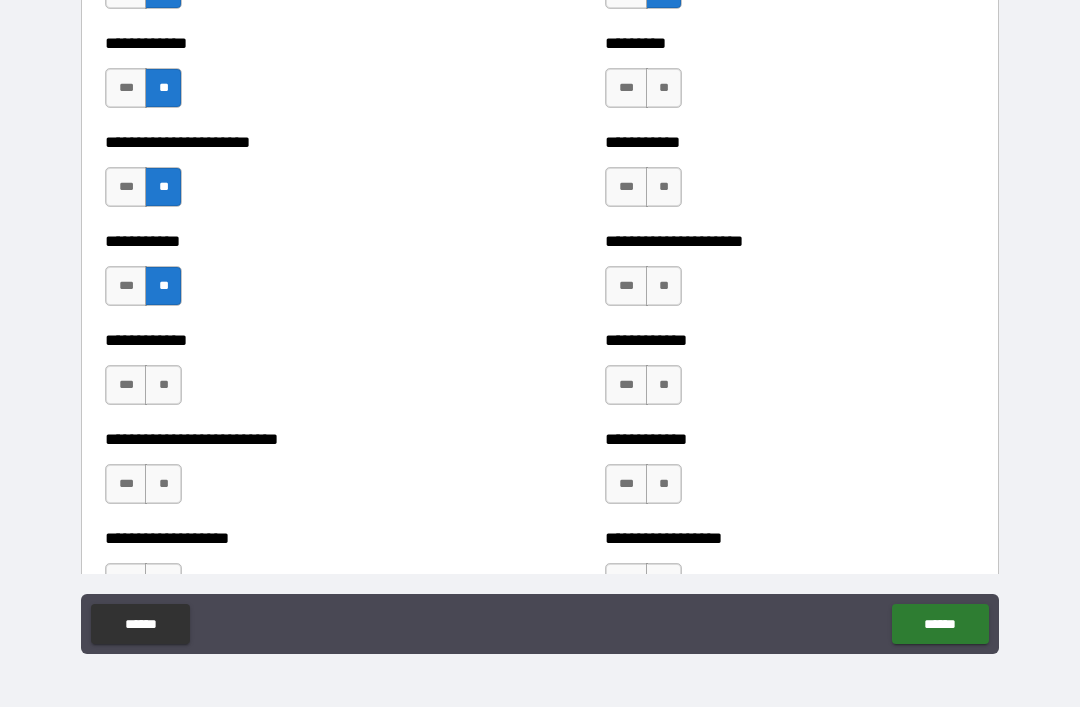 click on "**" at bounding box center [163, 385] 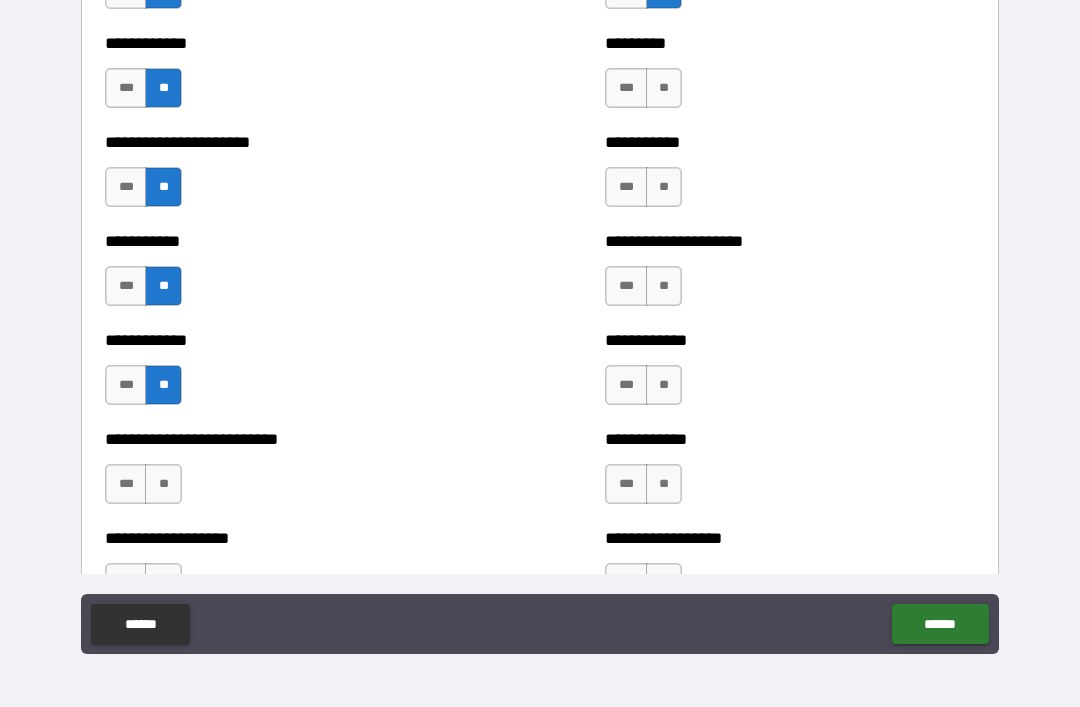 click on "**" at bounding box center (163, 484) 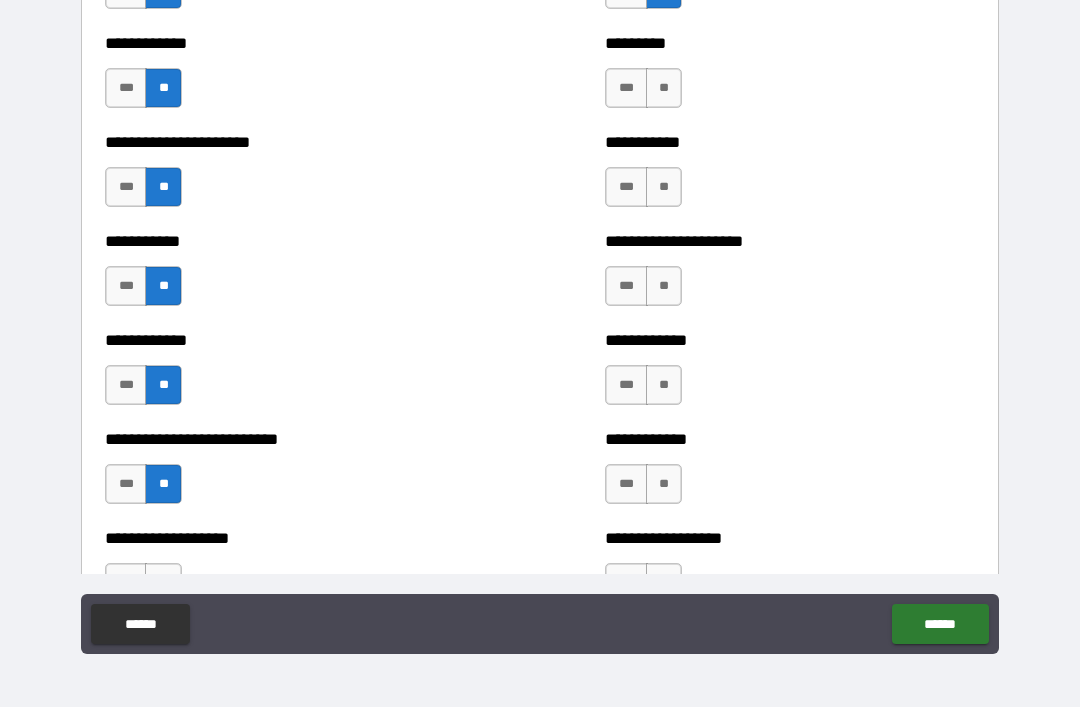 click on "**" at bounding box center [664, 88] 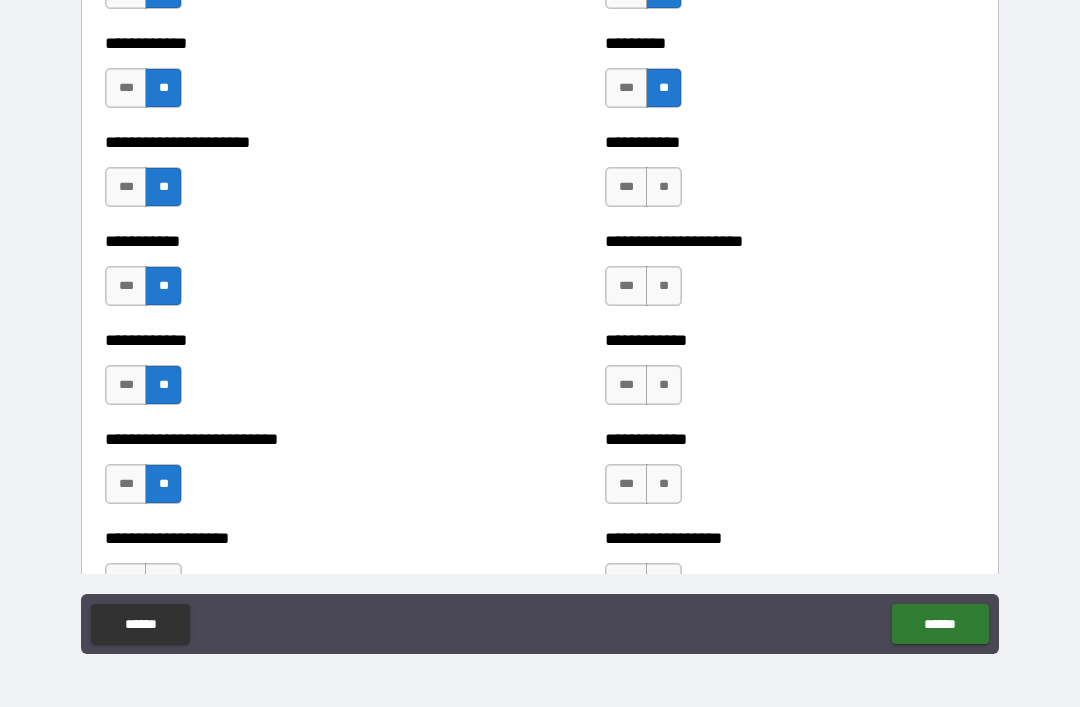 click on "**" at bounding box center (664, 187) 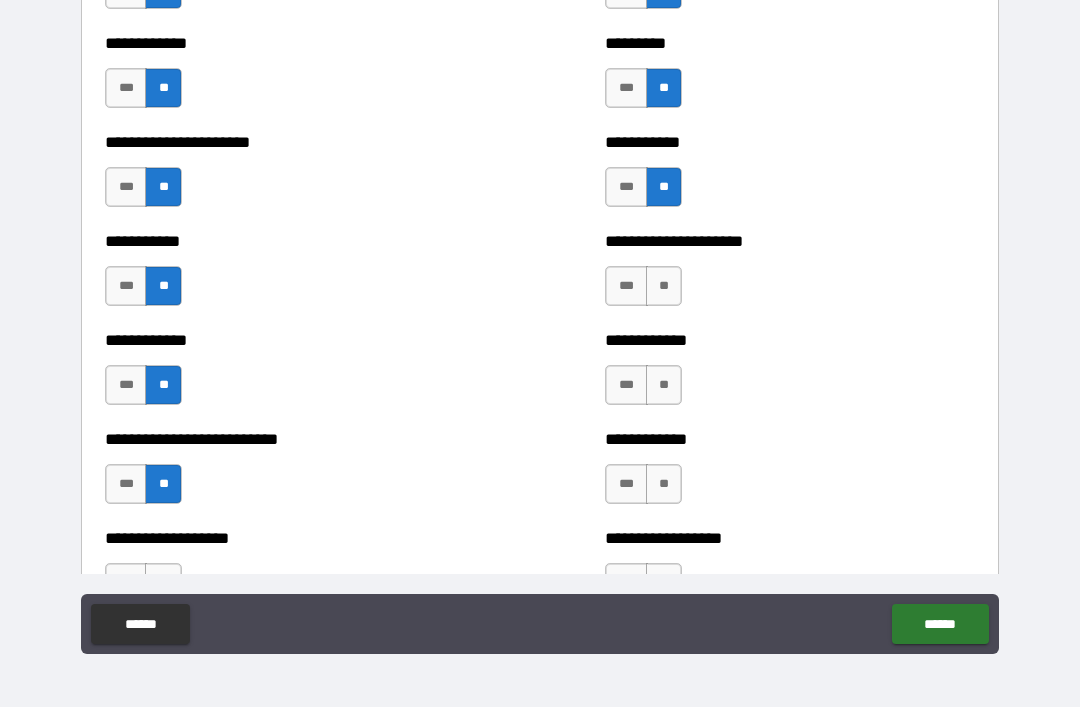 click on "**" at bounding box center [664, 286] 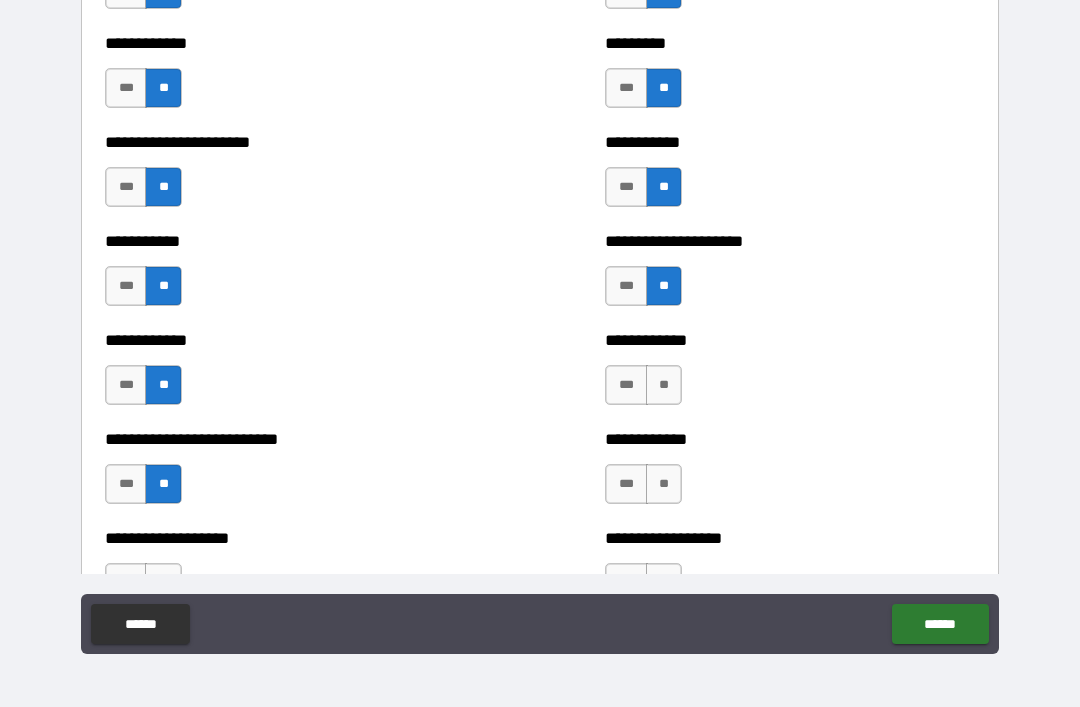 click on "**" at bounding box center (664, 385) 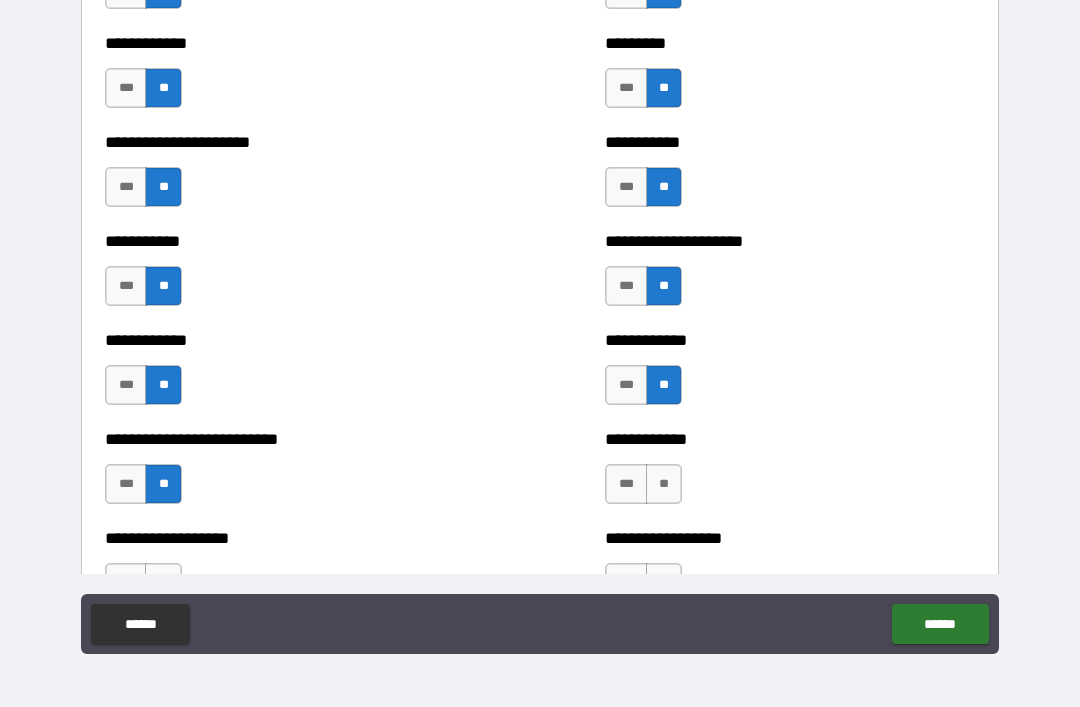 click on "**" at bounding box center [664, 484] 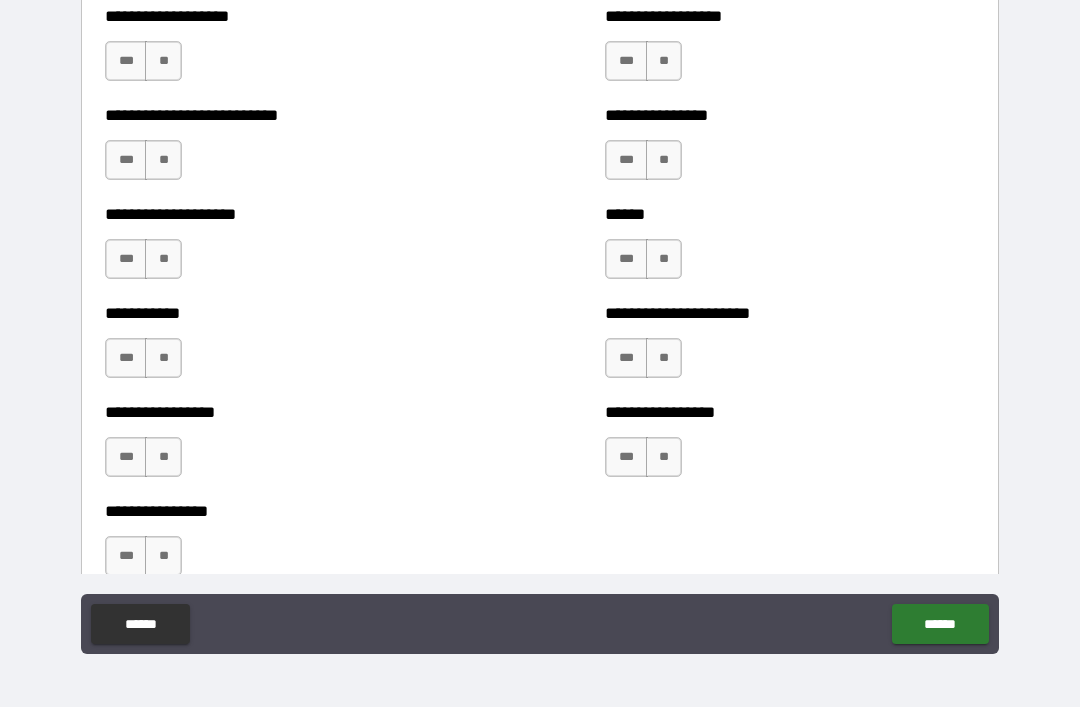 scroll, scrollTop: 5762, scrollLeft: 0, axis: vertical 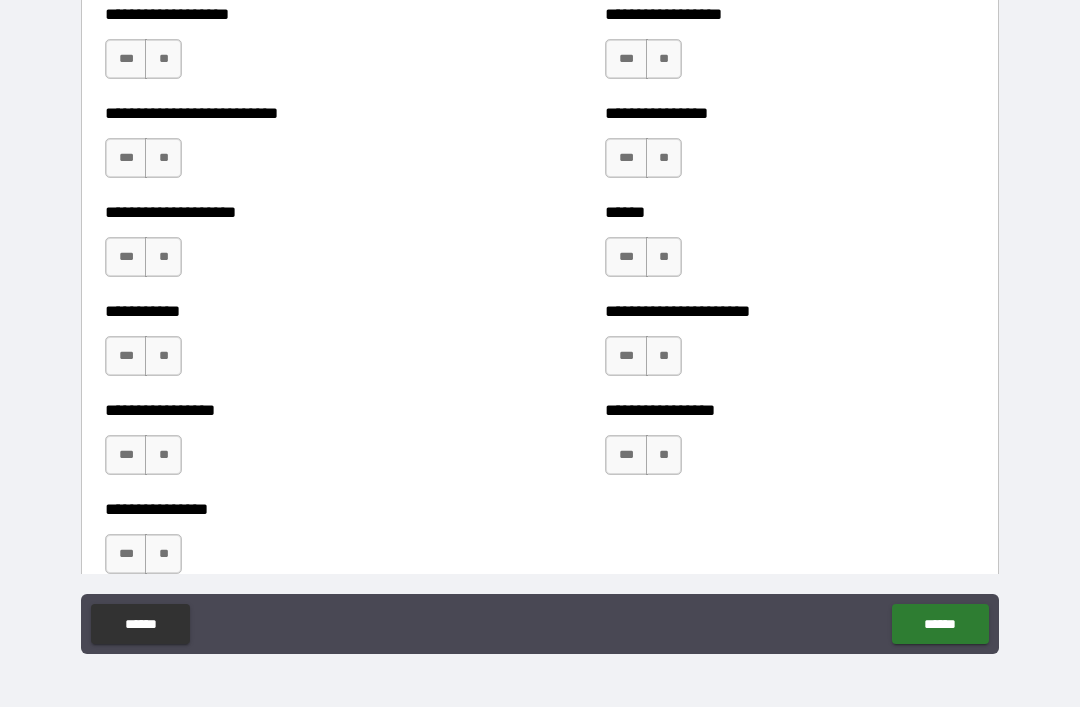 click on "**" at bounding box center (664, 59) 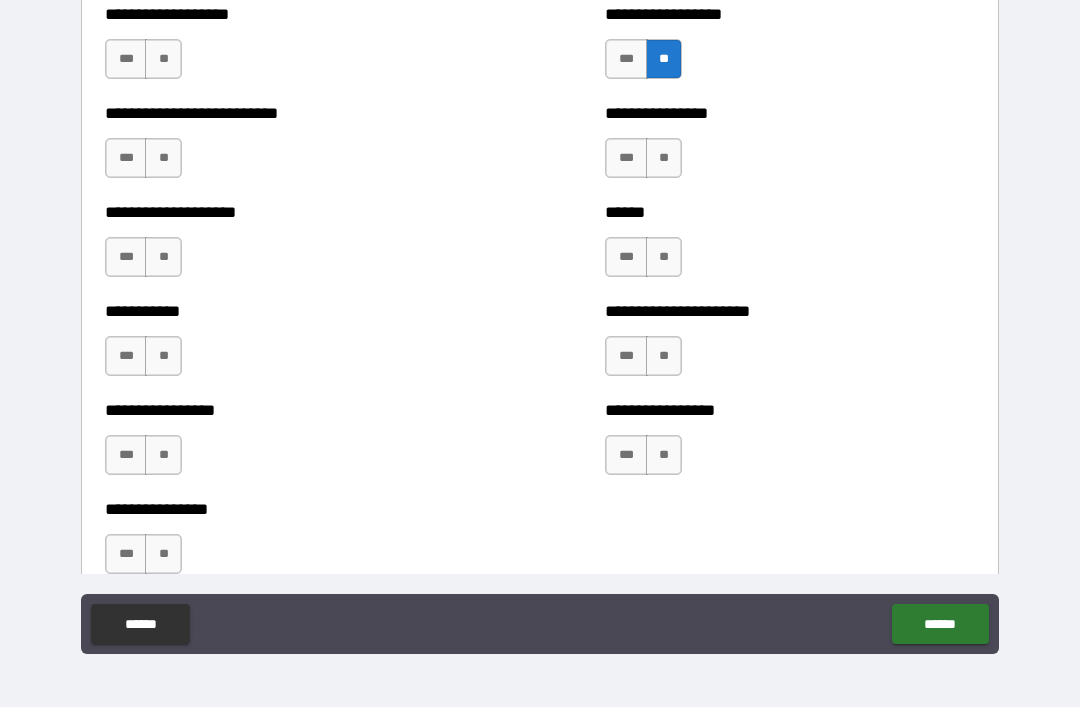 click on "**" at bounding box center (664, 158) 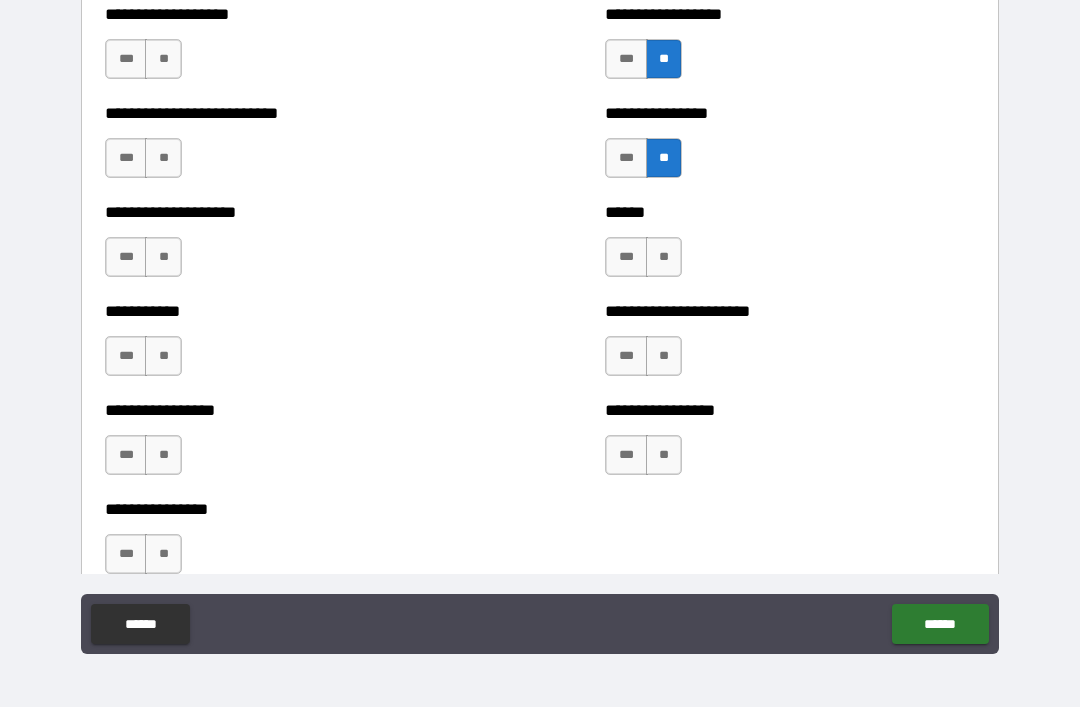 click on "**" at bounding box center [664, 257] 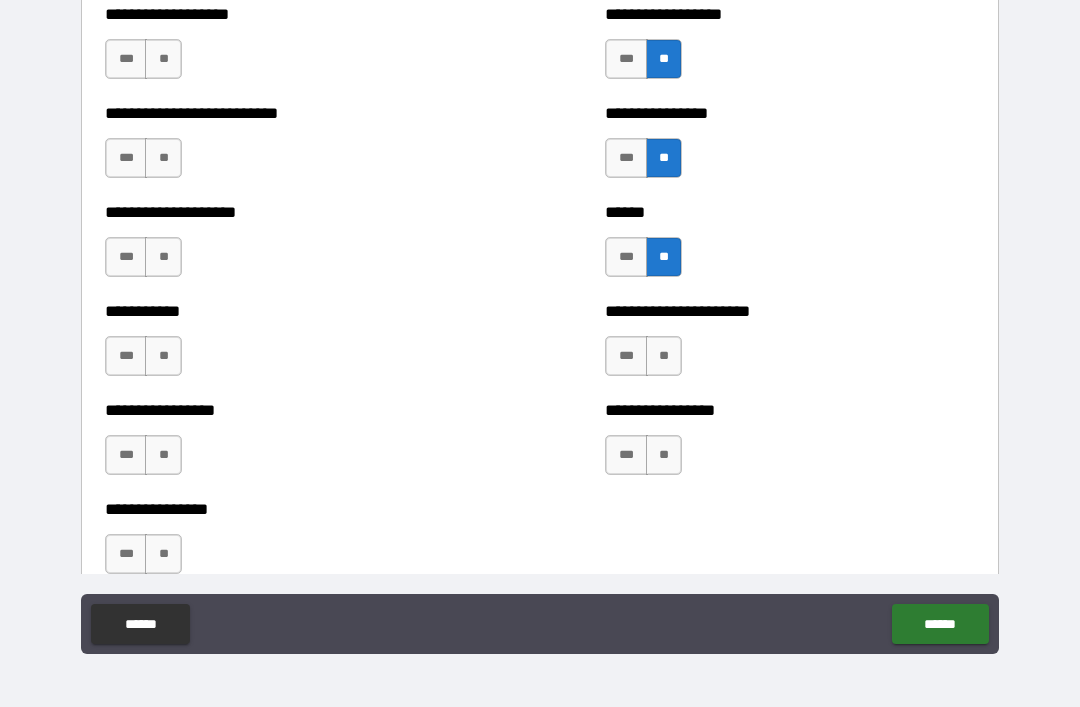 click on "**" at bounding box center [664, 356] 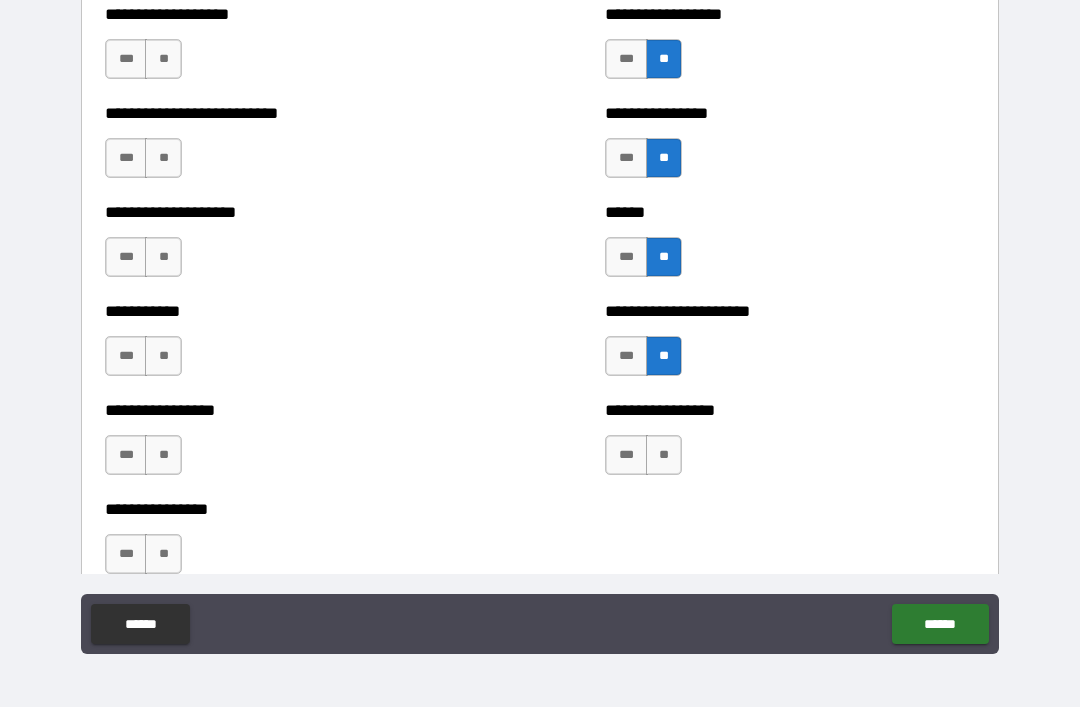 click on "**" at bounding box center [664, 455] 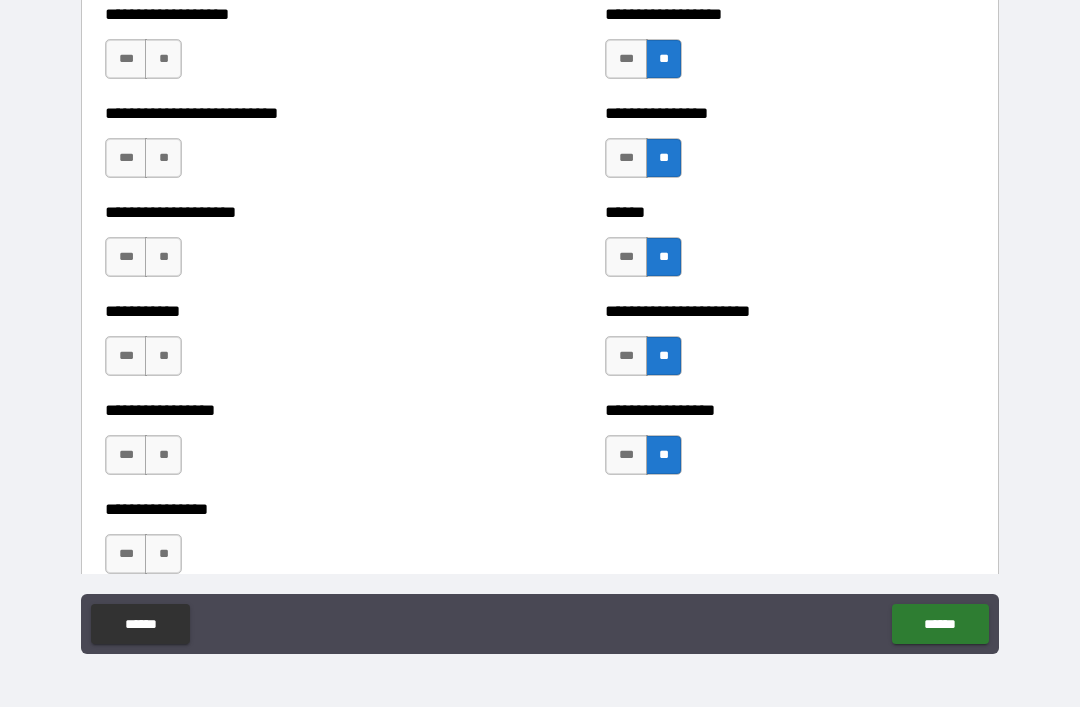 click on "*** **" at bounding box center [143, 554] 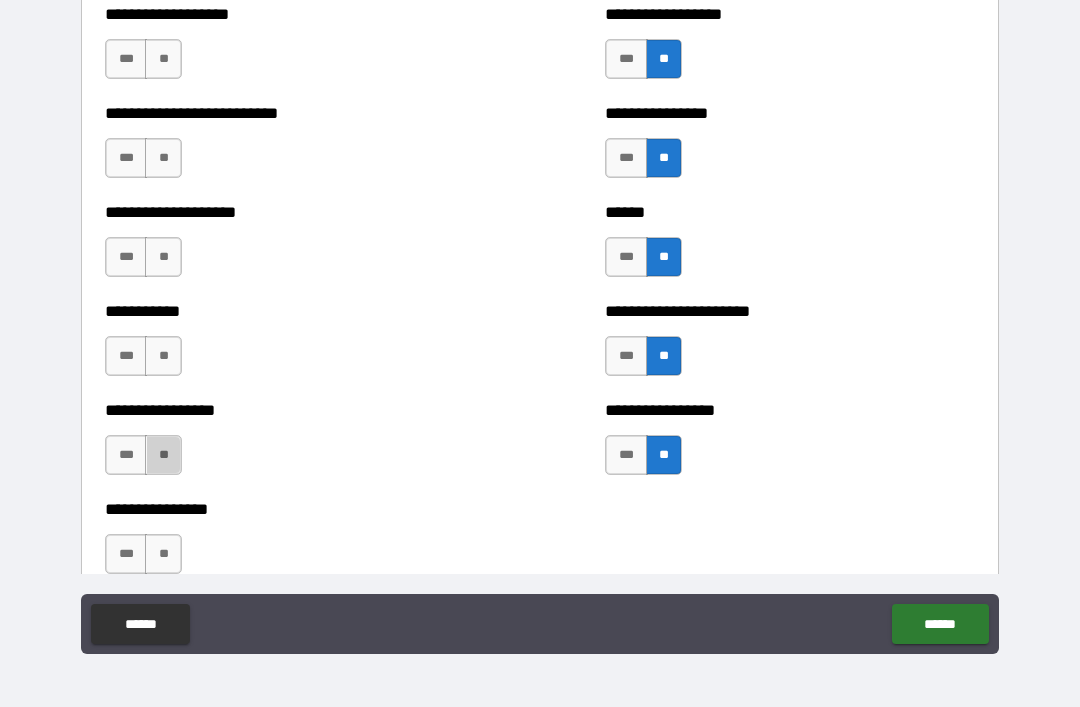 click on "**" at bounding box center (163, 356) 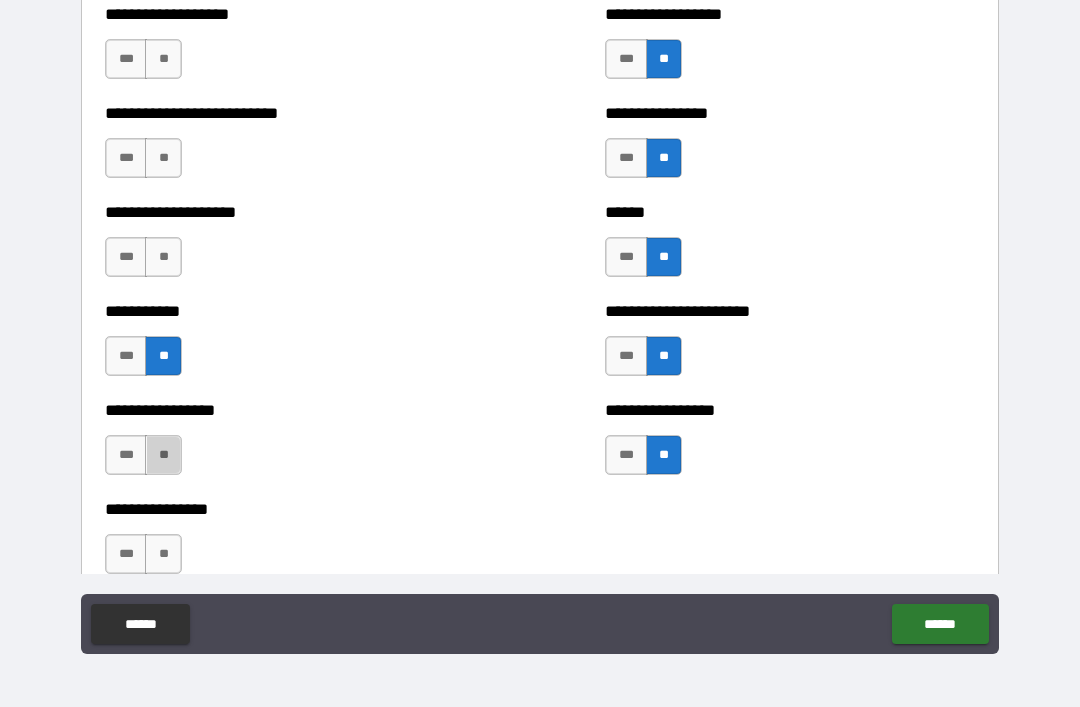 click on "**" at bounding box center [163, 257] 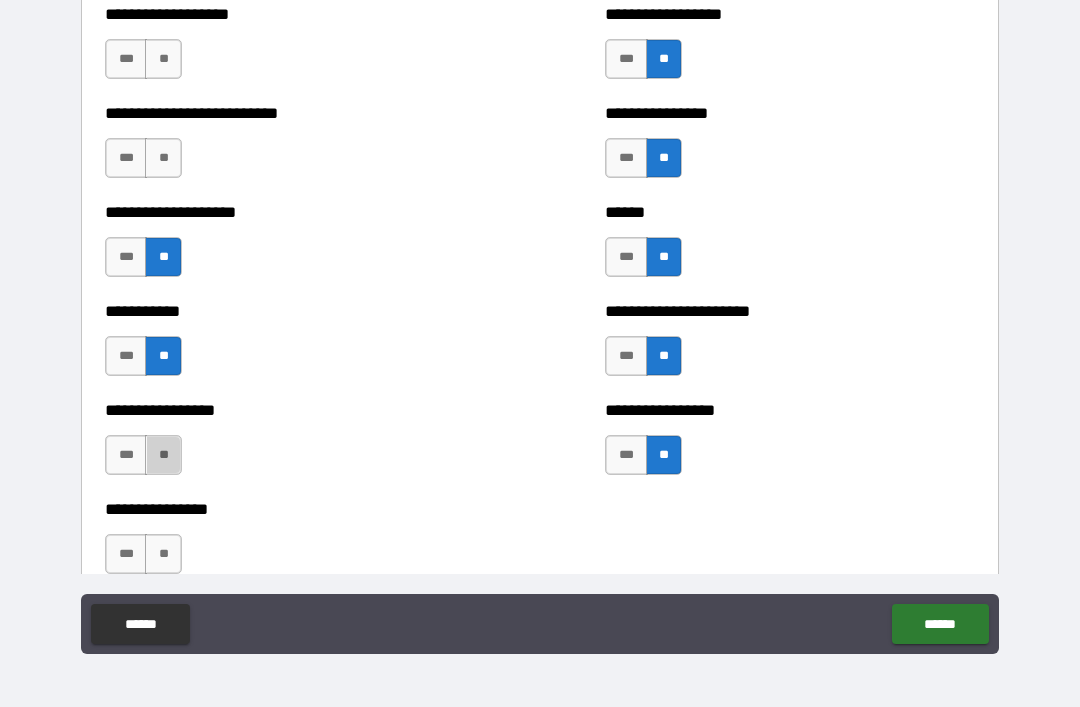 click on "**" at bounding box center [163, 158] 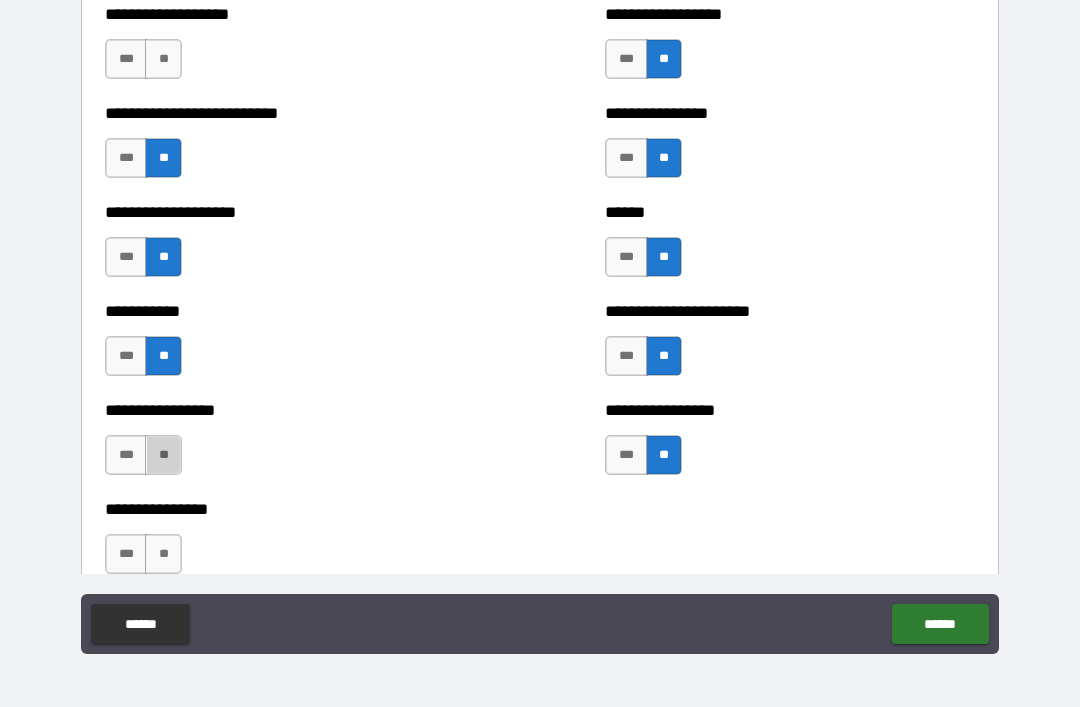 click on "**" at bounding box center [163, 59] 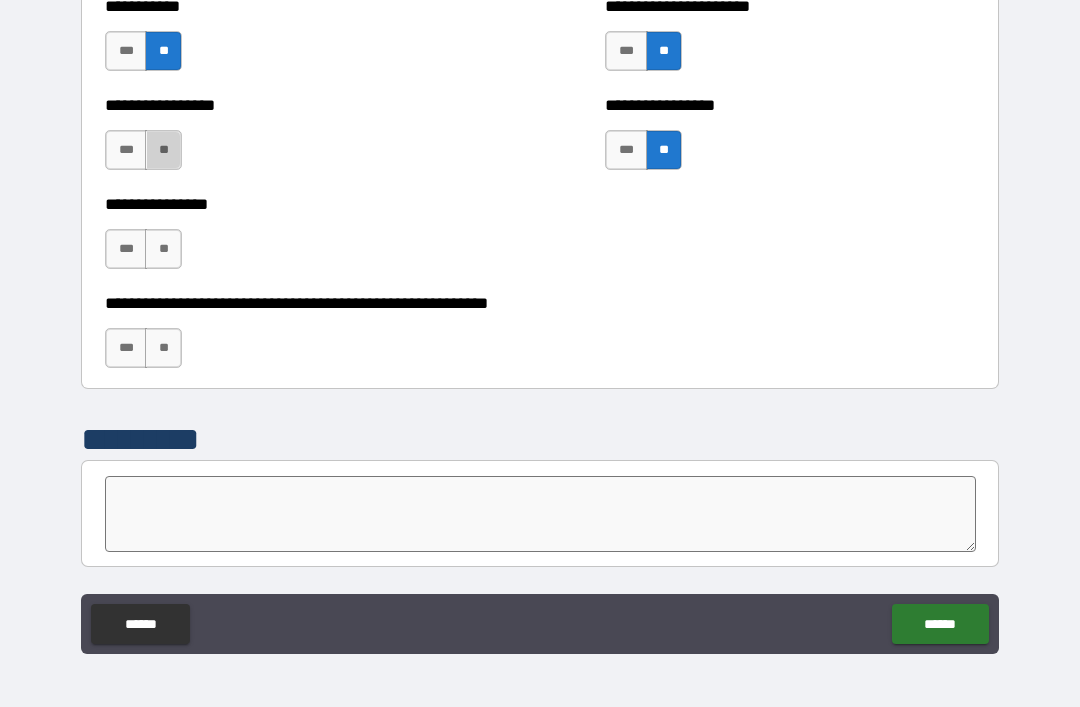 scroll, scrollTop: 6061, scrollLeft: 0, axis: vertical 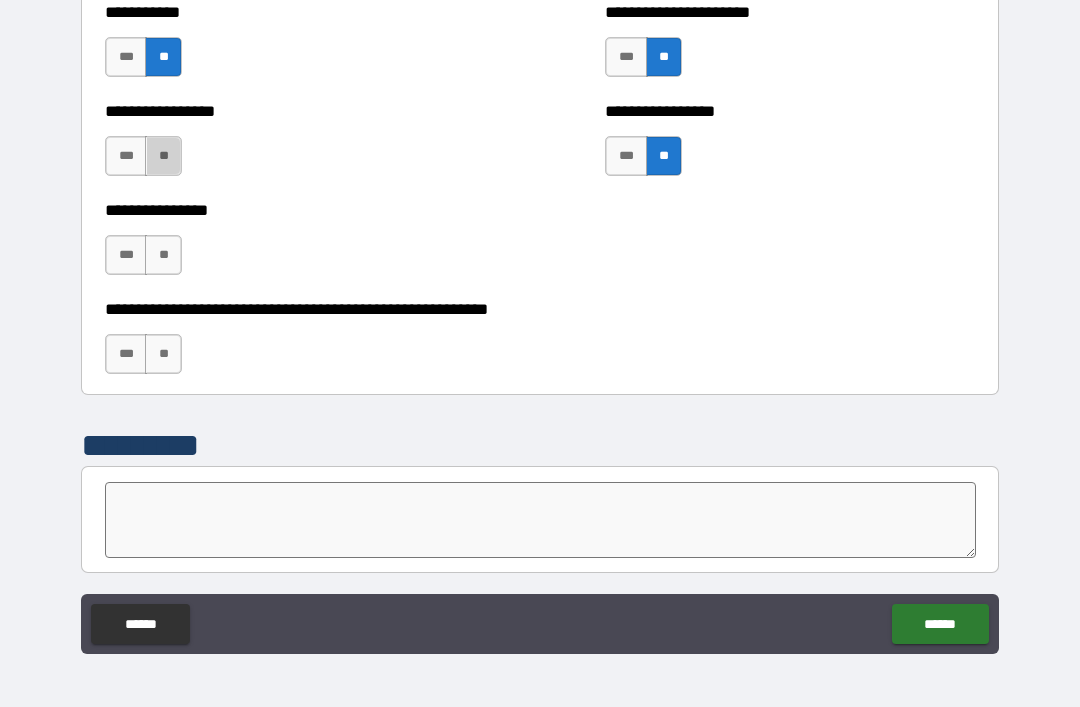 click on "**" at bounding box center (163, 156) 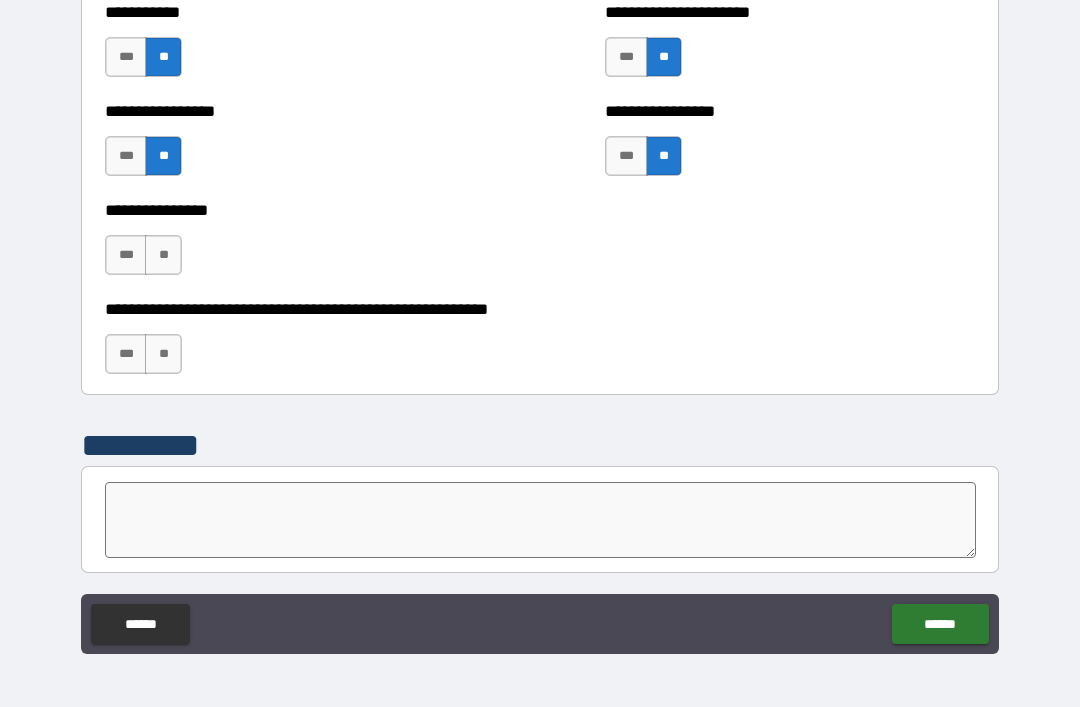 click on "**" at bounding box center [163, 255] 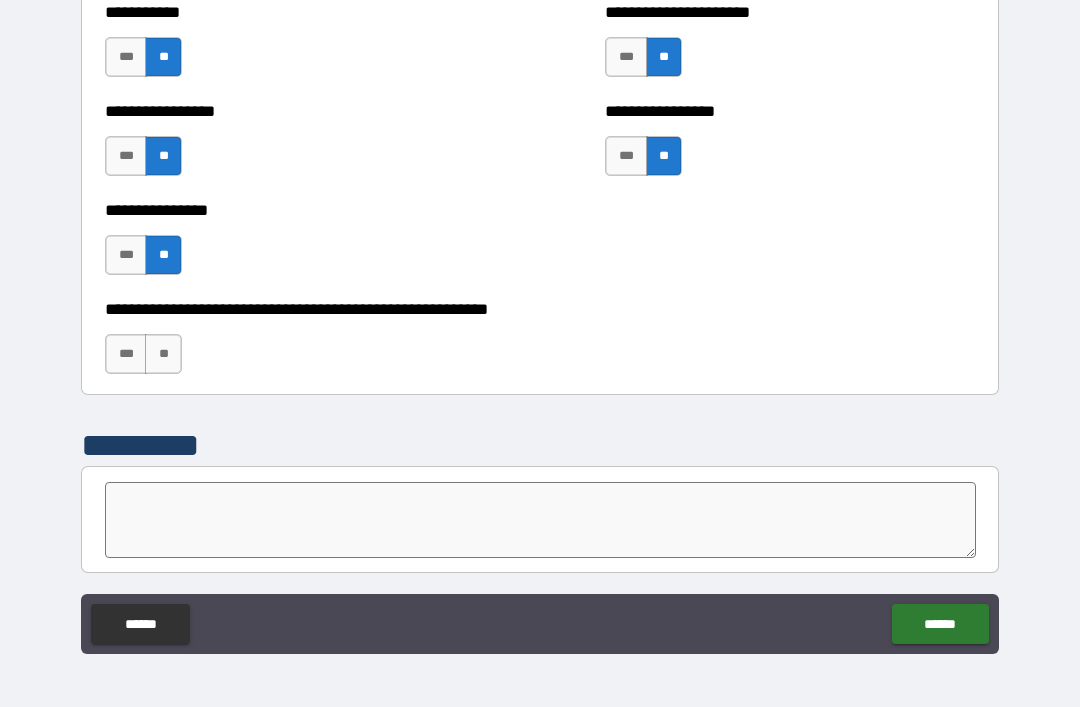 click on "**" at bounding box center (163, 354) 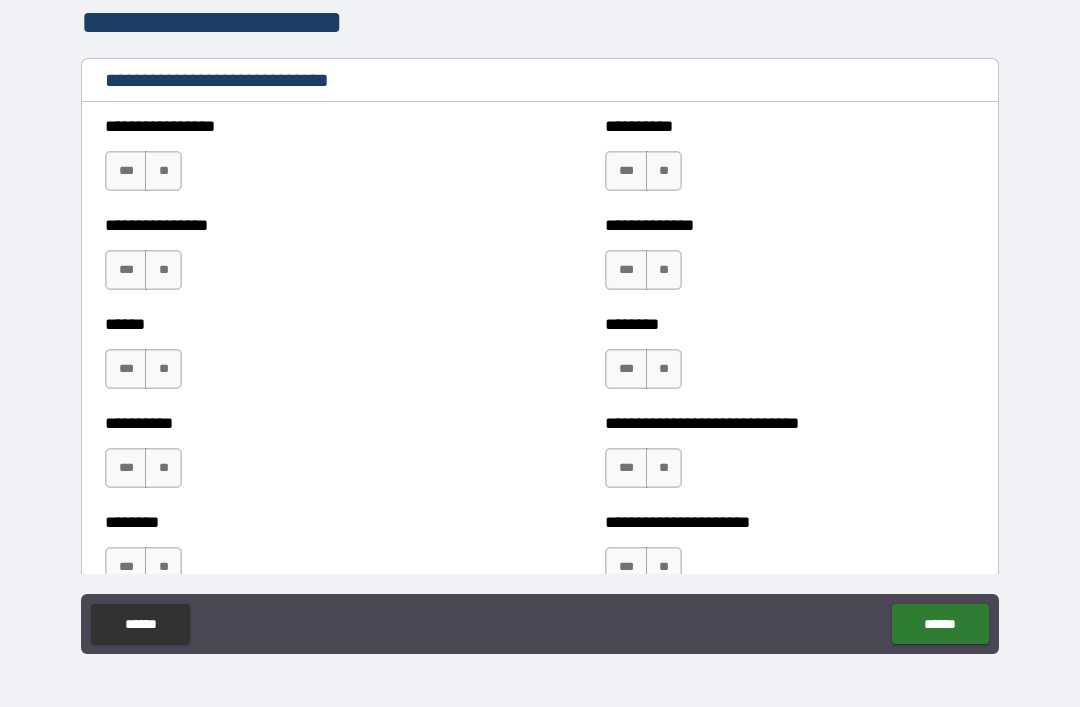 scroll, scrollTop: 6695, scrollLeft: 0, axis: vertical 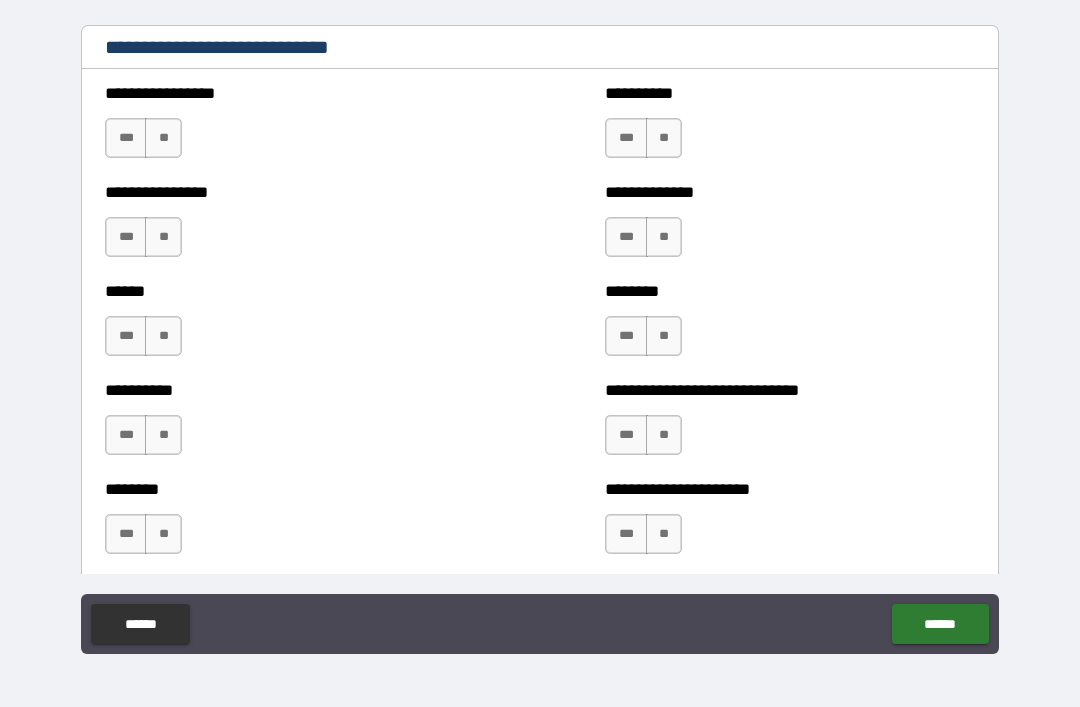click on "**" at bounding box center [163, 138] 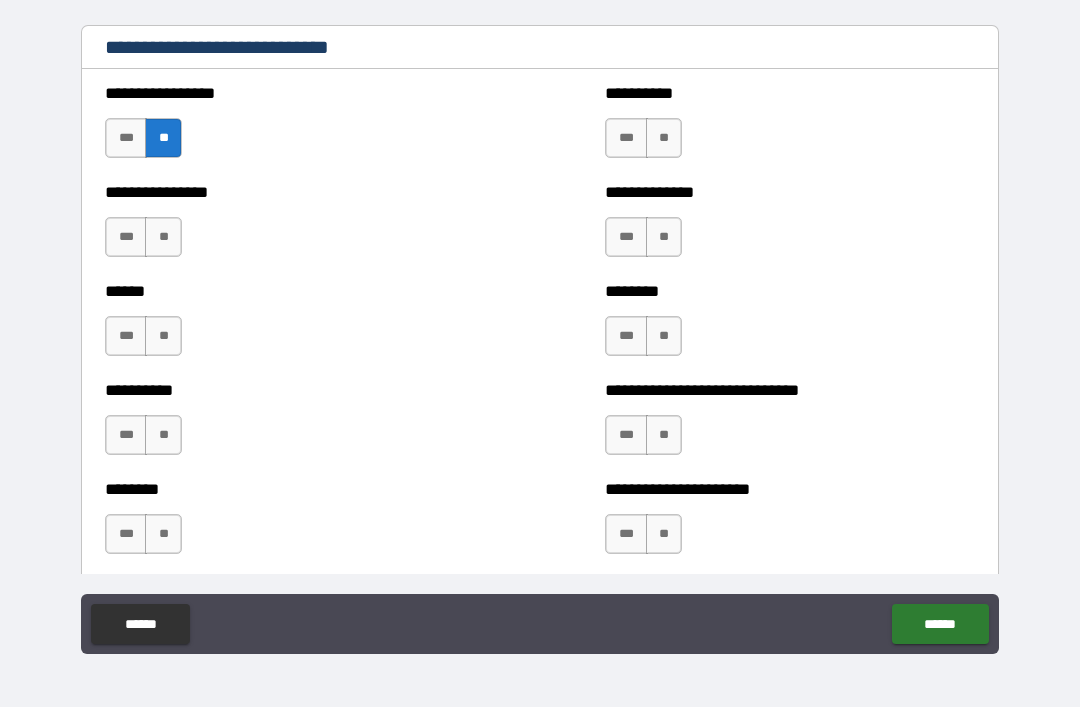 click on "**" at bounding box center [163, 237] 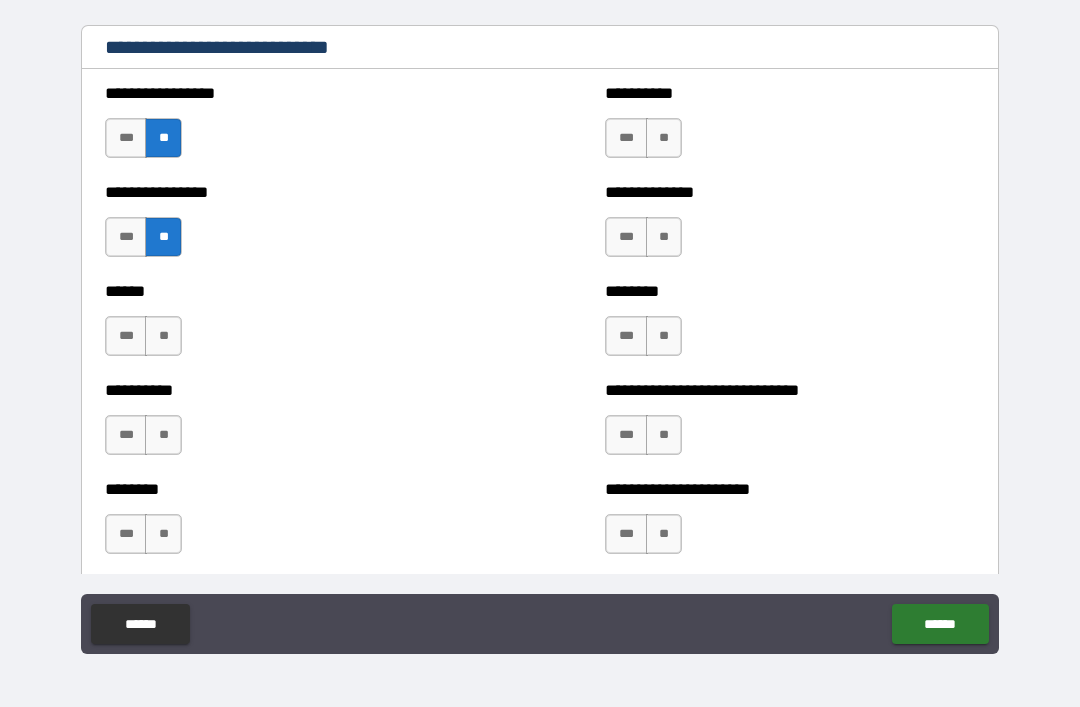 click on "**" at bounding box center (163, 336) 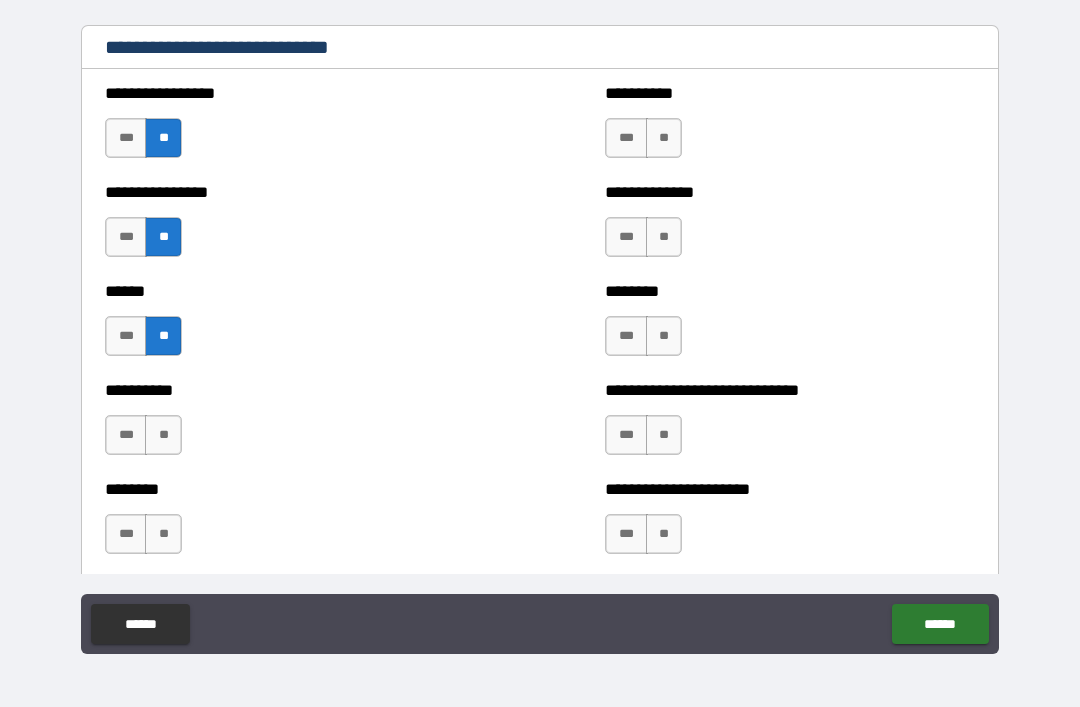click on "**" at bounding box center [163, 435] 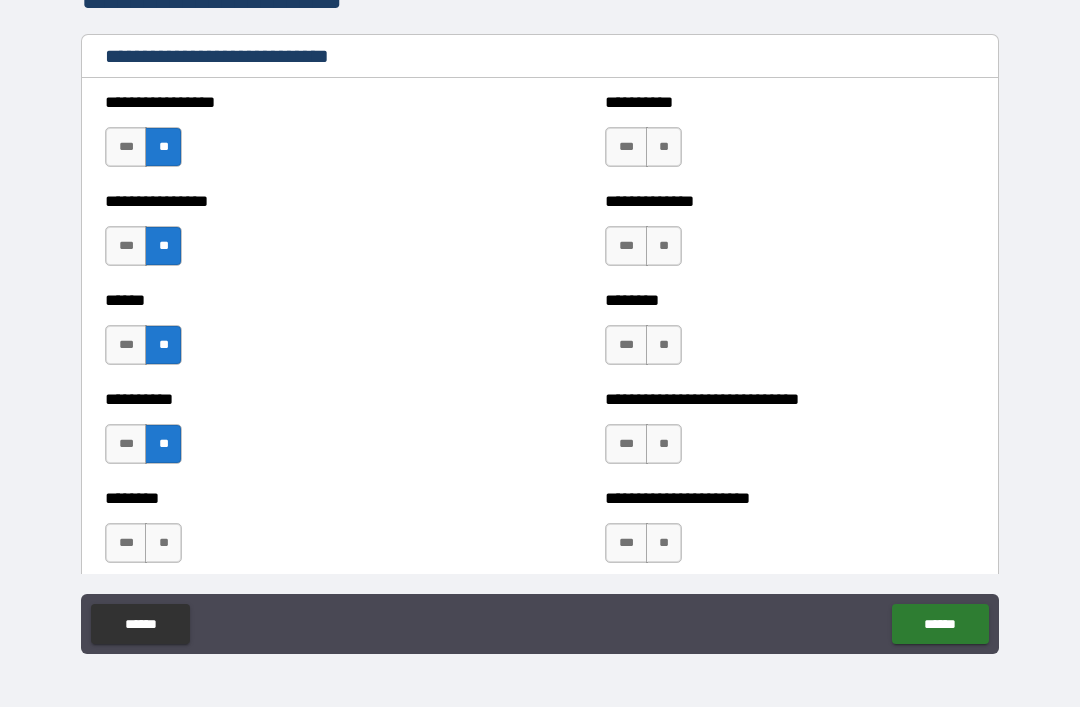scroll, scrollTop: 6655, scrollLeft: 0, axis: vertical 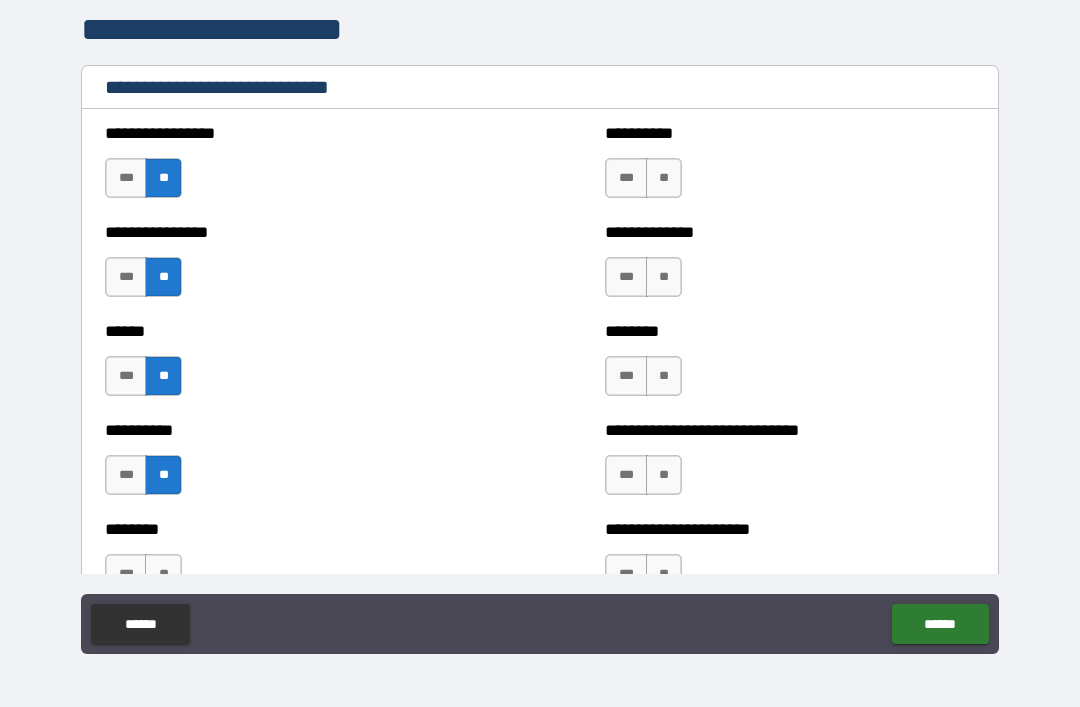 click on "**" at bounding box center [664, 178] 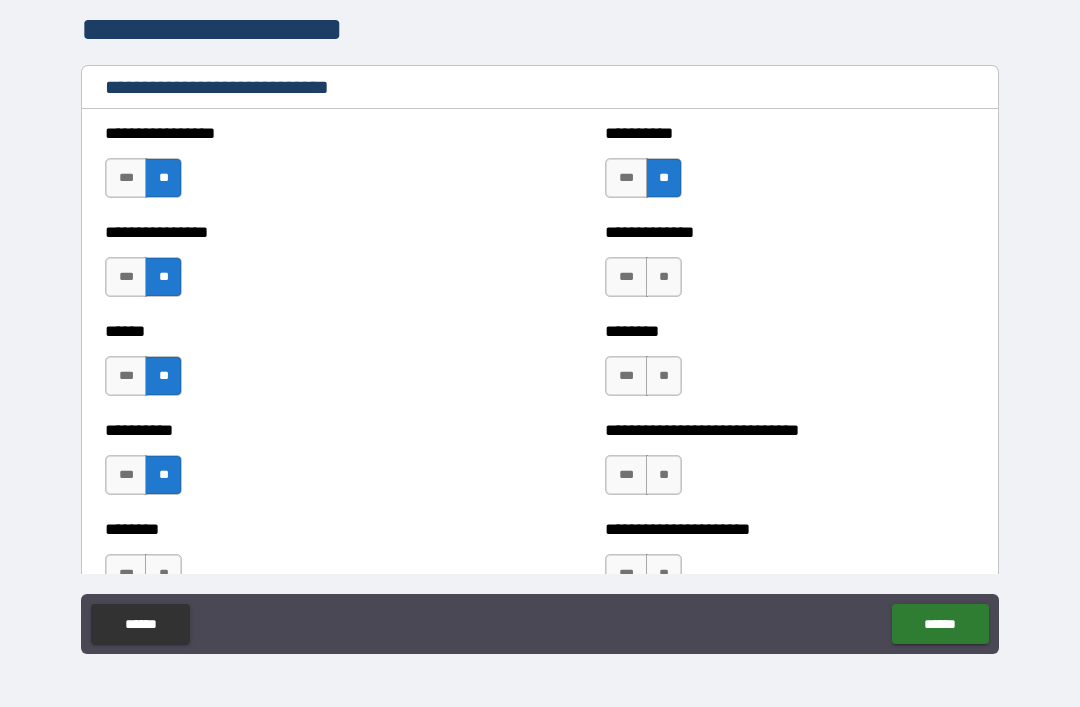 click on "**" at bounding box center [664, 277] 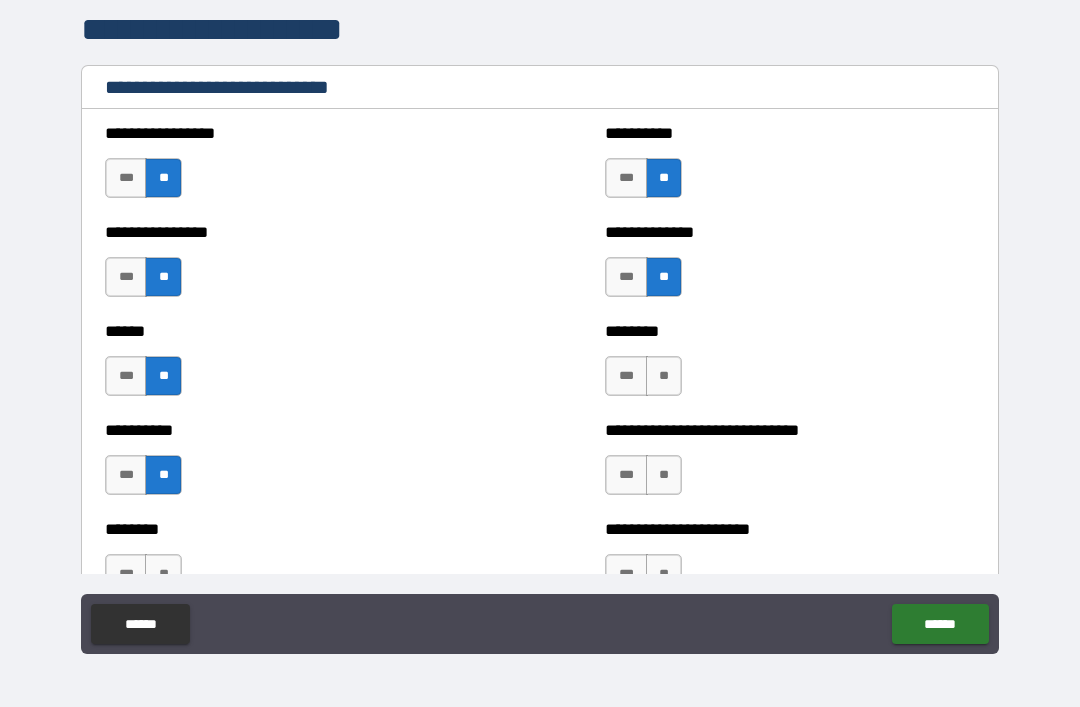 click on "**" at bounding box center (664, 376) 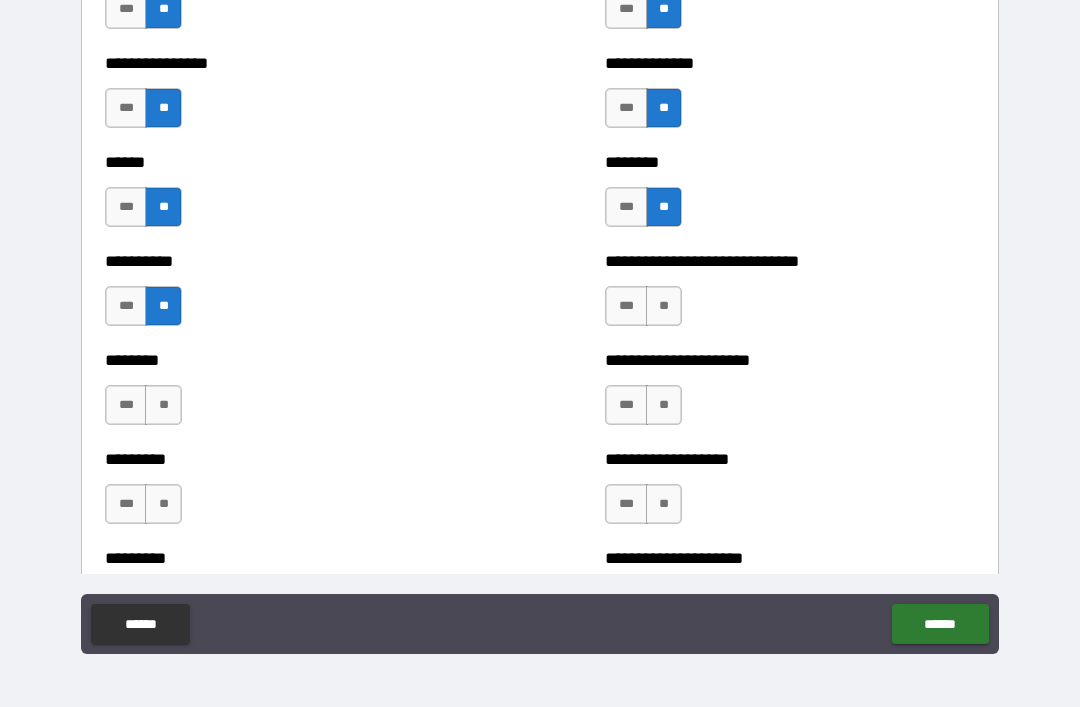 scroll, scrollTop: 6831, scrollLeft: 0, axis: vertical 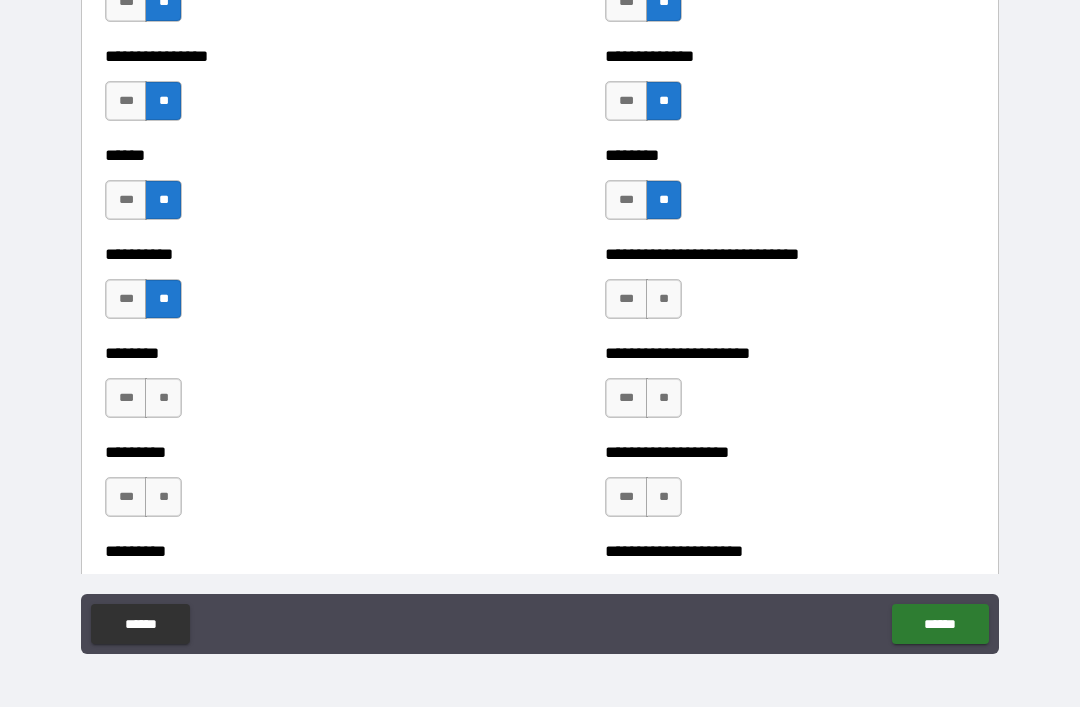 click on "**" at bounding box center (664, 299) 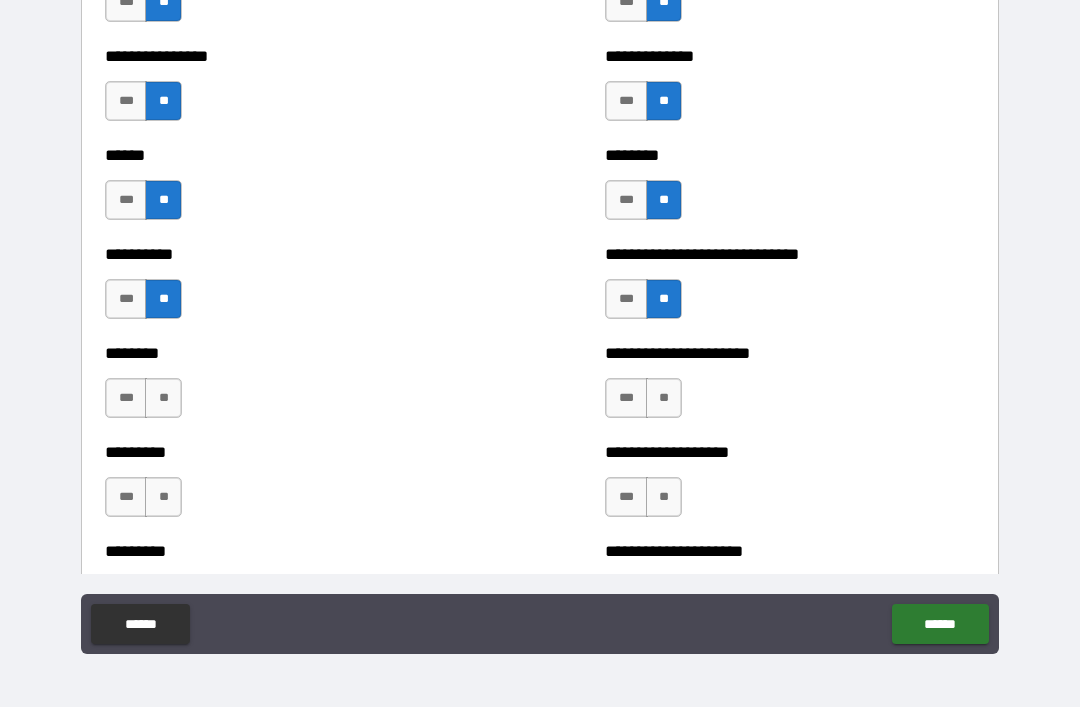 click on "**" at bounding box center (664, 398) 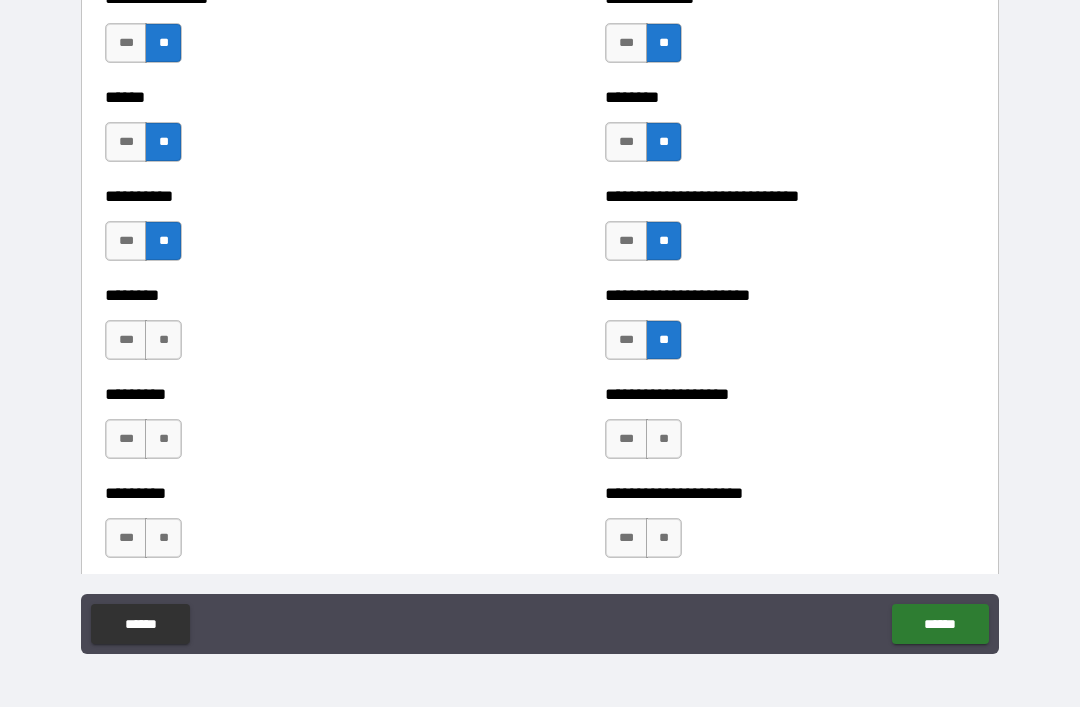 scroll, scrollTop: 6945, scrollLeft: 0, axis: vertical 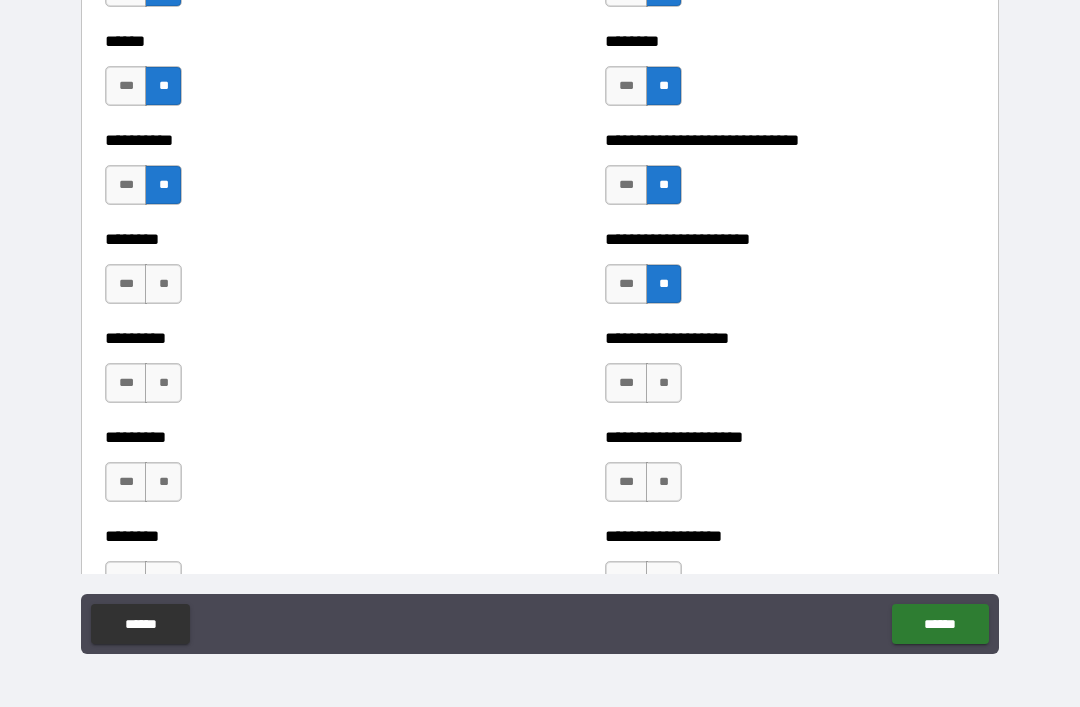 click on "***" at bounding box center (626, 284) 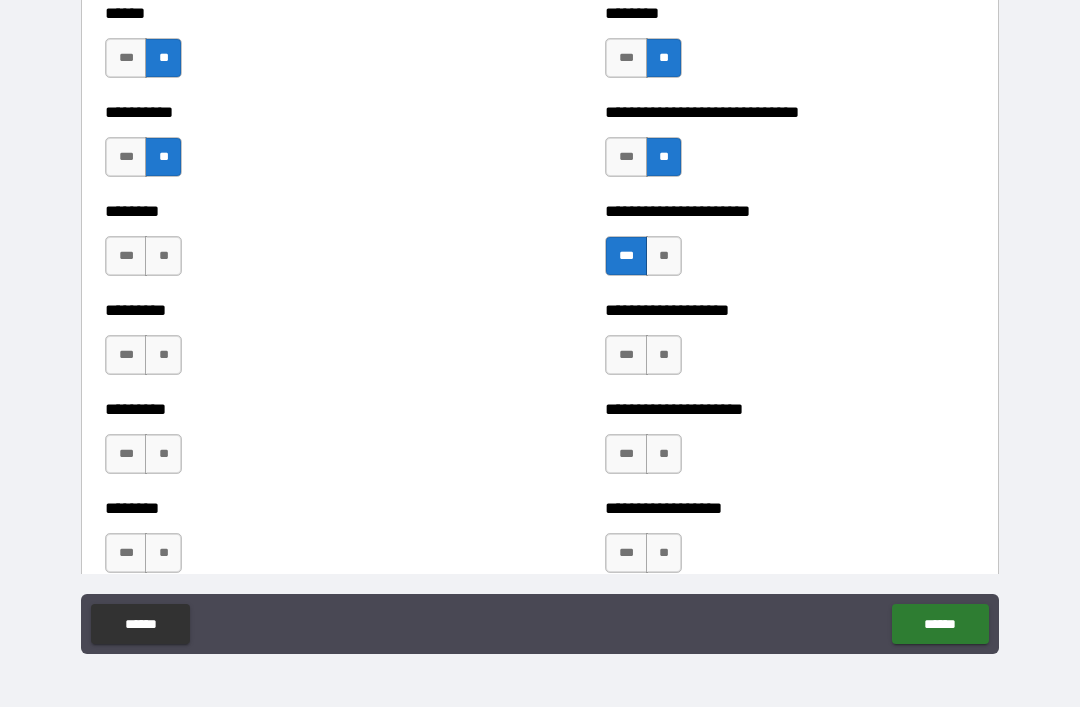 scroll, scrollTop: 6997, scrollLeft: 0, axis: vertical 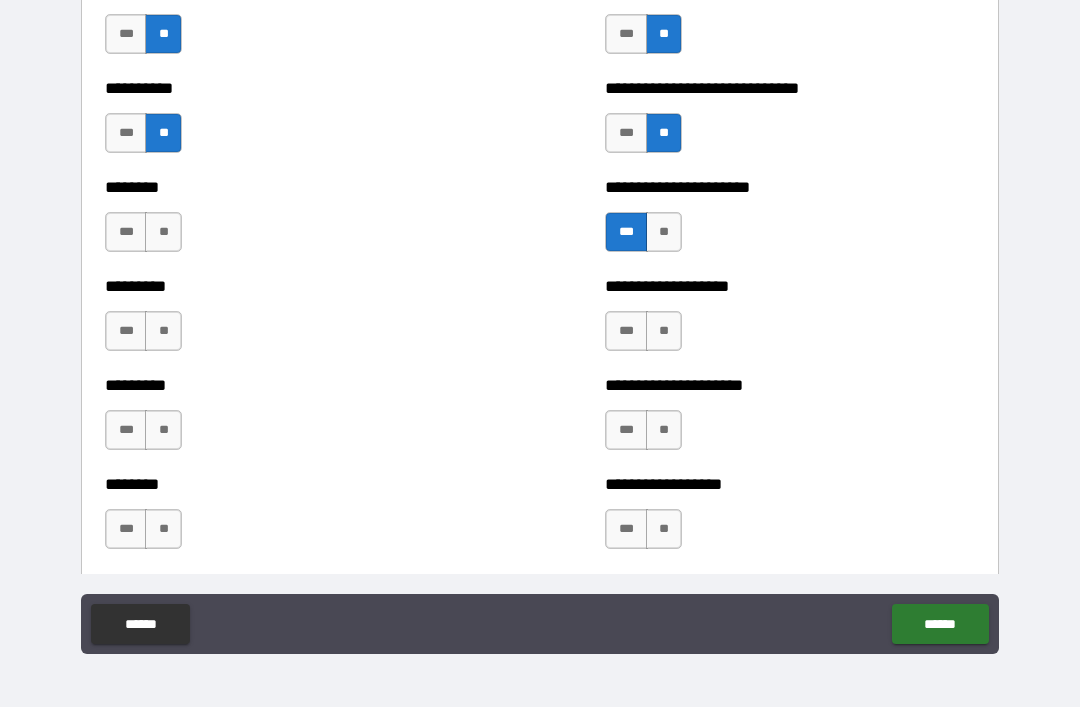 click on "**" at bounding box center [664, 430] 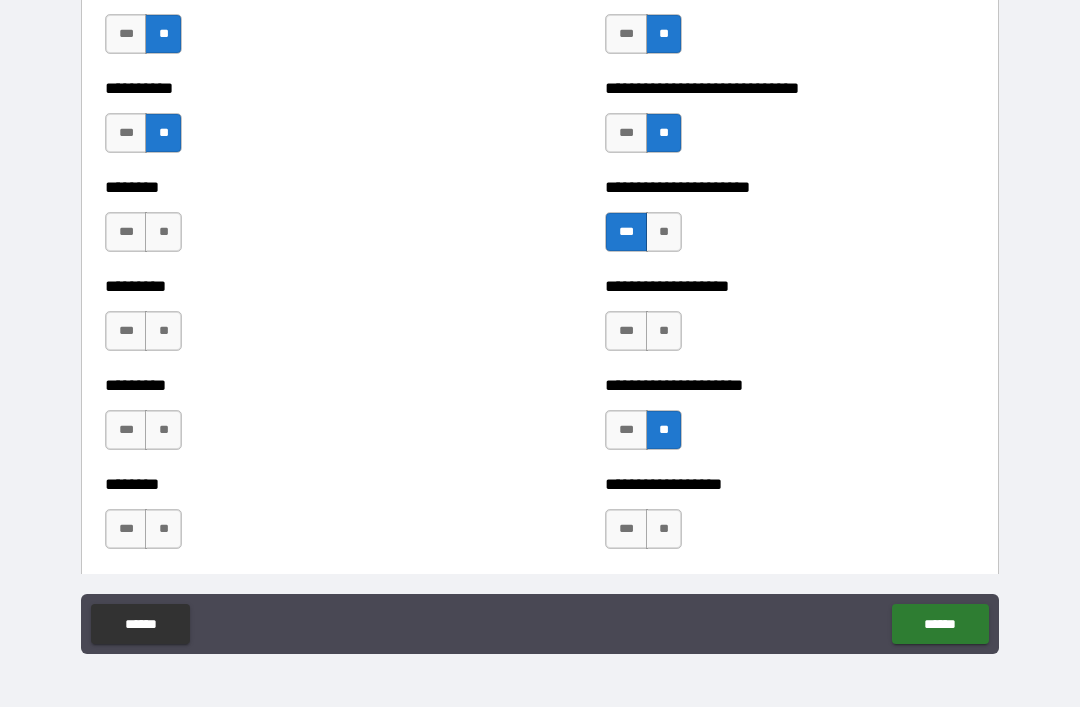 click on "**" at bounding box center (664, 331) 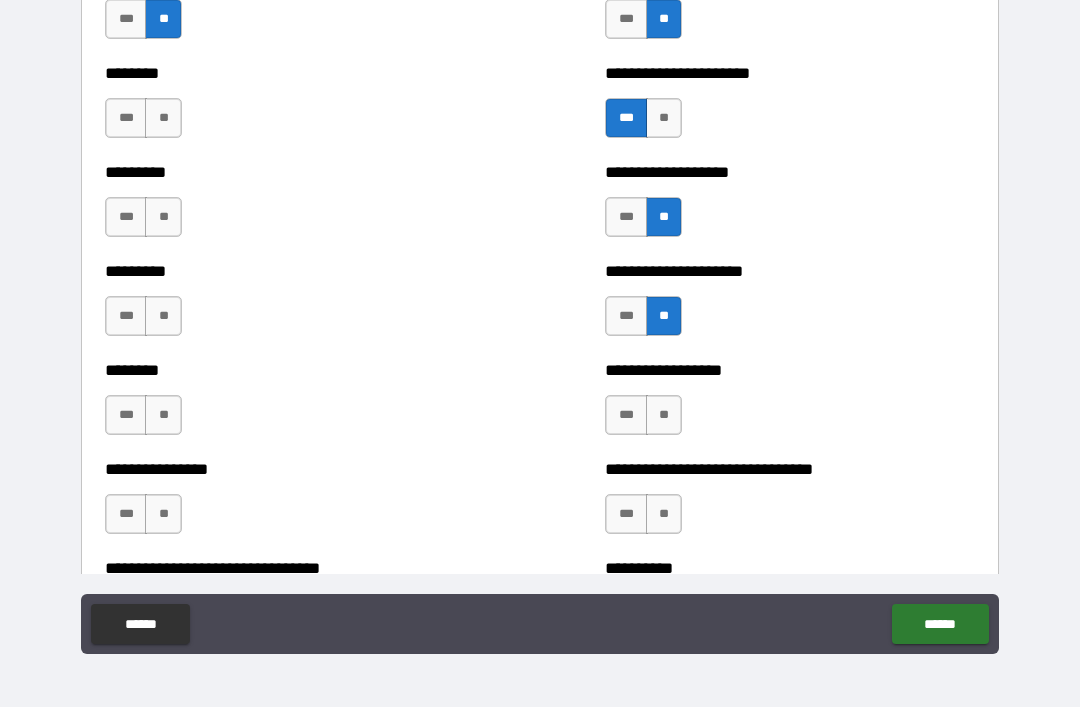 scroll, scrollTop: 7114, scrollLeft: 0, axis: vertical 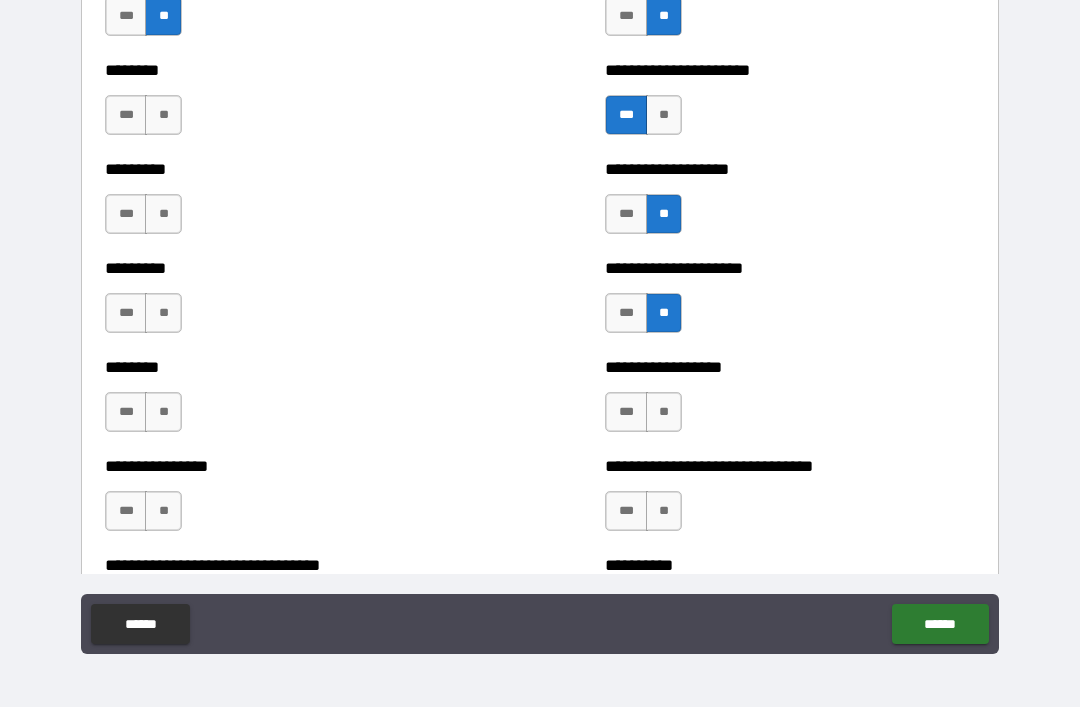 click on "**" at bounding box center [664, 412] 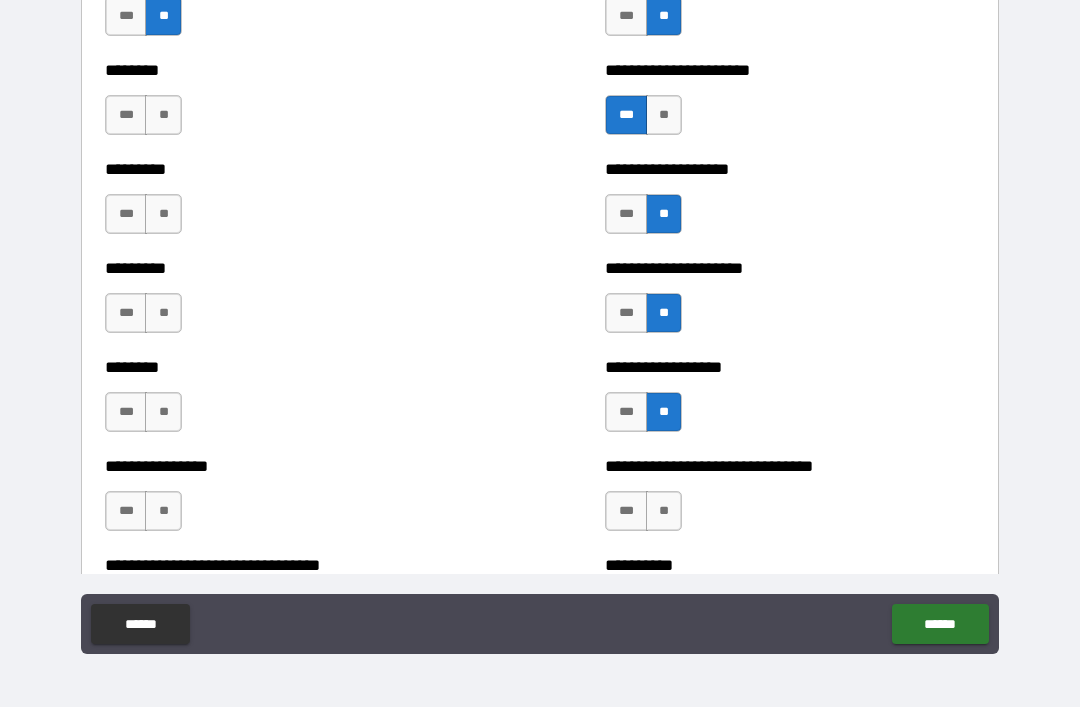 click on "**********" at bounding box center [790, 501] 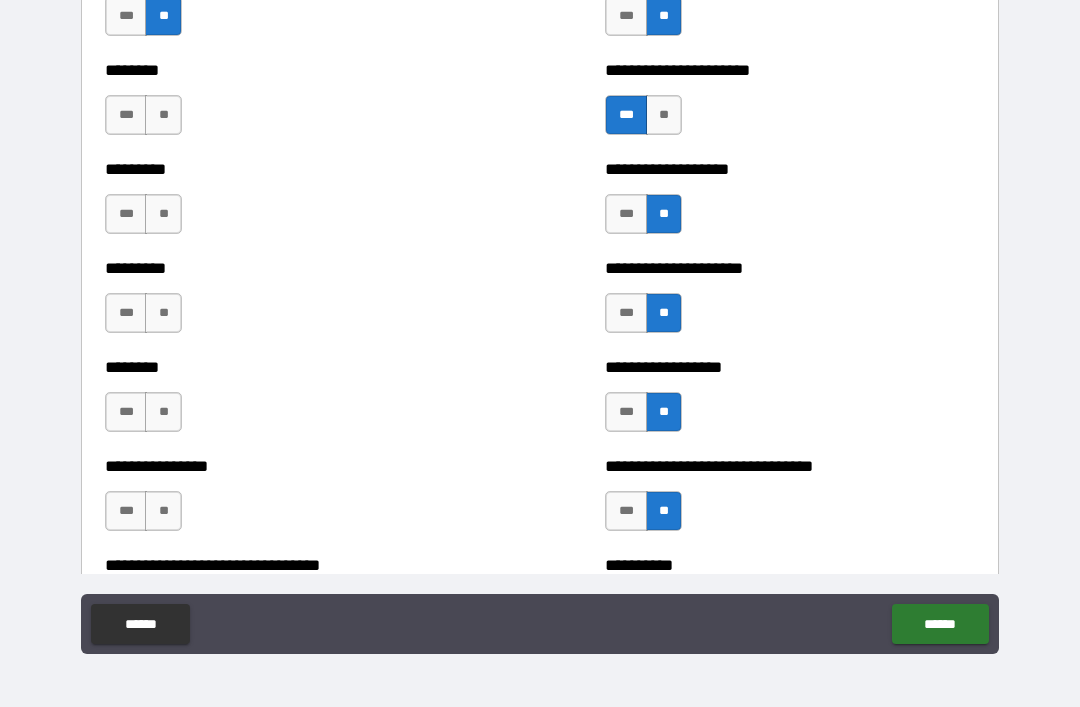 click on "**" at bounding box center (163, 412) 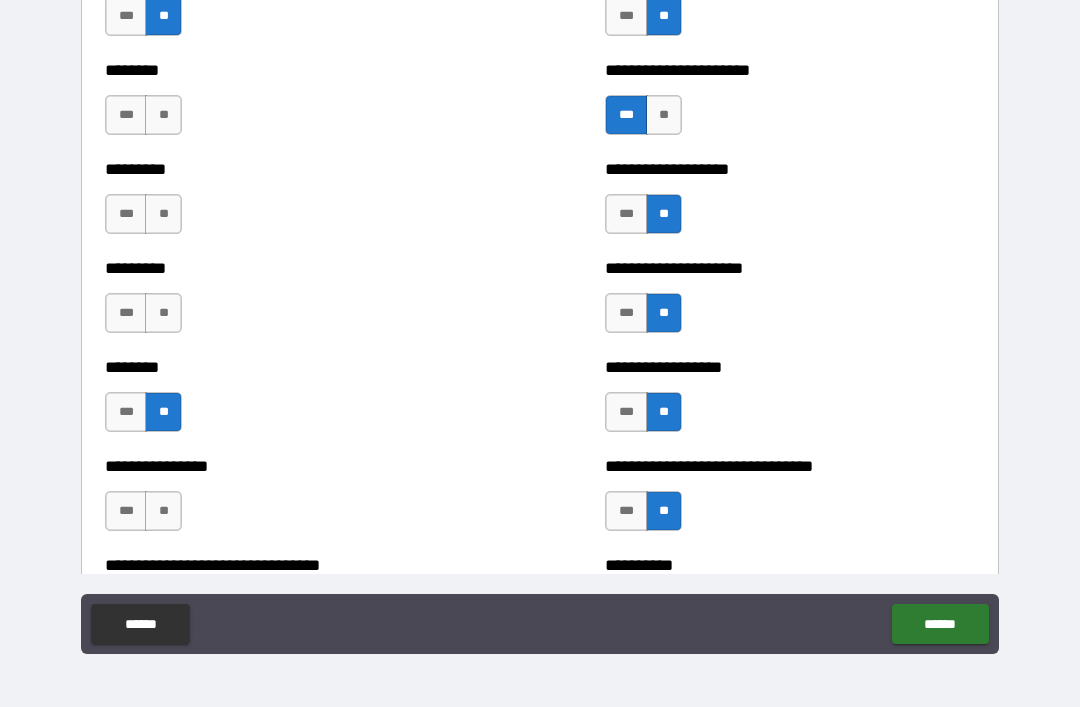 click on "**" at bounding box center [163, 313] 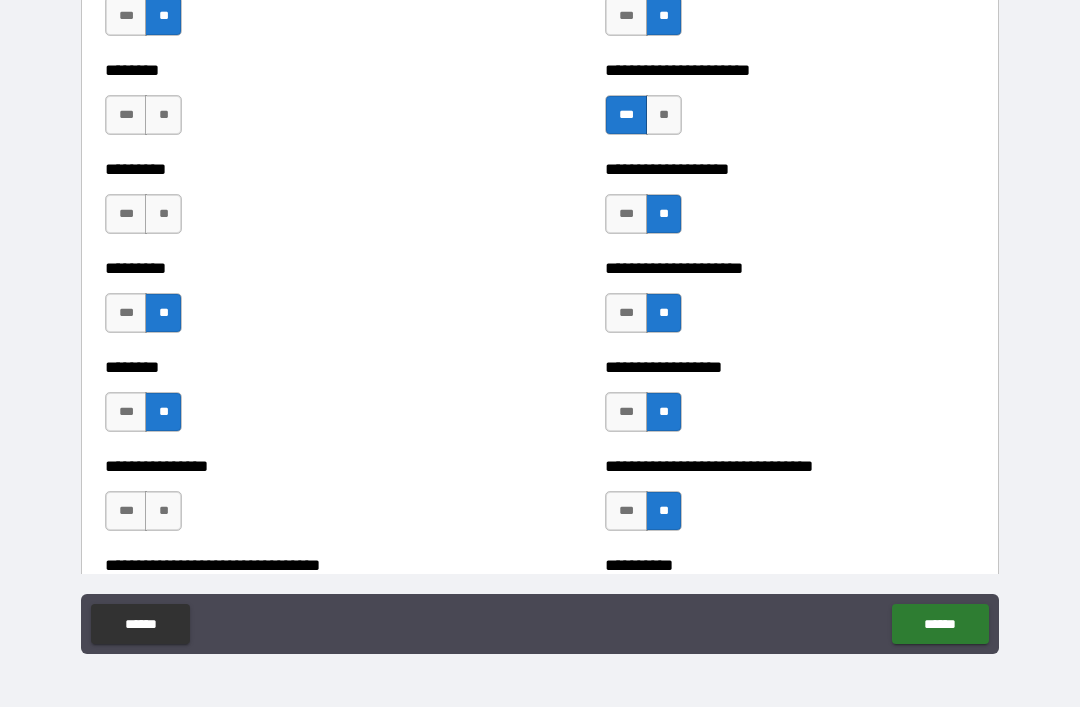 click on "**" at bounding box center (163, 214) 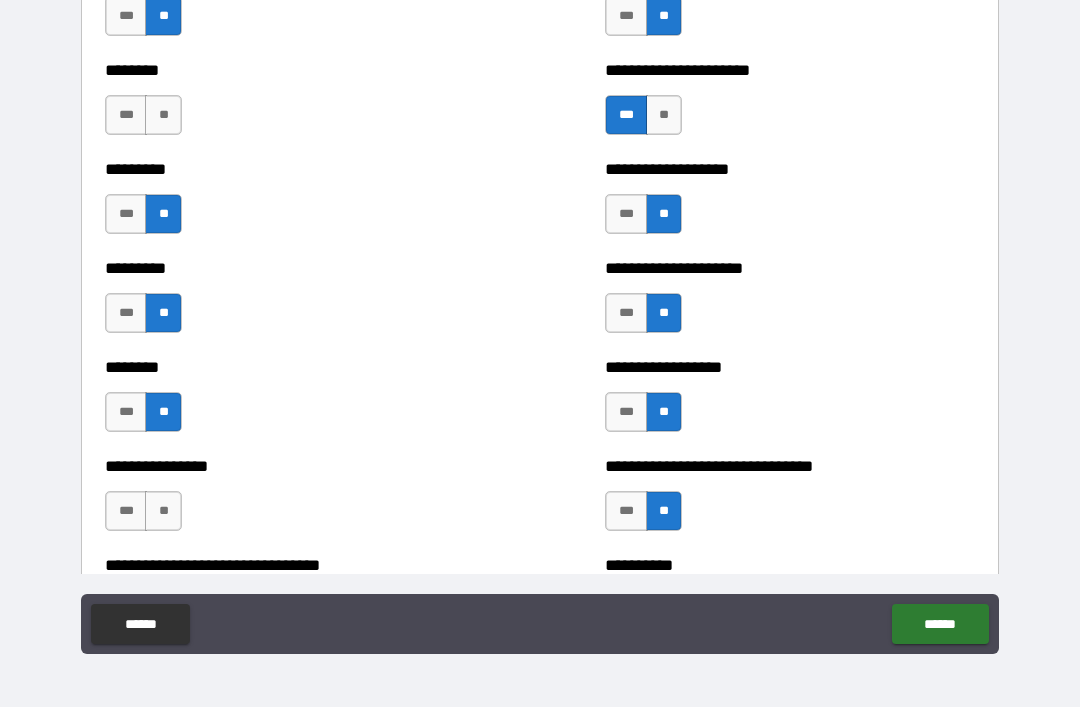 click on "**" at bounding box center [163, 115] 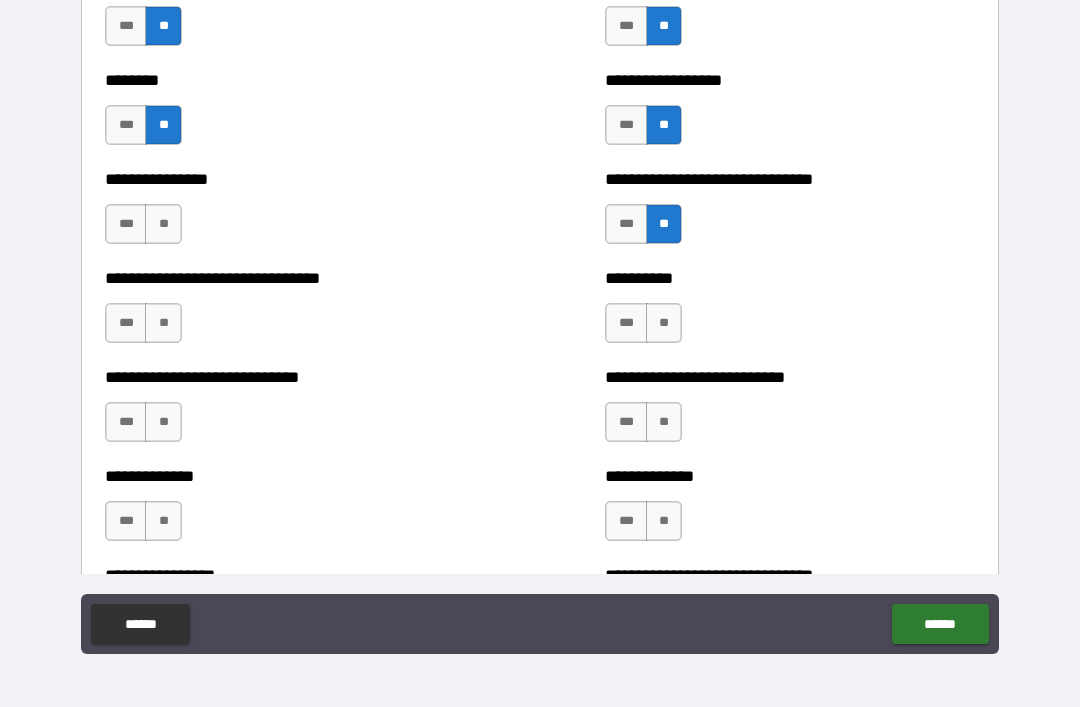 scroll, scrollTop: 7403, scrollLeft: 0, axis: vertical 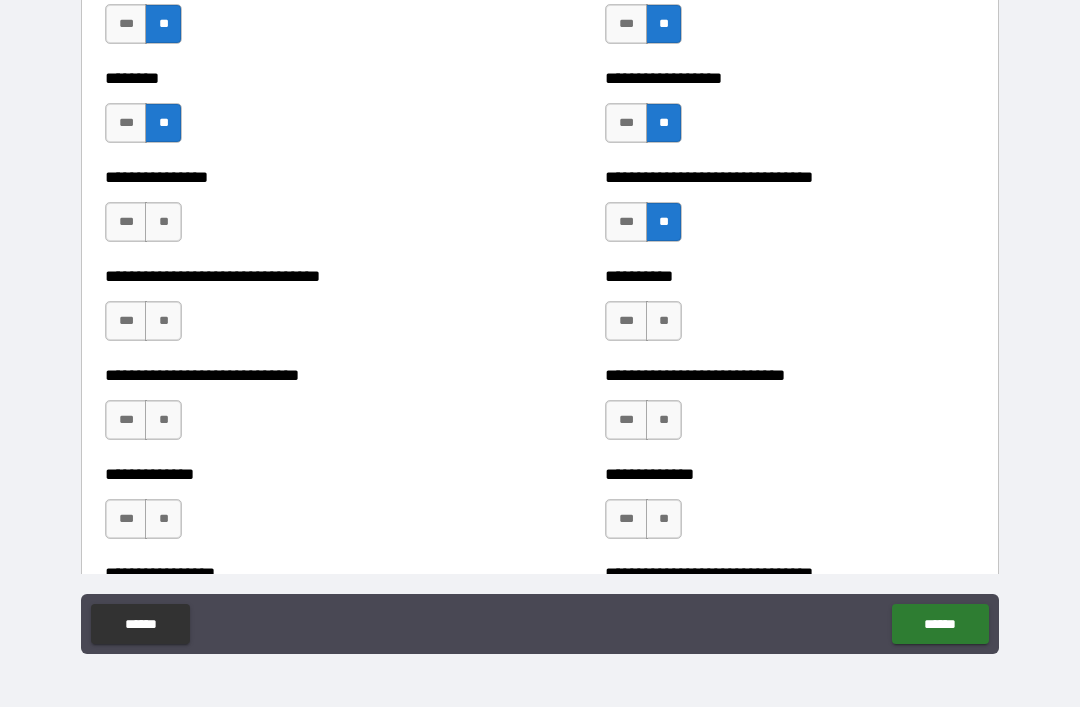 click on "**" at bounding box center [163, 321] 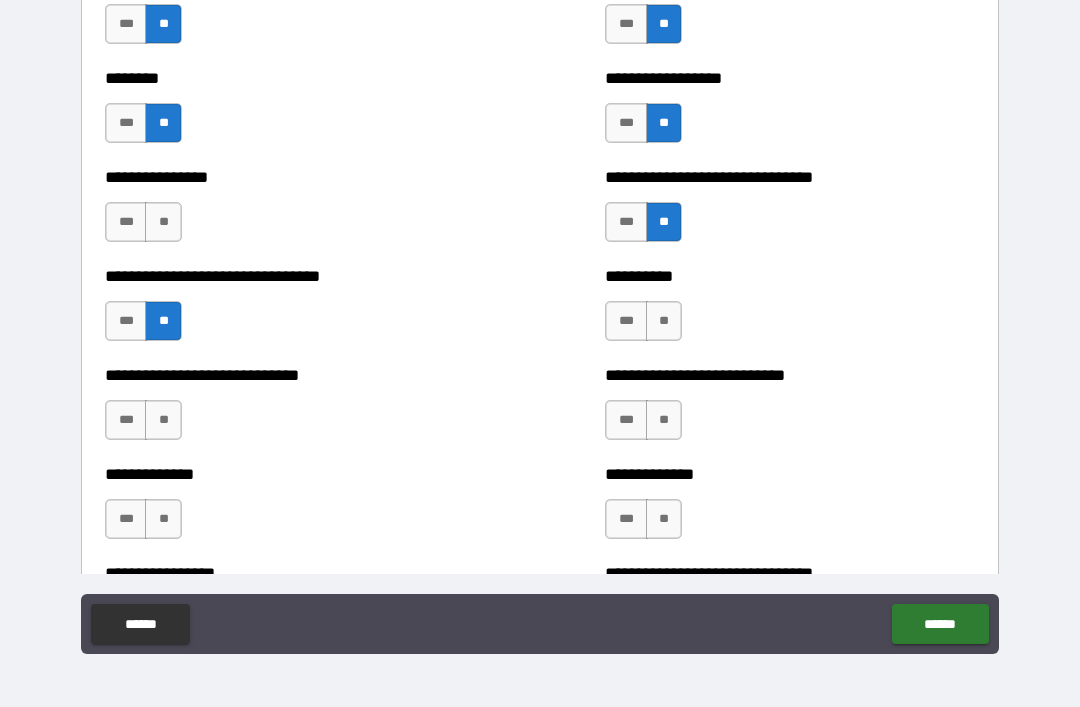 click on "**" at bounding box center (163, 222) 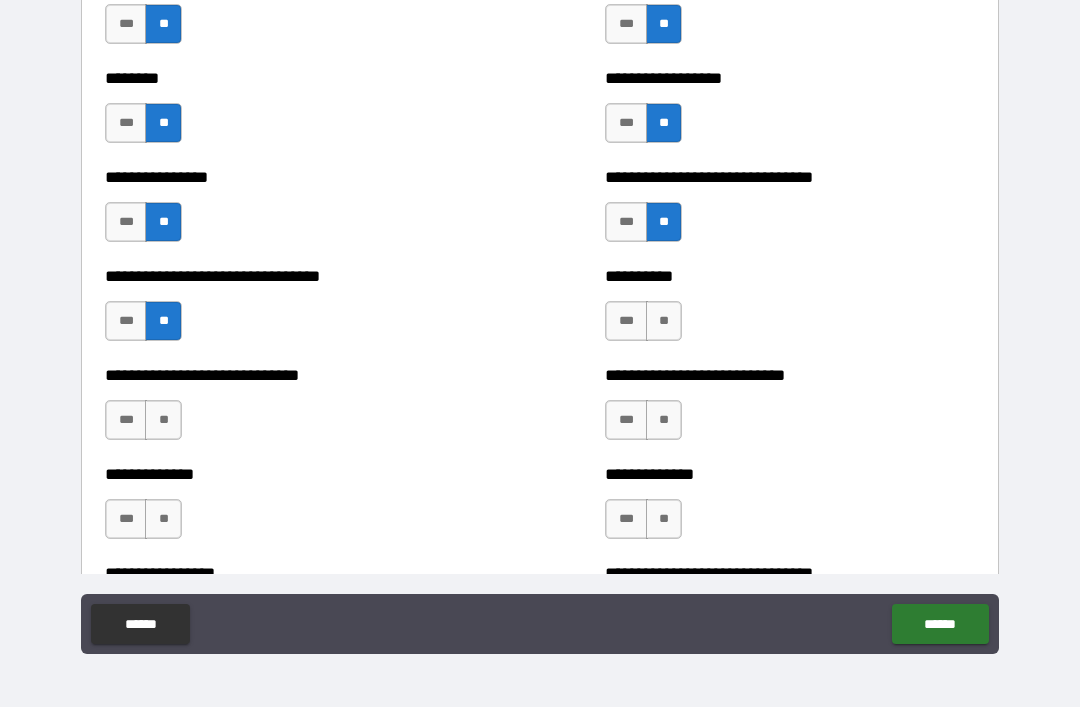 click on "**" at bounding box center (163, 420) 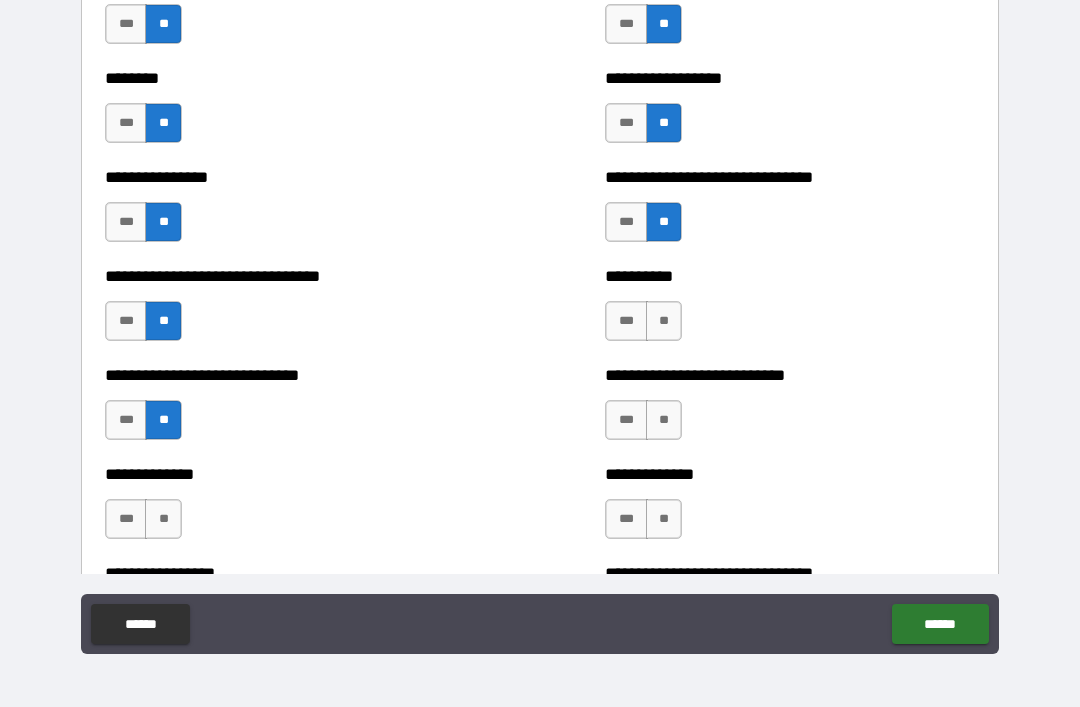 click on "**" at bounding box center [163, 519] 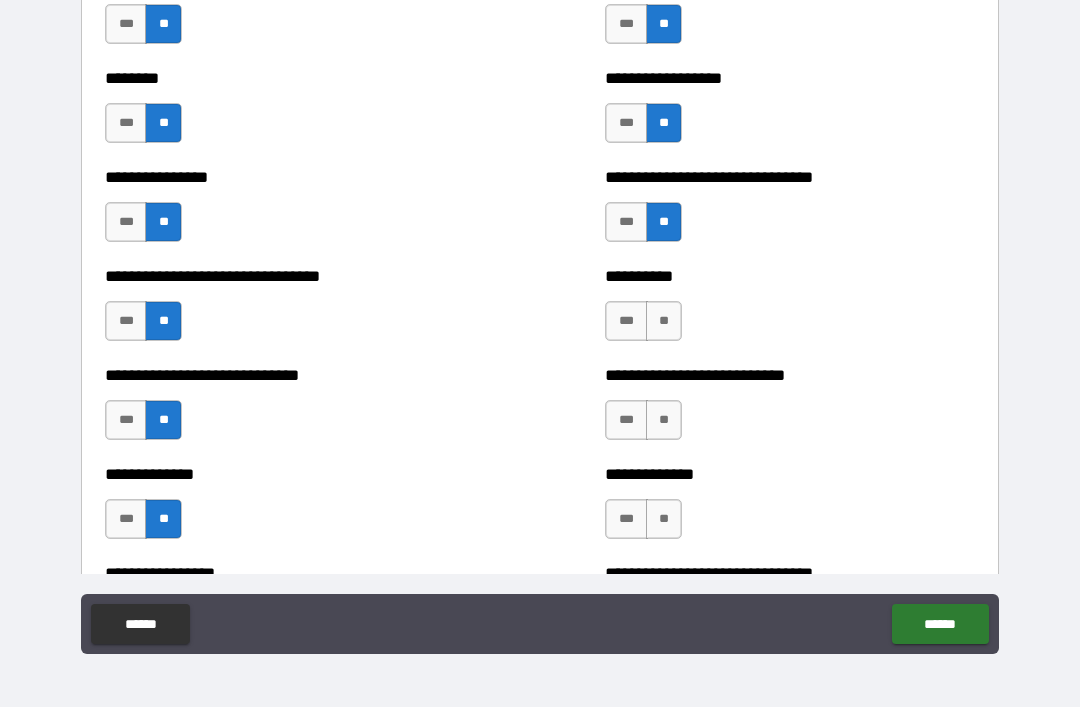 click on "**" at bounding box center (664, 519) 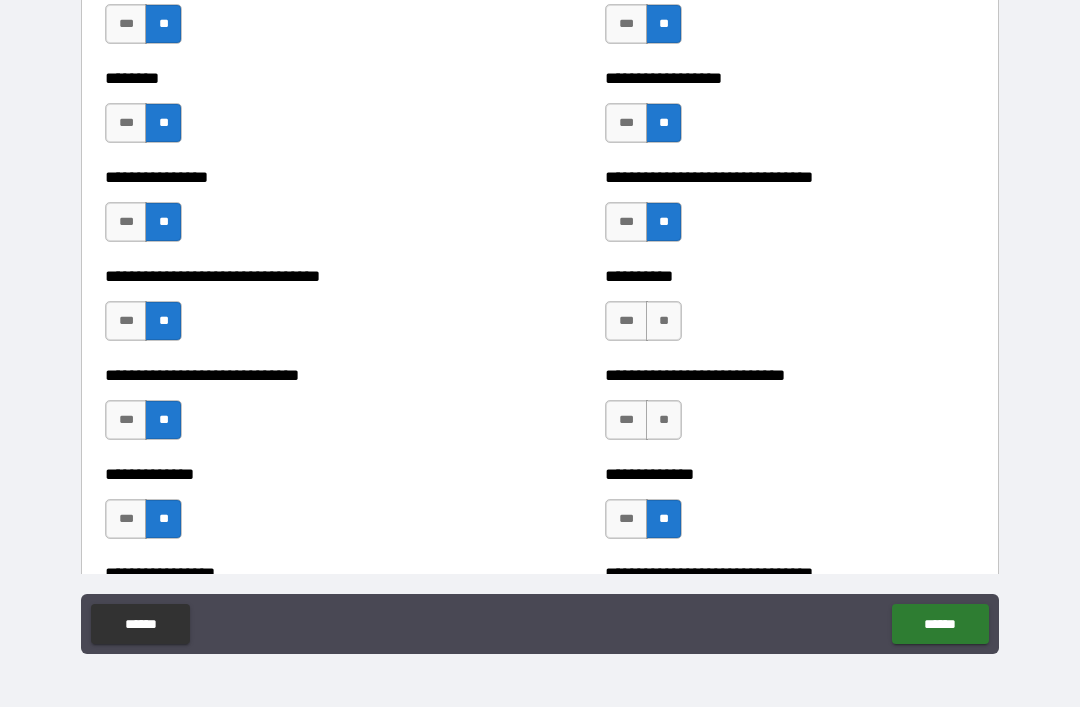click on "**" at bounding box center (664, 420) 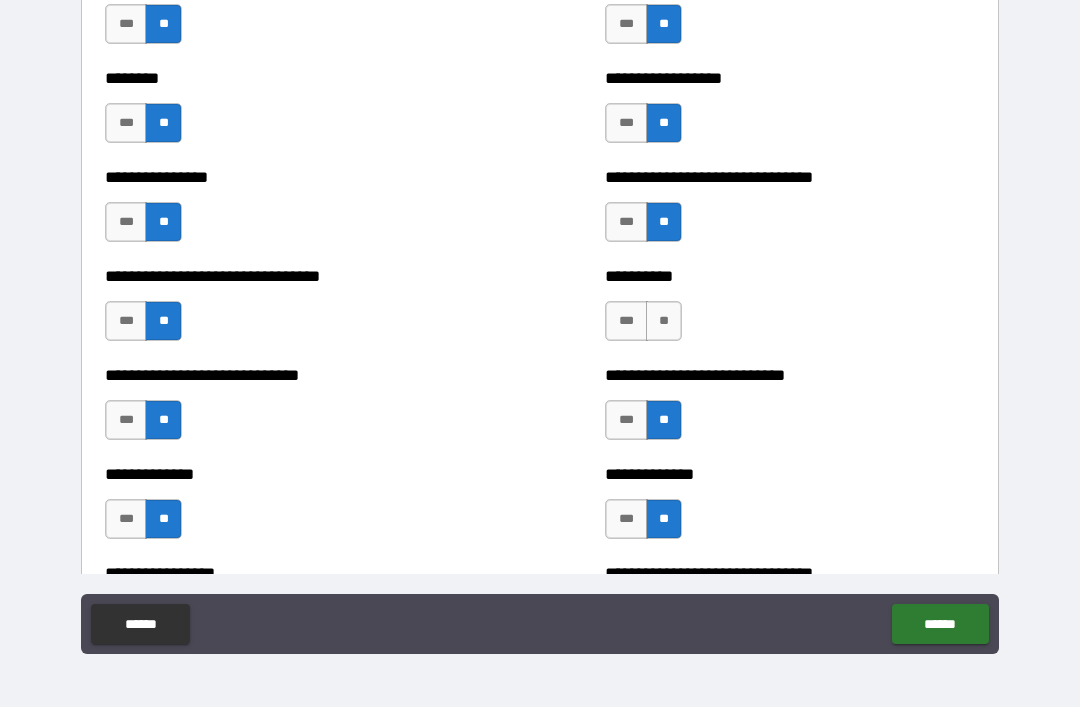 click on "**********" at bounding box center (790, 311) 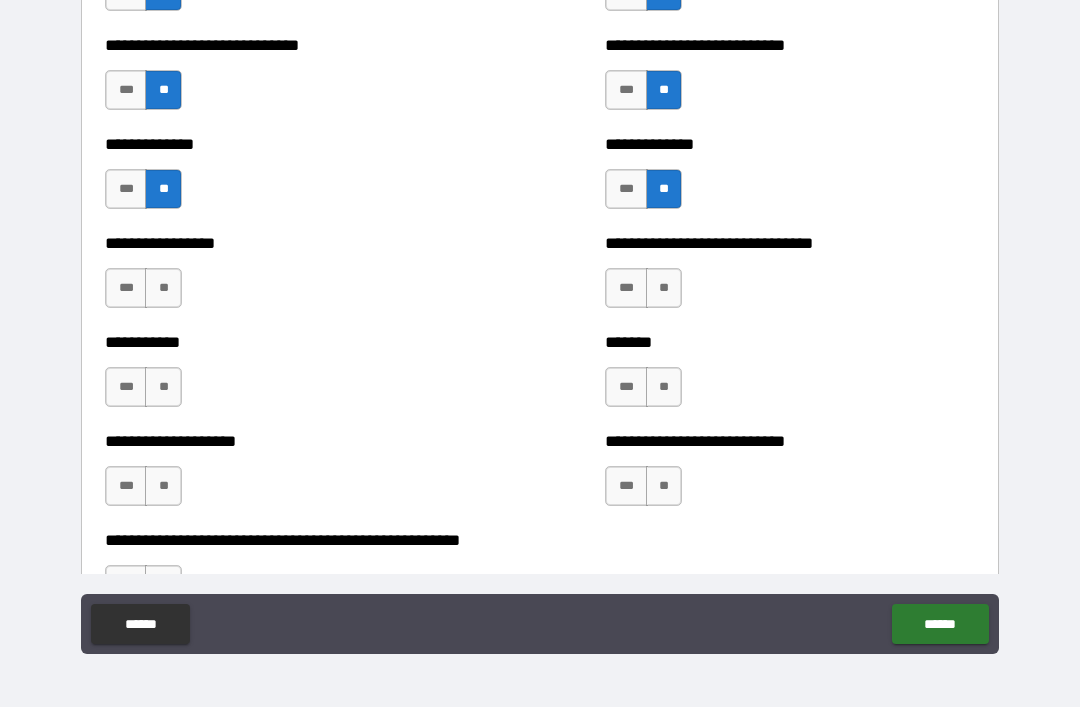 scroll, scrollTop: 7740, scrollLeft: 0, axis: vertical 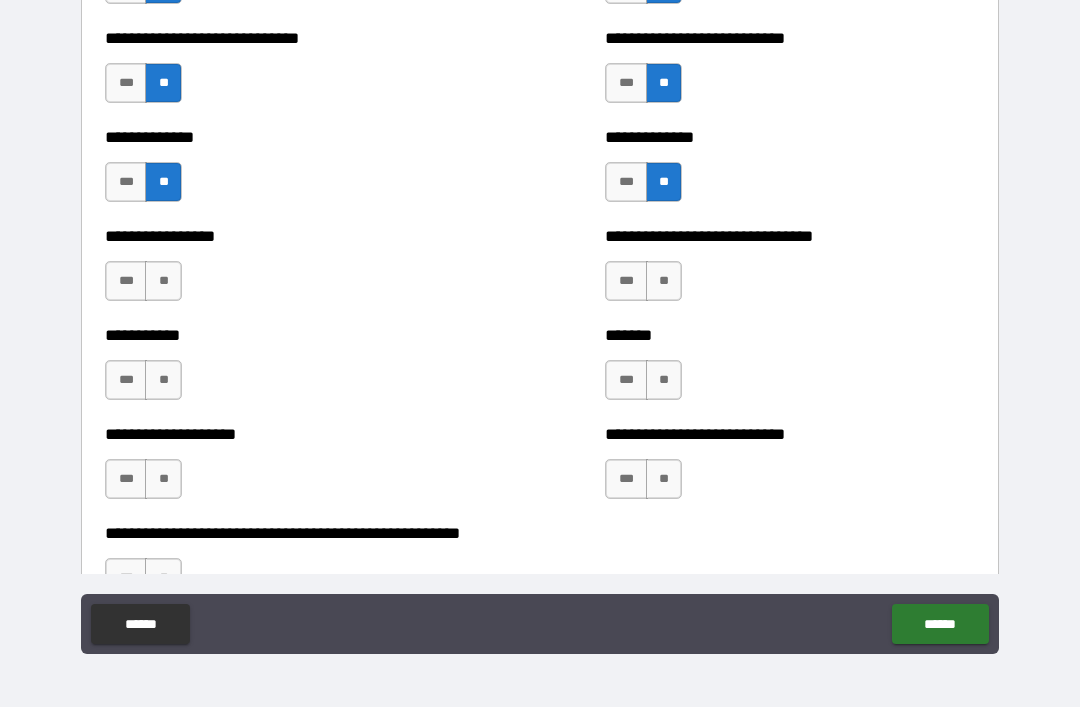 click on "**" at bounding box center (163, 281) 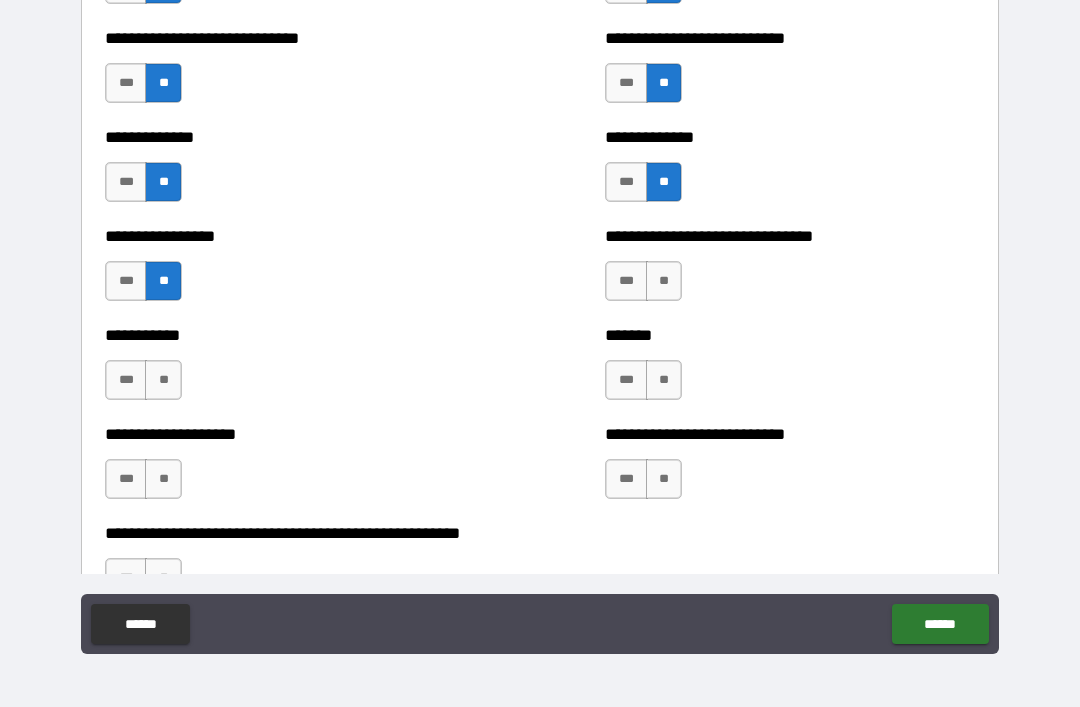 click on "**" at bounding box center [163, 380] 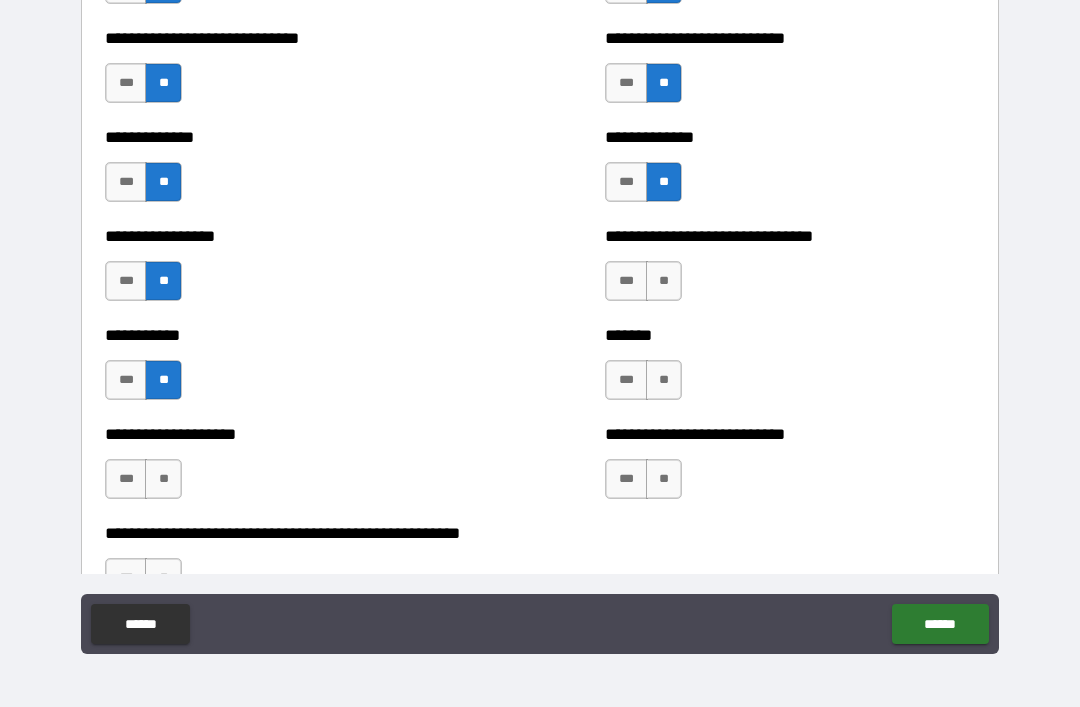 click on "**" at bounding box center (163, 479) 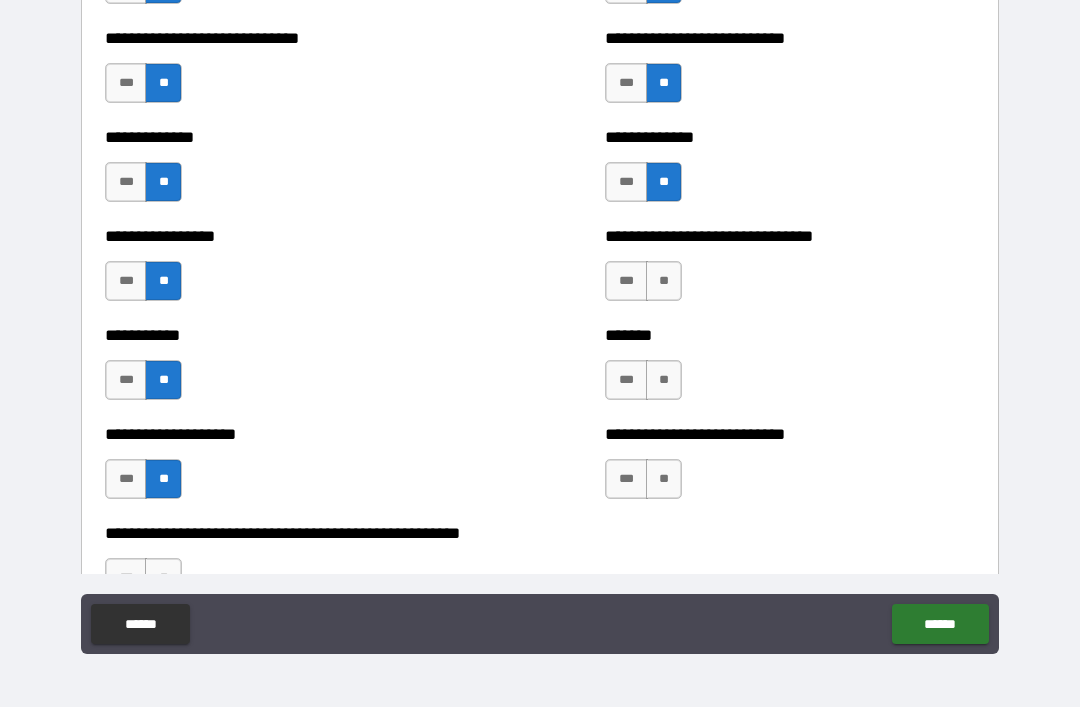 click on "**" at bounding box center (664, 281) 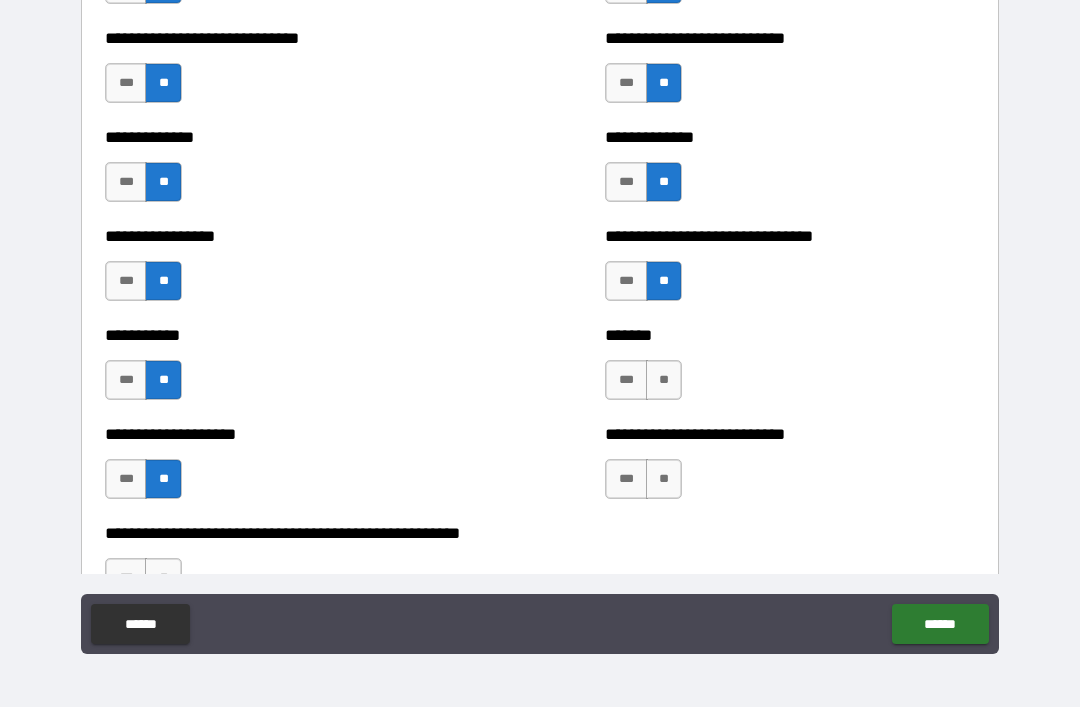 click on "**" at bounding box center (664, 380) 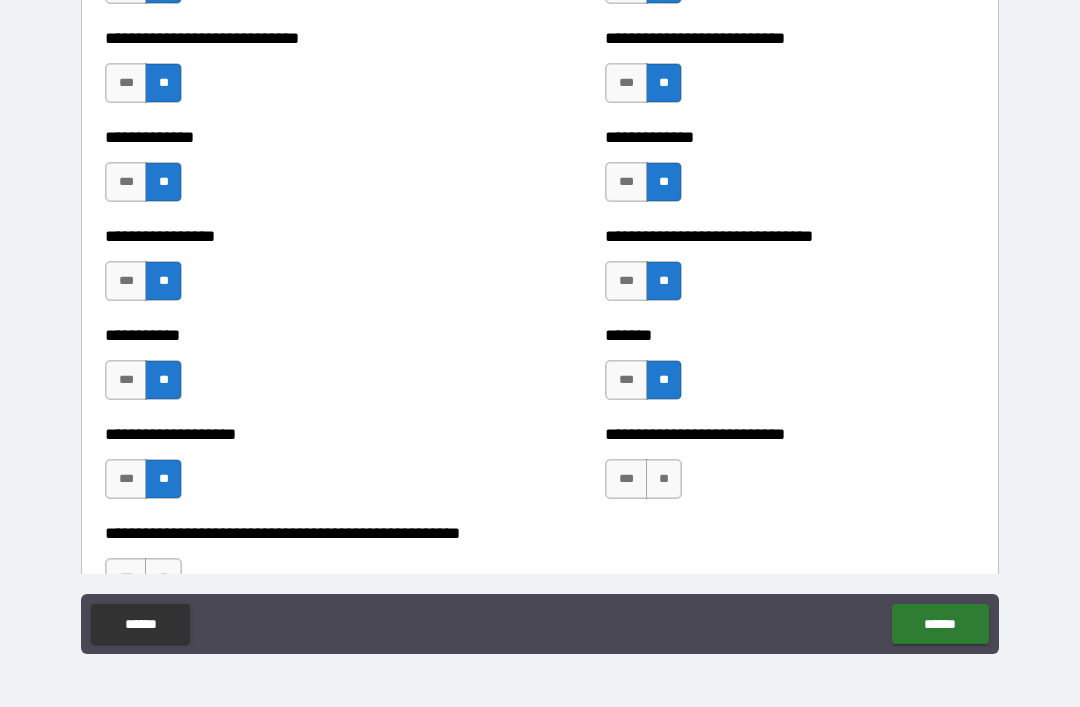 click on "**" at bounding box center [664, 479] 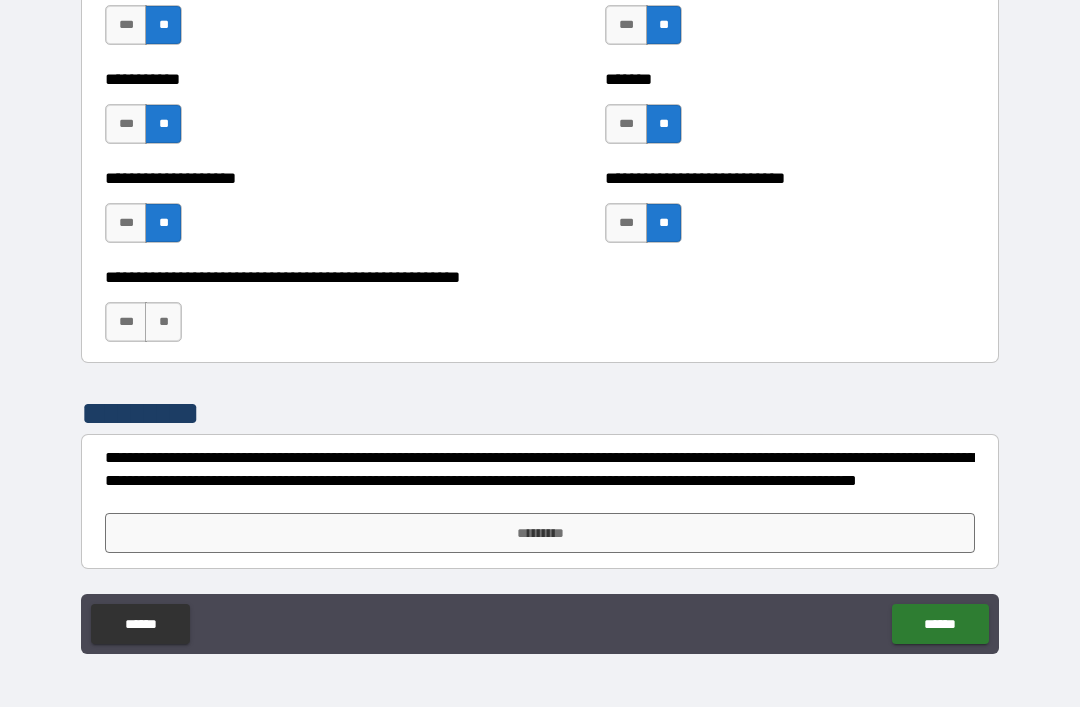 scroll, scrollTop: 7990, scrollLeft: 0, axis: vertical 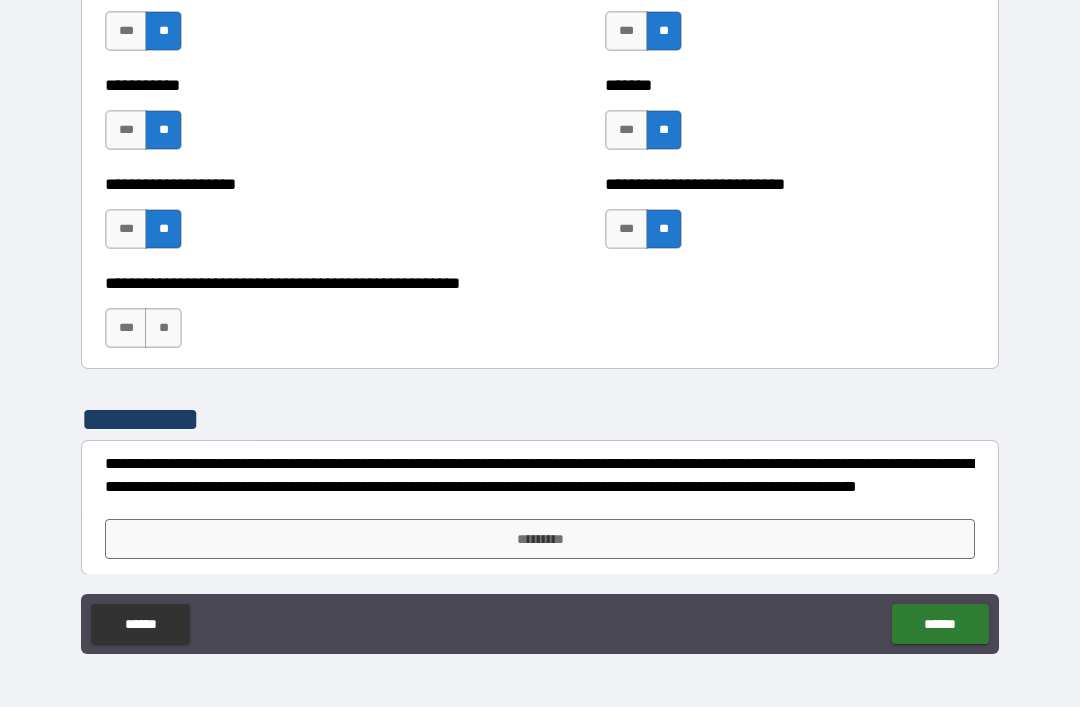 click on "**********" at bounding box center (540, 318) 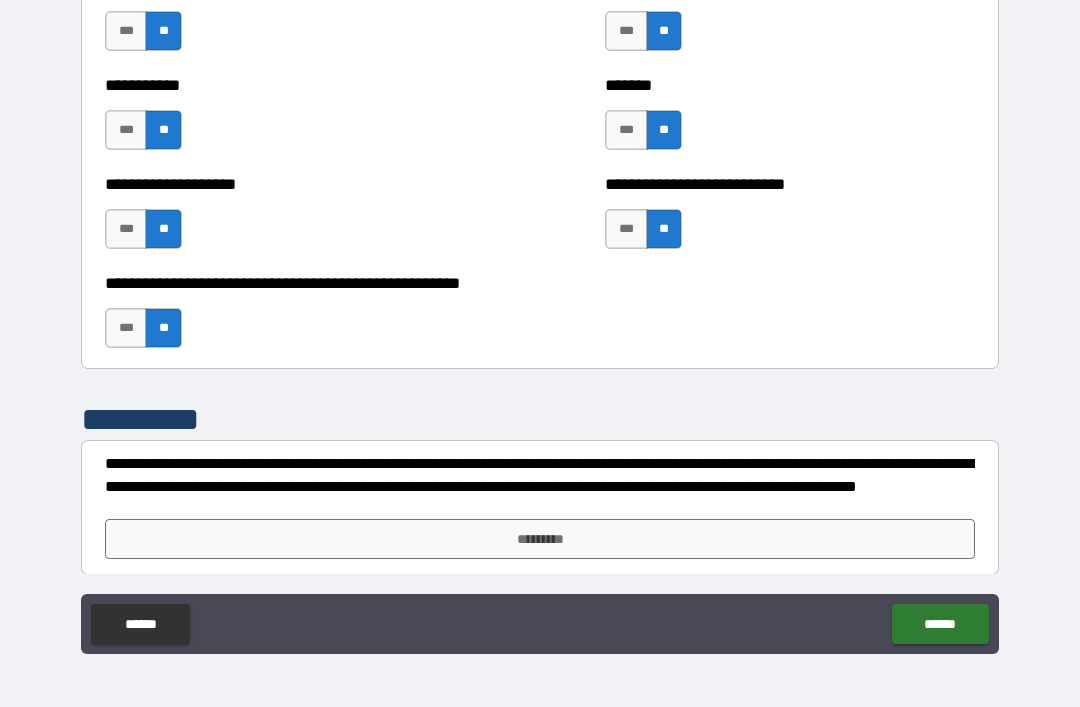 click on "*********" at bounding box center [540, 539] 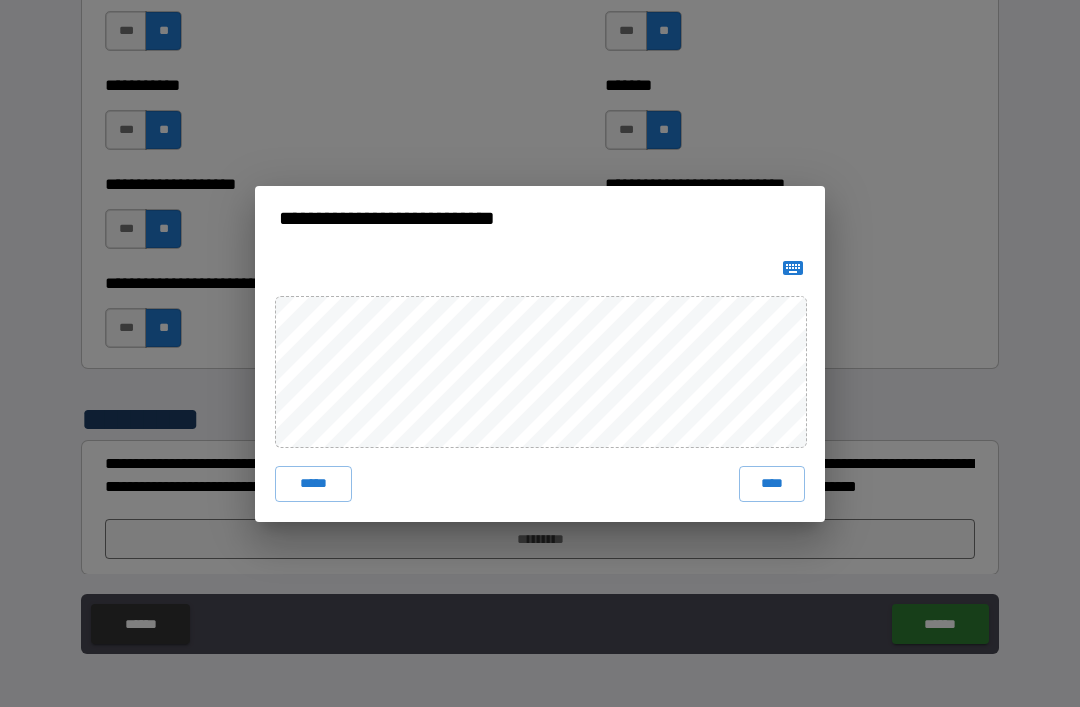 click on "****" at bounding box center [772, 484] 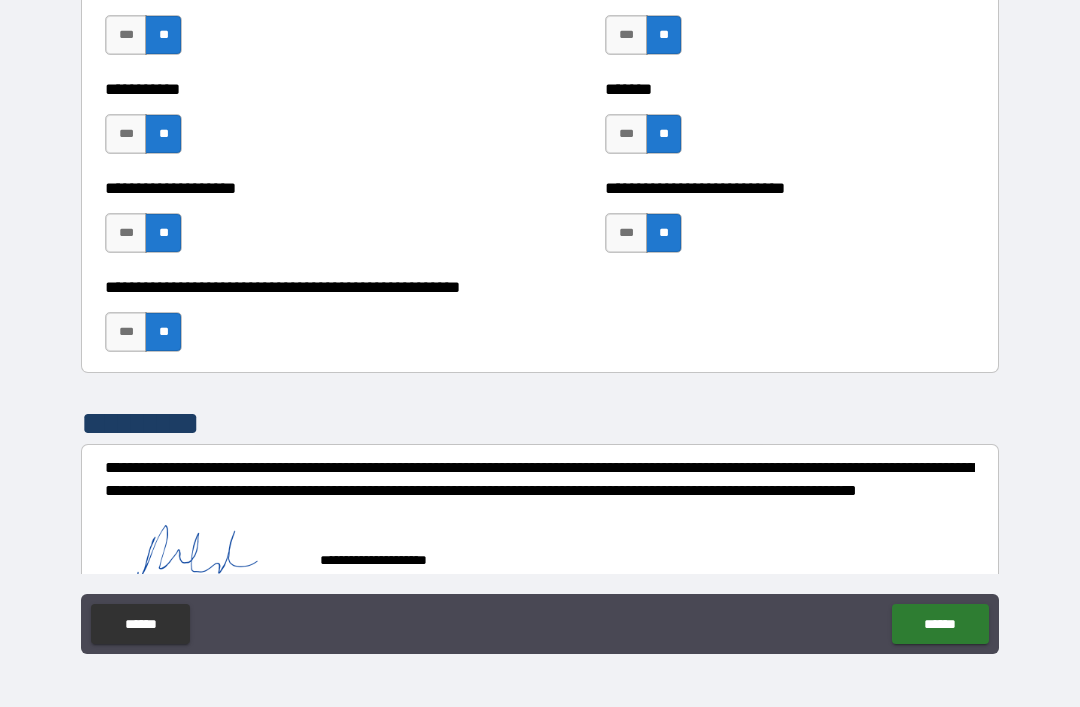 click on "******" at bounding box center (940, 624) 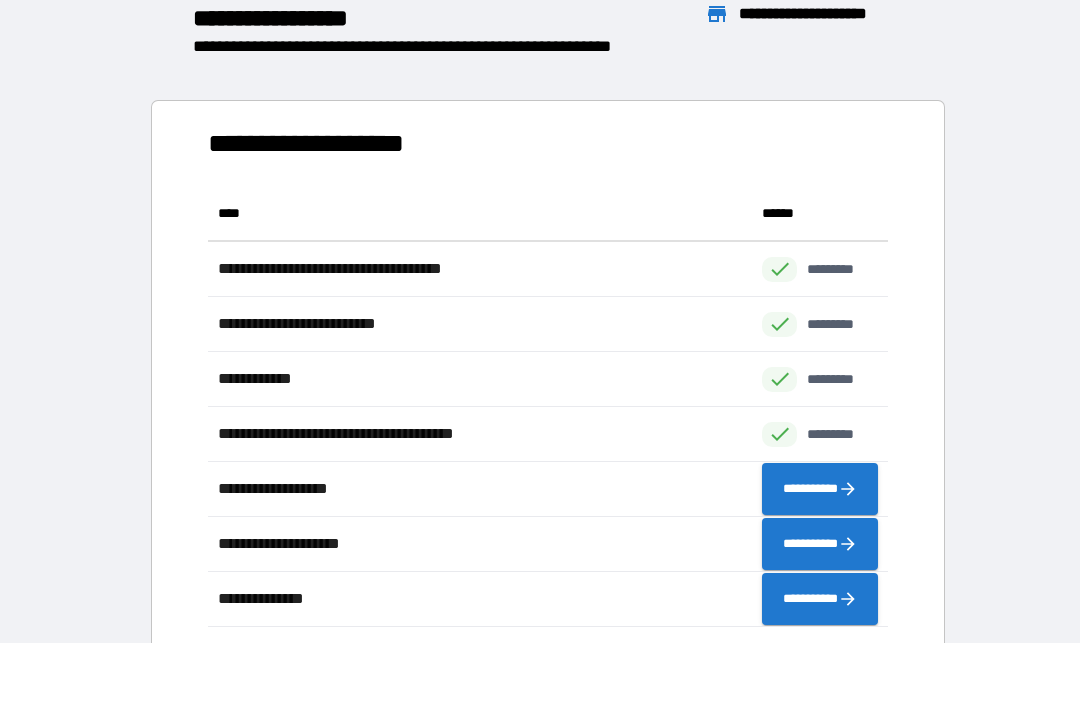 scroll, scrollTop: 1, scrollLeft: 1, axis: both 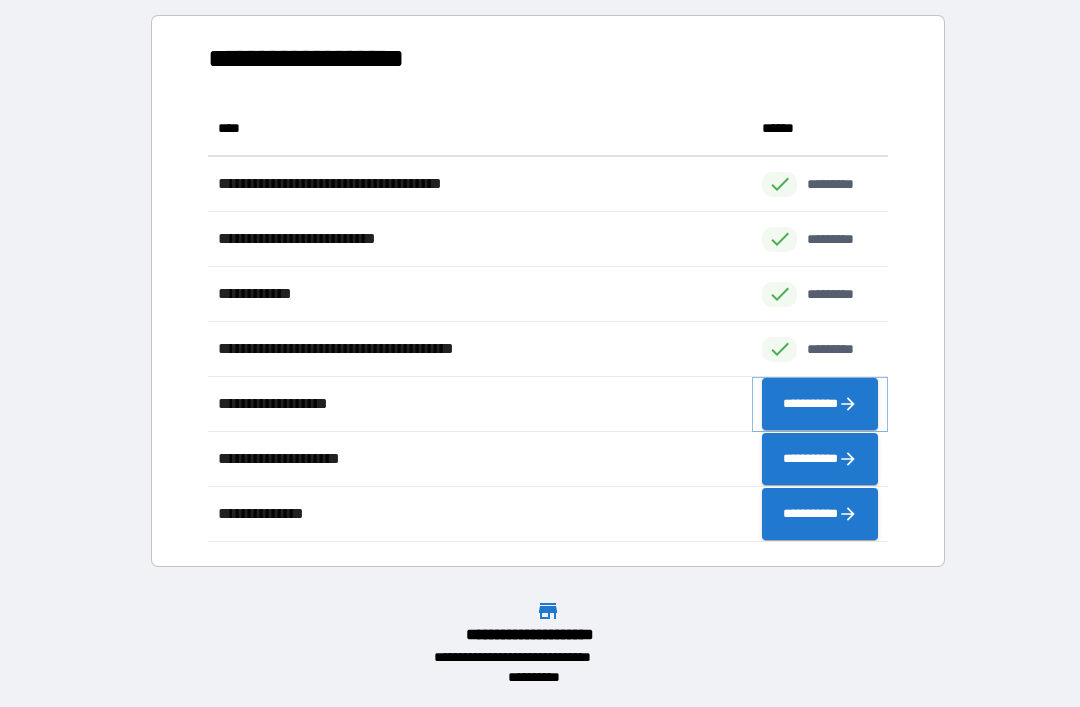 click on "**********" at bounding box center [820, 404] 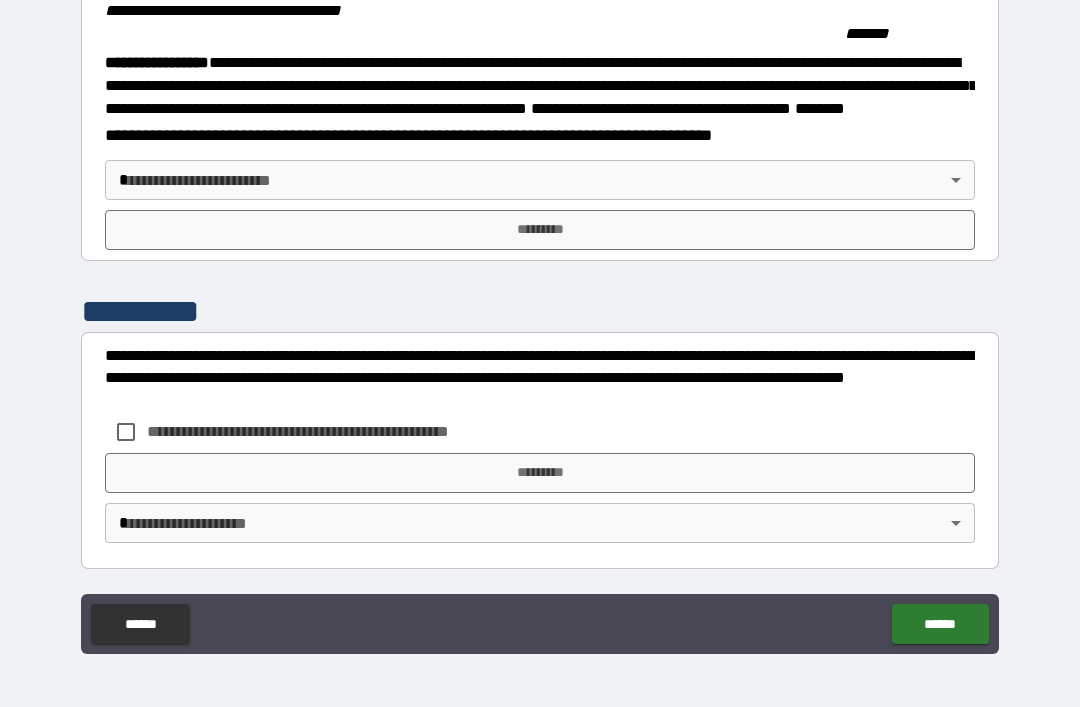 click on "**********" at bounding box center (540, 321) 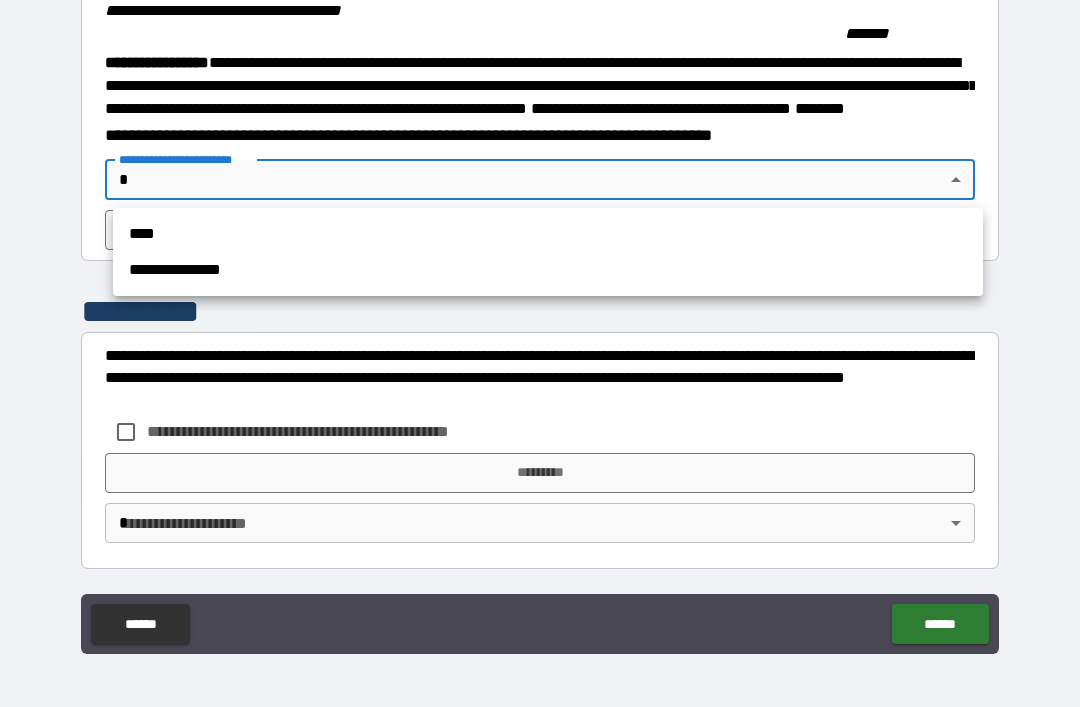 click on "****" at bounding box center [548, 234] 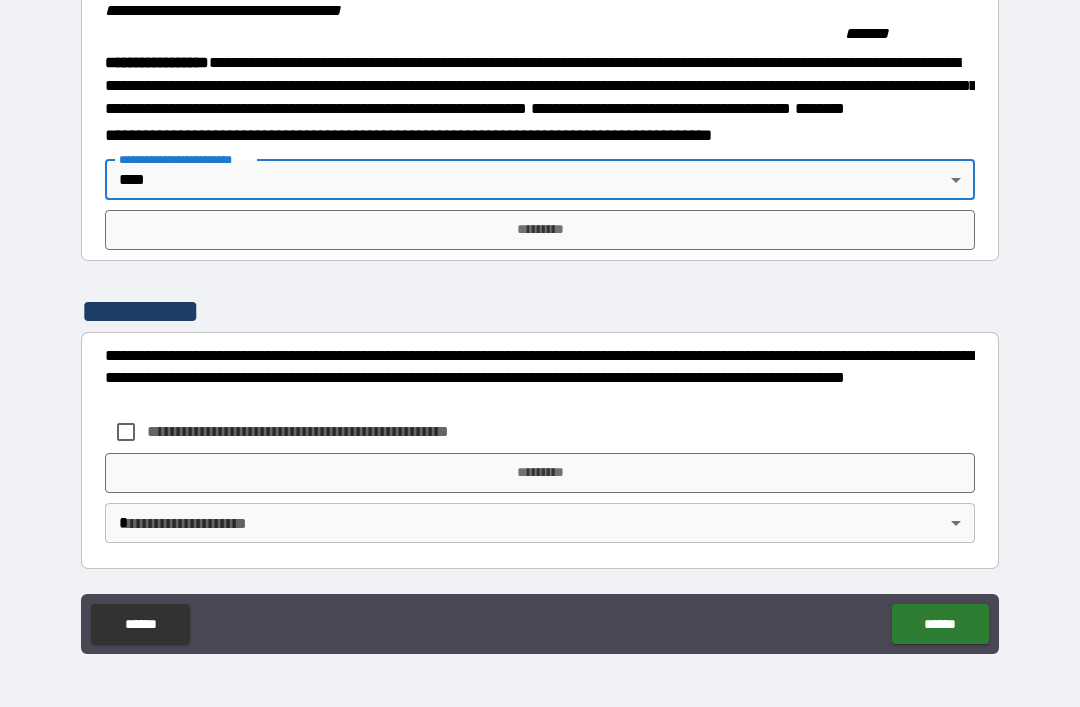 click on "*********" at bounding box center (540, 230) 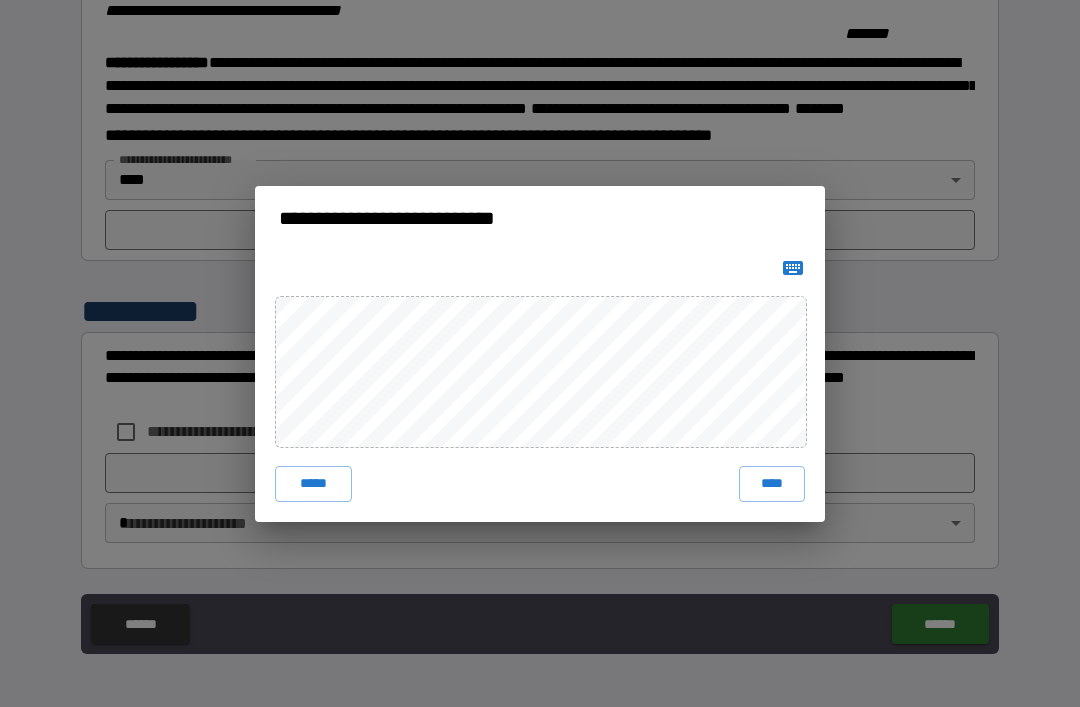 click on "****" at bounding box center (772, 484) 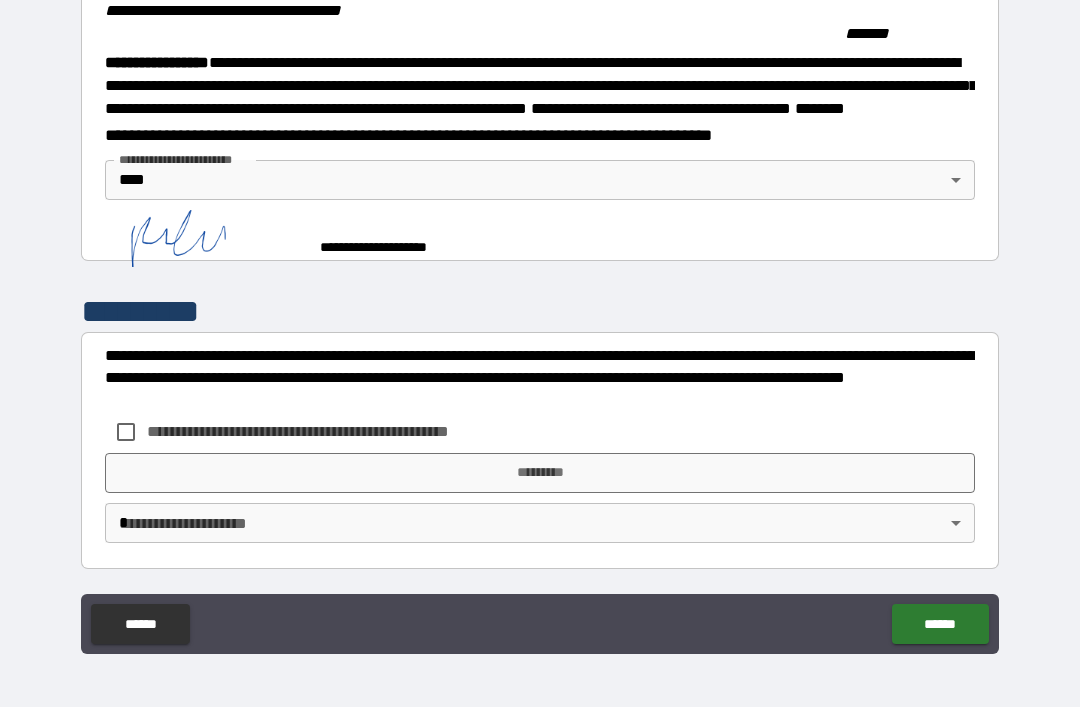 scroll, scrollTop: 2205, scrollLeft: 0, axis: vertical 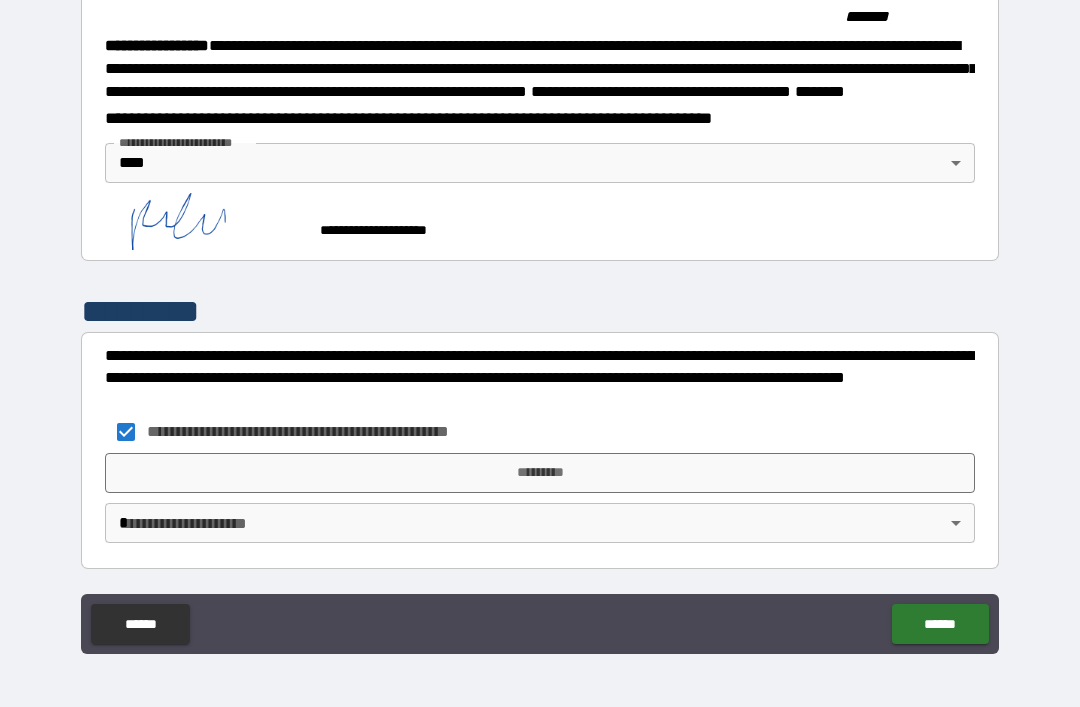 click on "*********" at bounding box center (540, 473) 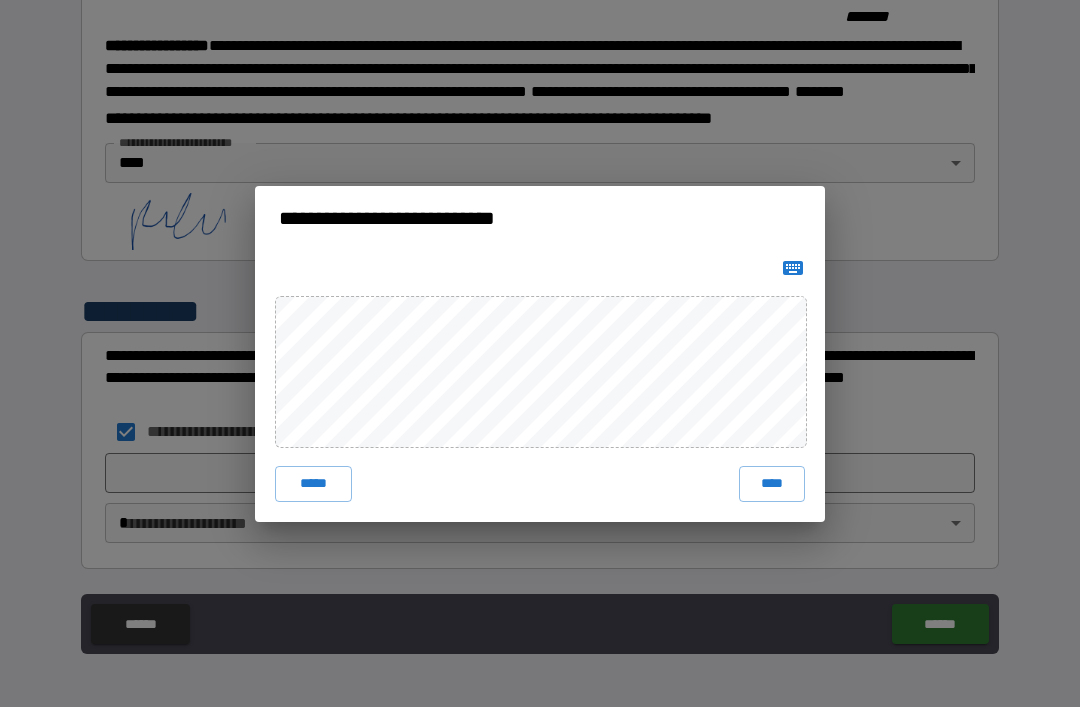 click on "****" at bounding box center [772, 484] 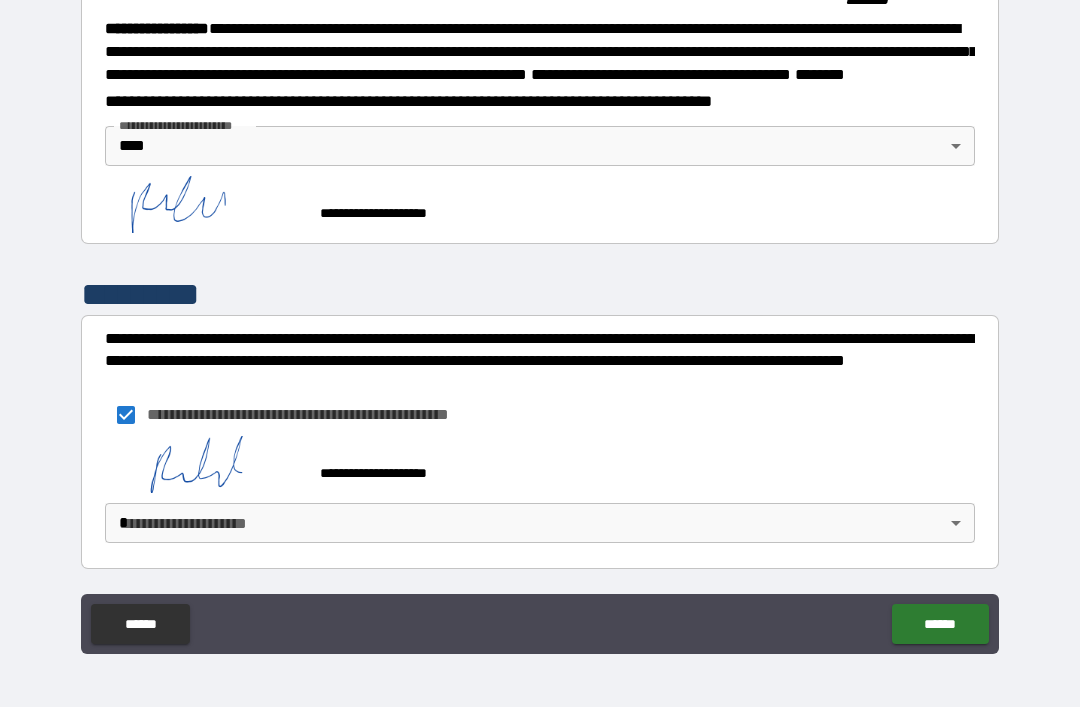scroll, scrollTop: 2249, scrollLeft: 0, axis: vertical 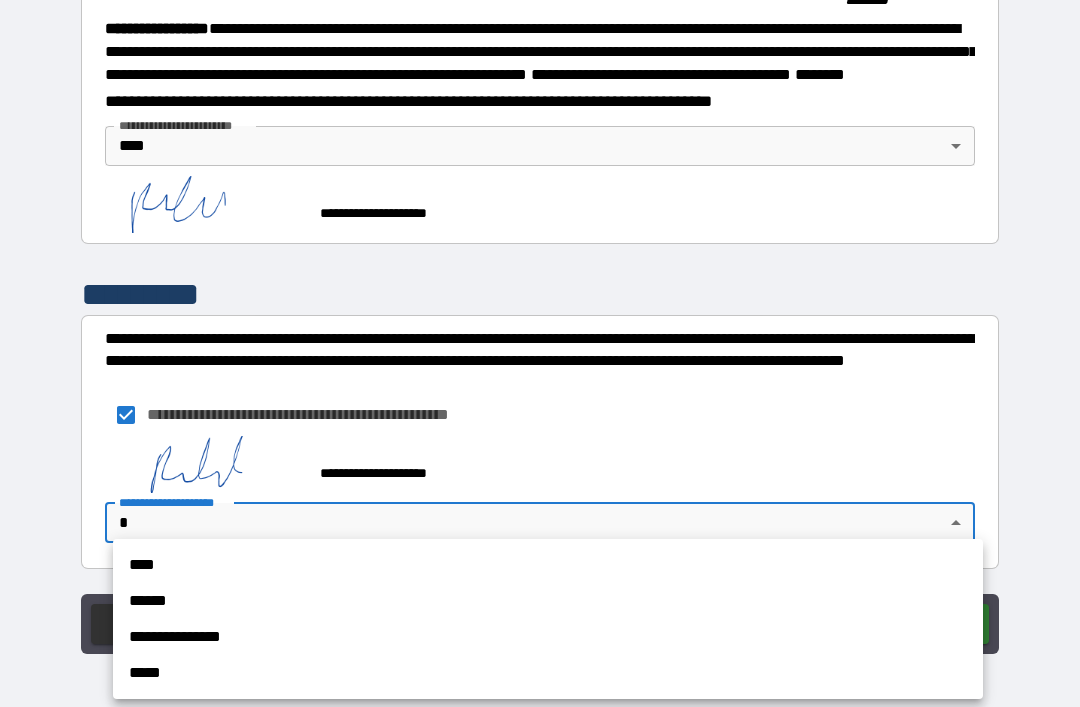 click on "****" at bounding box center [548, 565] 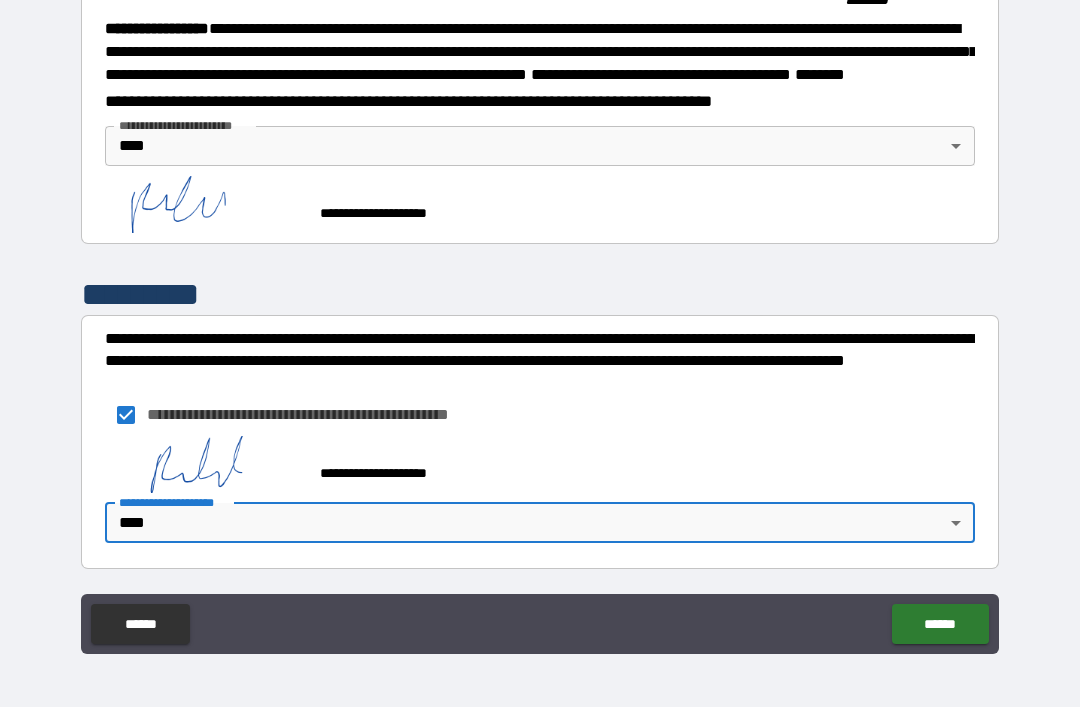 scroll, scrollTop: 2249, scrollLeft: 0, axis: vertical 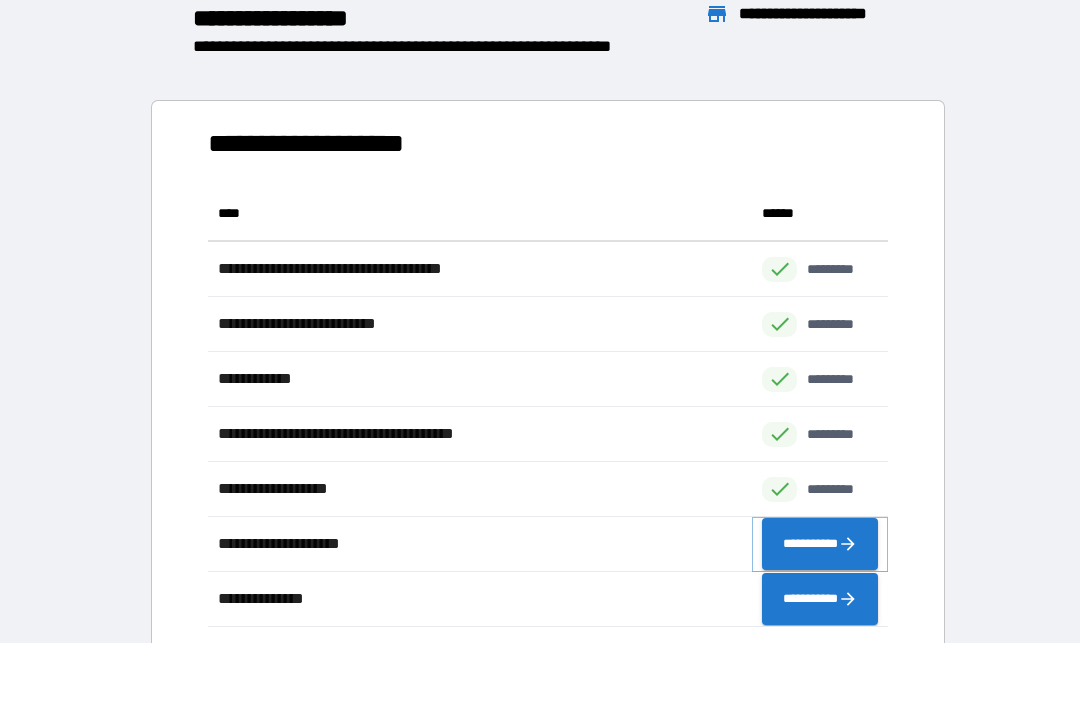 click on "**********" at bounding box center [820, 544] 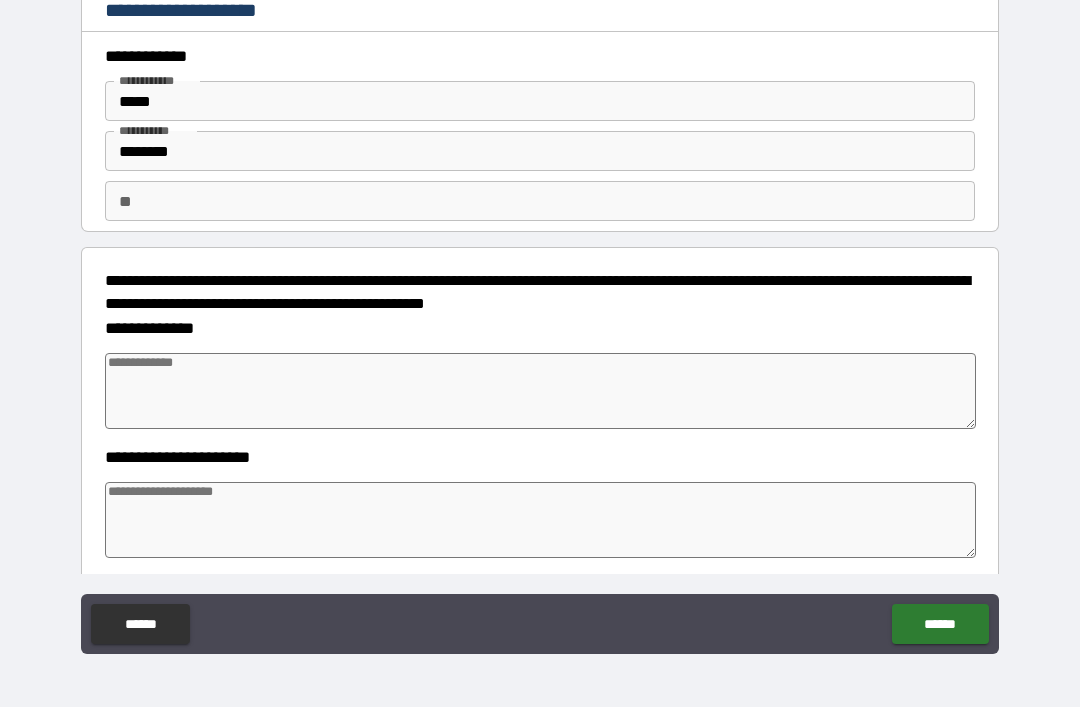 type on "*" 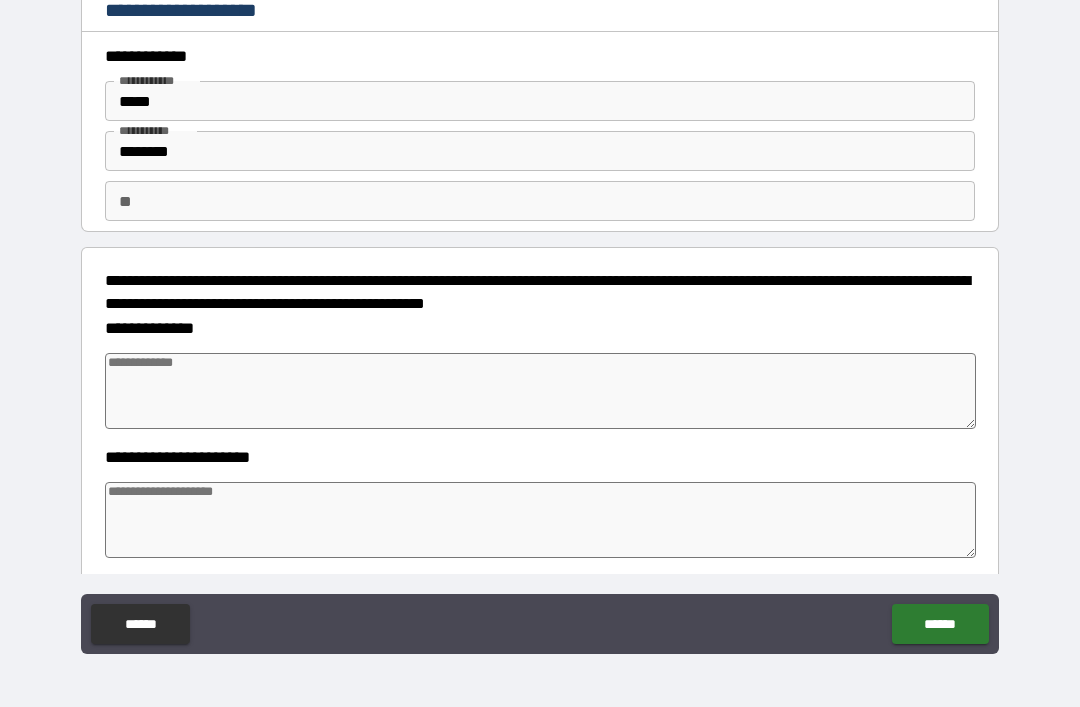 type on "*" 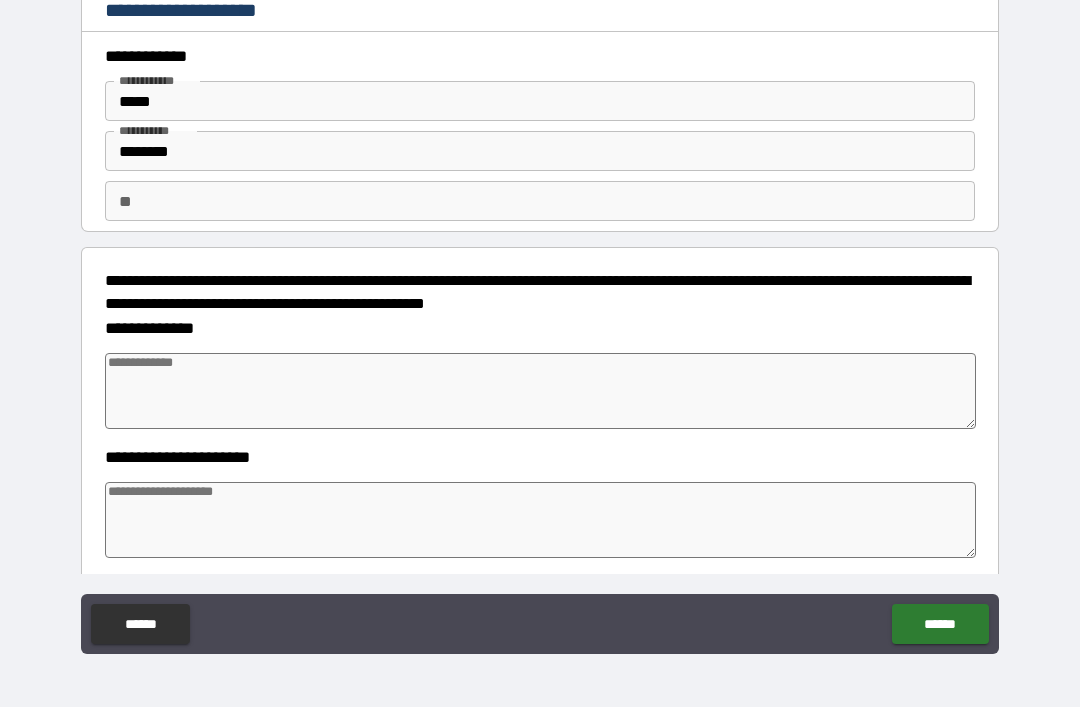 click at bounding box center (540, 391) 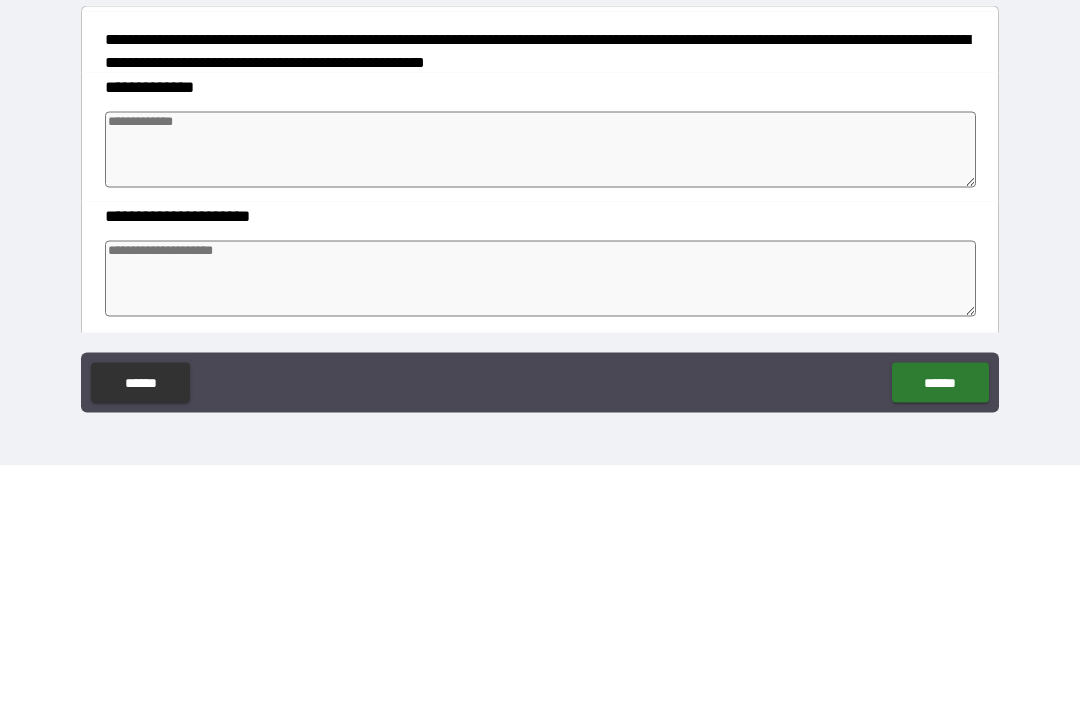 type on "*" 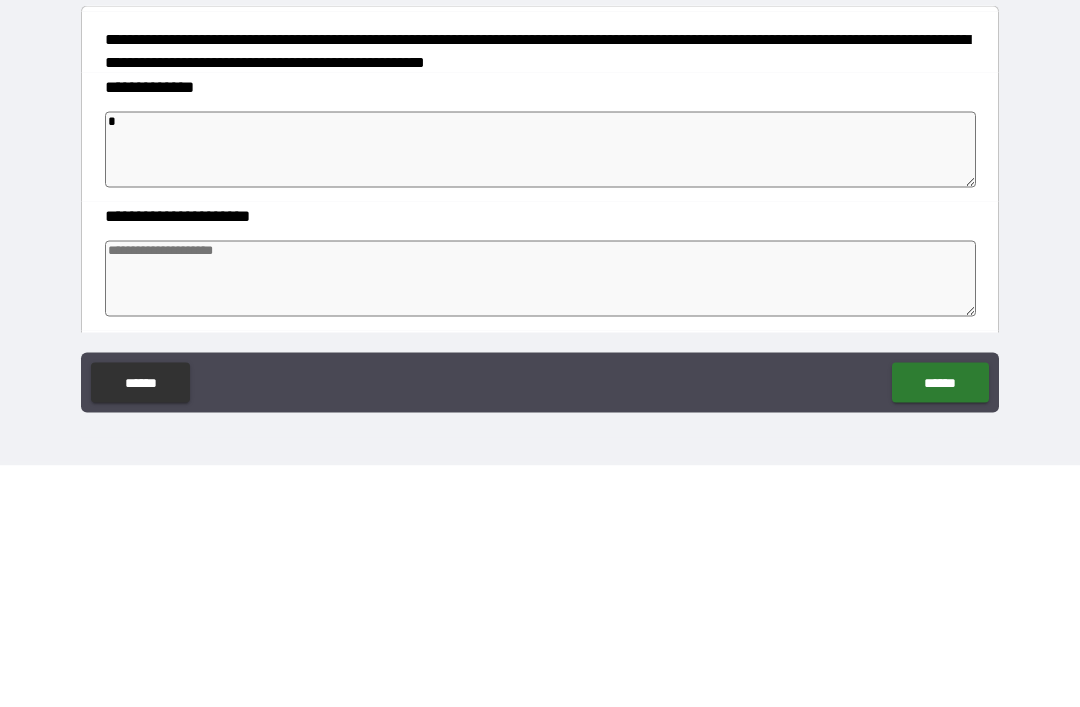 type on "*" 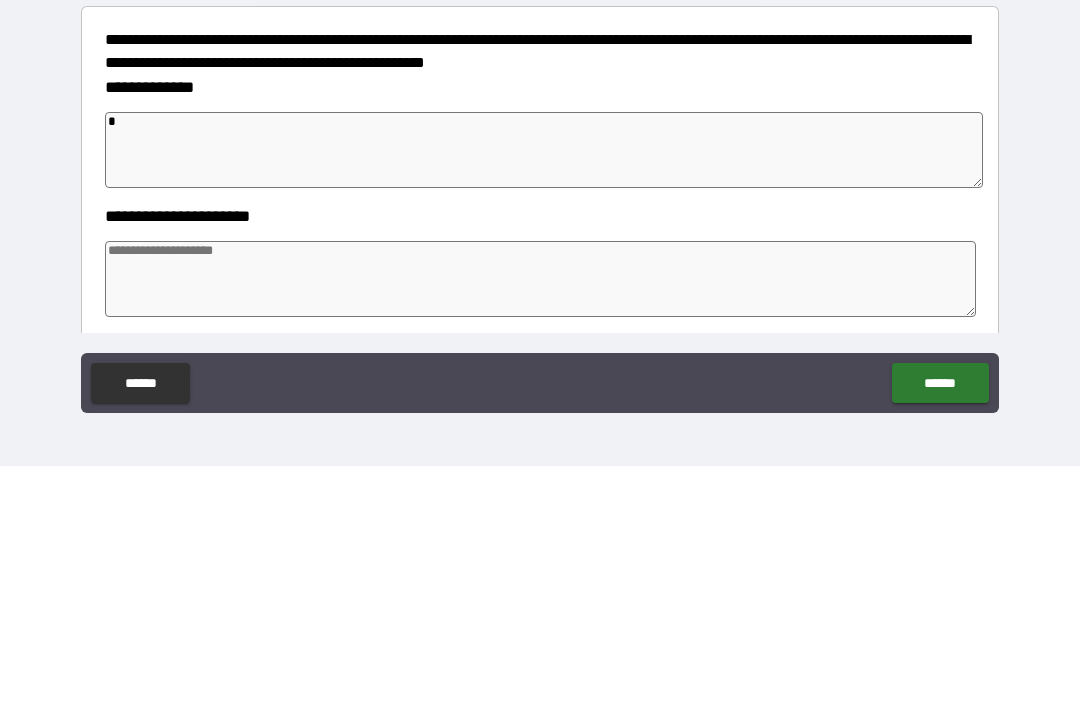 type on "**" 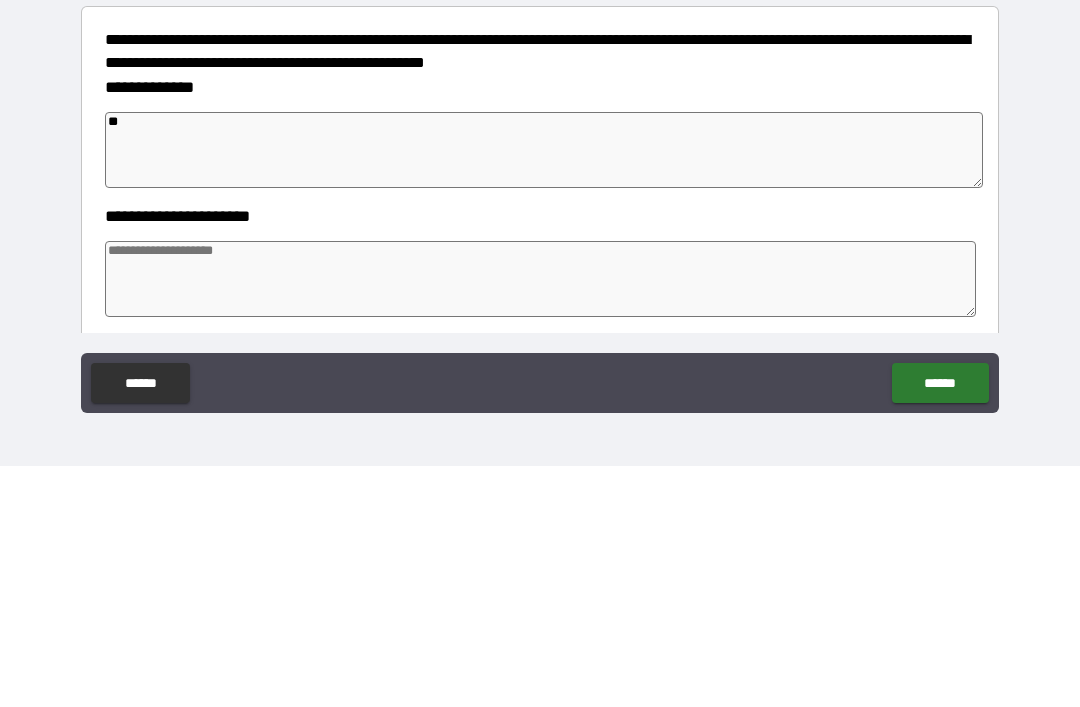 type on "*" 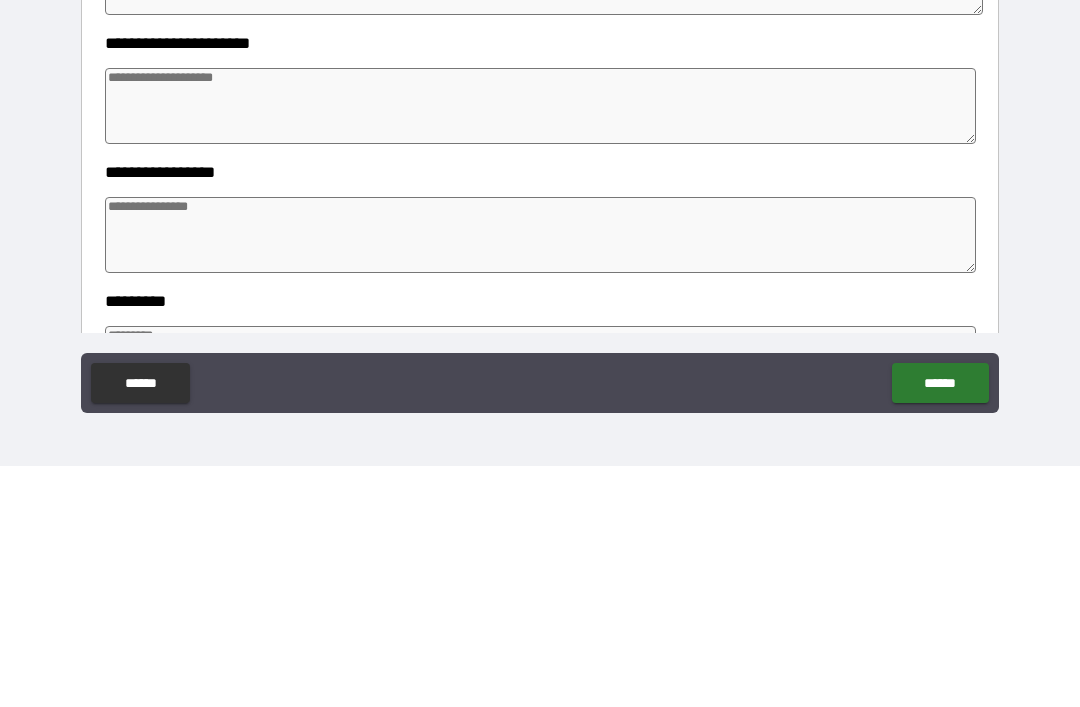 scroll, scrollTop: 174, scrollLeft: 0, axis: vertical 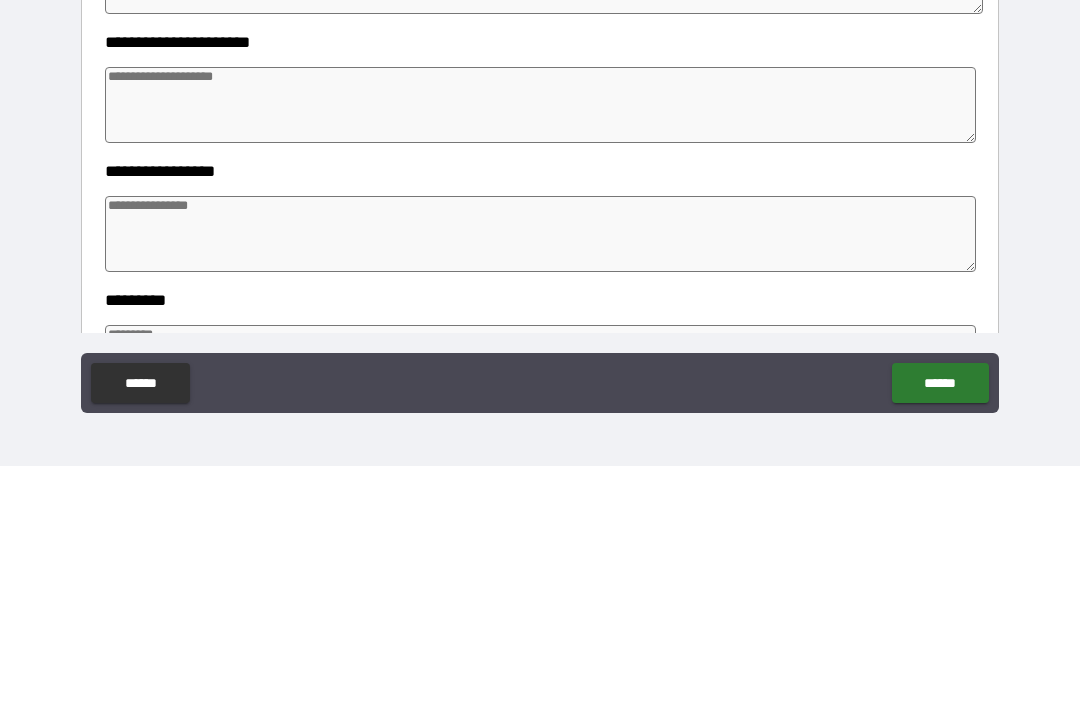 click at bounding box center (540, 475) 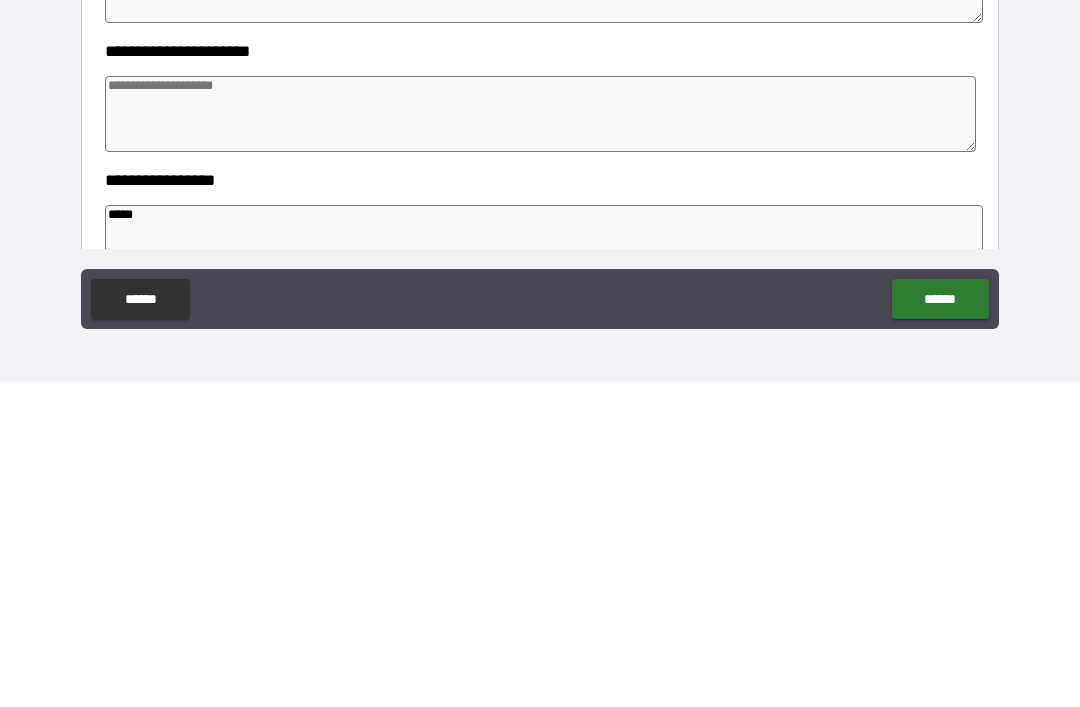 scroll, scrollTop: 75, scrollLeft: 0, axis: vertical 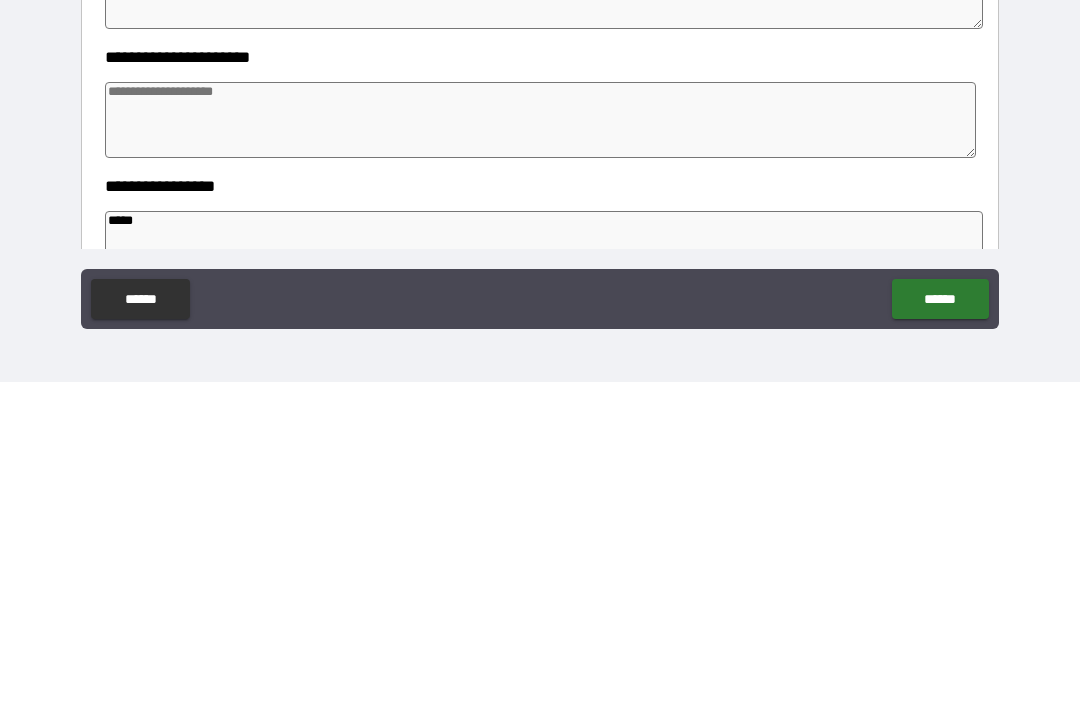 click at bounding box center (540, 445) 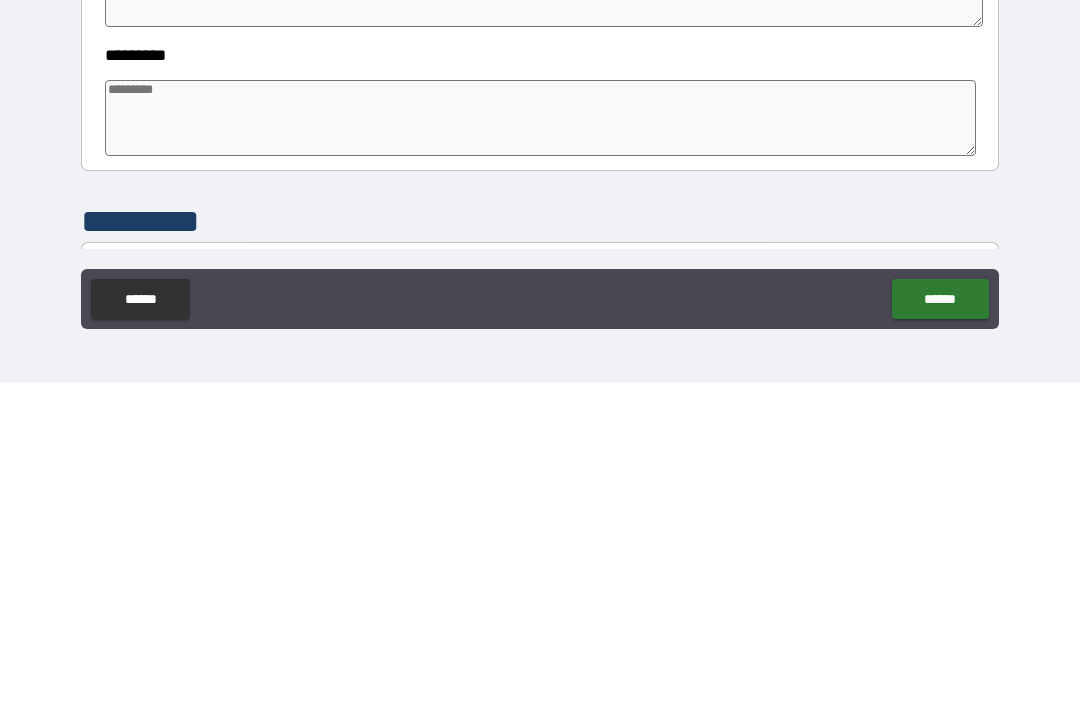 scroll, scrollTop: 358, scrollLeft: 0, axis: vertical 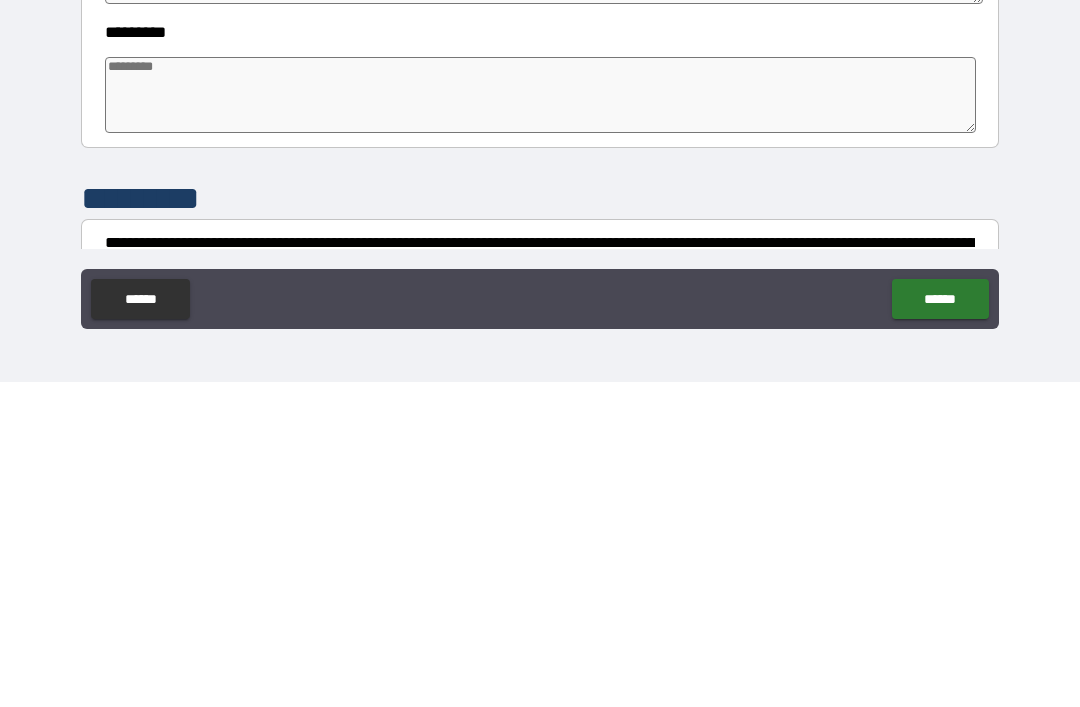 click at bounding box center (540, 420) 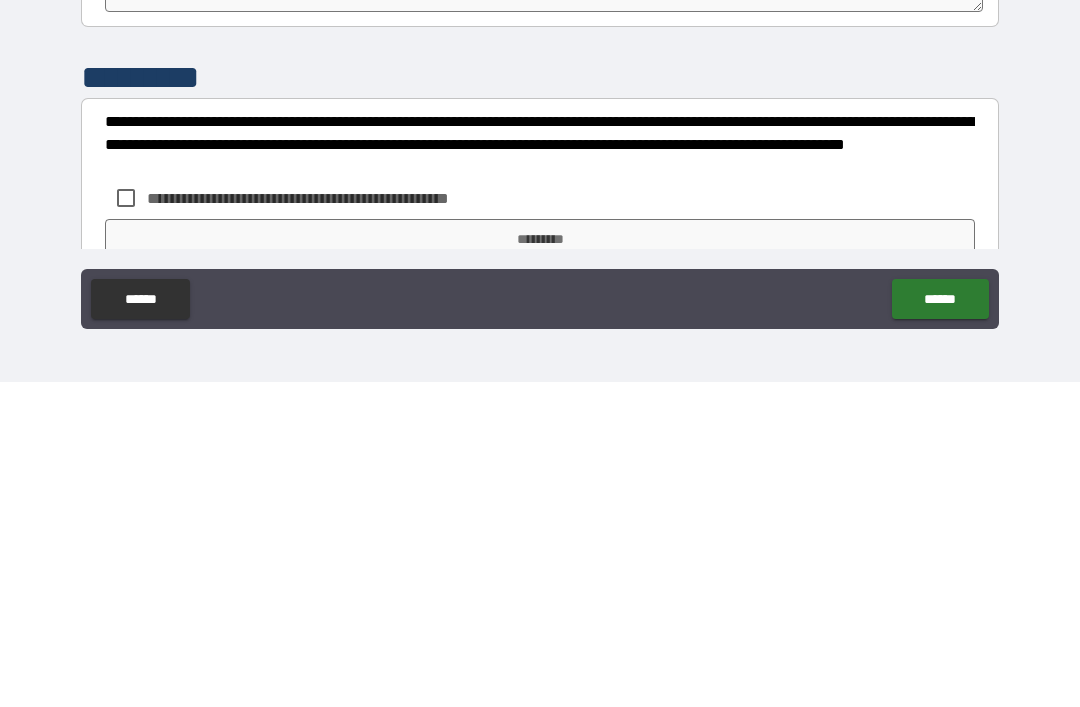 scroll, scrollTop: 494, scrollLeft: 0, axis: vertical 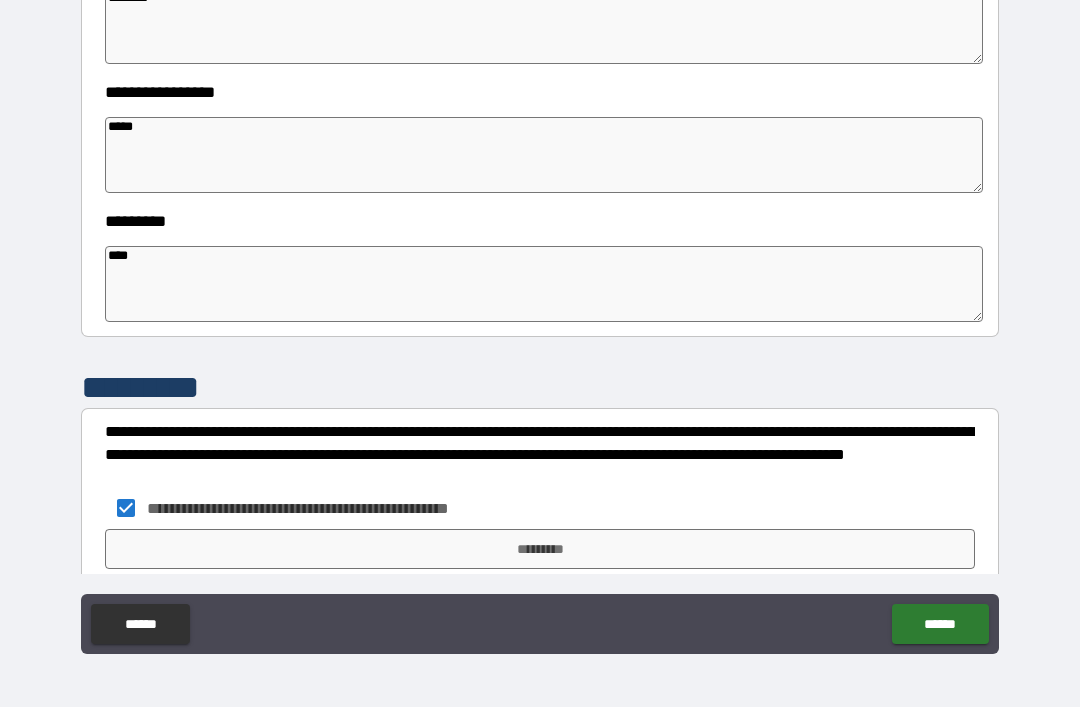 click on "*********" at bounding box center [540, 549] 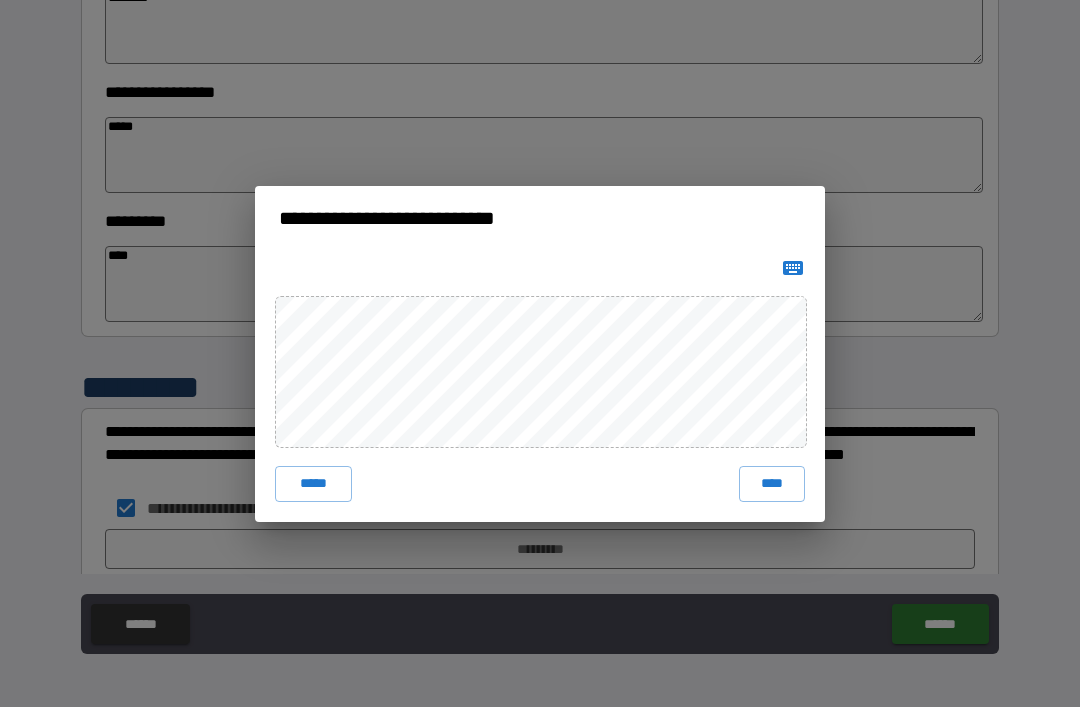 click on "****" at bounding box center [772, 484] 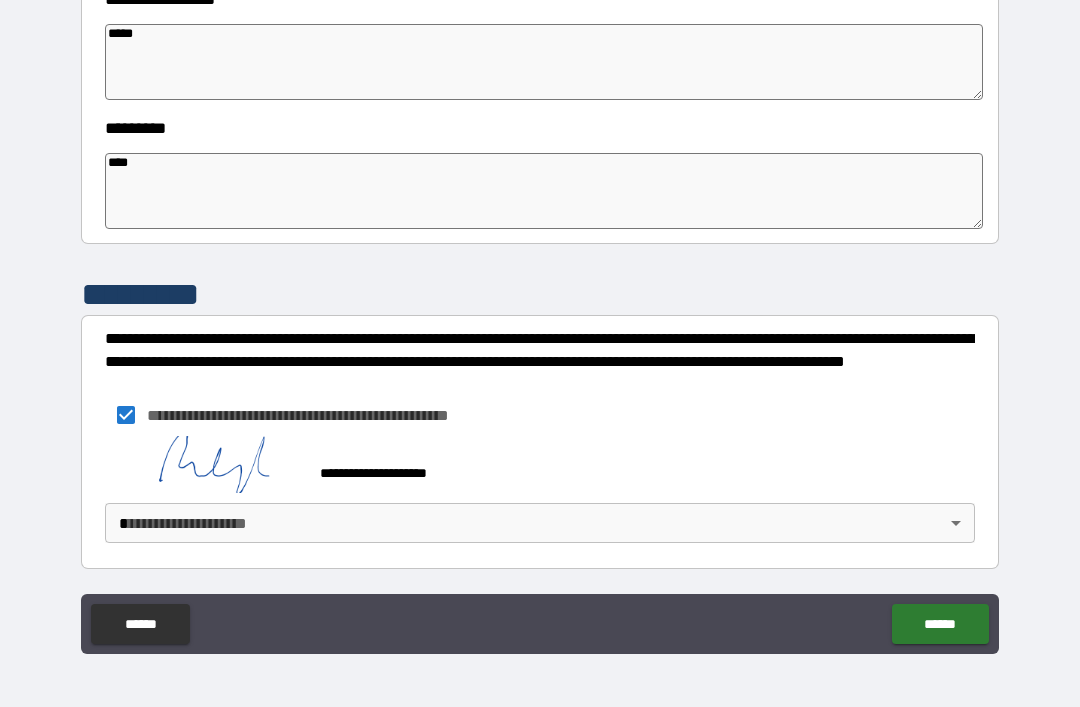 scroll, scrollTop: 587, scrollLeft: 0, axis: vertical 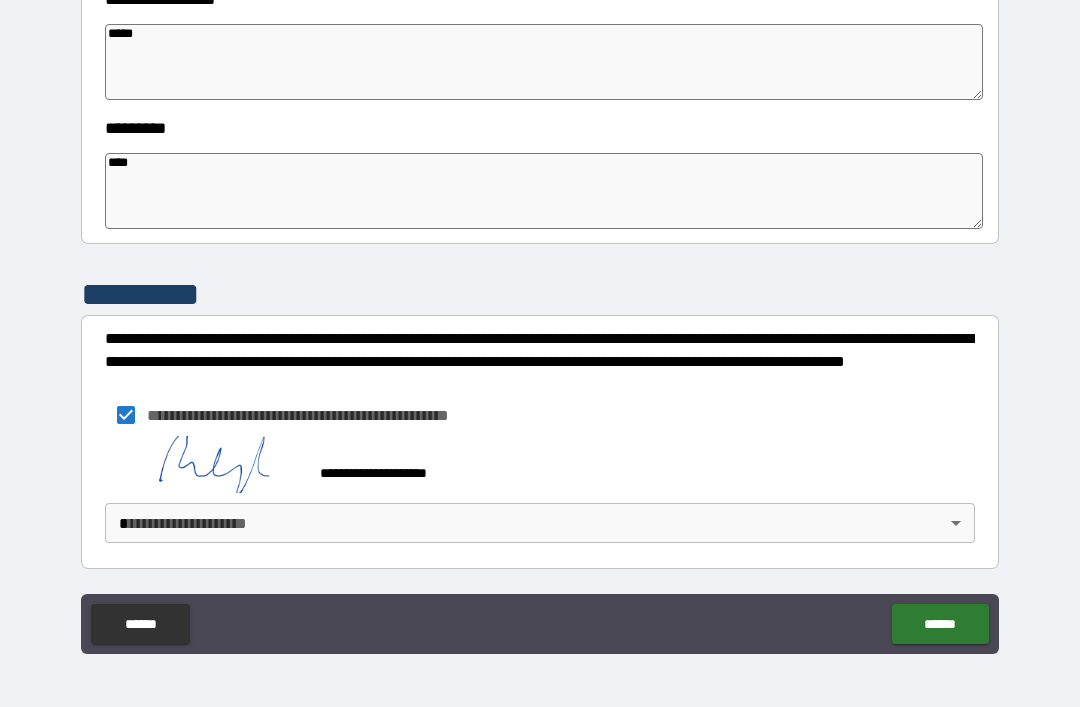 click on "**********" at bounding box center [540, 321] 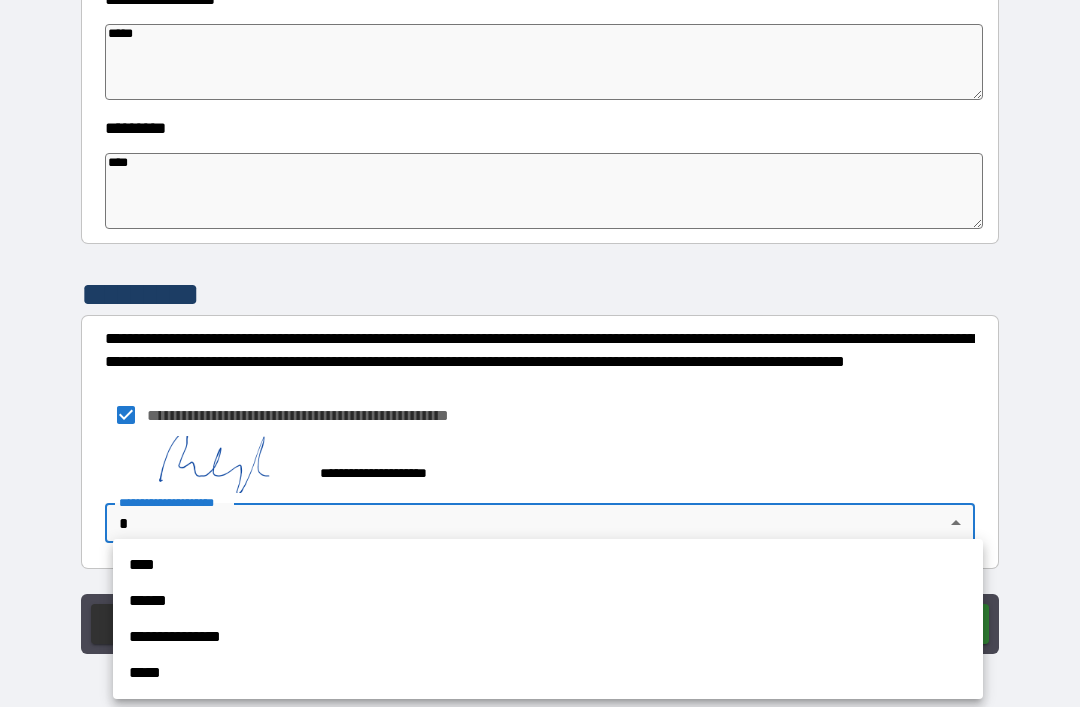 click on "****" at bounding box center [548, 565] 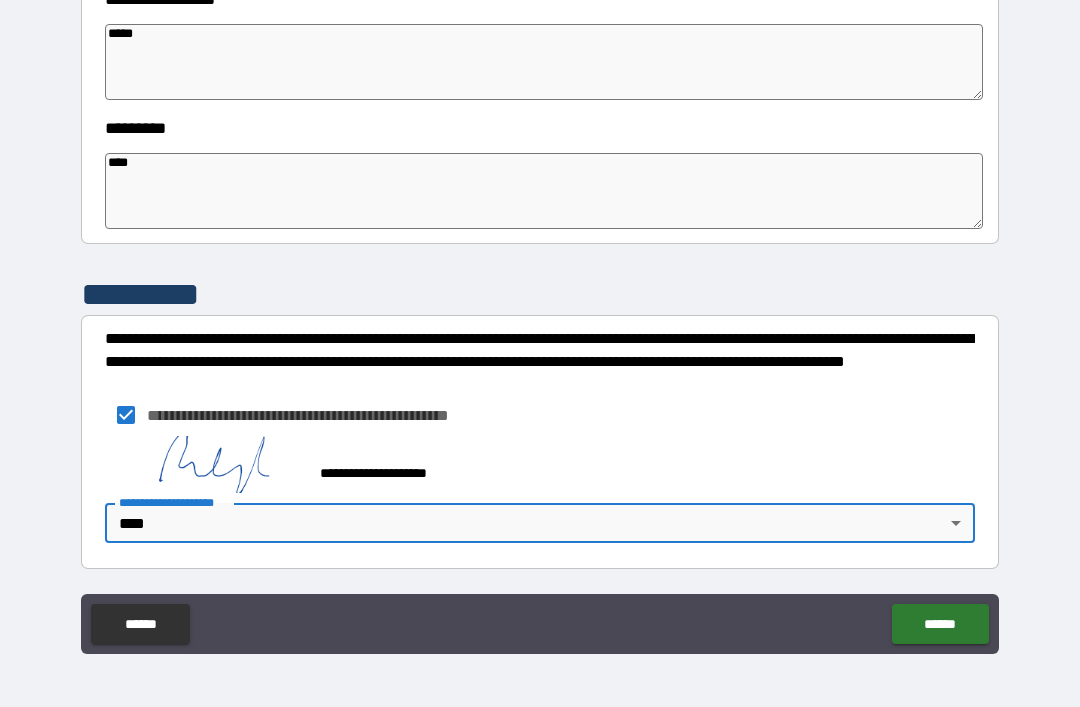 click on "******" at bounding box center [940, 624] 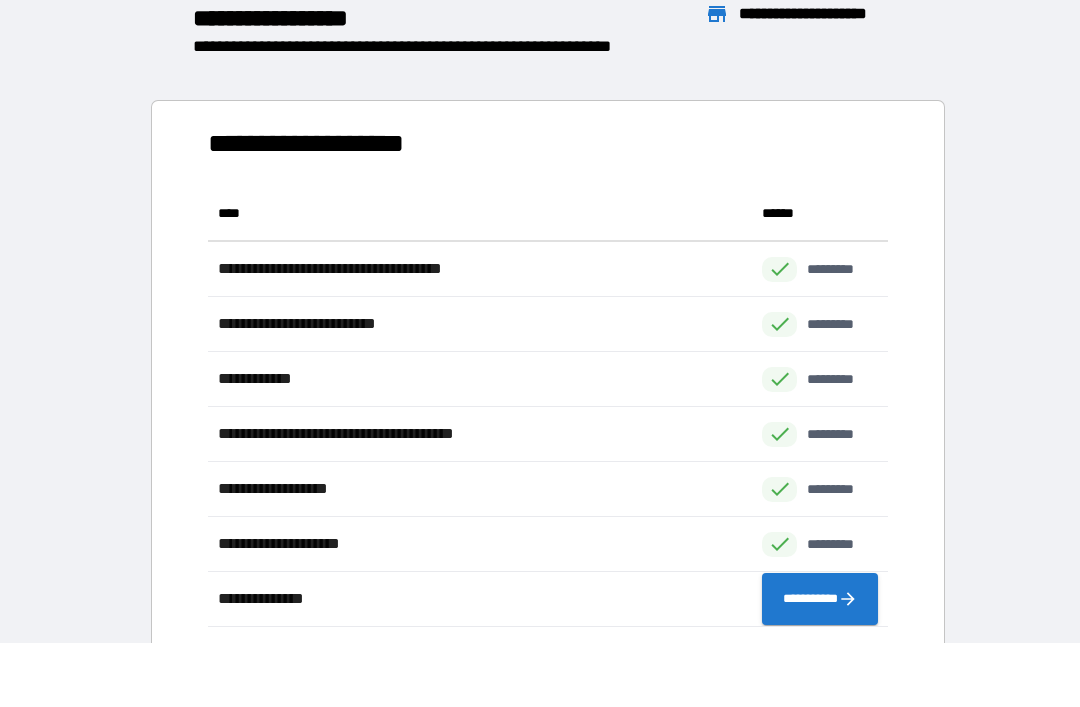 scroll, scrollTop: 441, scrollLeft: 680, axis: both 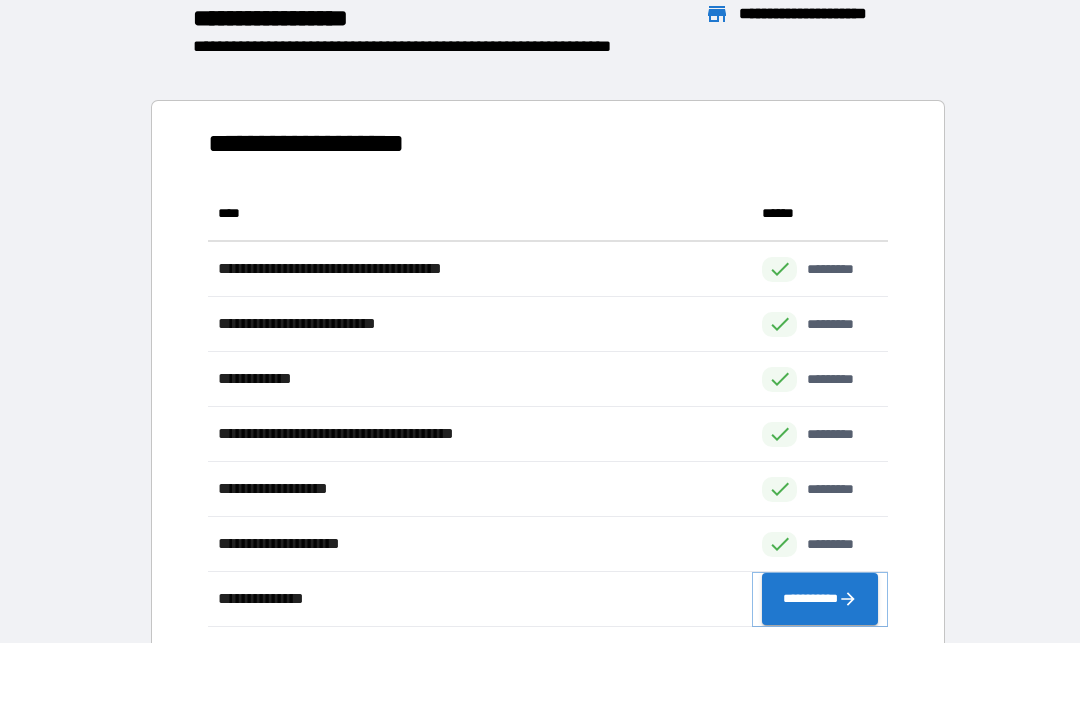click on "**********" at bounding box center [820, 599] 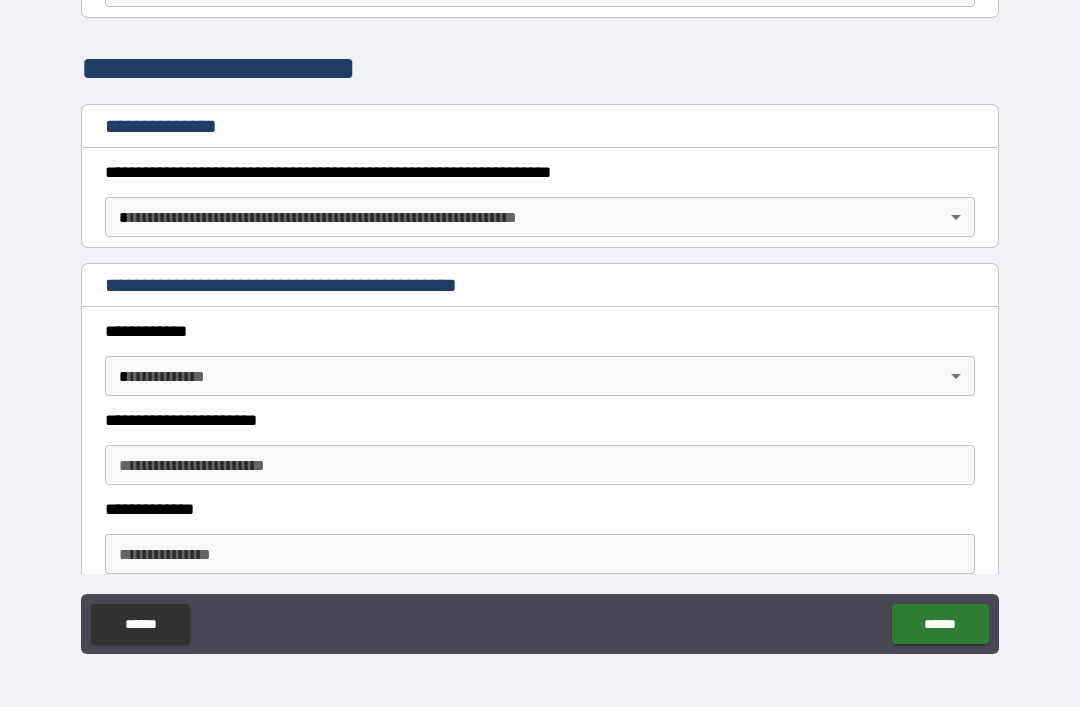scroll, scrollTop: 215, scrollLeft: 0, axis: vertical 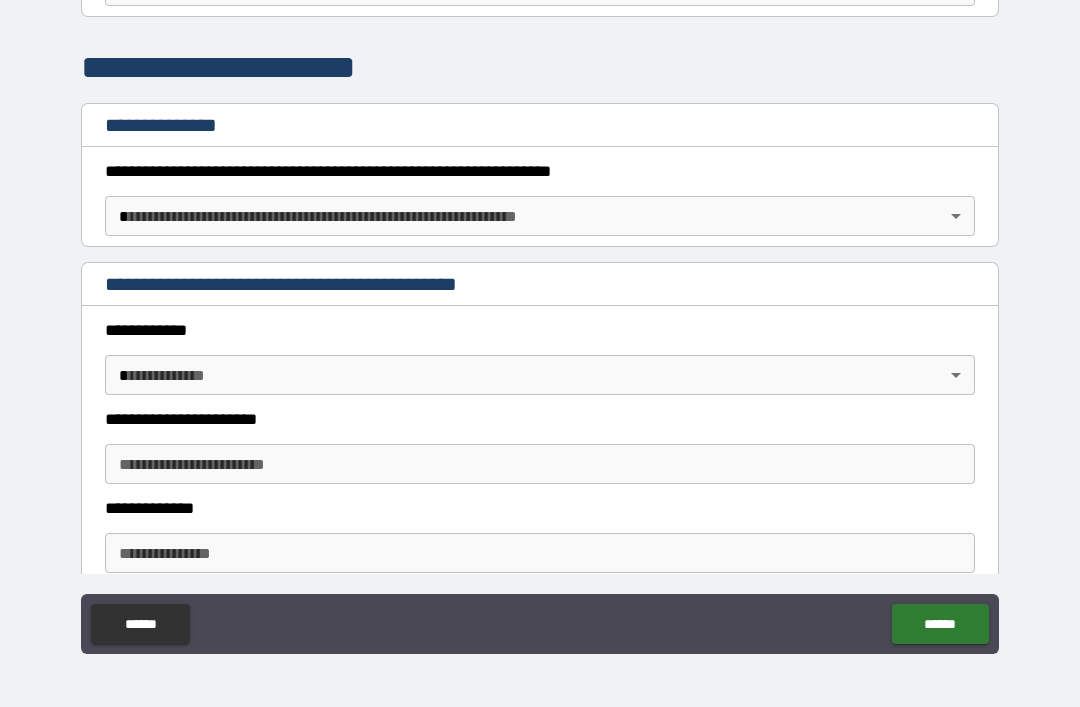 click on "**********" at bounding box center [540, 321] 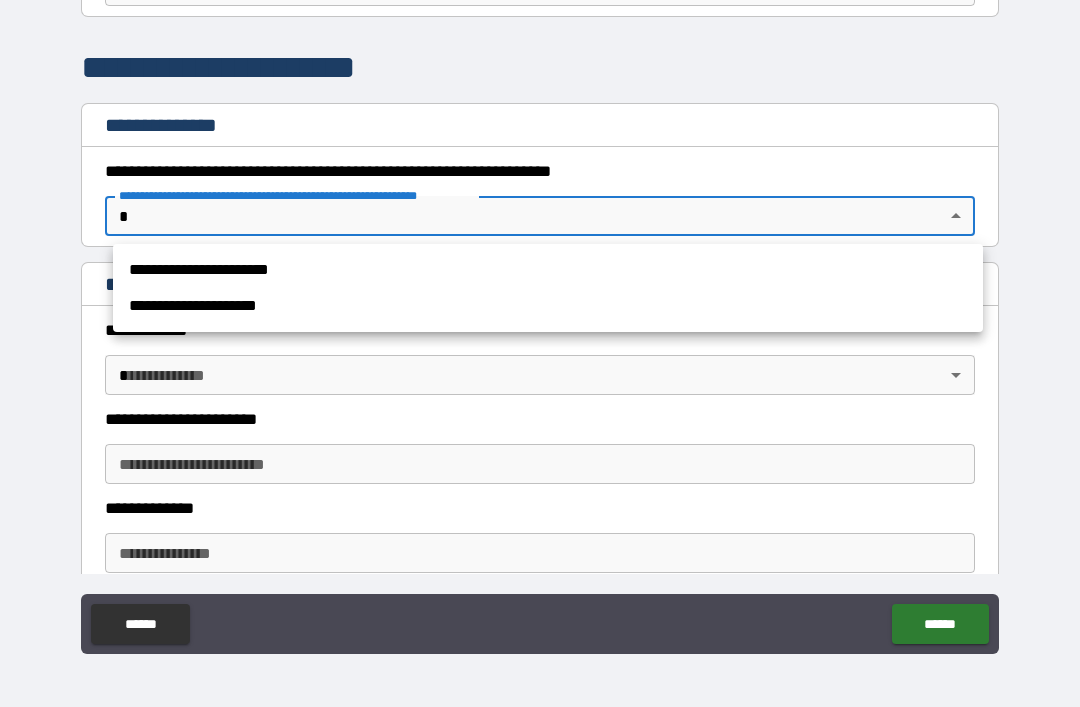 click on "**********" at bounding box center (548, 306) 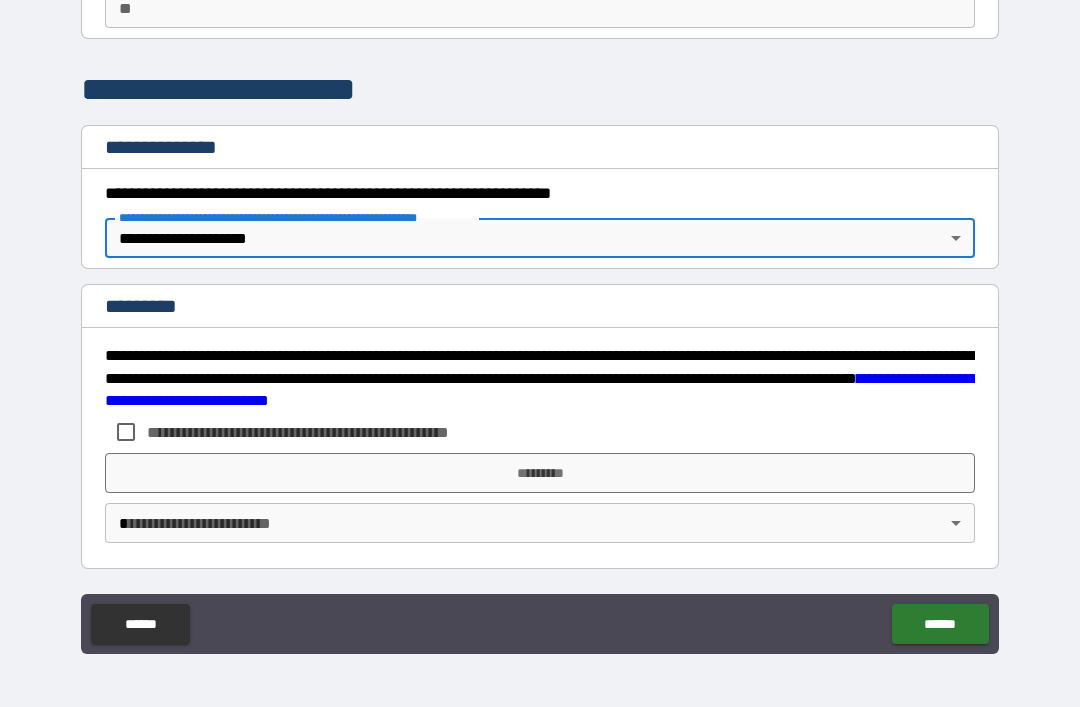 scroll, scrollTop: 193, scrollLeft: 0, axis: vertical 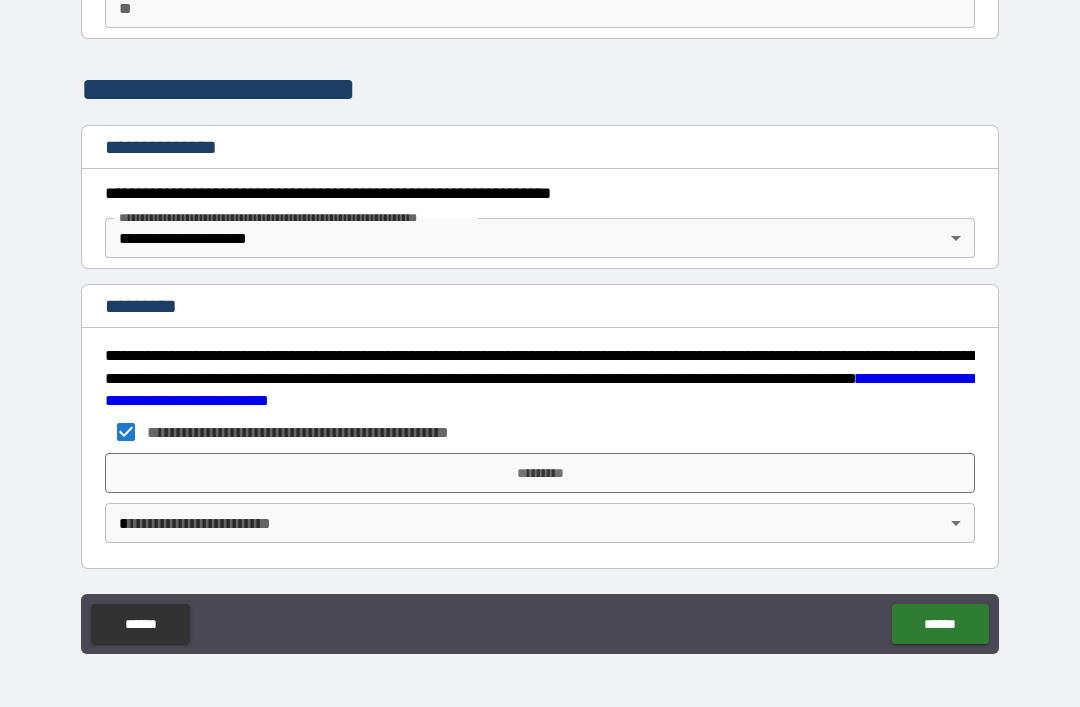 click on "*********" at bounding box center [540, 473] 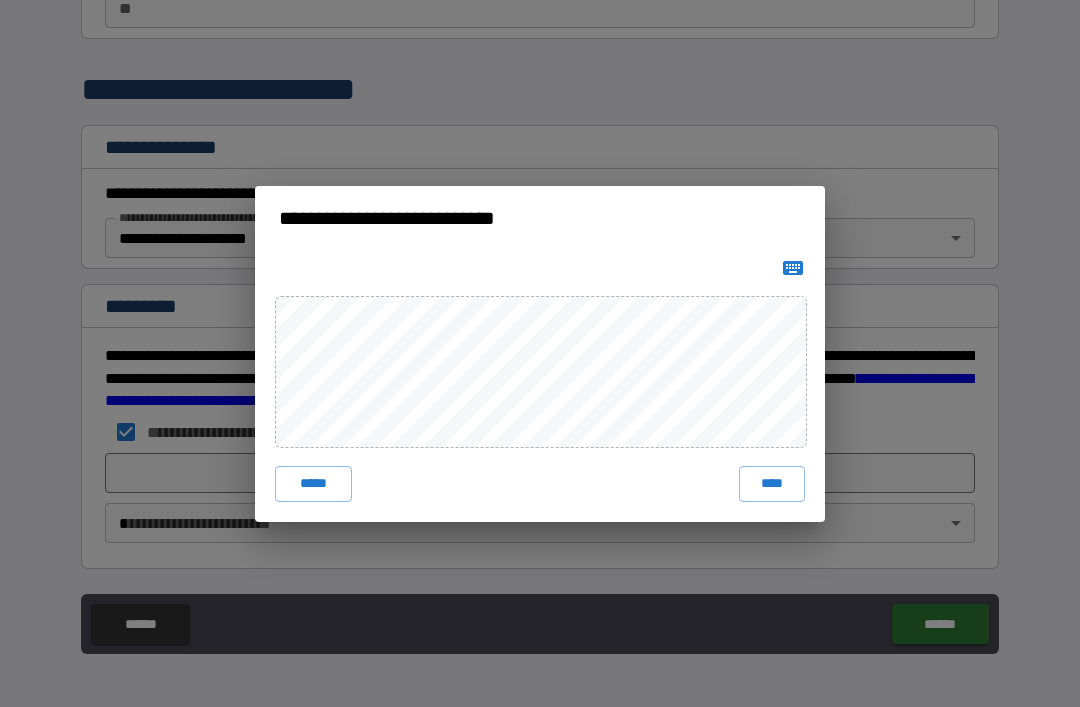 click on "****" at bounding box center [772, 484] 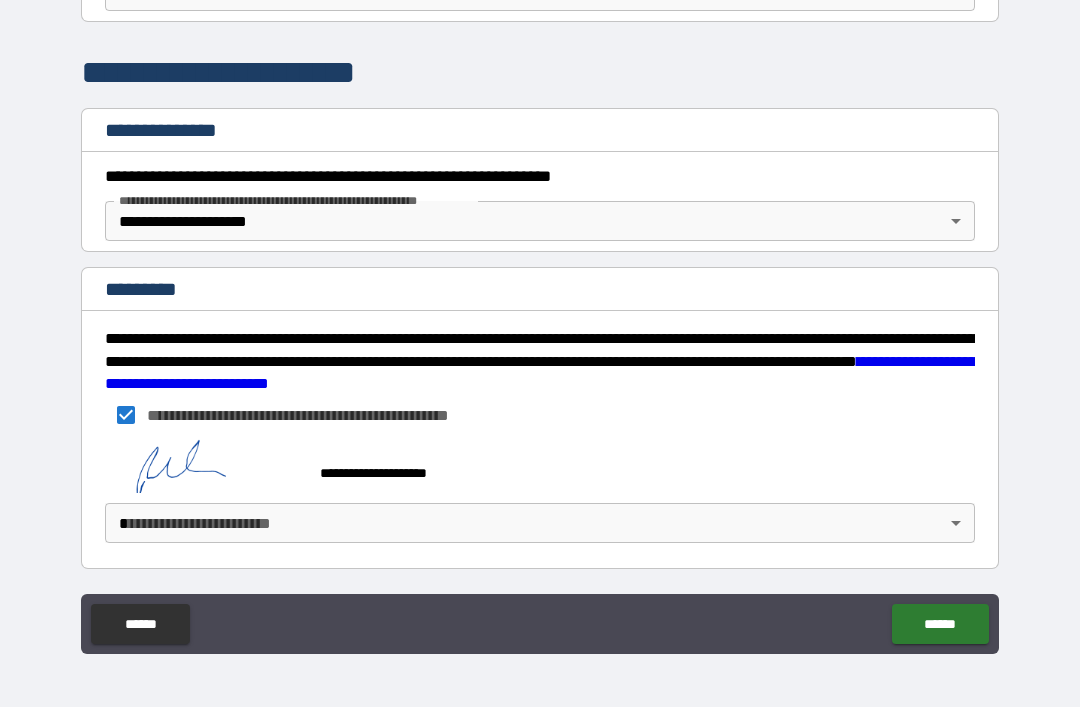 scroll, scrollTop: 210, scrollLeft: 0, axis: vertical 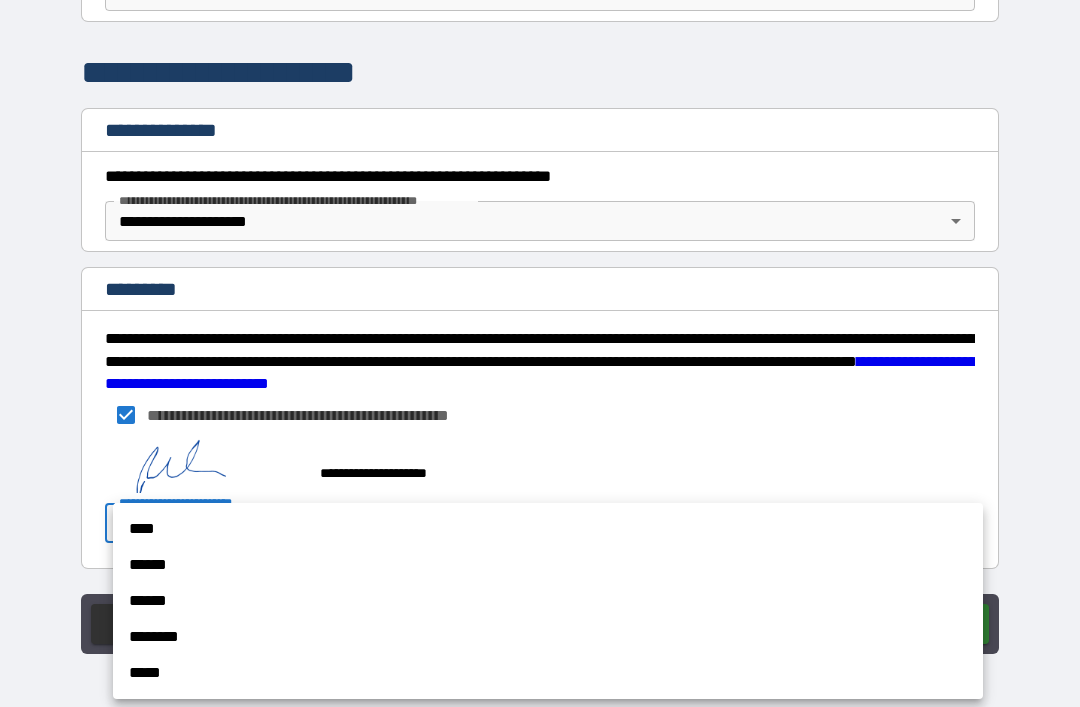 click on "****" at bounding box center (548, 529) 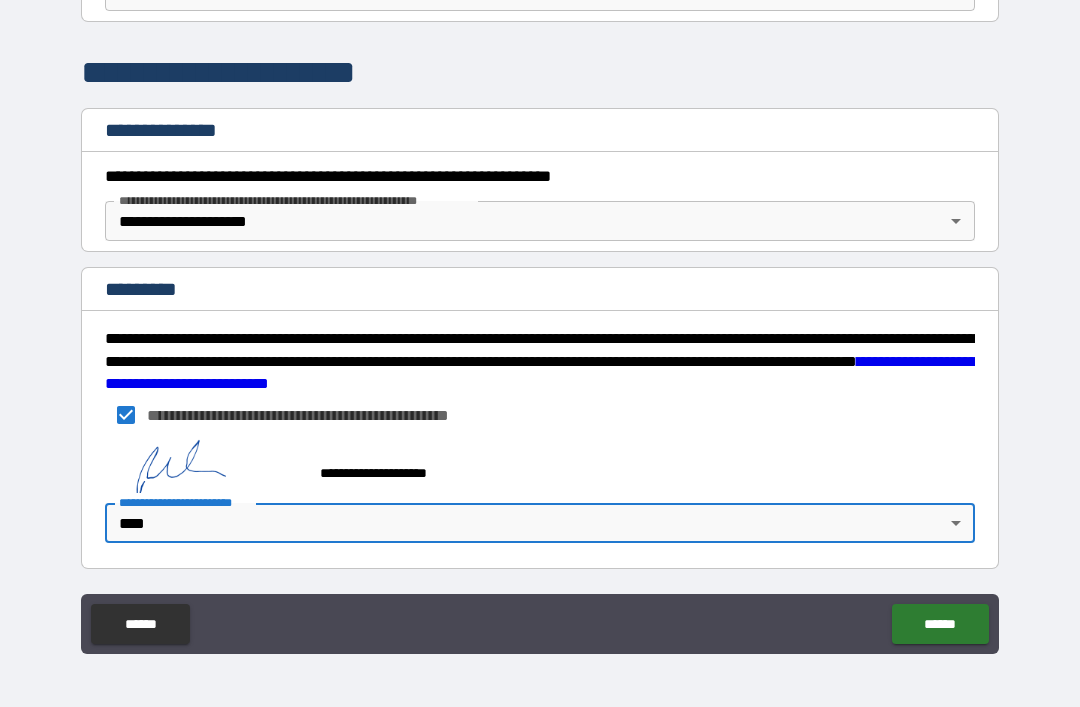 click on "******" at bounding box center (940, 624) 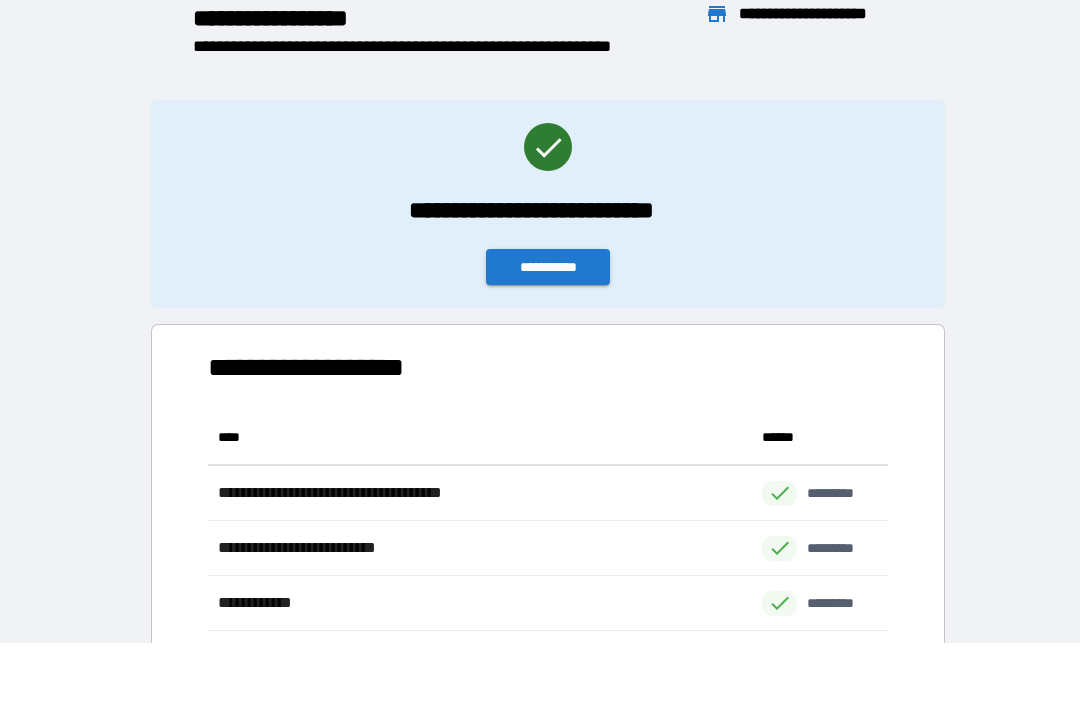 scroll, scrollTop: 441, scrollLeft: 680, axis: both 